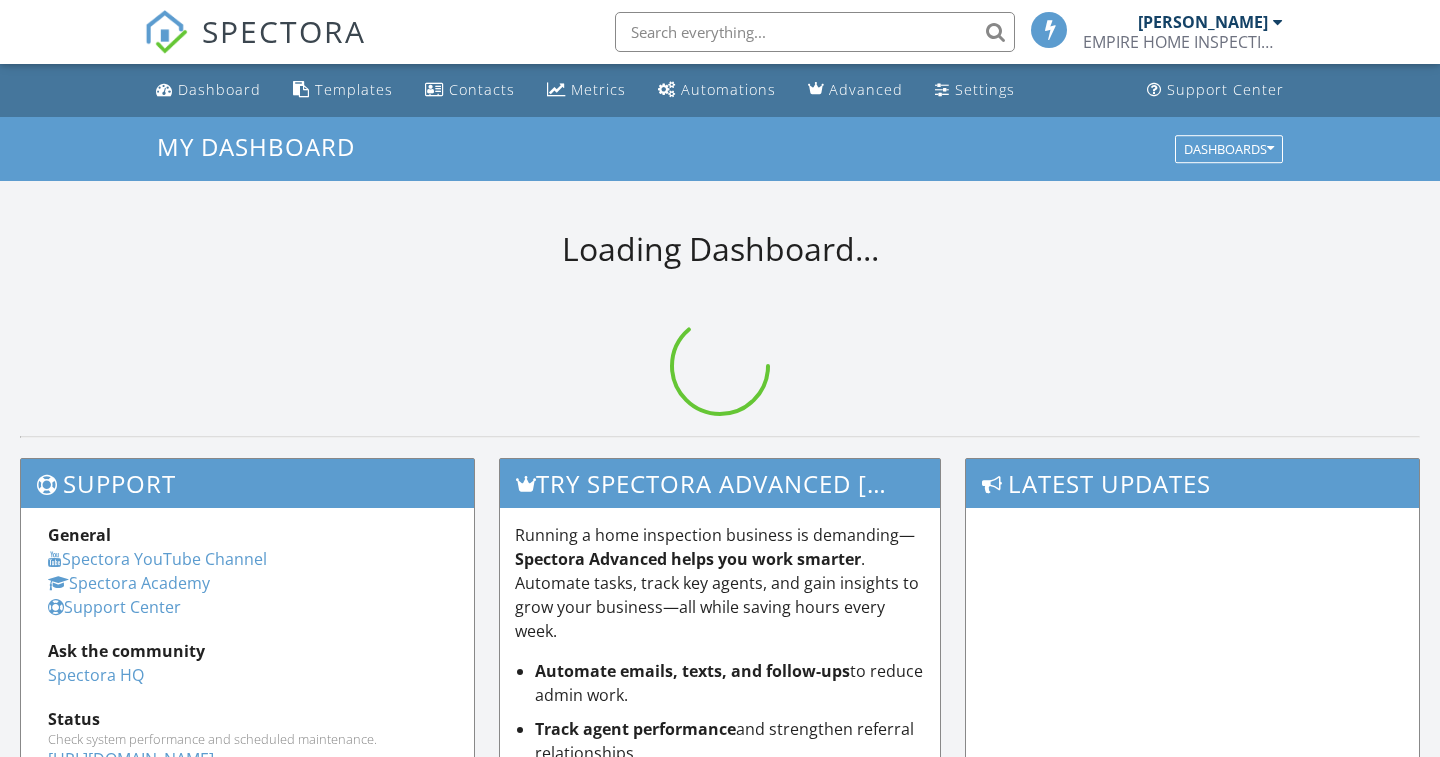 scroll, scrollTop: 0, scrollLeft: 0, axis: both 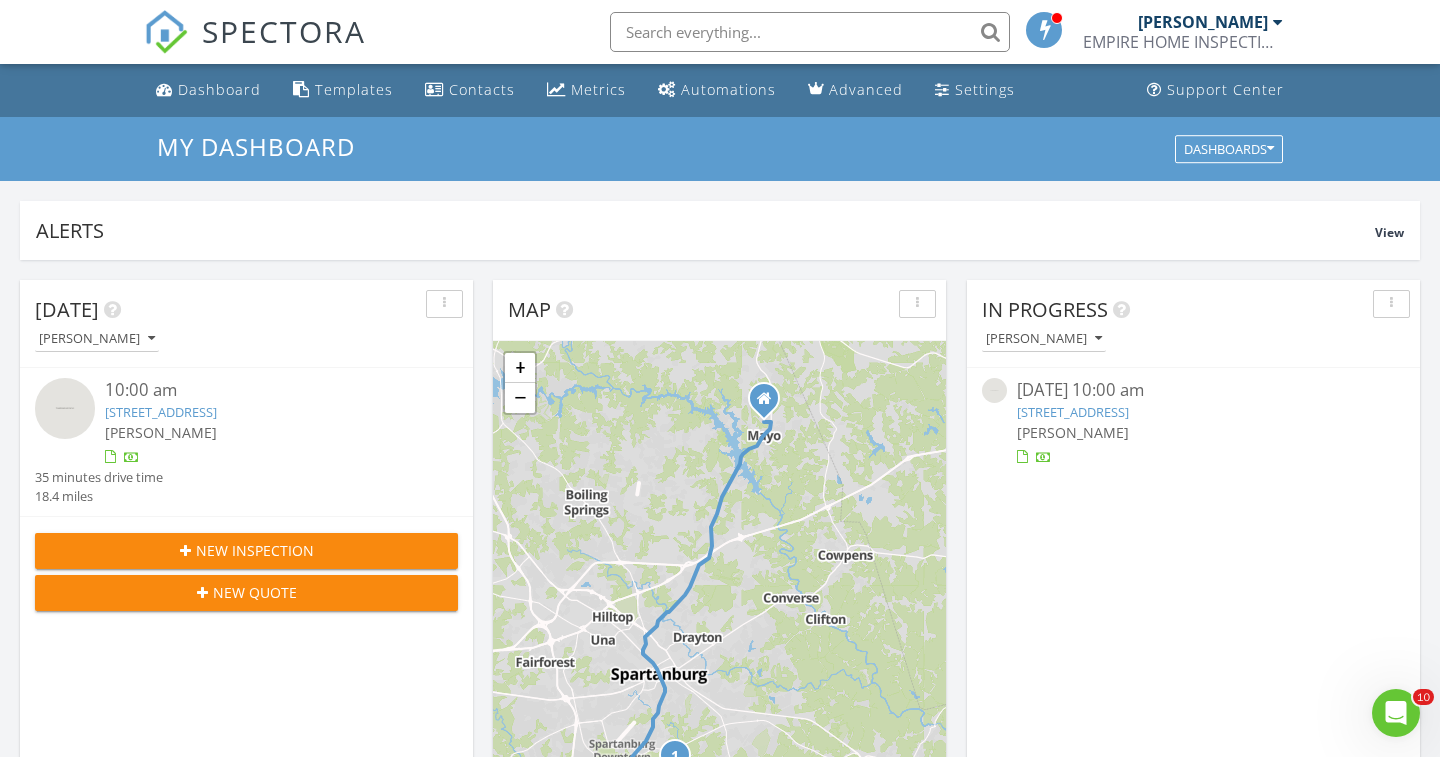 click on "7502 Camel Thorn Way, Spartanburg , SC 29306" at bounding box center [1073, 412] 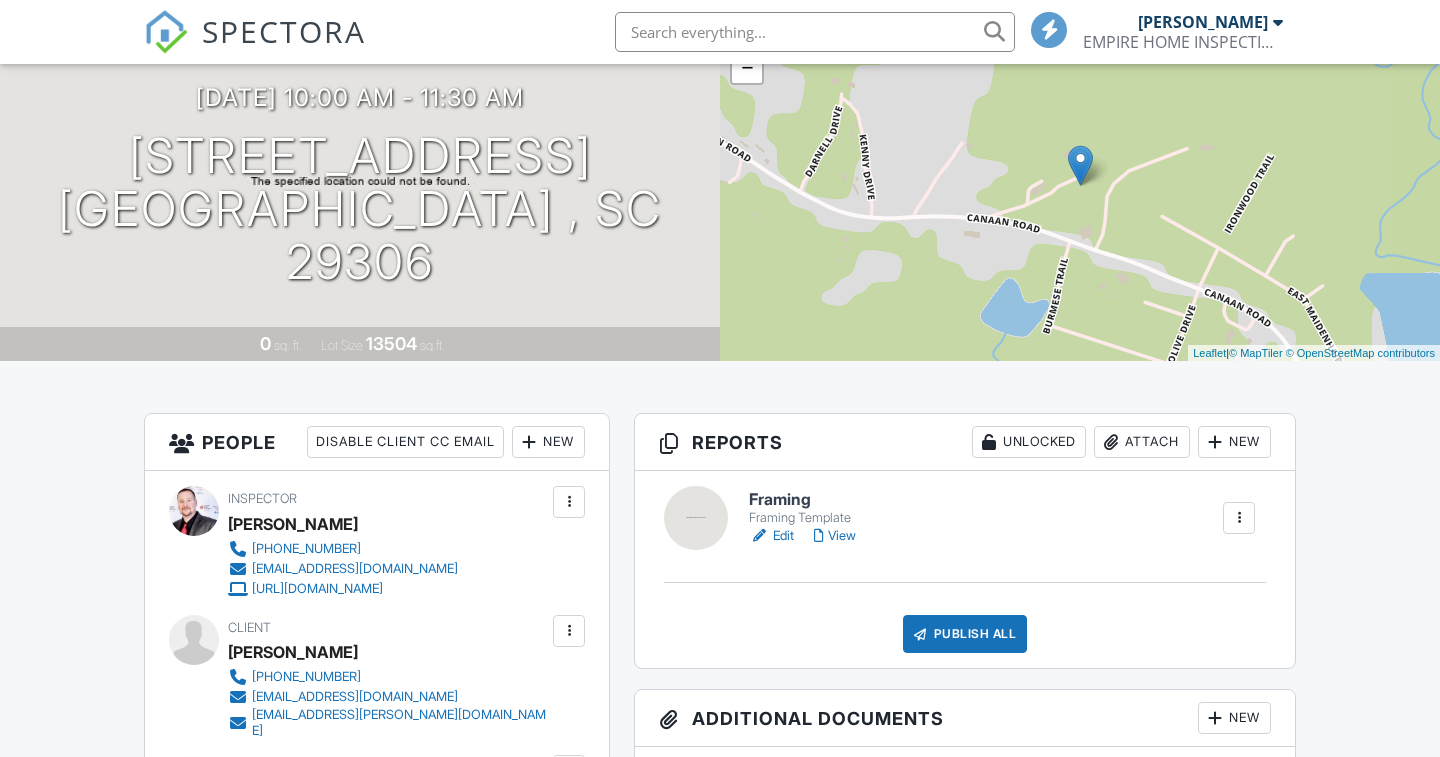 scroll, scrollTop: 228, scrollLeft: 0, axis: vertical 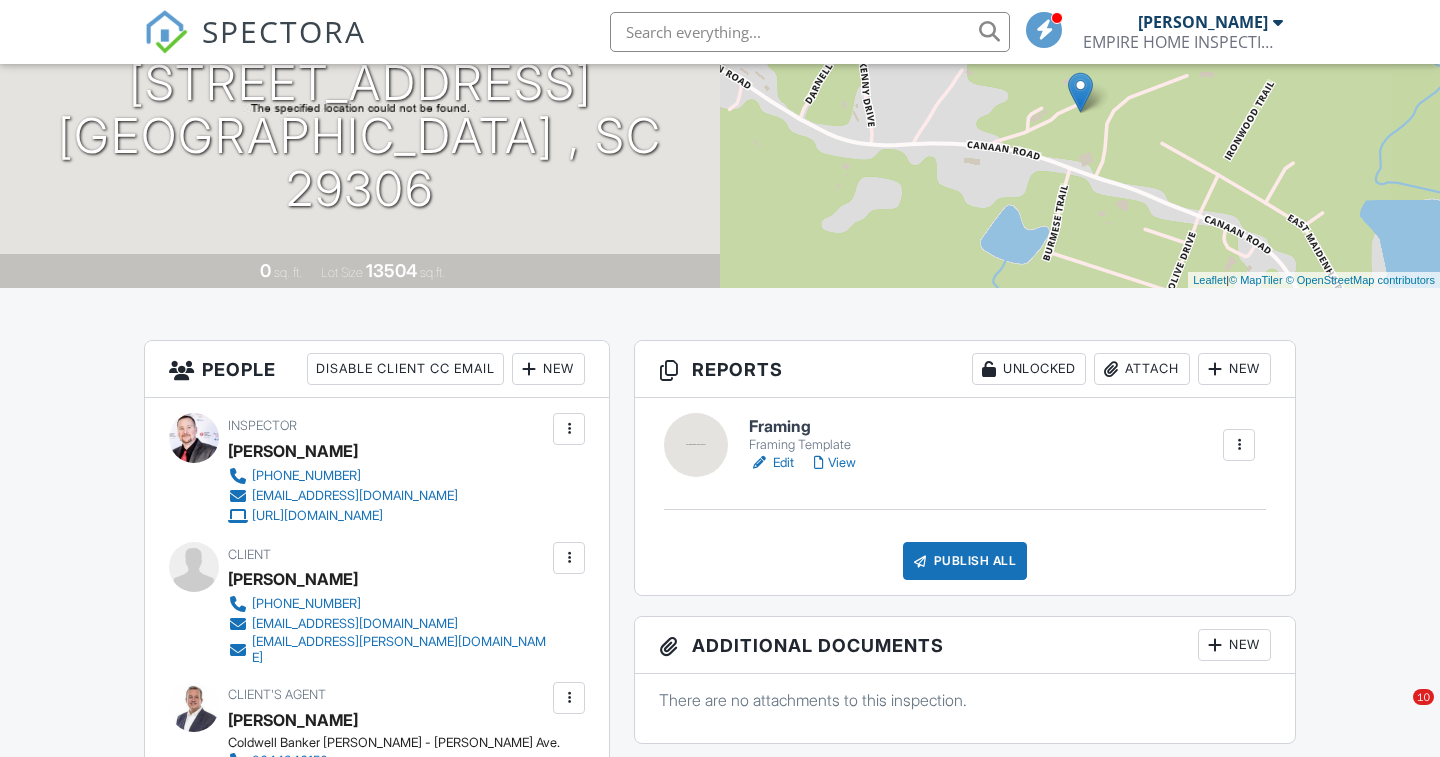 click on "Framing" at bounding box center [806, 427] 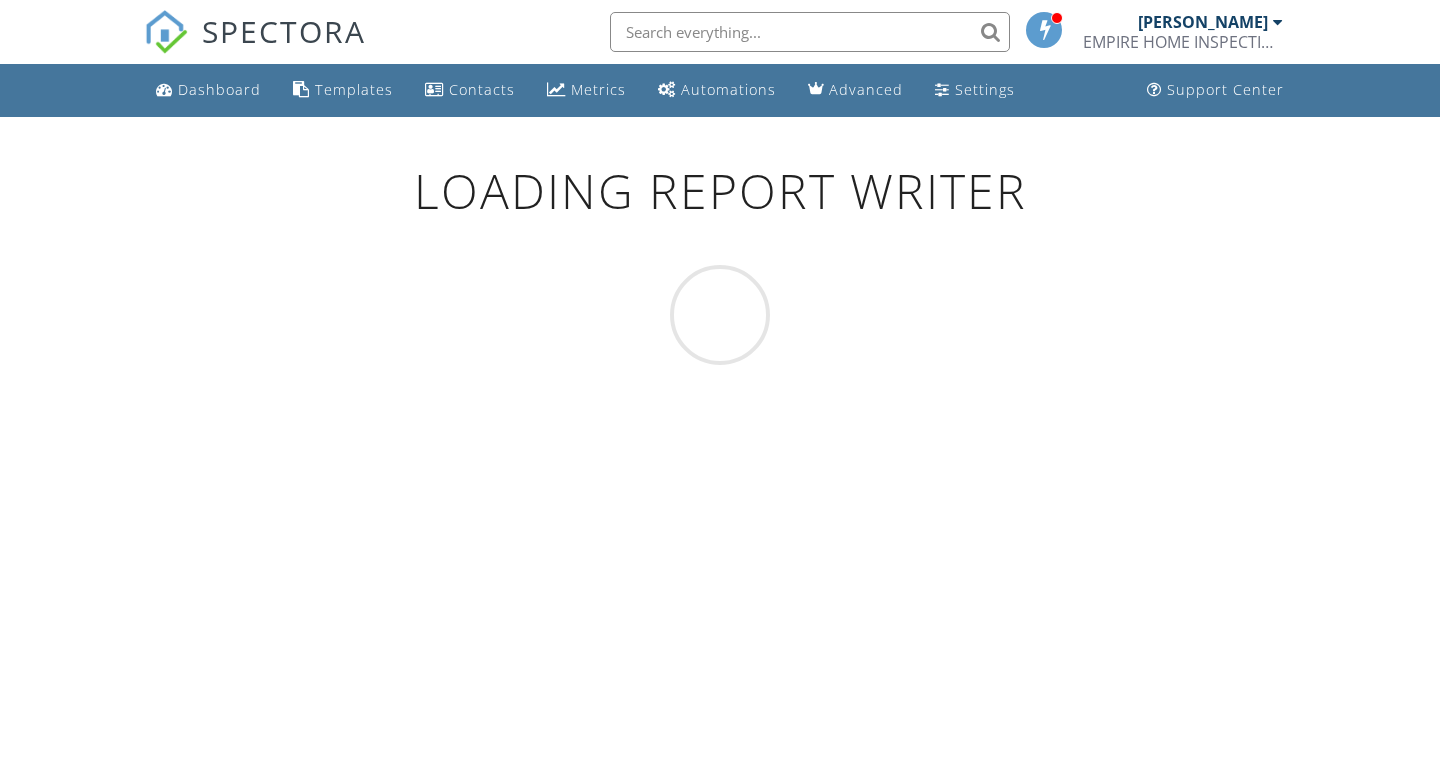 scroll, scrollTop: 0, scrollLeft: 0, axis: both 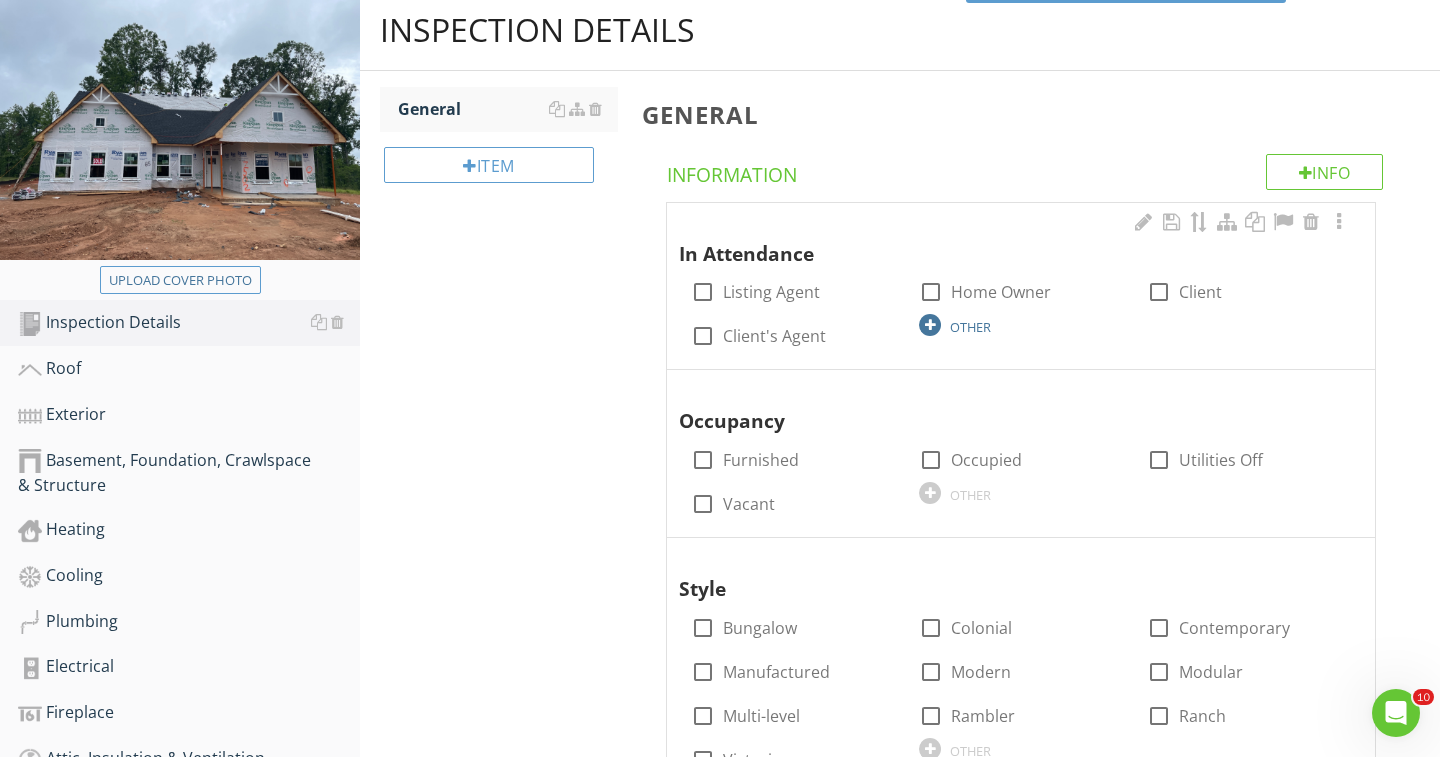 click at bounding box center [930, 325] 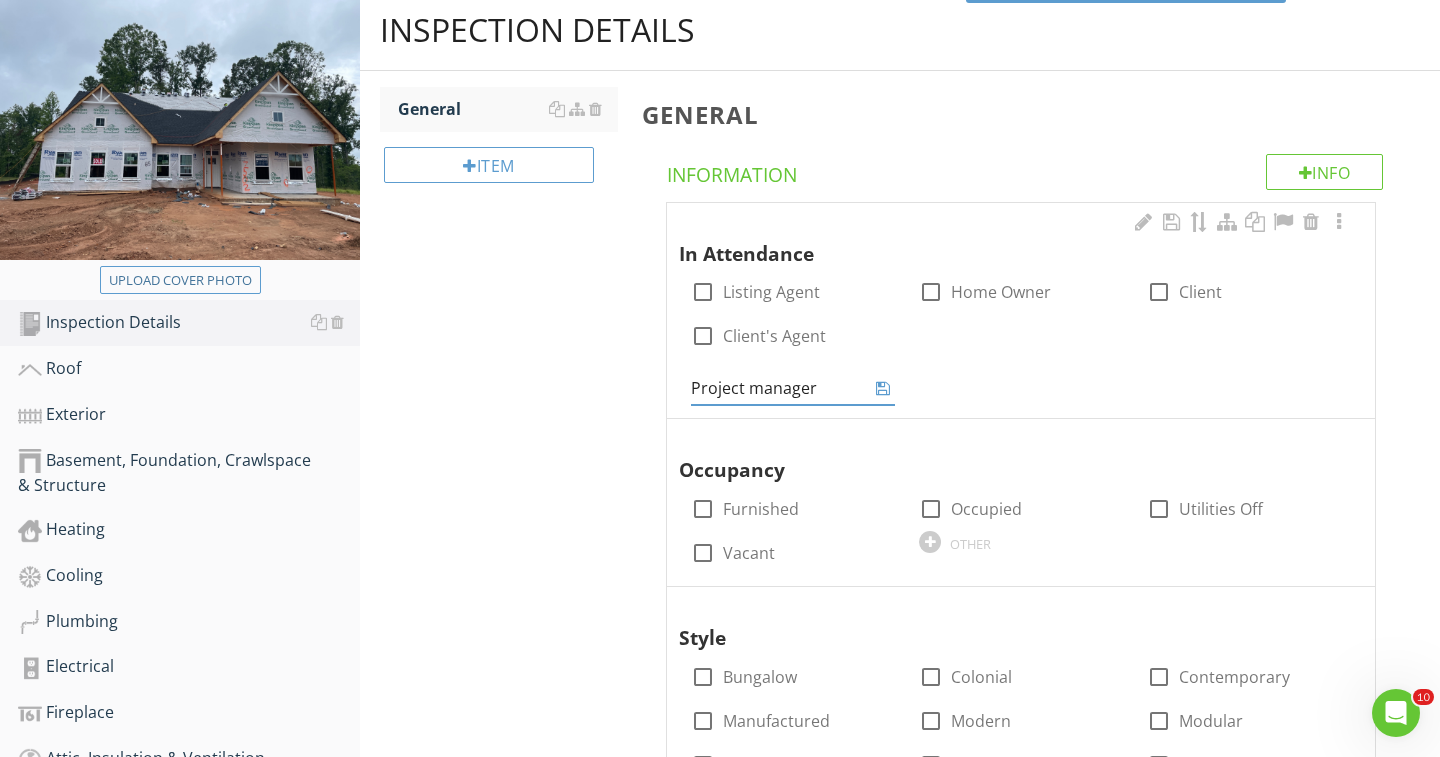 type on "Project manager" 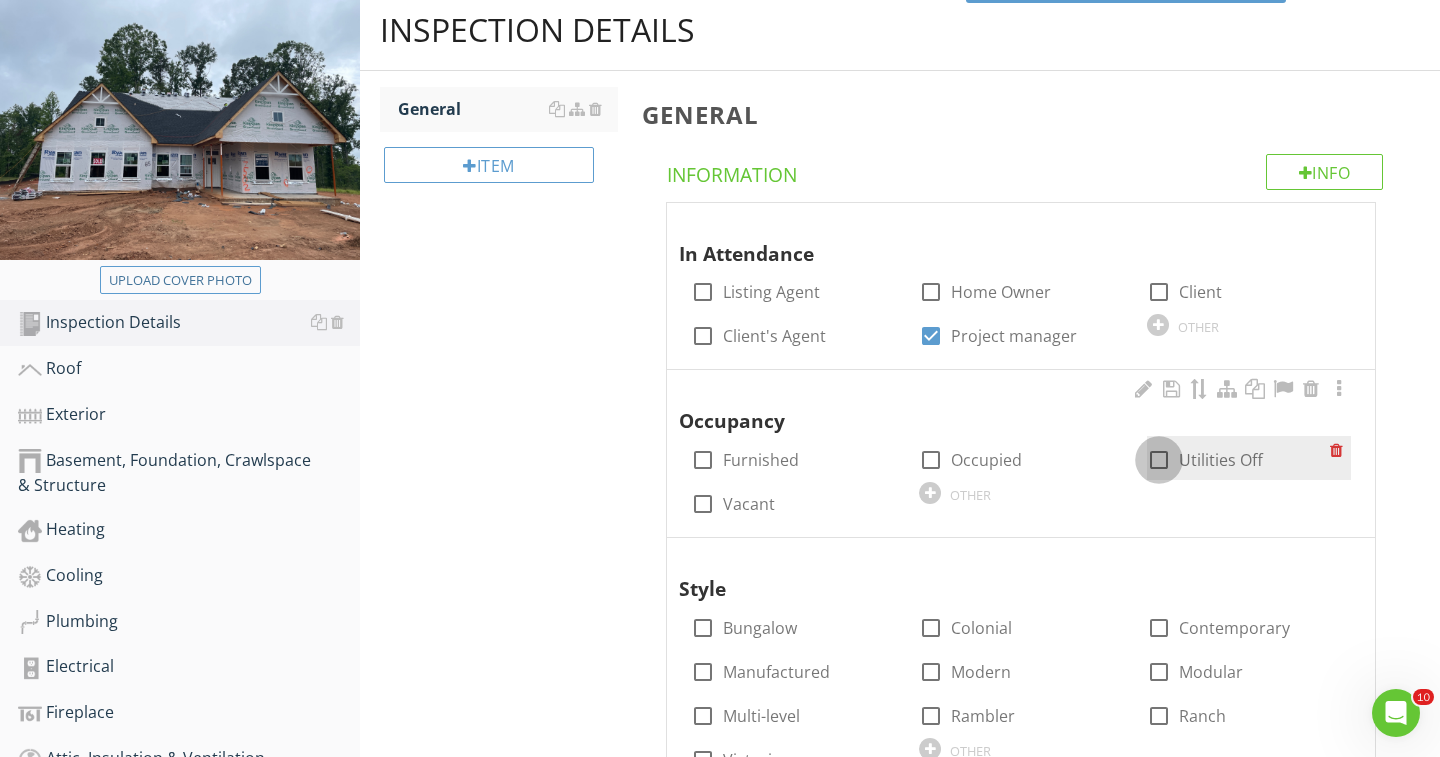 click at bounding box center [1159, 460] 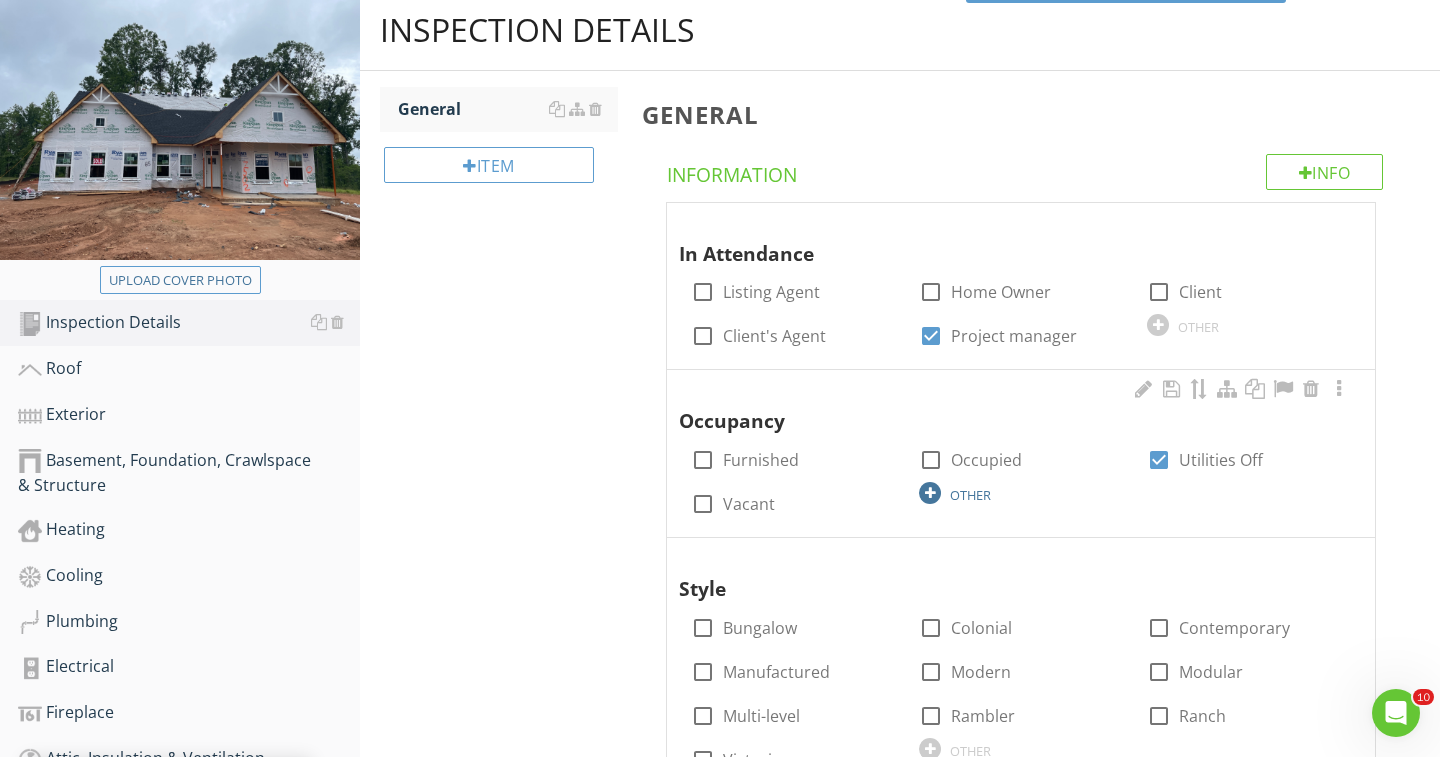 click at bounding box center [930, 493] 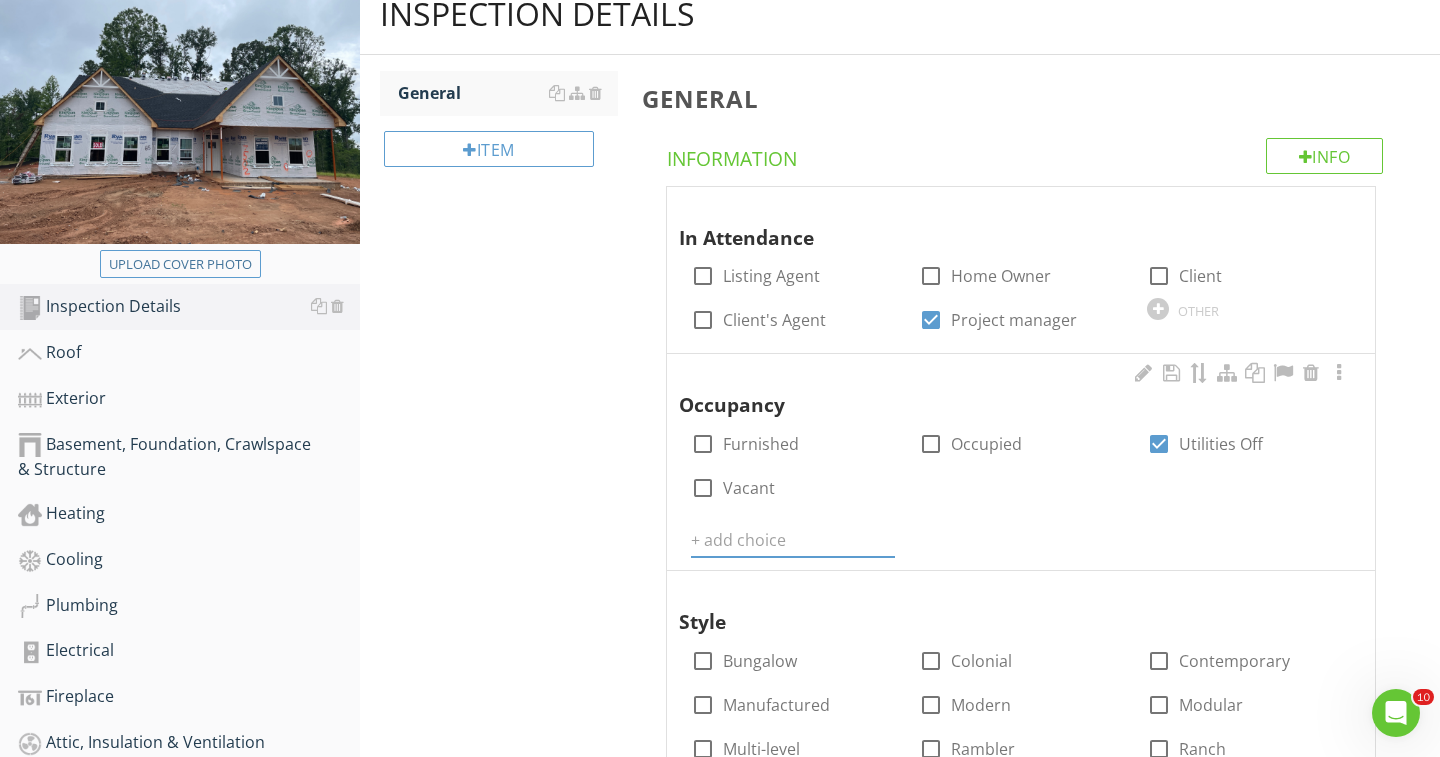 scroll, scrollTop: 230, scrollLeft: 0, axis: vertical 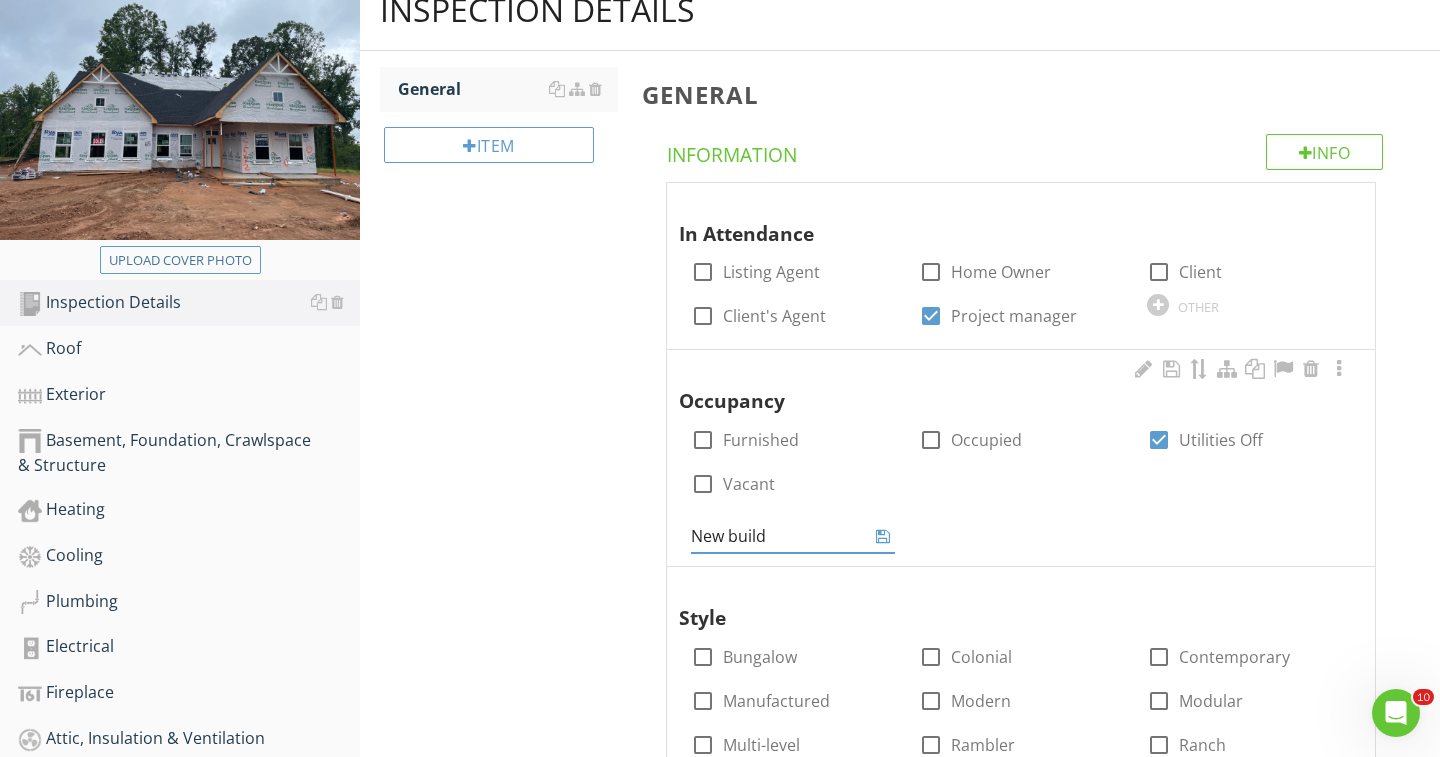 type on "New build" 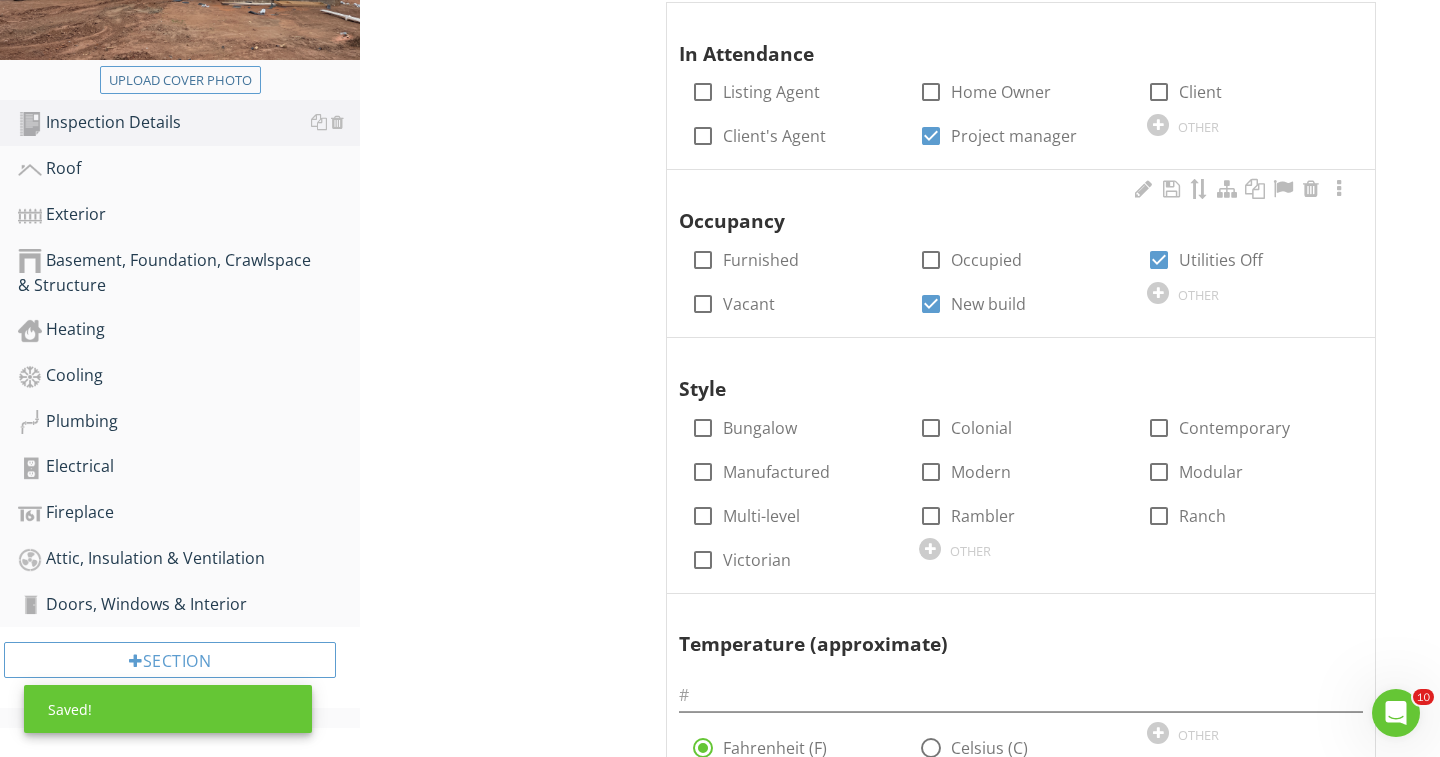 scroll, scrollTop: 411, scrollLeft: 0, axis: vertical 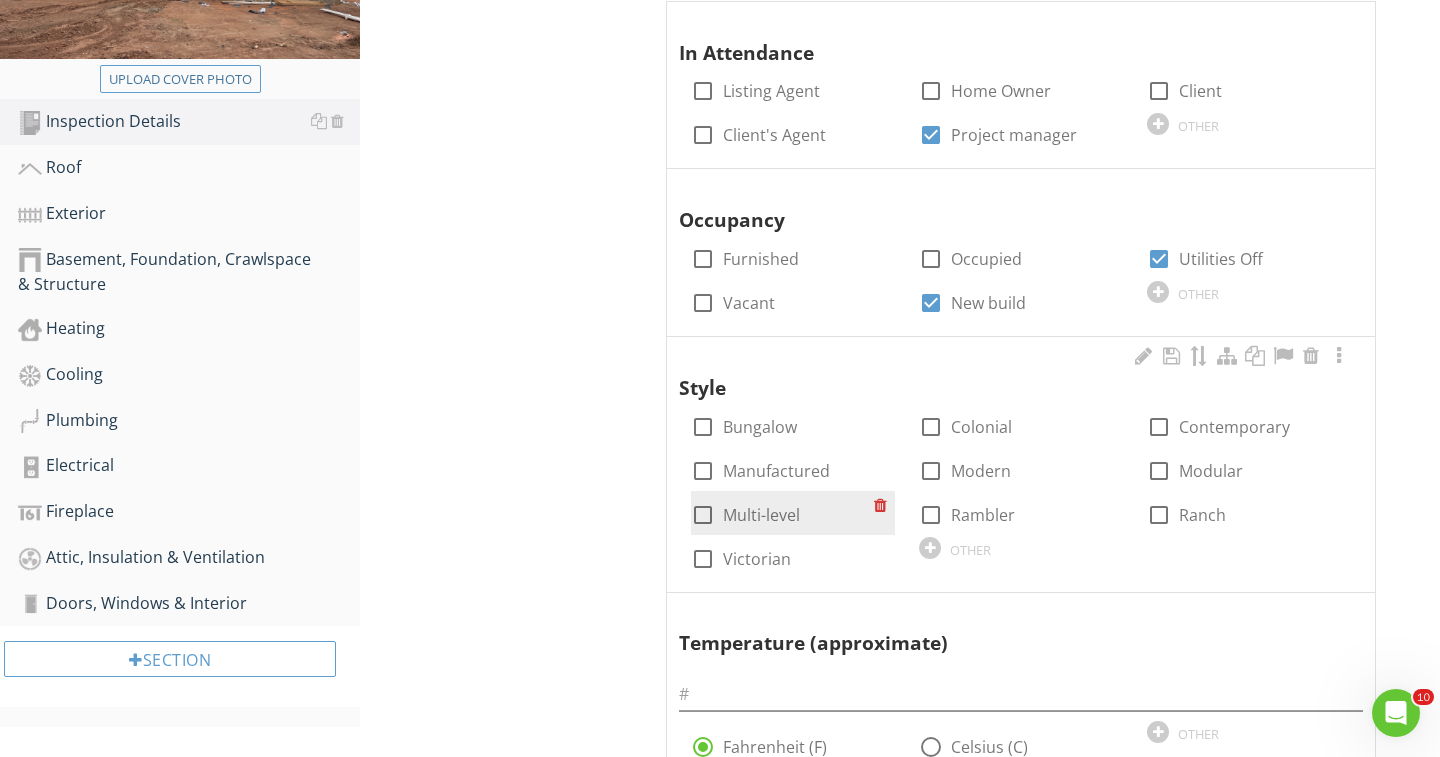 click at bounding box center [703, 515] 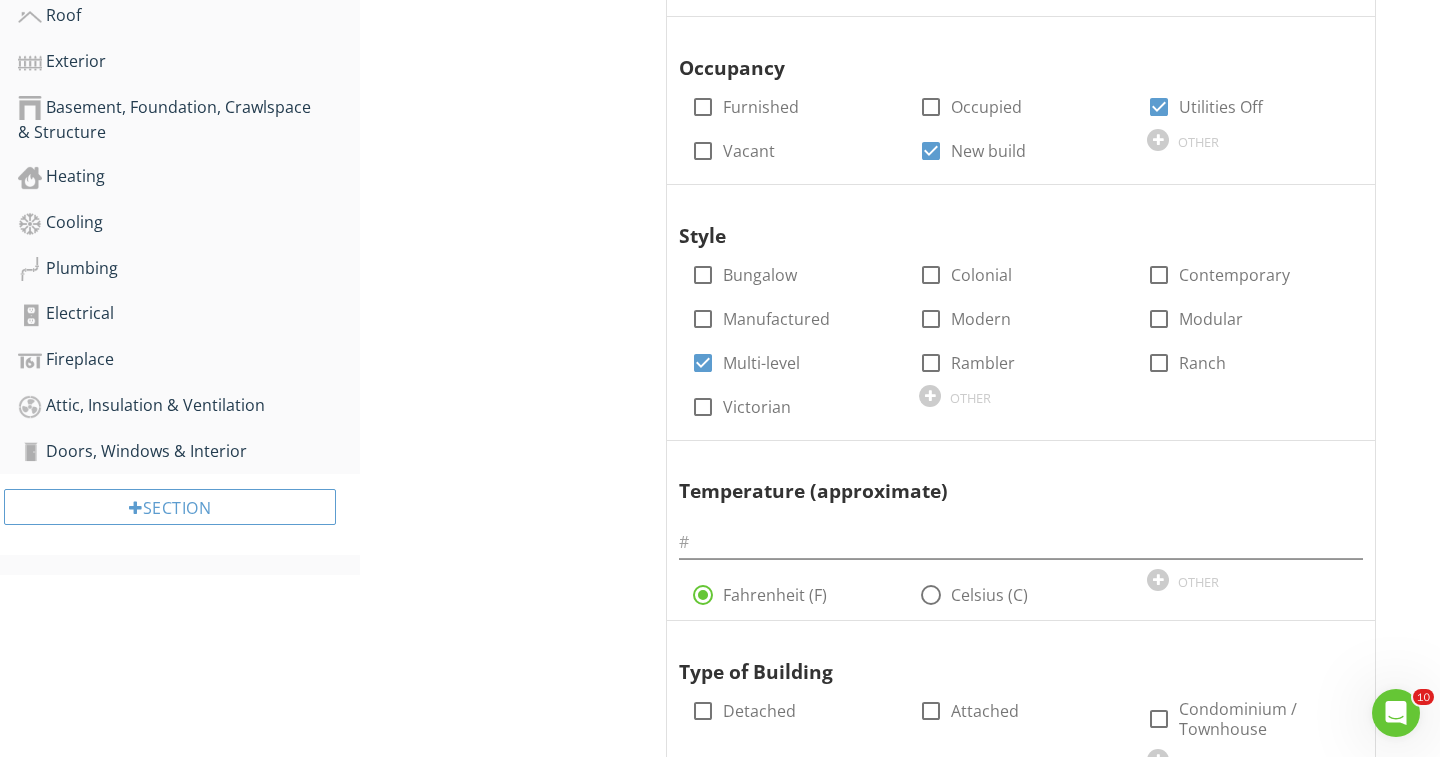 scroll, scrollTop: 593, scrollLeft: 0, axis: vertical 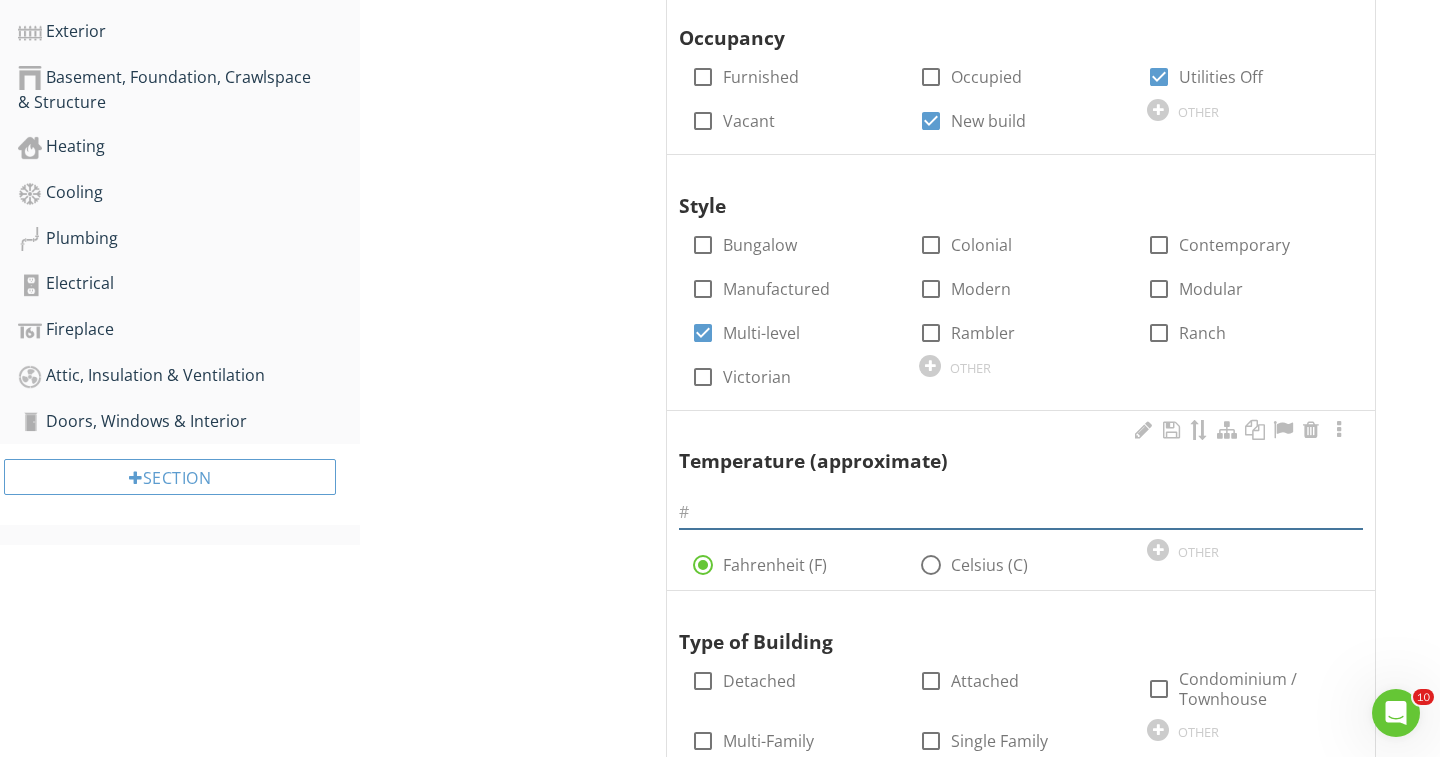 click at bounding box center [1021, 512] 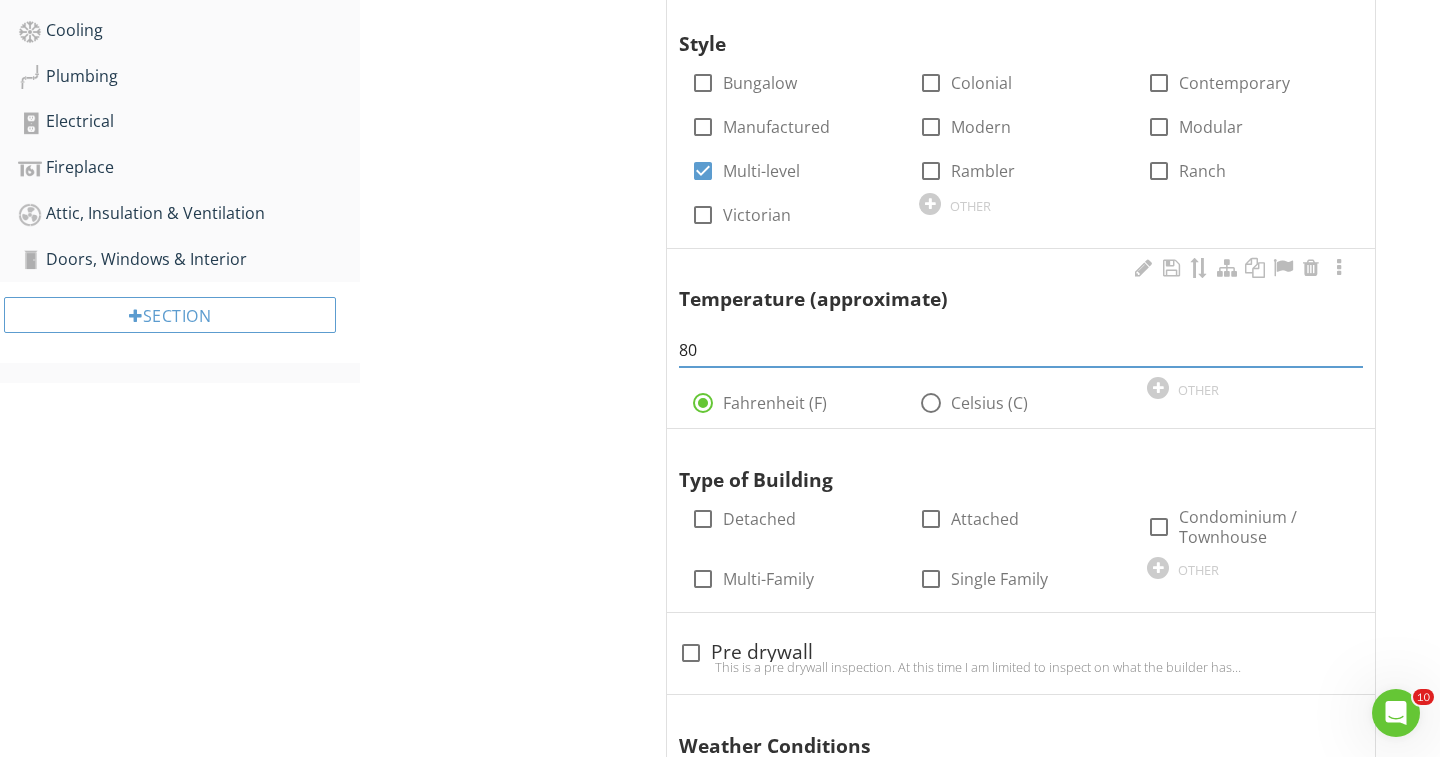scroll, scrollTop: 760, scrollLeft: 0, axis: vertical 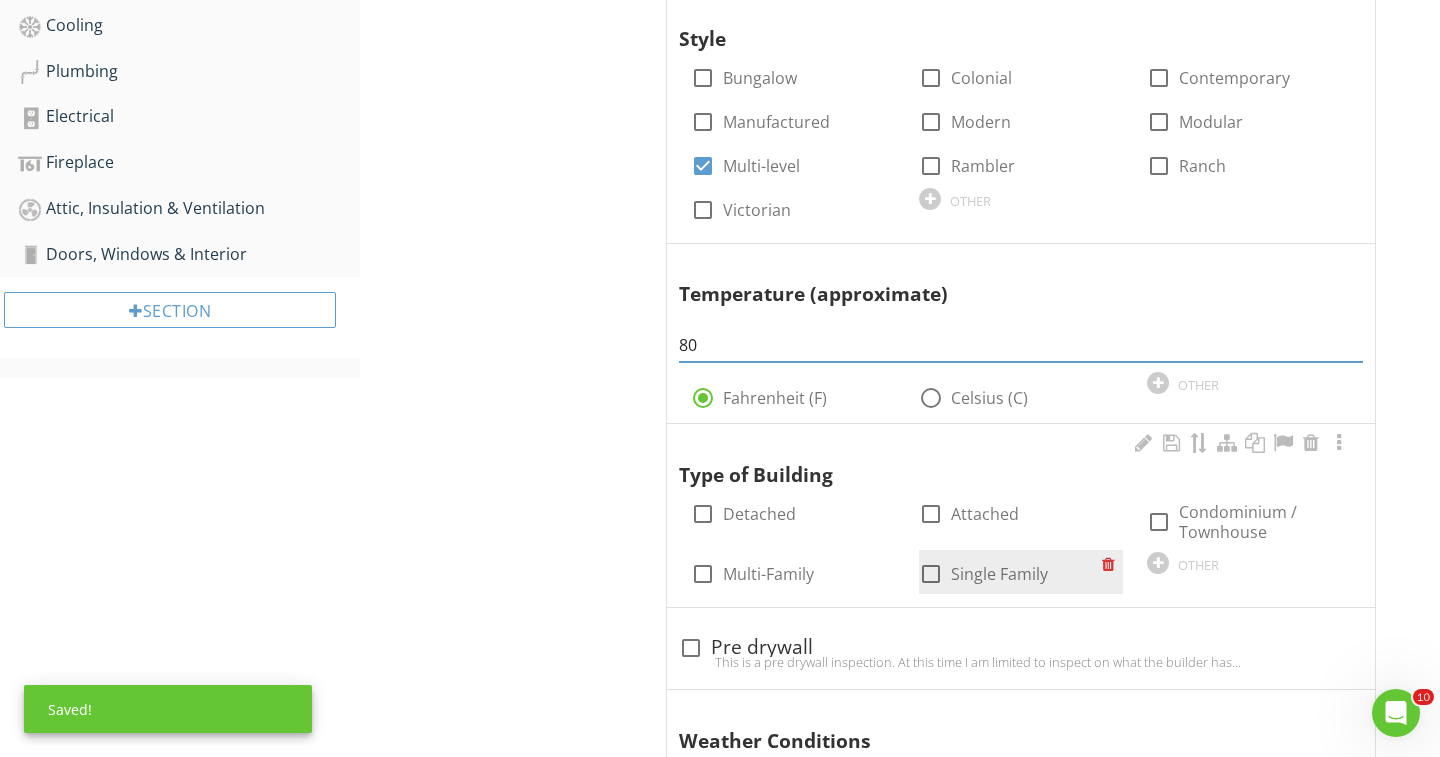 type on "80" 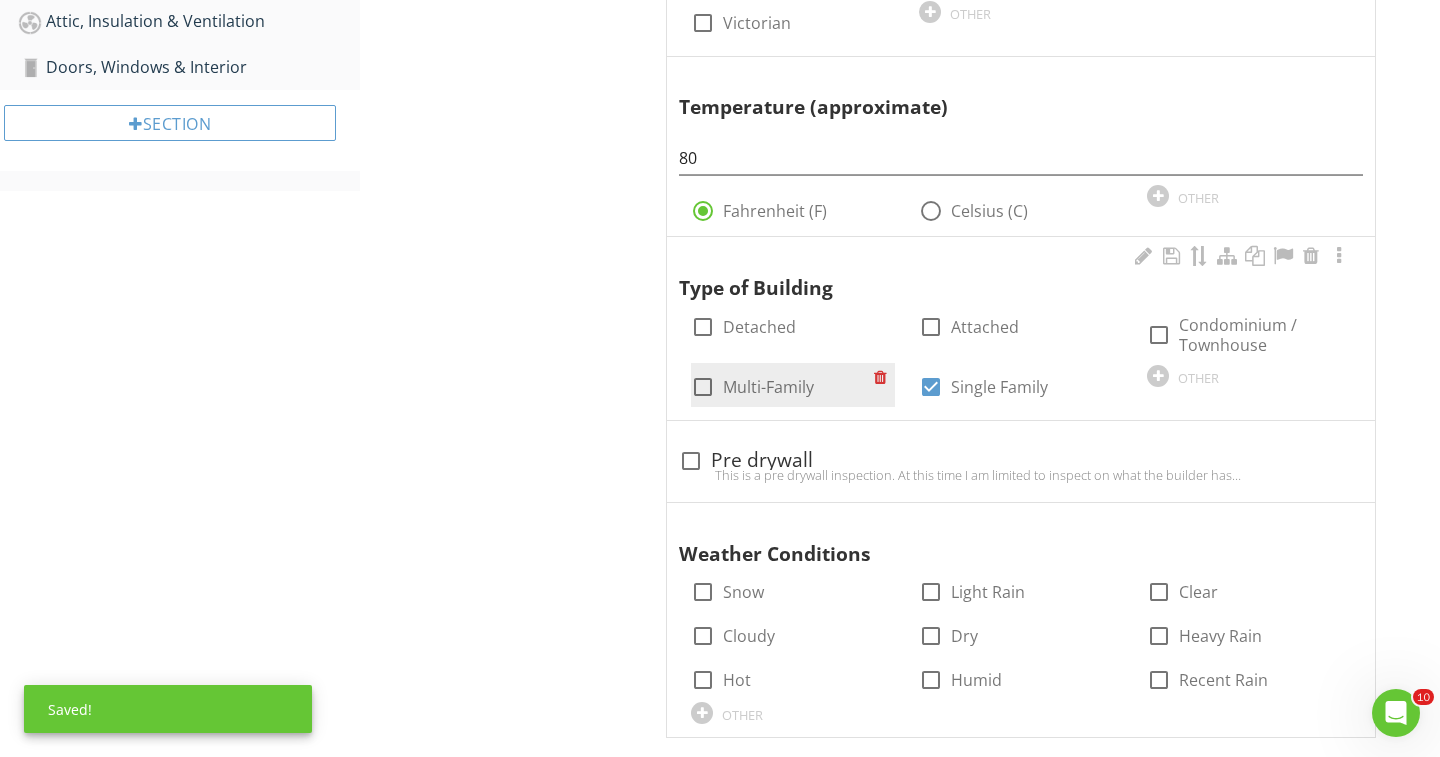 scroll, scrollTop: 949, scrollLeft: 0, axis: vertical 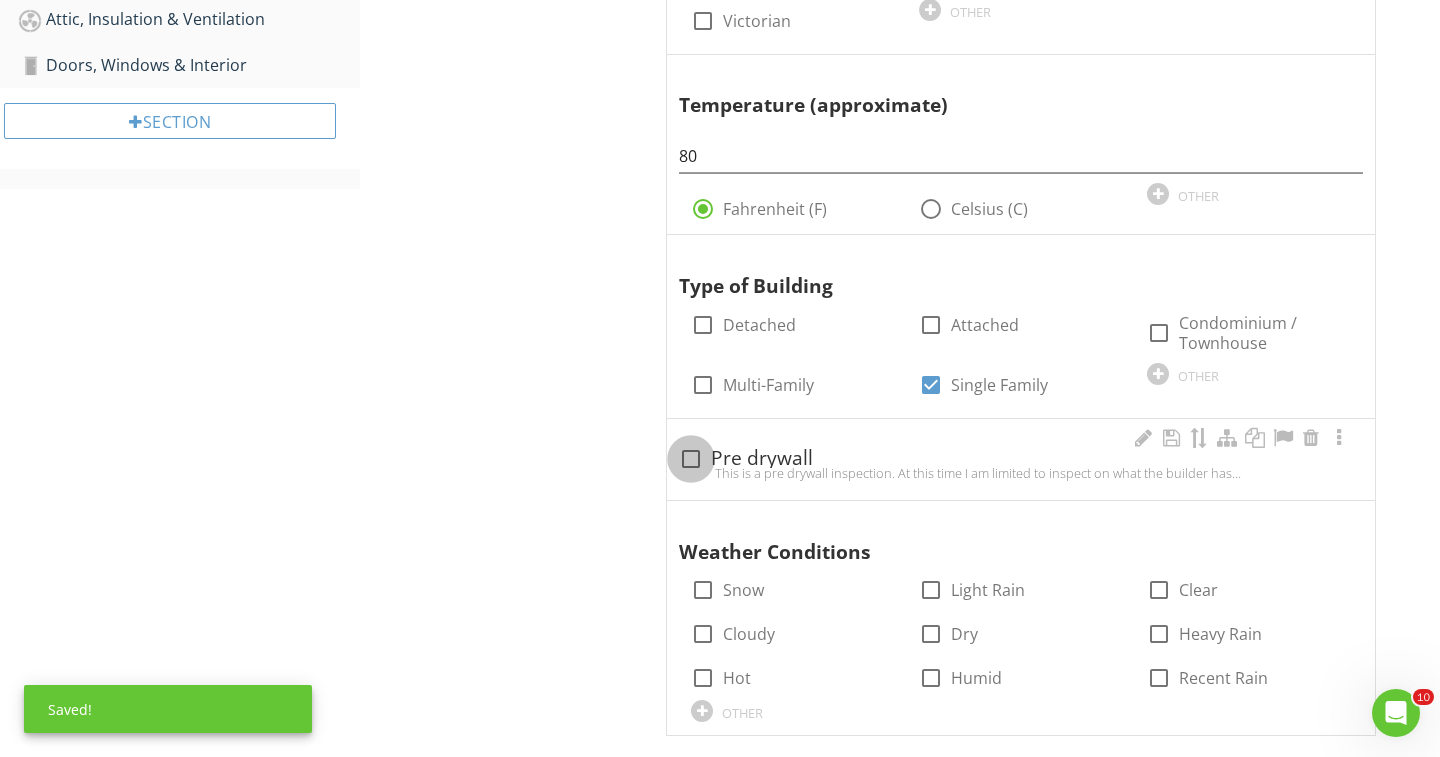 click at bounding box center [691, 459] 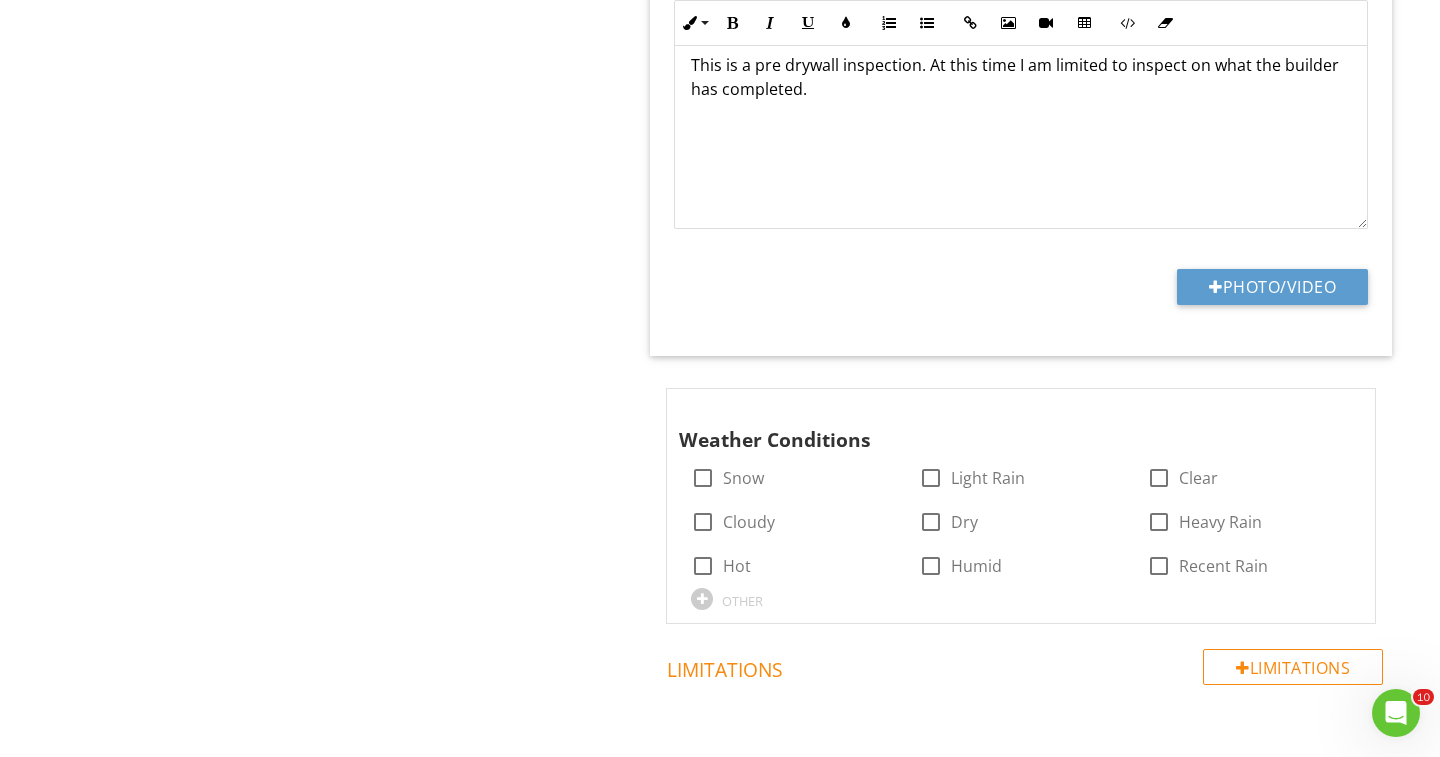 scroll, scrollTop: 1586, scrollLeft: 0, axis: vertical 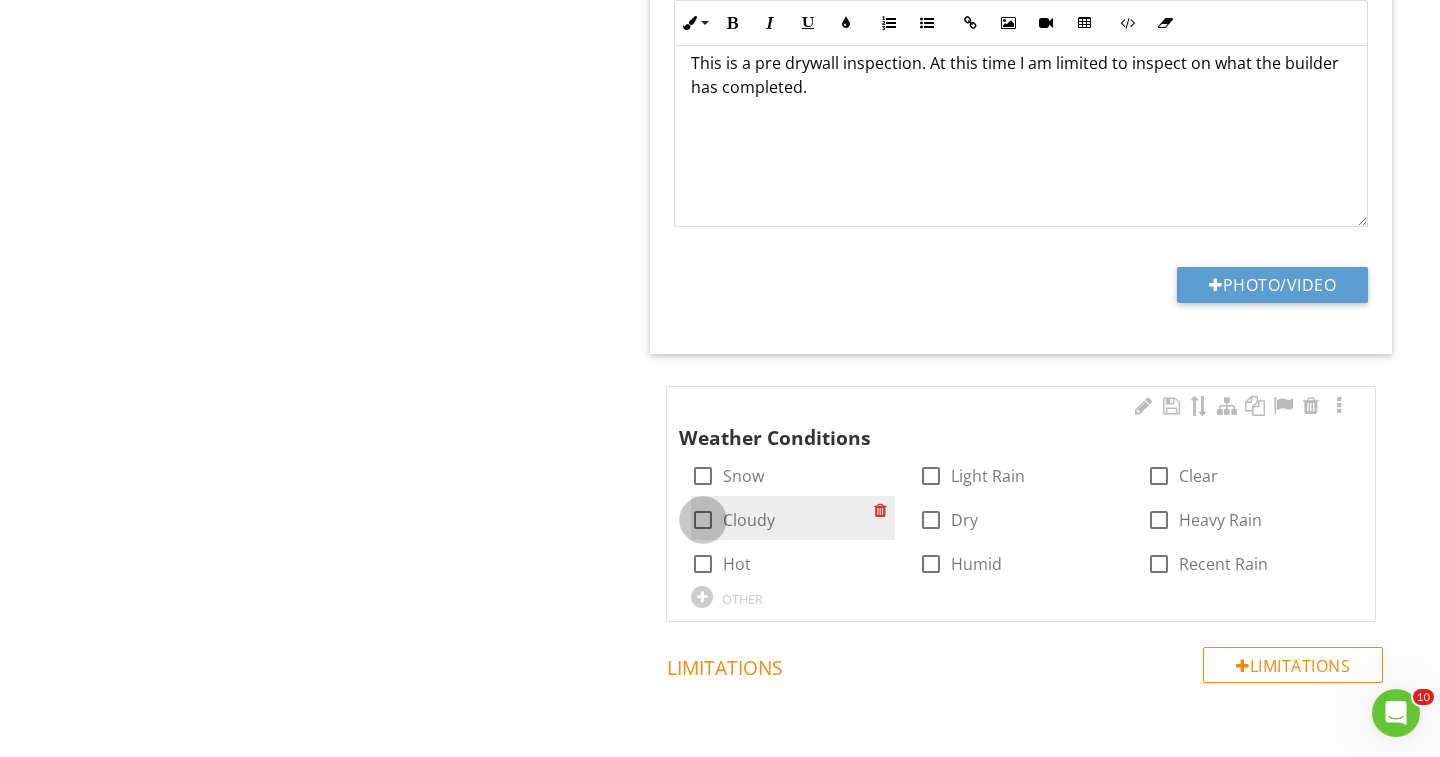 click at bounding box center (703, 520) 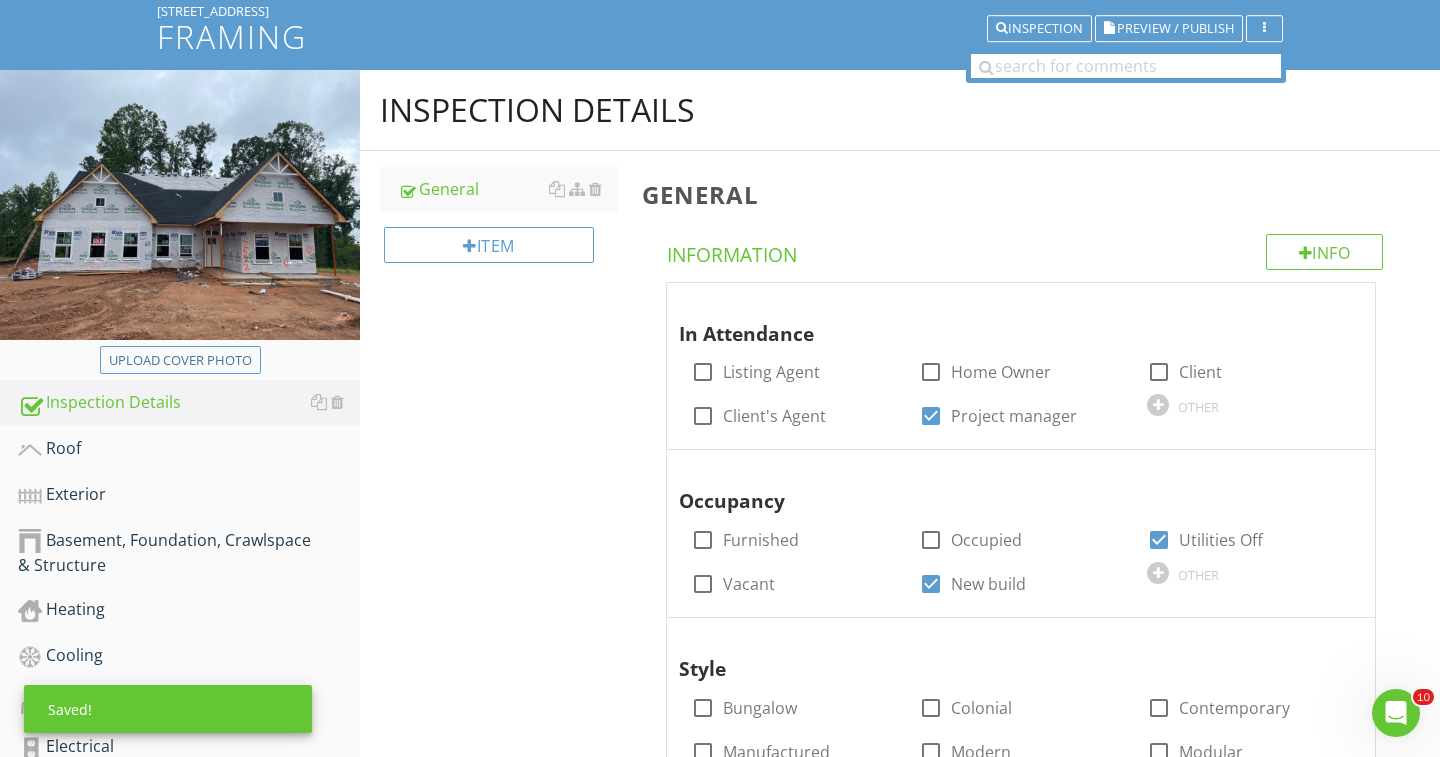 scroll, scrollTop: 191, scrollLeft: 0, axis: vertical 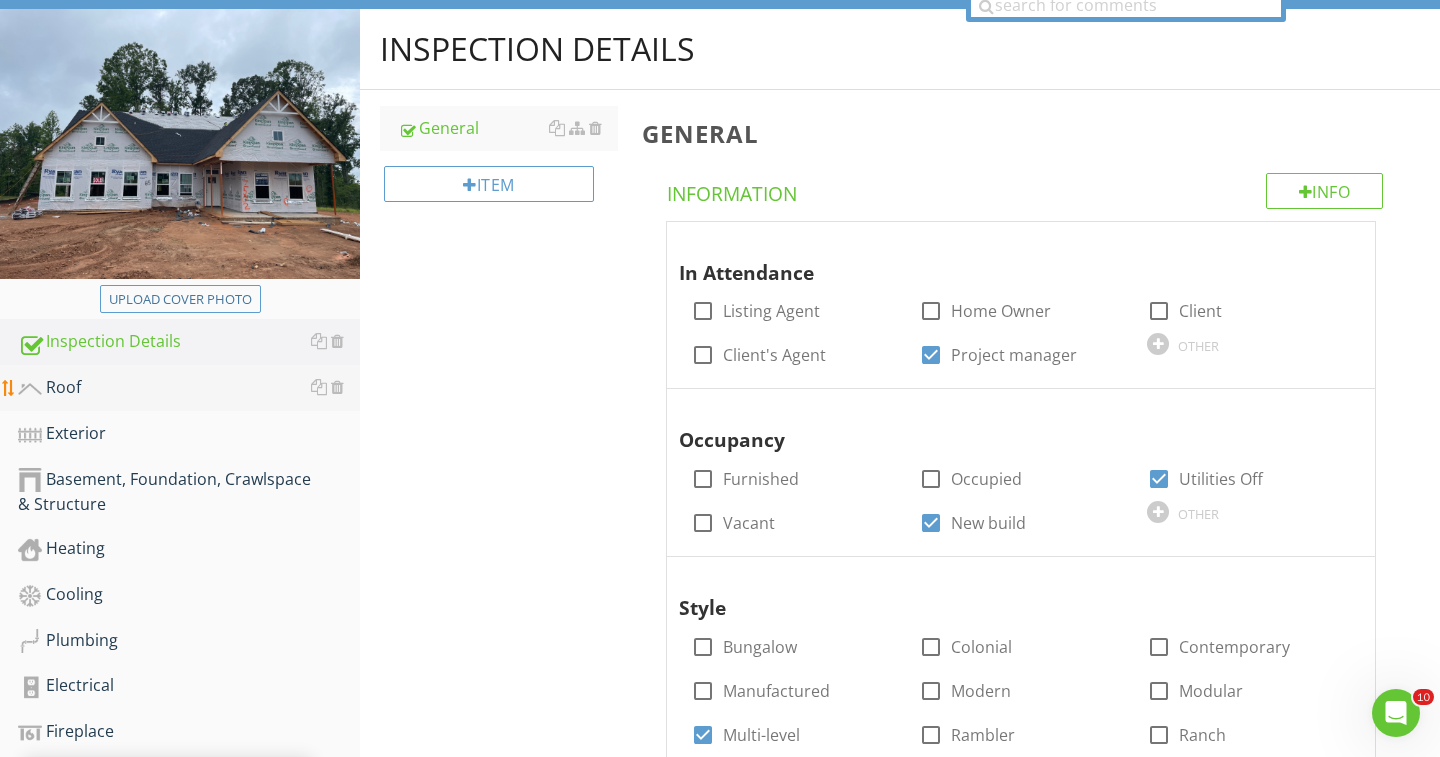 click on "Roof" at bounding box center [189, 388] 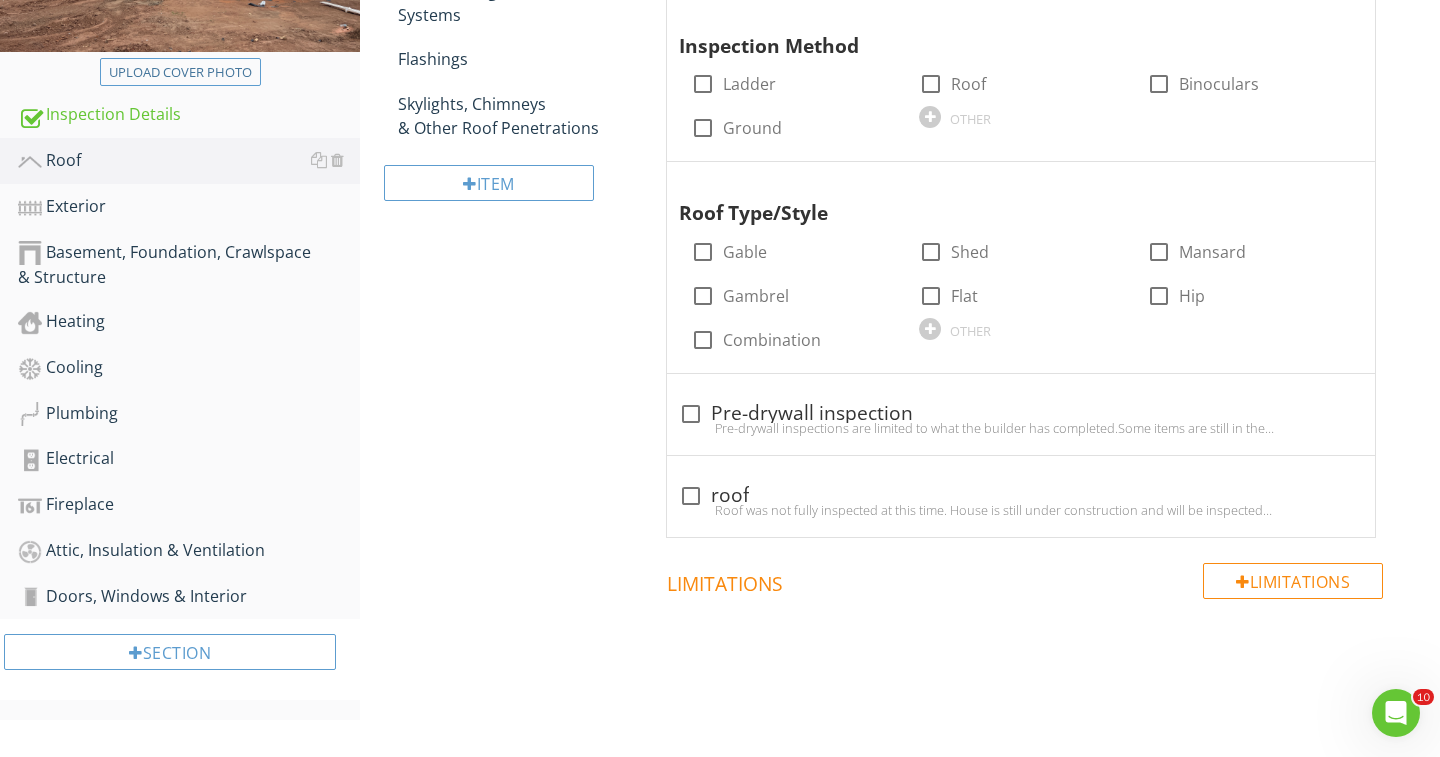 scroll, scrollTop: 417, scrollLeft: 0, axis: vertical 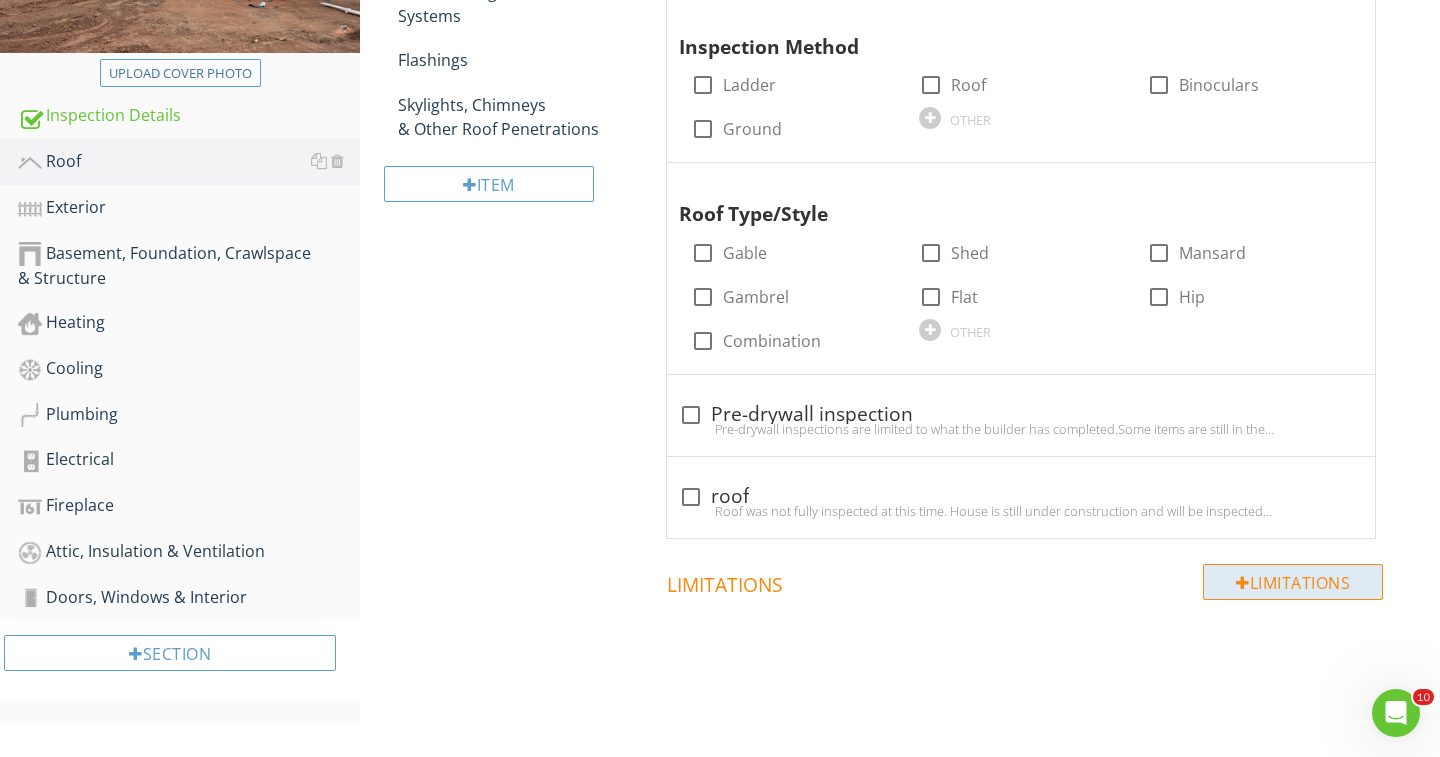 click on "Limitations" at bounding box center [1293, 582] 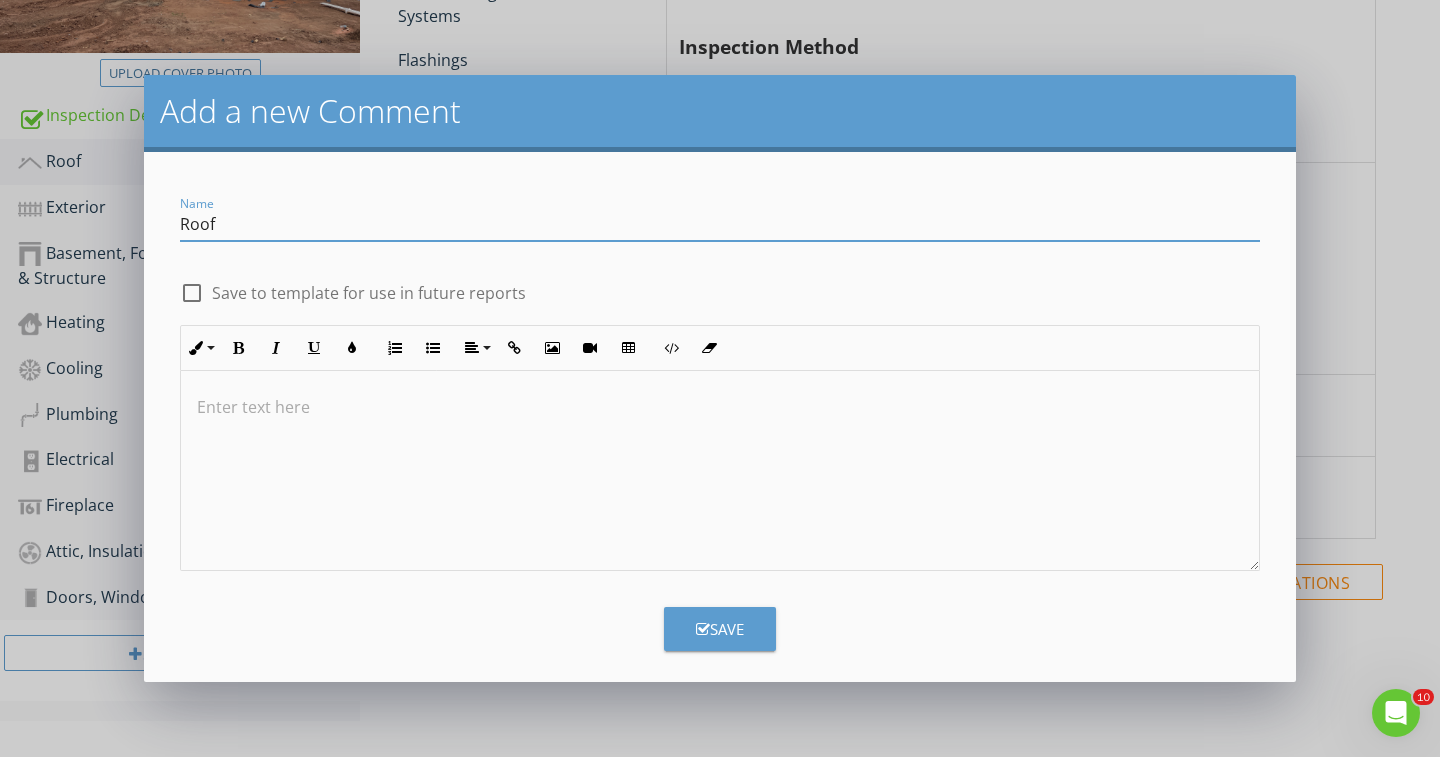 type on "Roof" 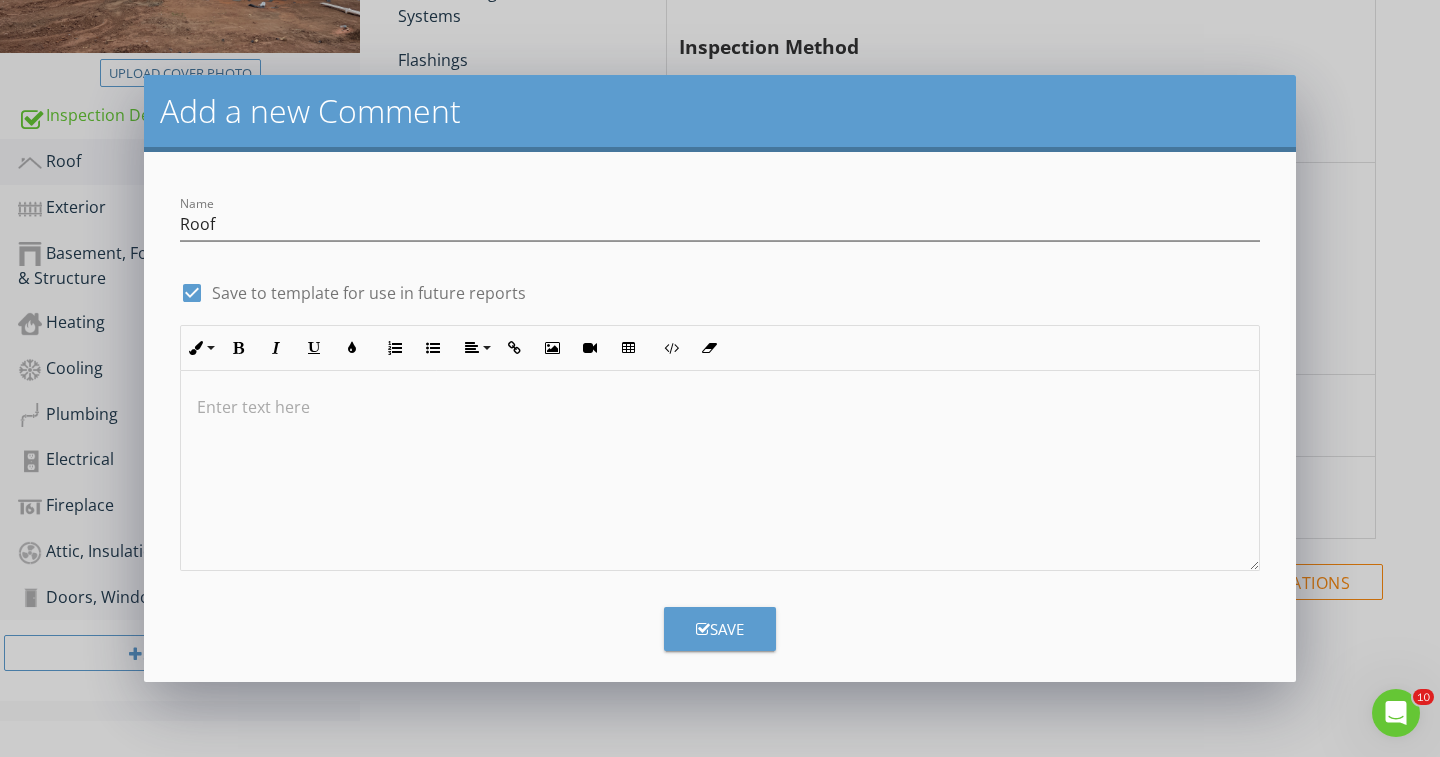click at bounding box center (720, 407) 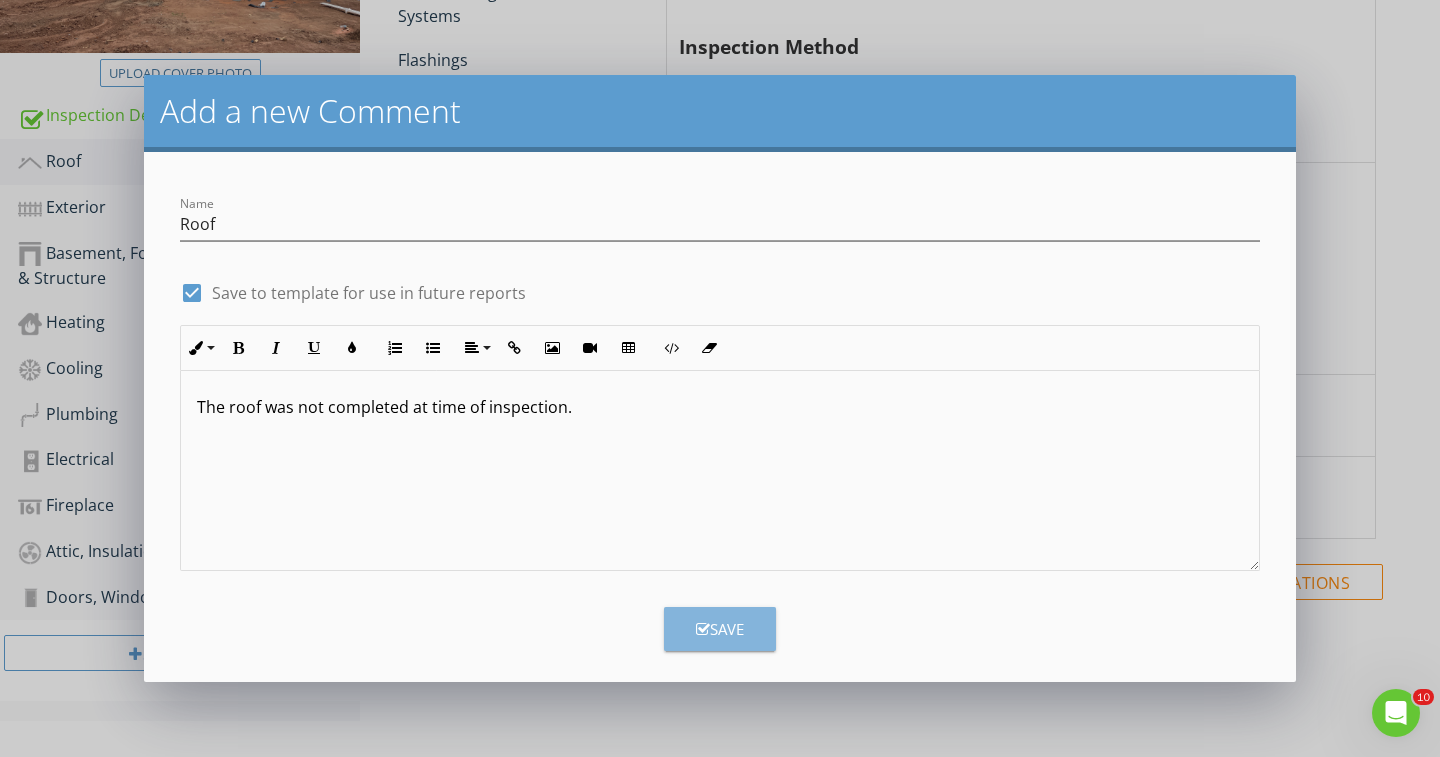 click at bounding box center [703, 629] 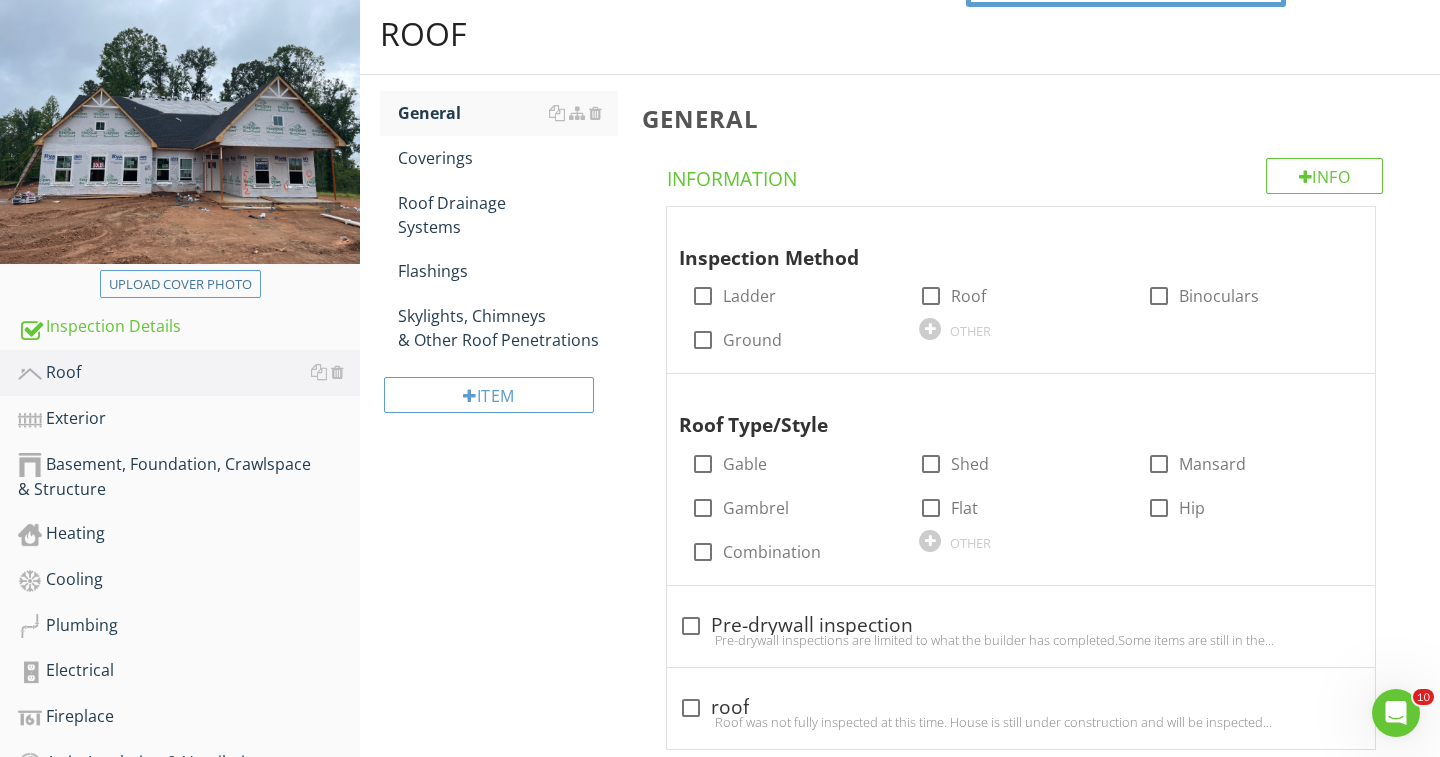scroll, scrollTop: 209, scrollLeft: 0, axis: vertical 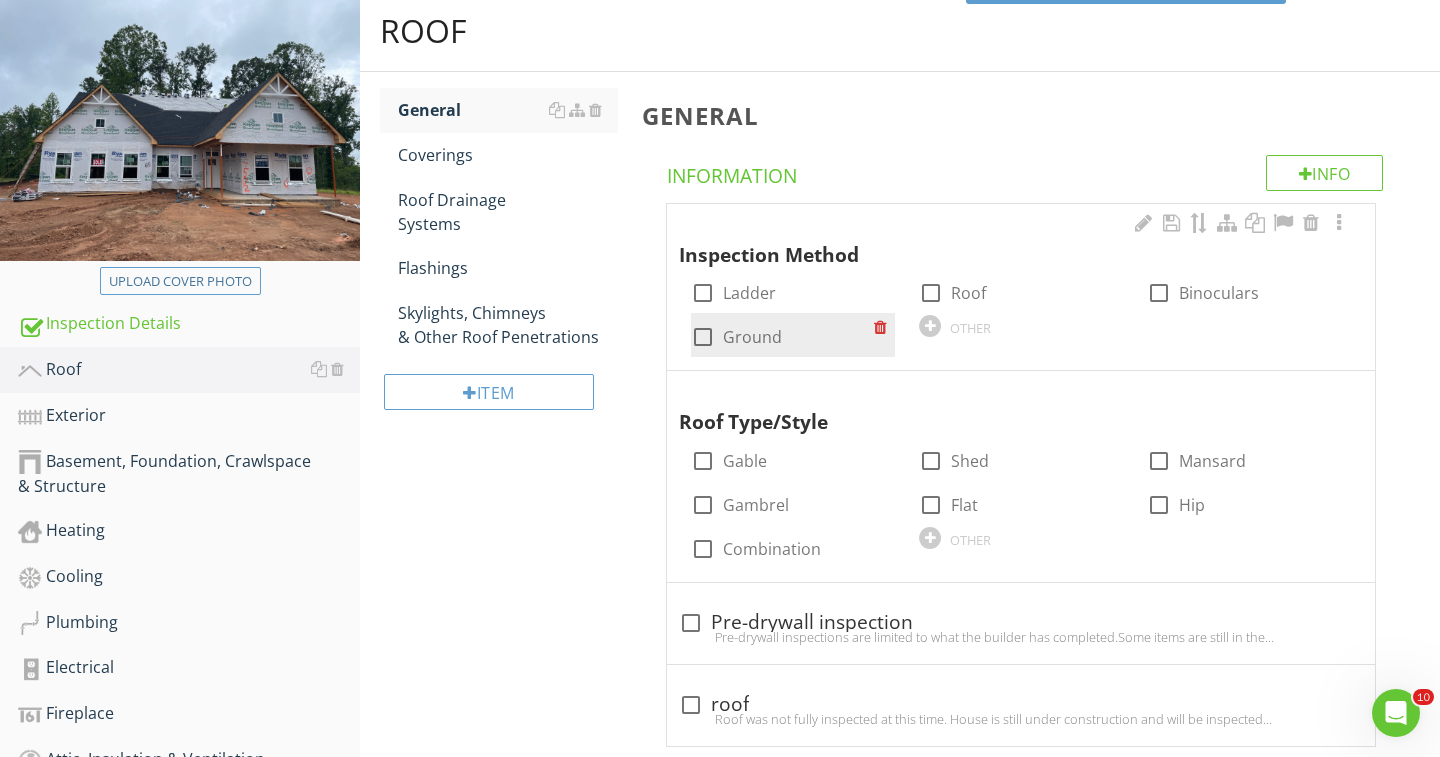 click at bounding box center (703, 337) 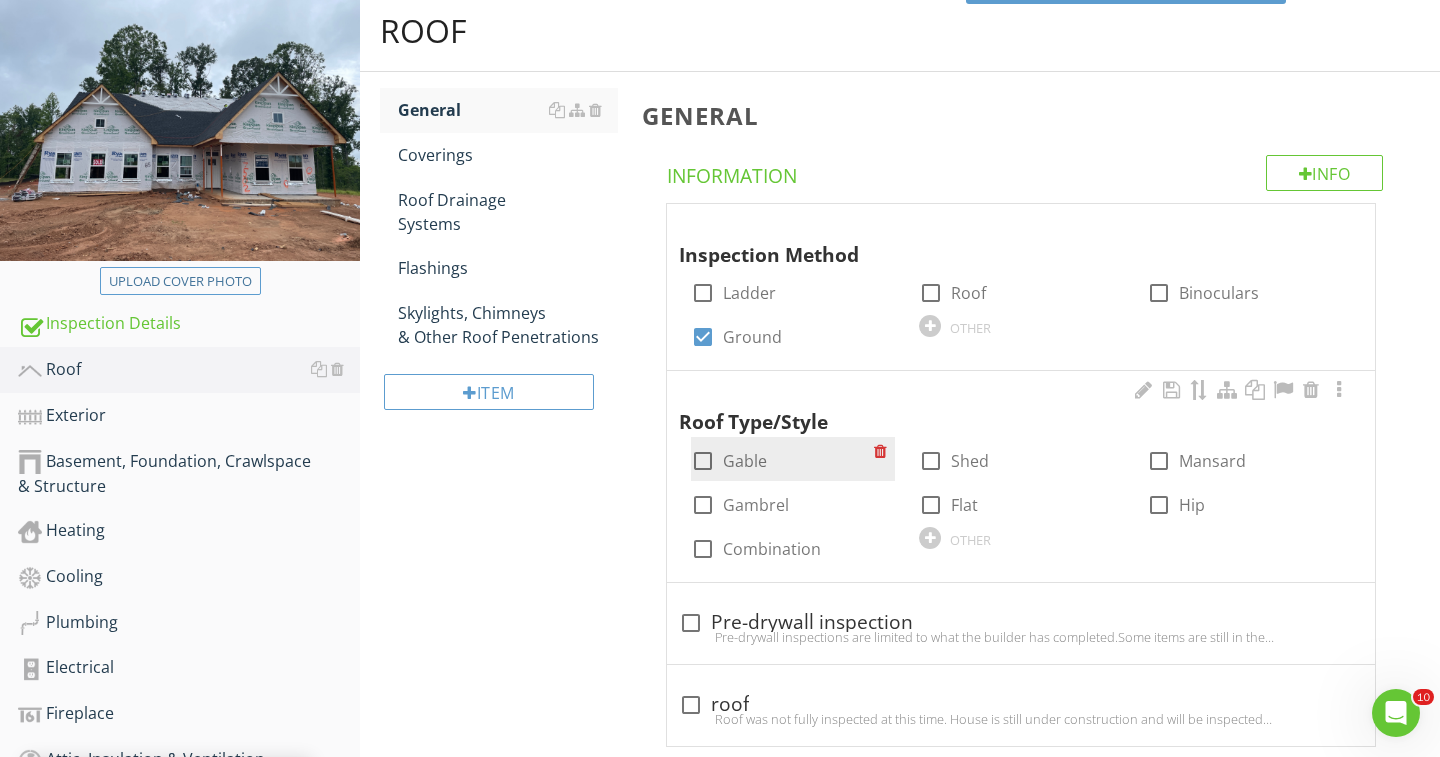 click at bounding box center (703, 461) 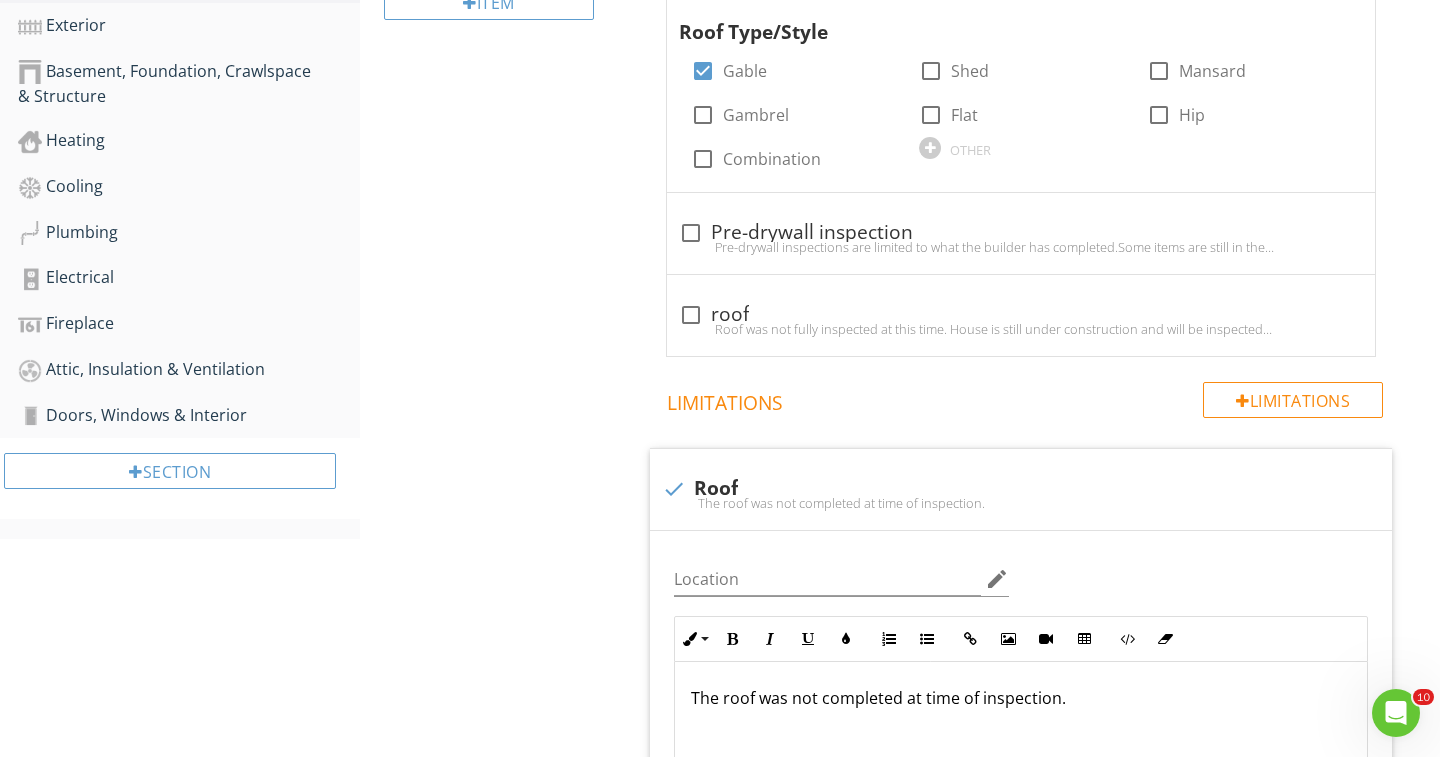 scroll, scrollTop: 599, scrollLeft: 0, axis: vertical 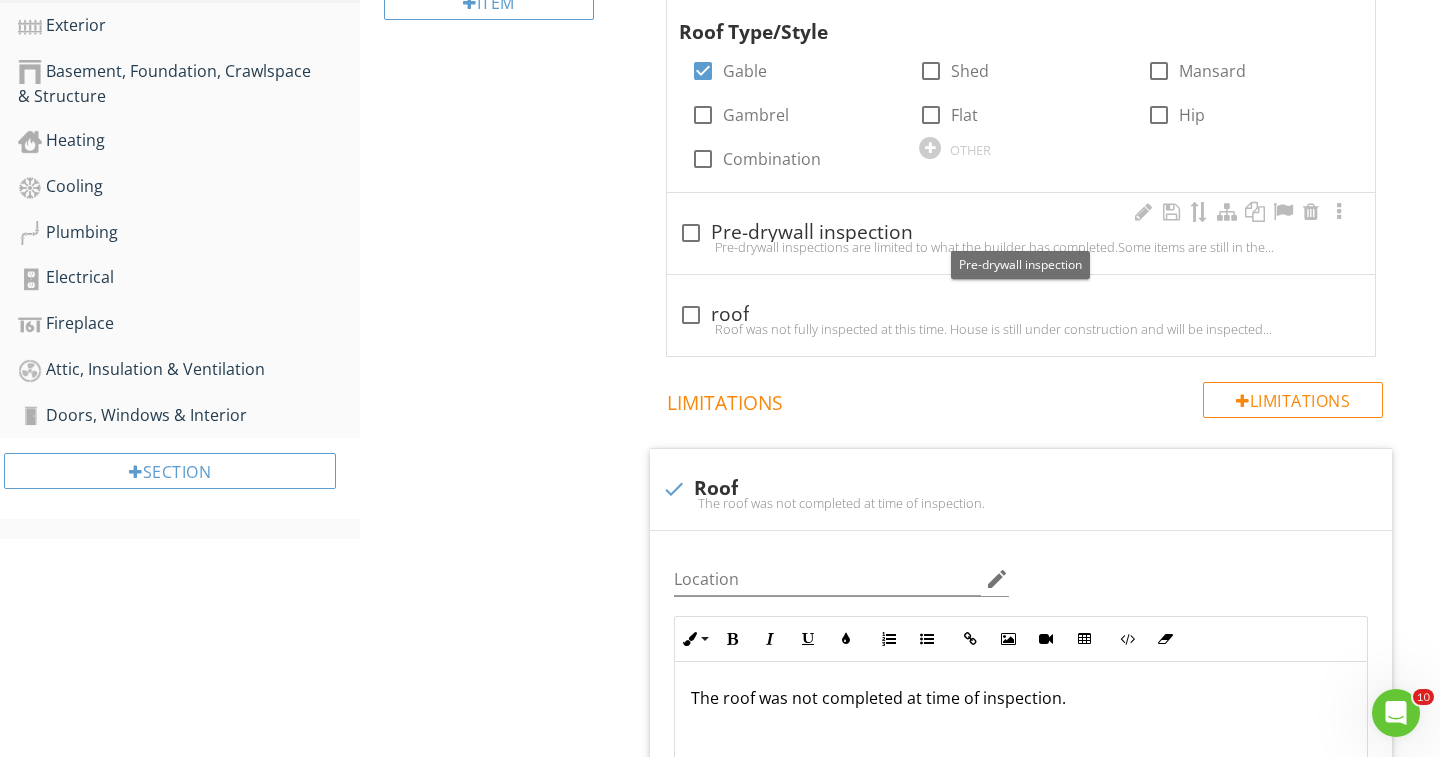 click at bounding box center [691, 233] 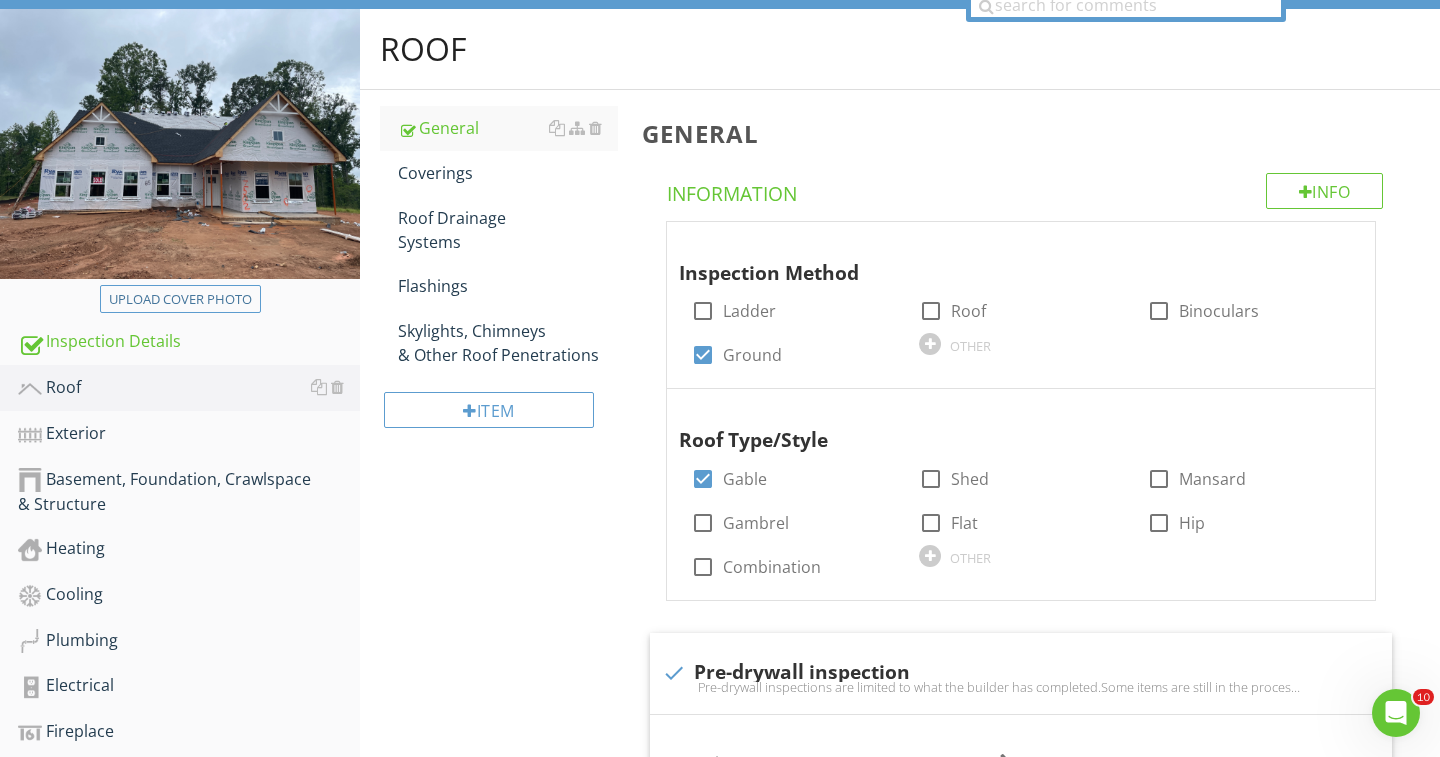 scroll, scrollTop: 150, scrollLeft: 0, axis: vertical 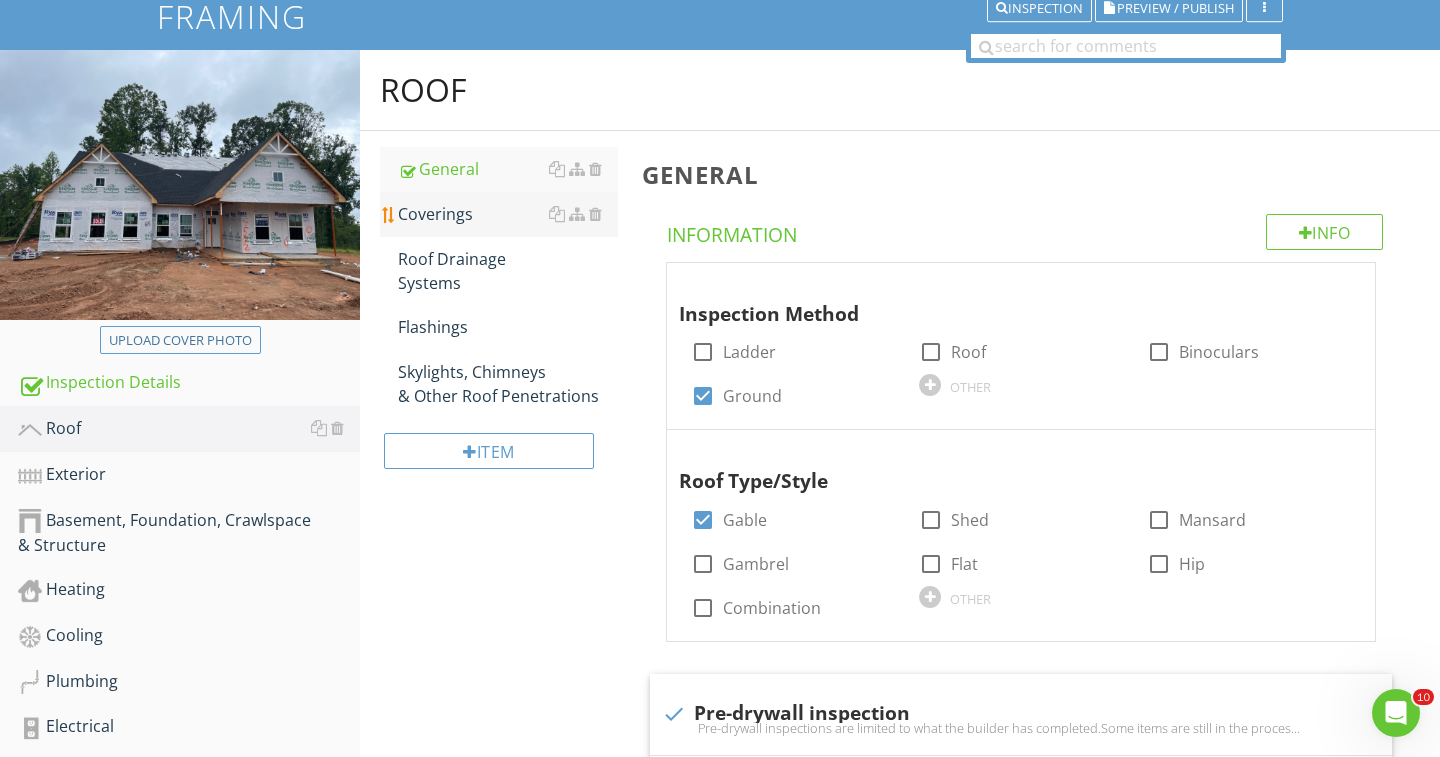 click on "Coverings" at bounding box center [508, 214] 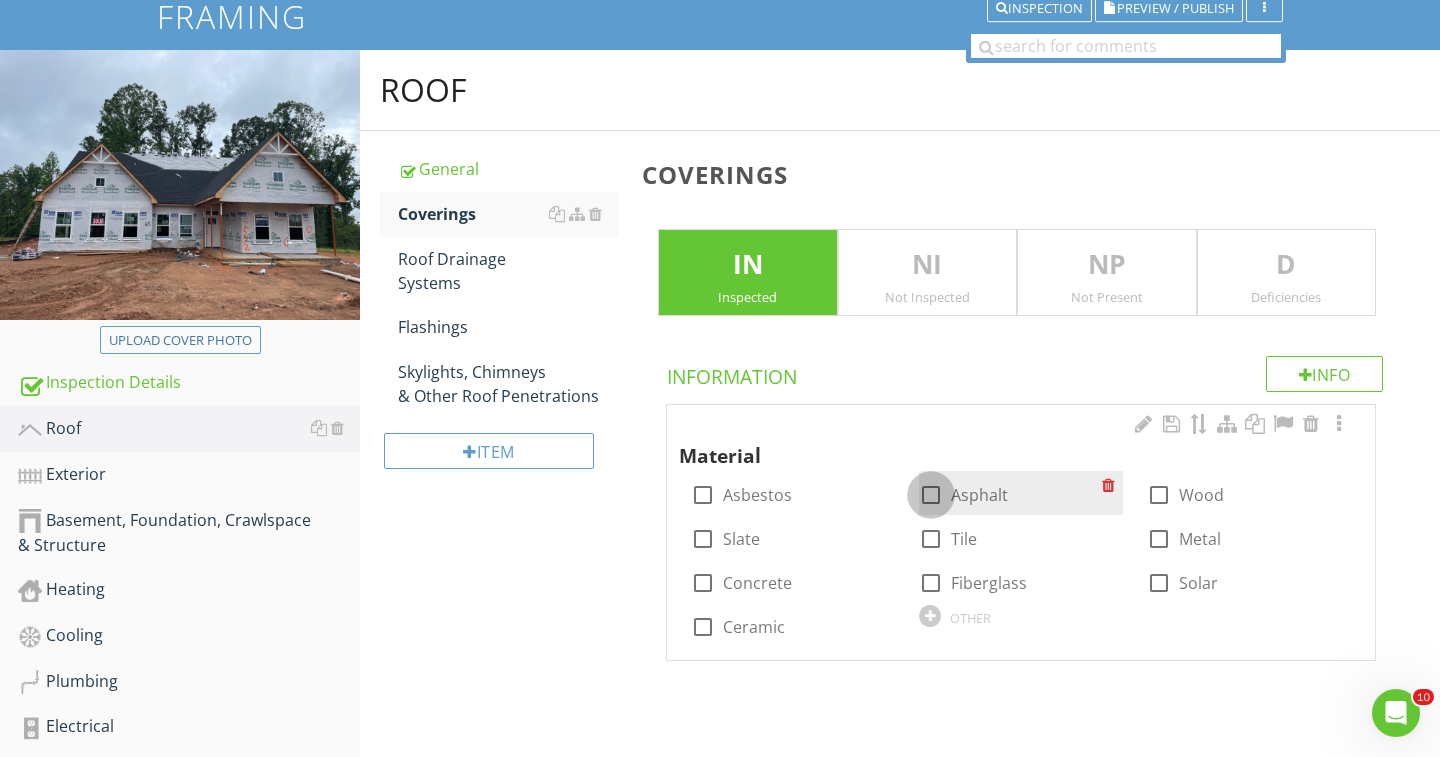 click at bounding box center (931, 495) 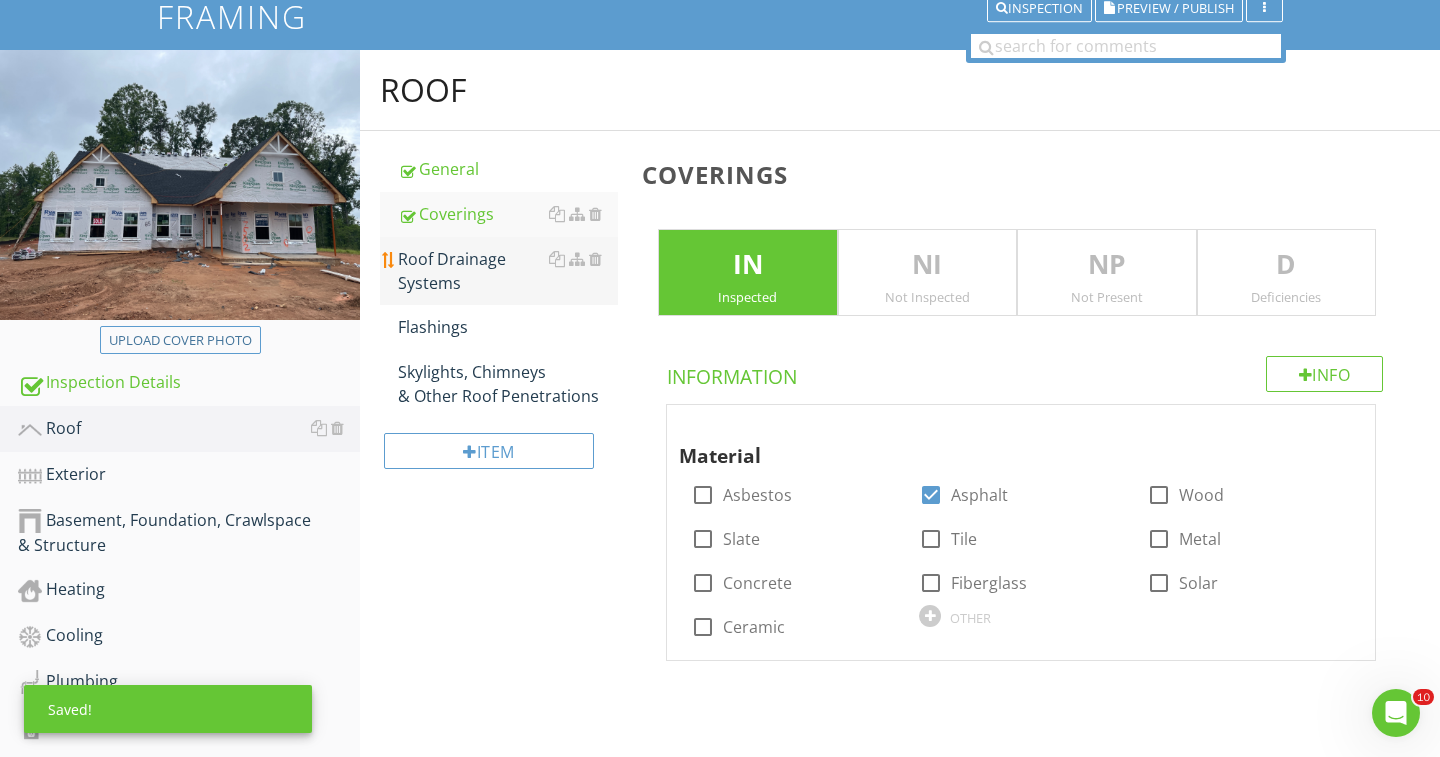 click on "Roof Drainage Systems" at bounding box center (508, 271) 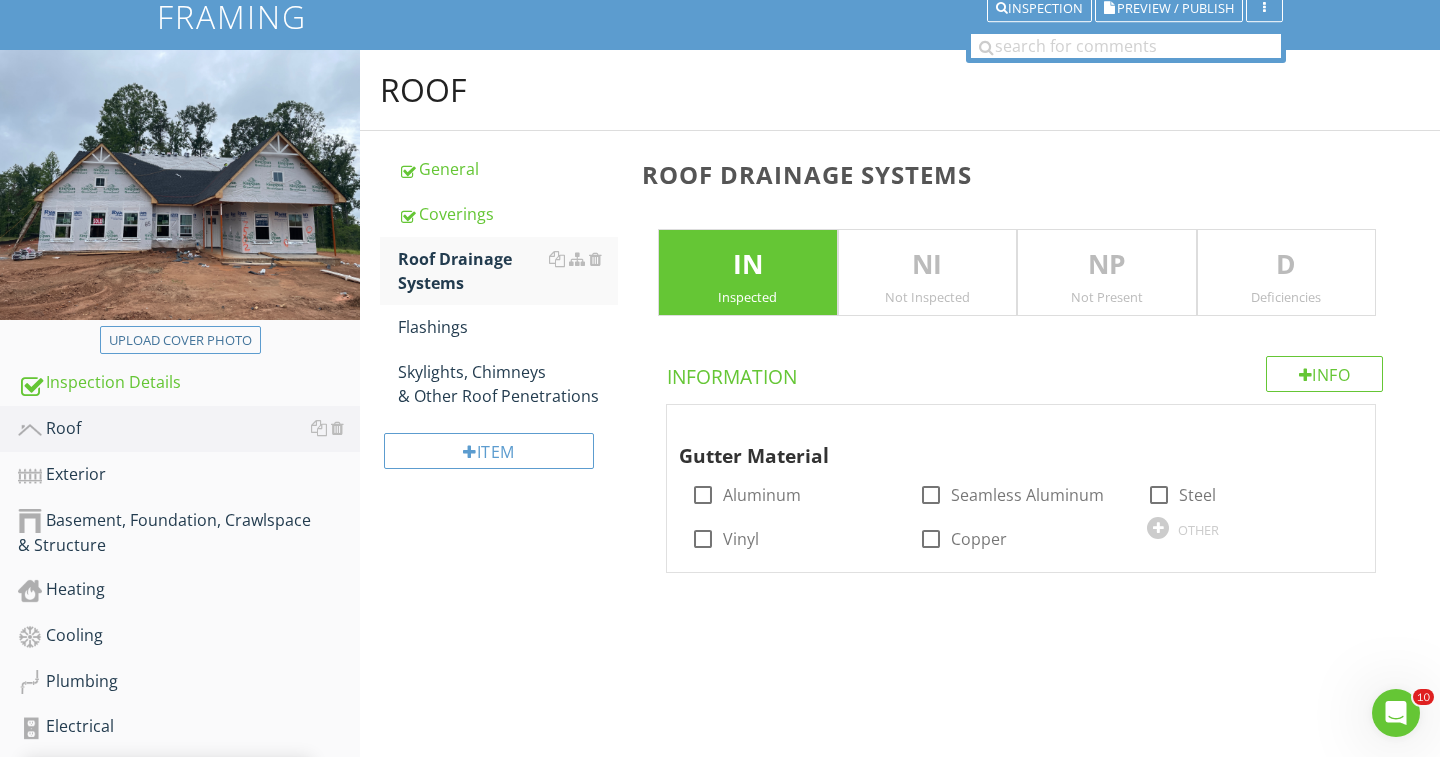 click on "NP" at bounding box center (1107, 265) 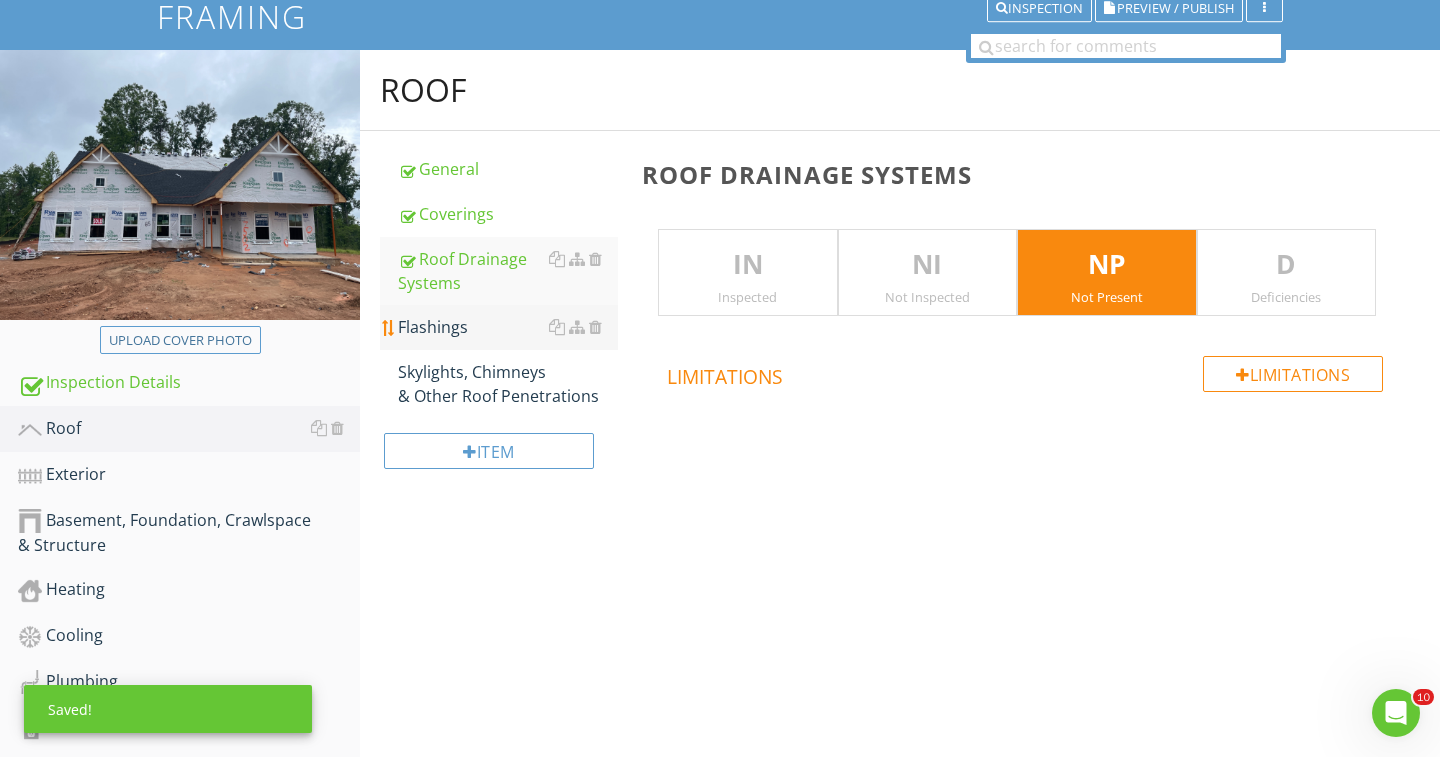 click on "Flashings" at bounding box center [508, 327] 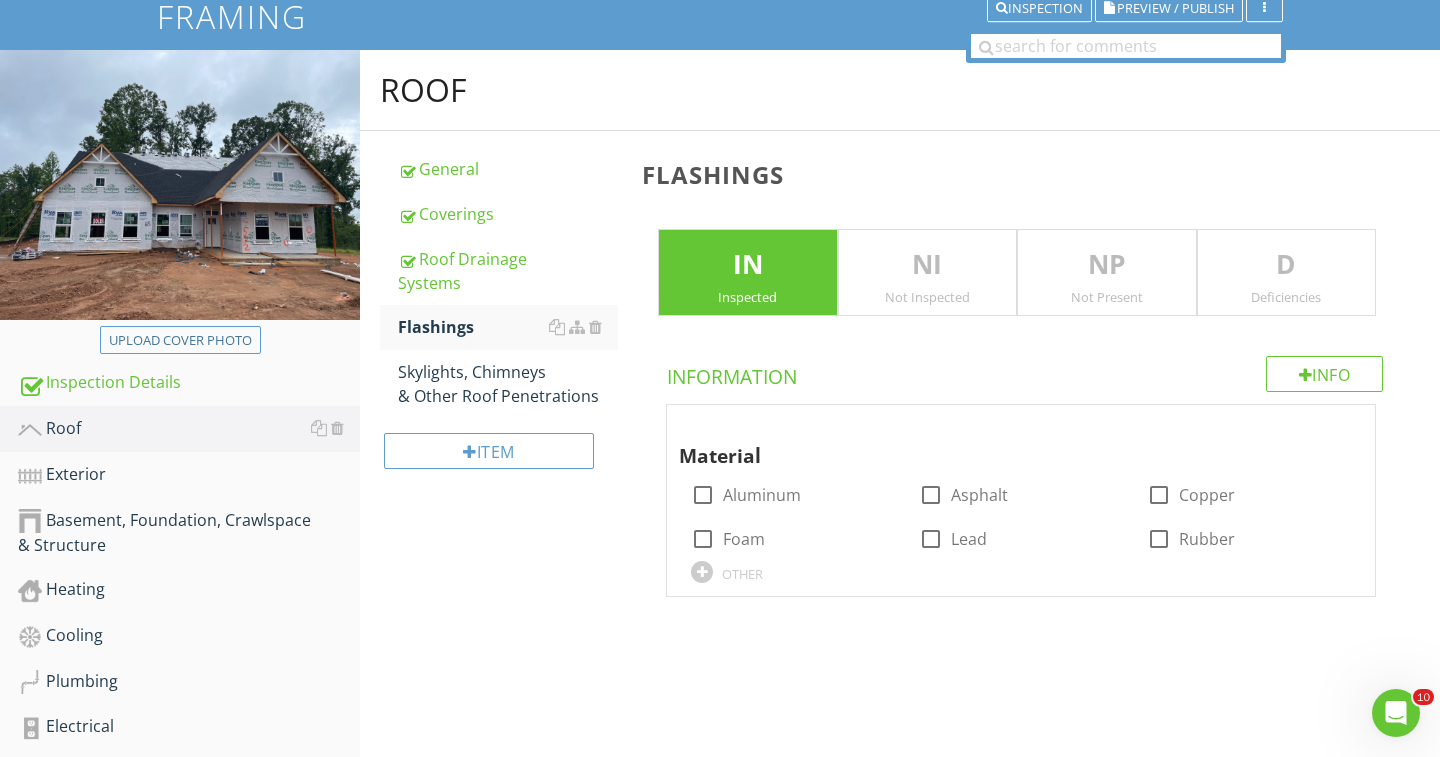 click on "Not Present" at bounding box center [1107, 297] 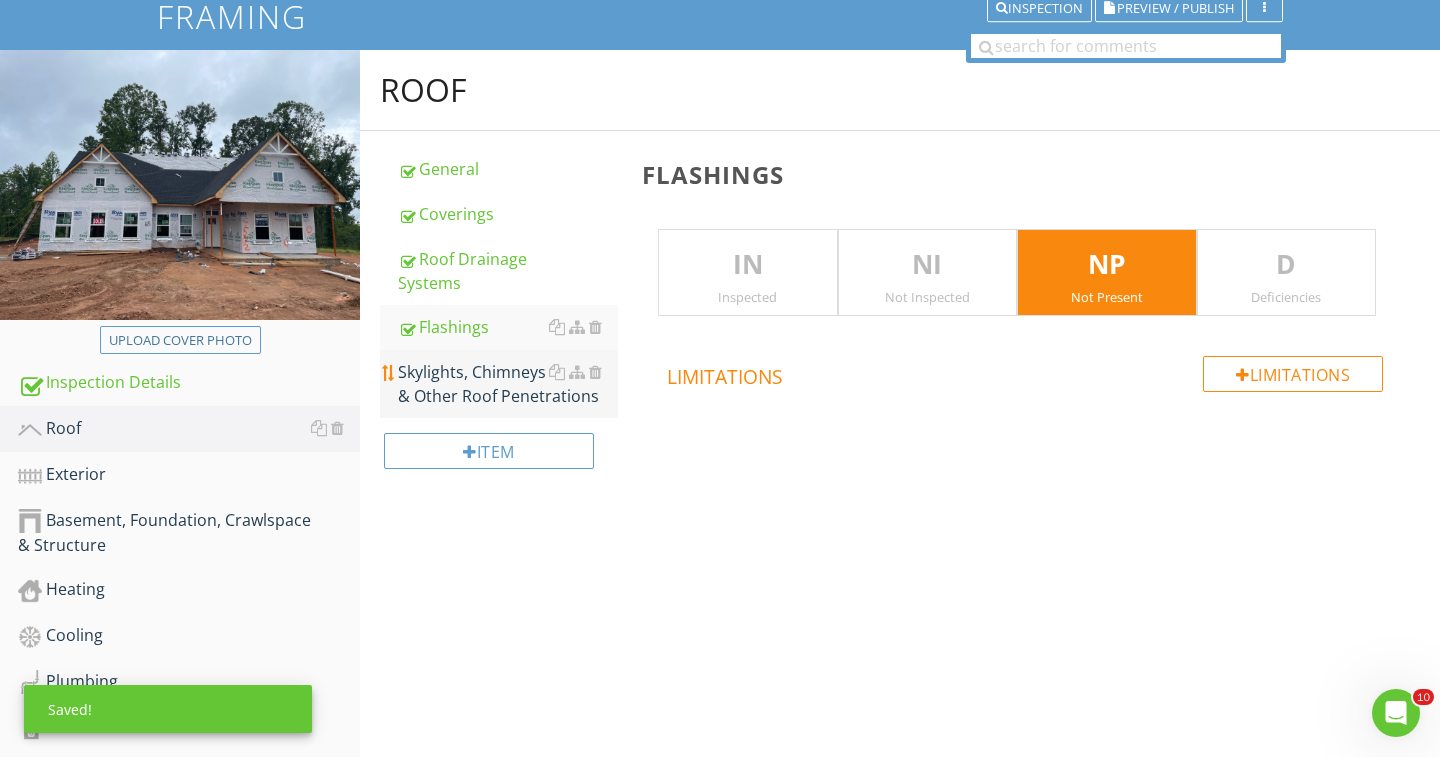 click on "Skylights, Chimneys & Other Roof Penetrations" at bounding box center [508, 384] 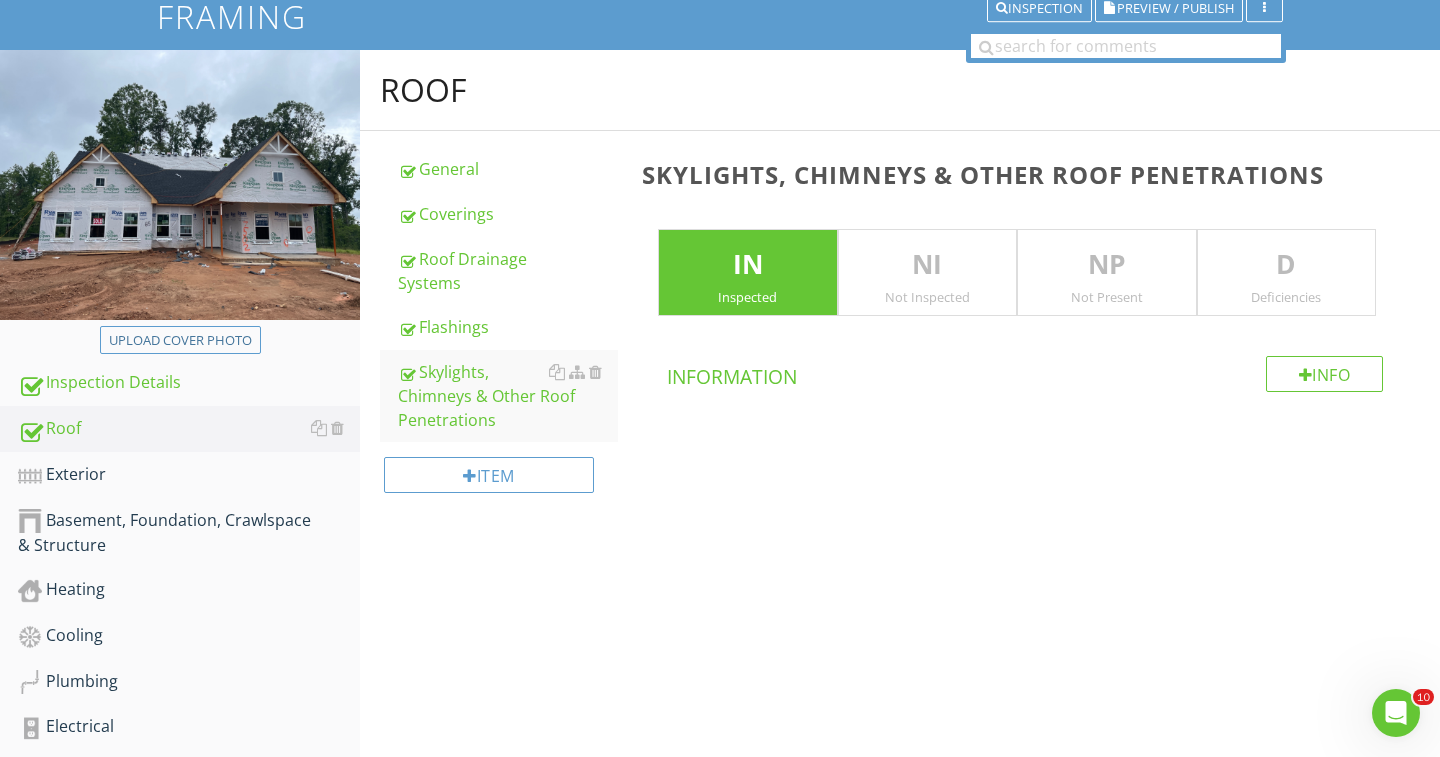 click on "Not Present" at bounding box center (1107, 297) 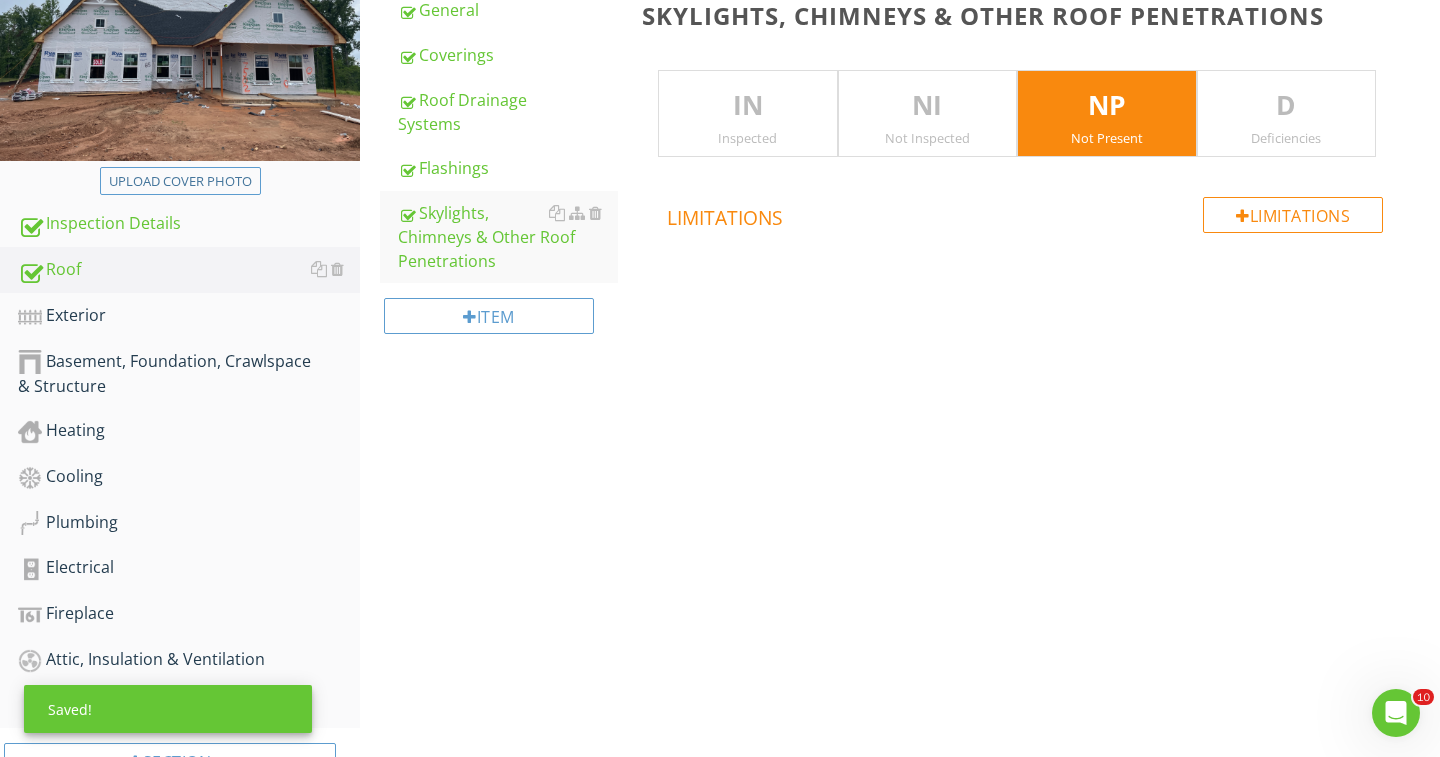 scroll, scrollTop: 315, scrollLeft: 0, axis: vertical 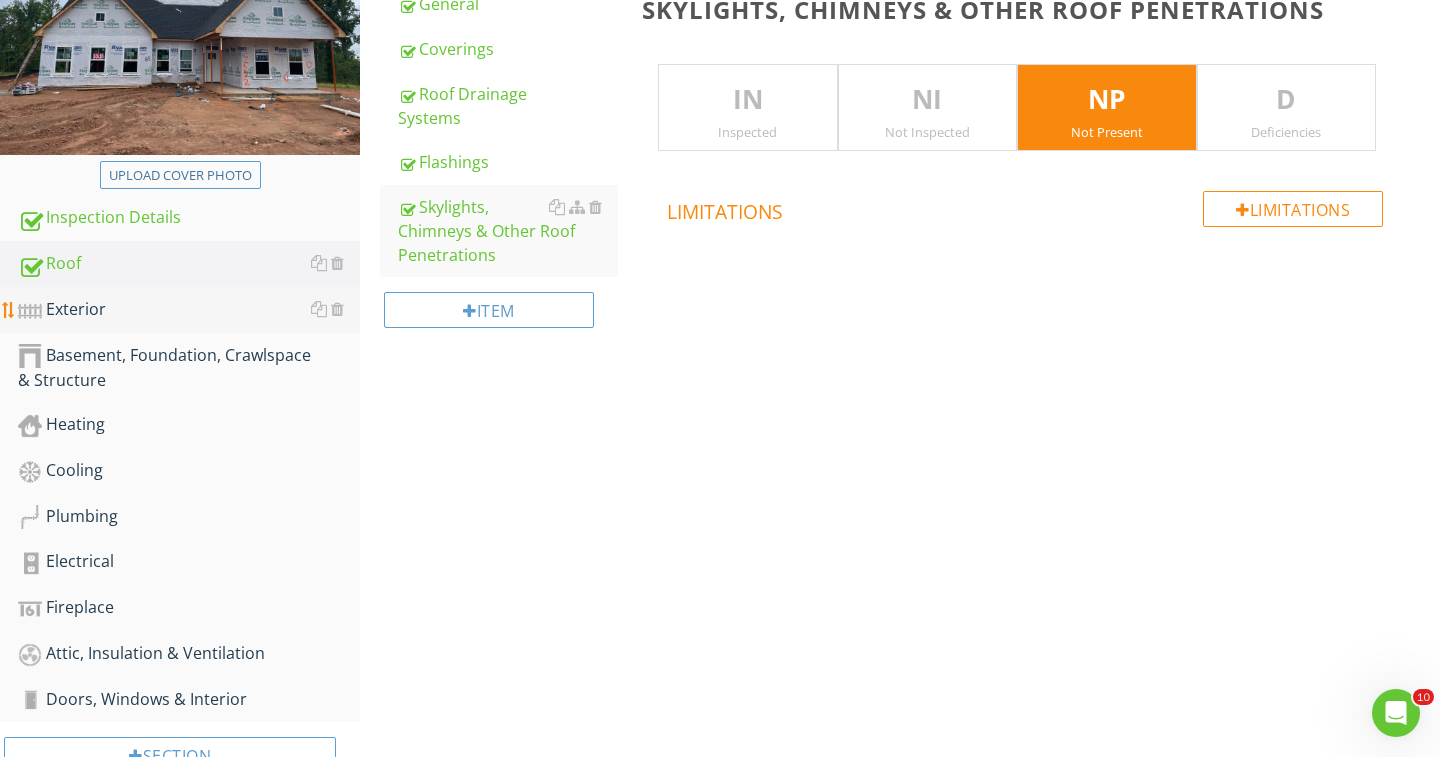 click on "Exterior" at bounding box center (189, 310) 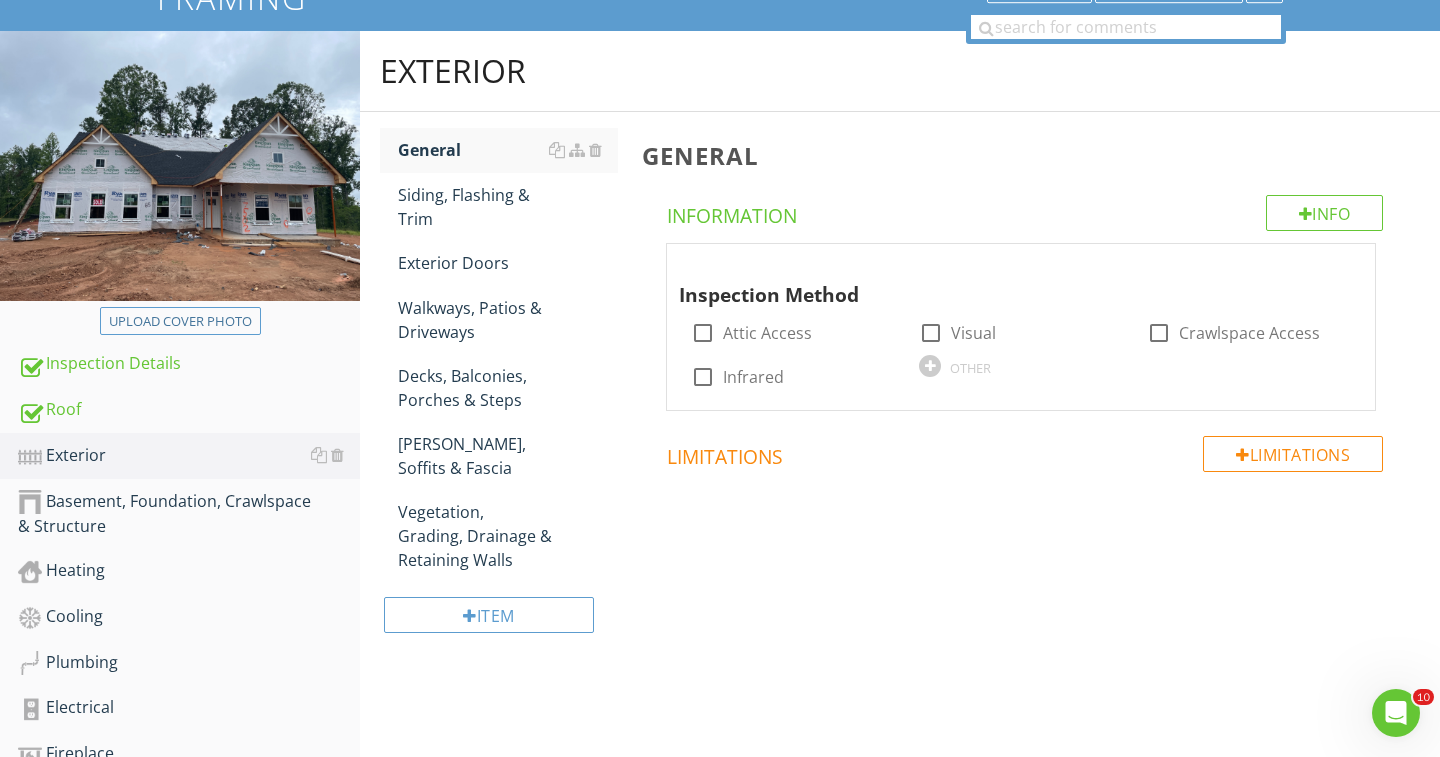 scroll, scrollTop: 168, scrollLeft: 0, axis: vertical 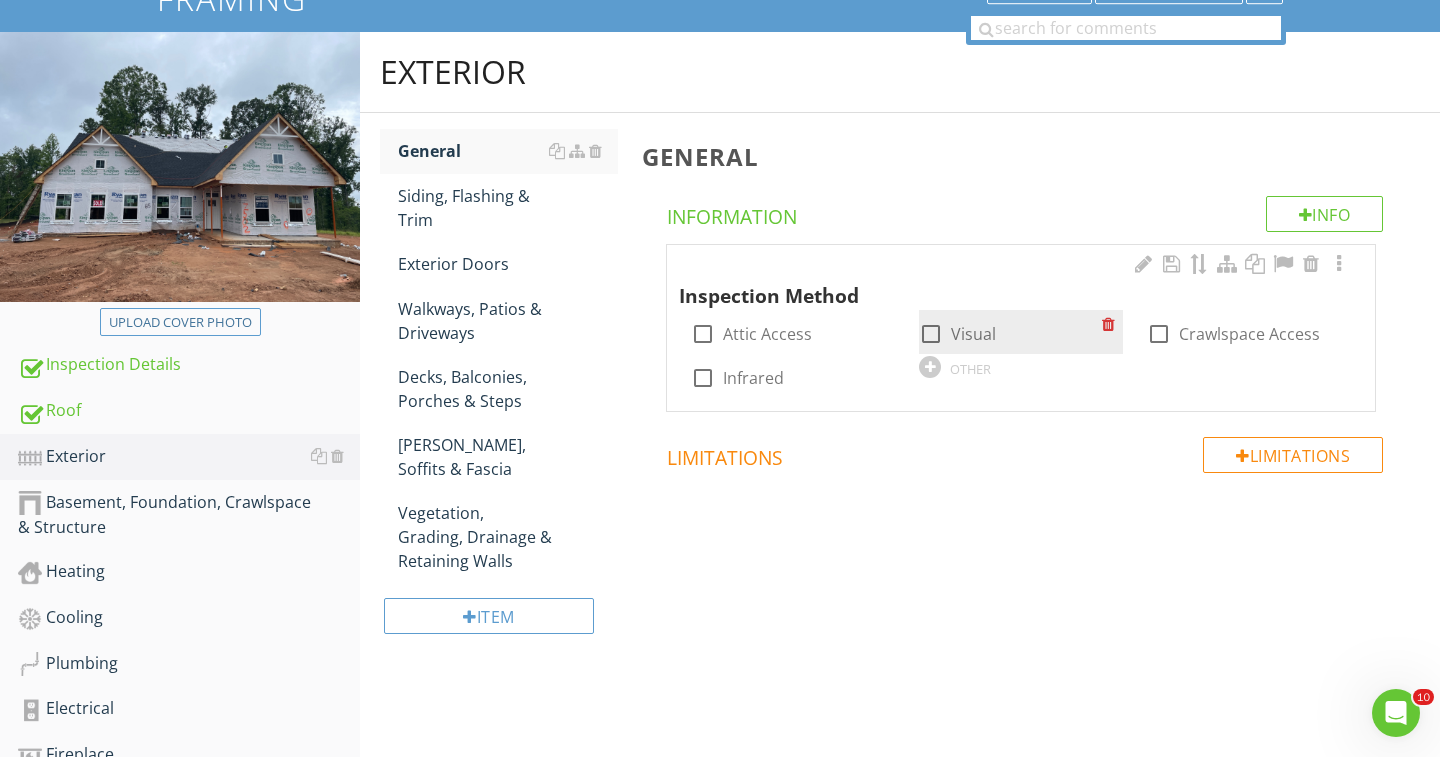 click at bounding box center (931, 334) 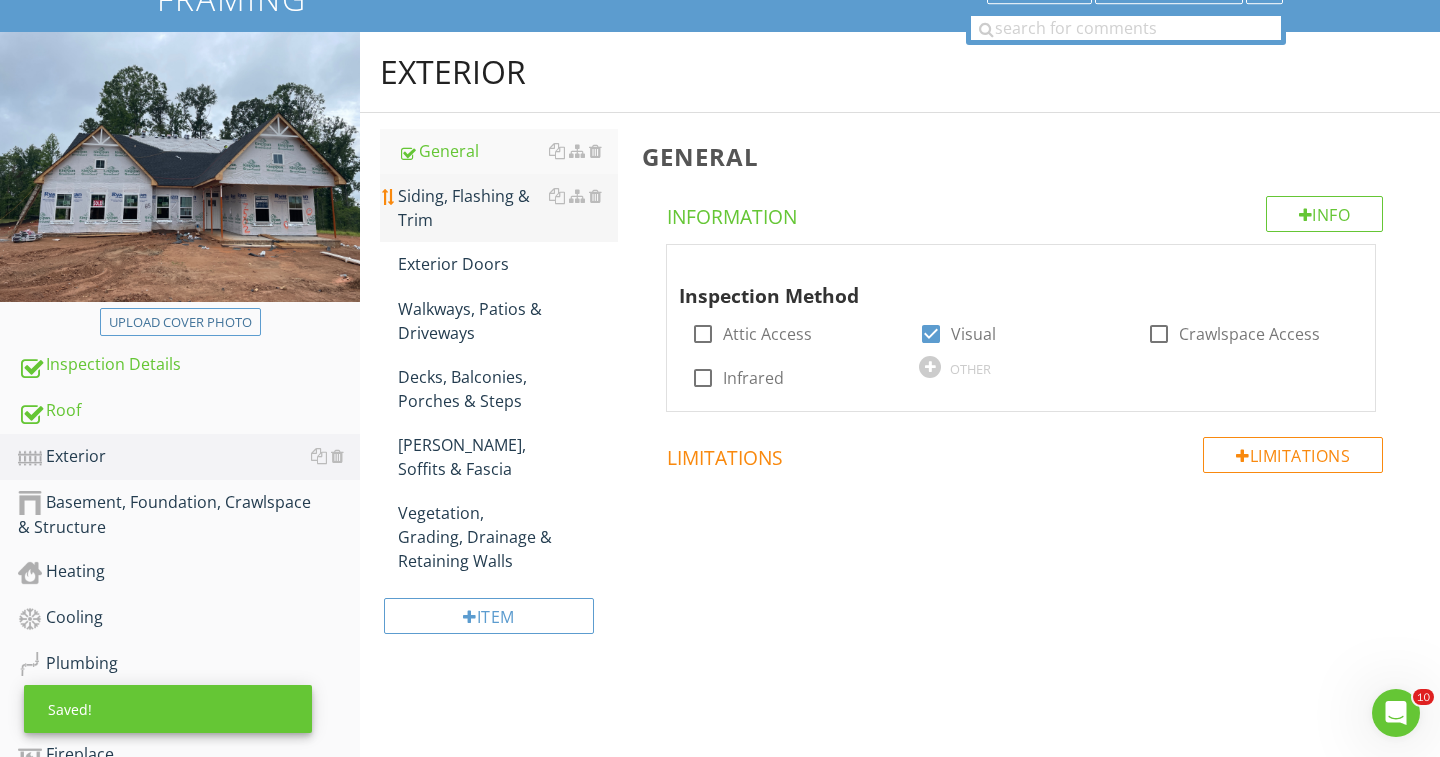 click on "Siding, Flashing & Trim" at bounding box center [508, 208] 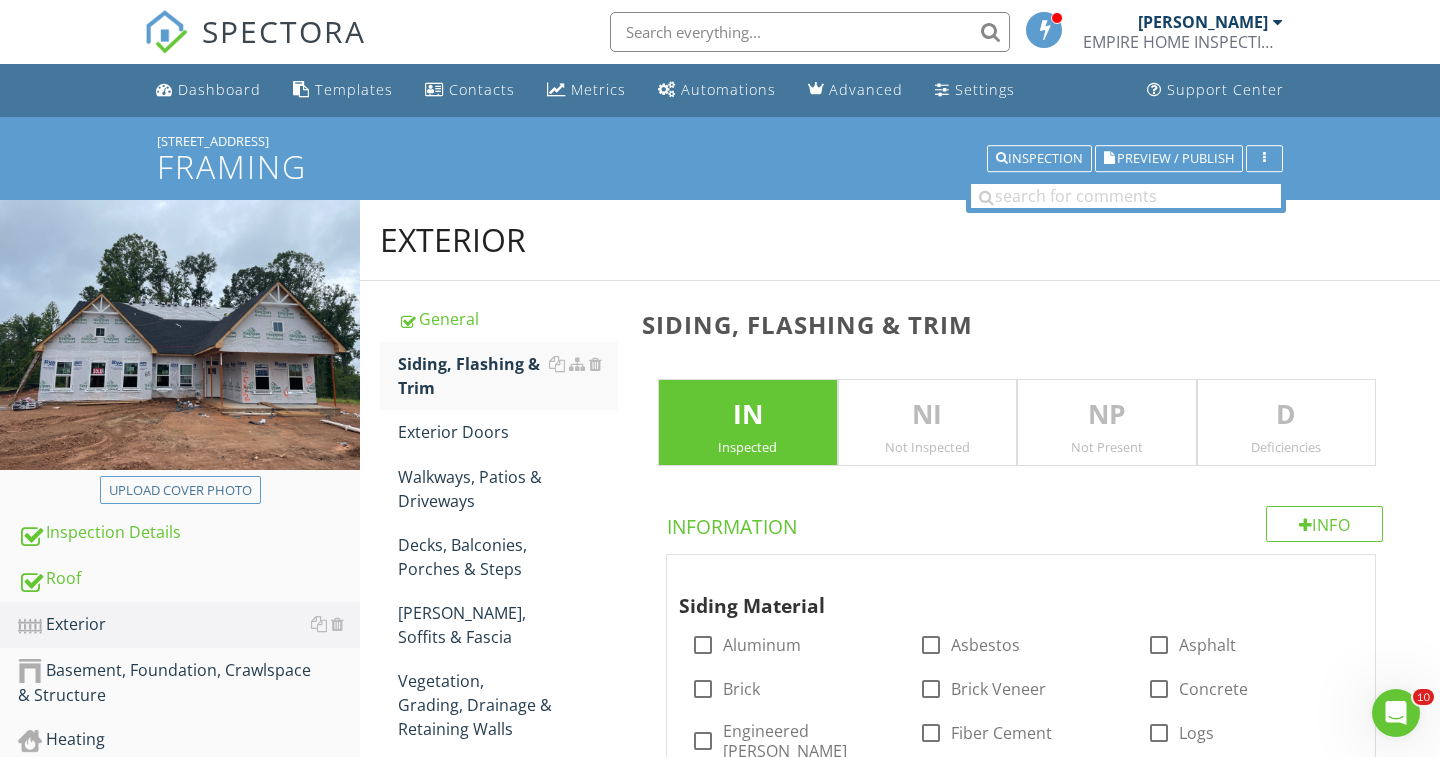 scroll, scrollTop: 0, scrollLeft: 0, axis: both 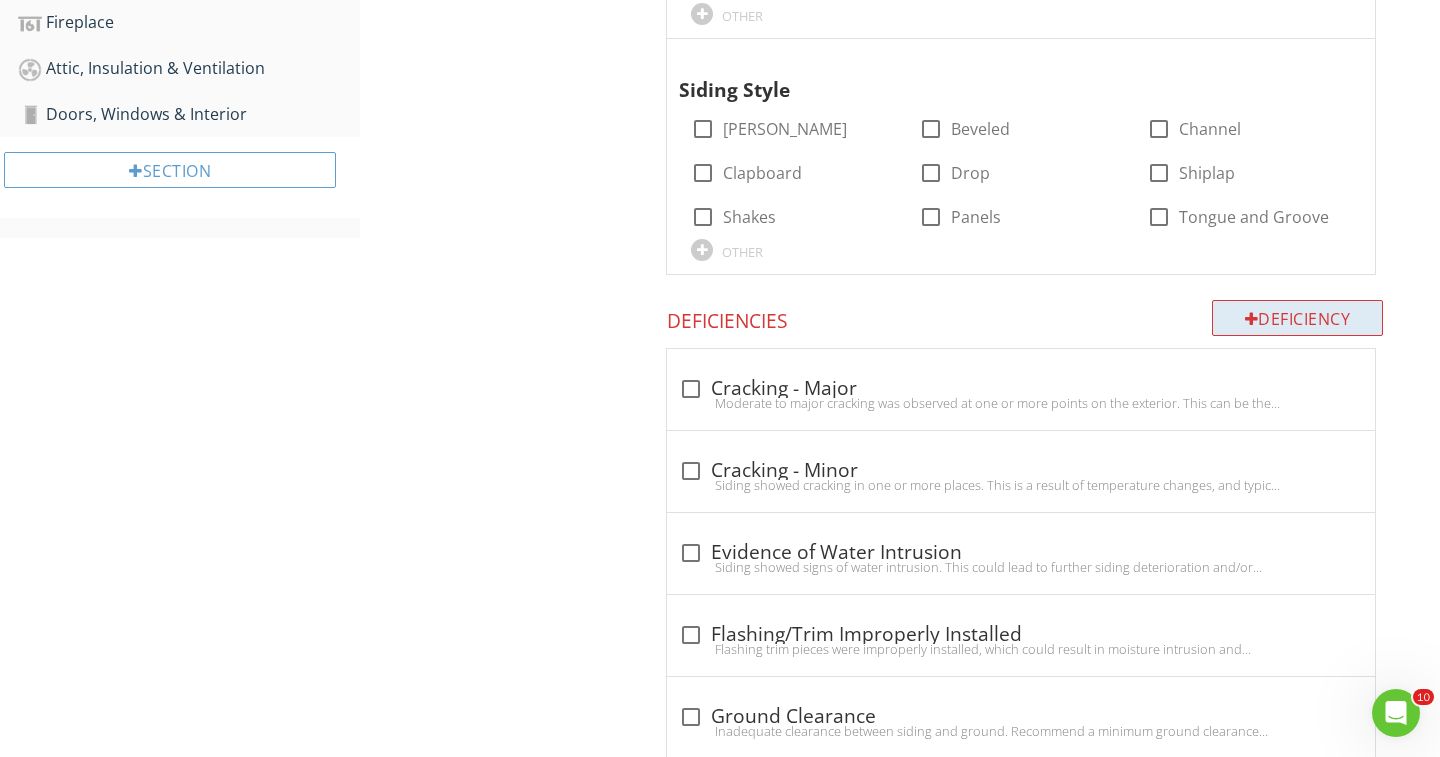 click on "Deficiency" at bounding box center (1298, 318) 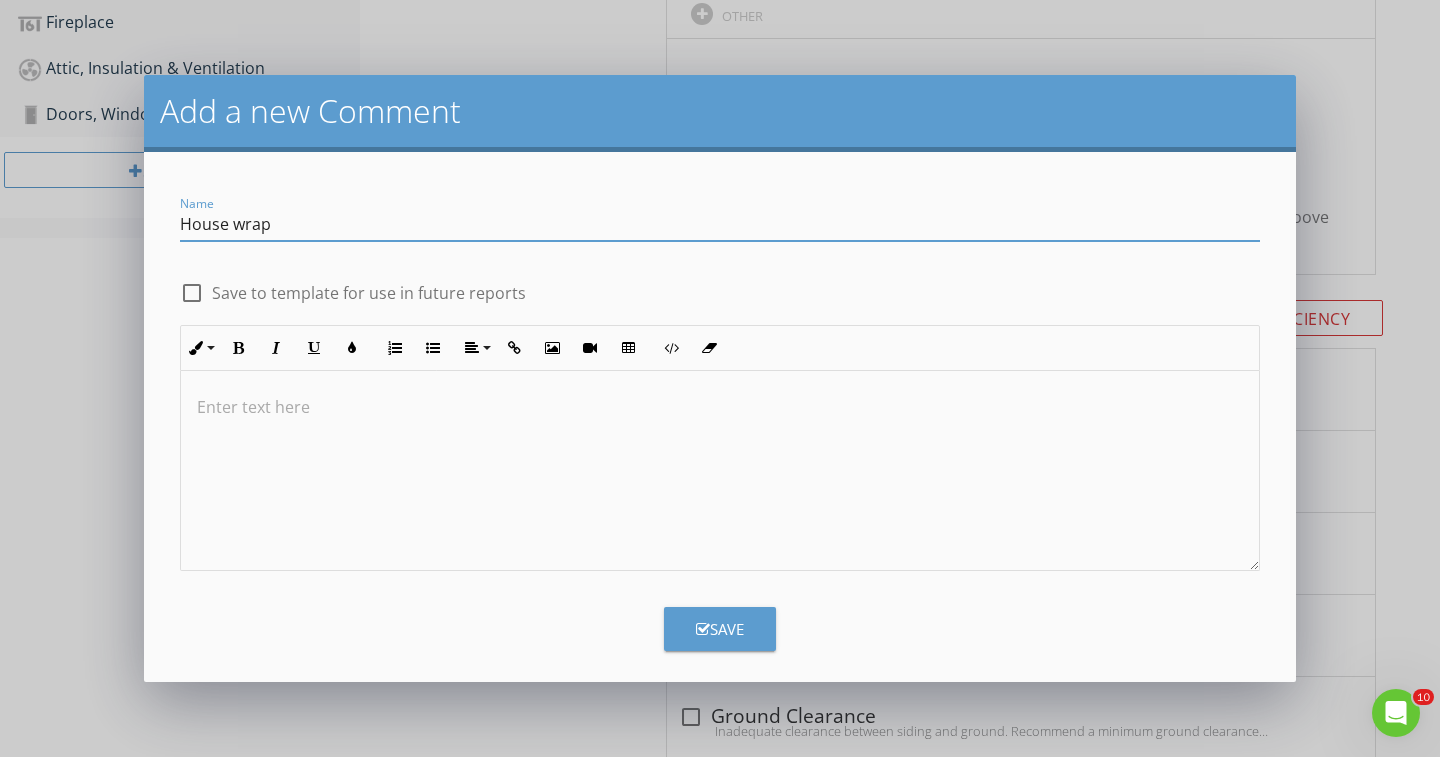 type on "House wrap" 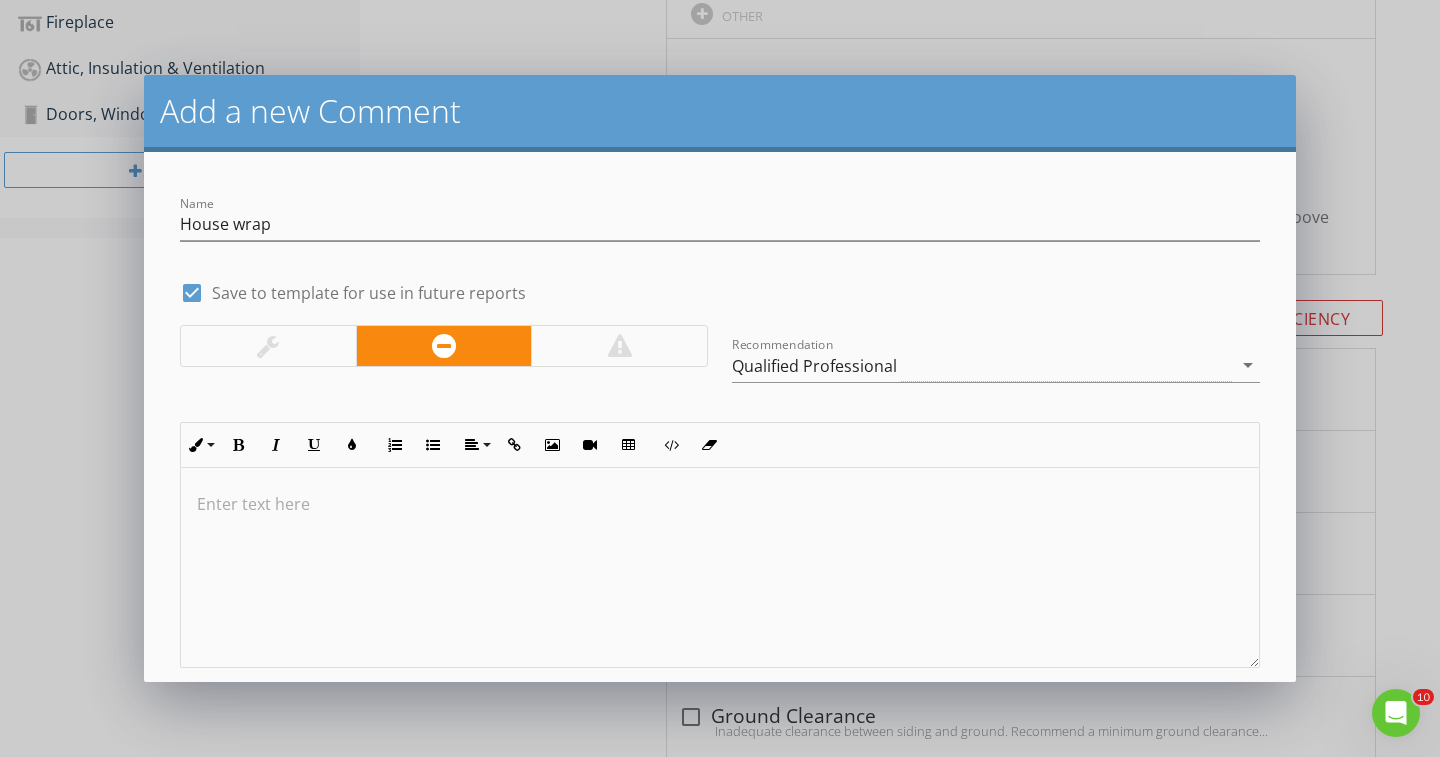 click at bounding box center (720, 504) 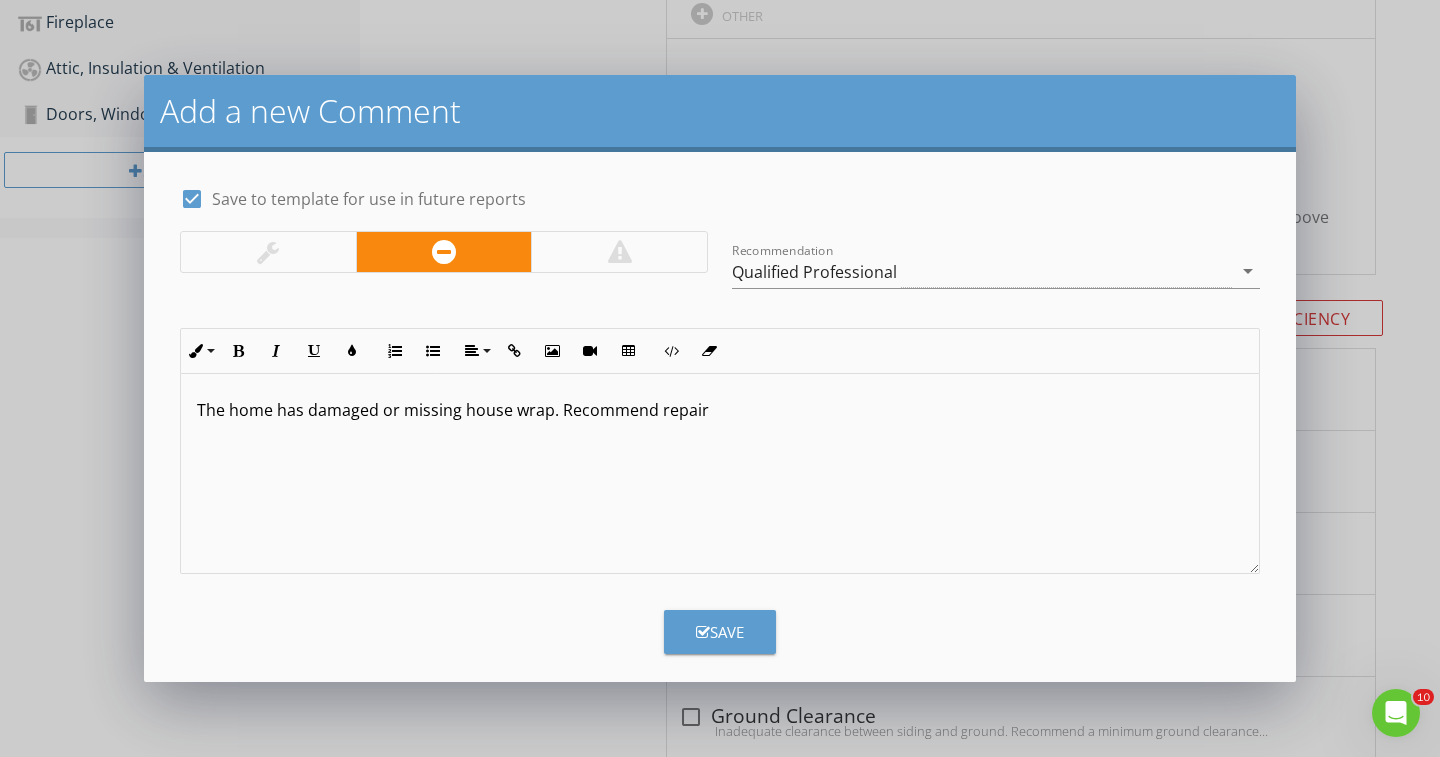 scroll, scrollTop: 106, scrollLeft: 0, axis: vertical 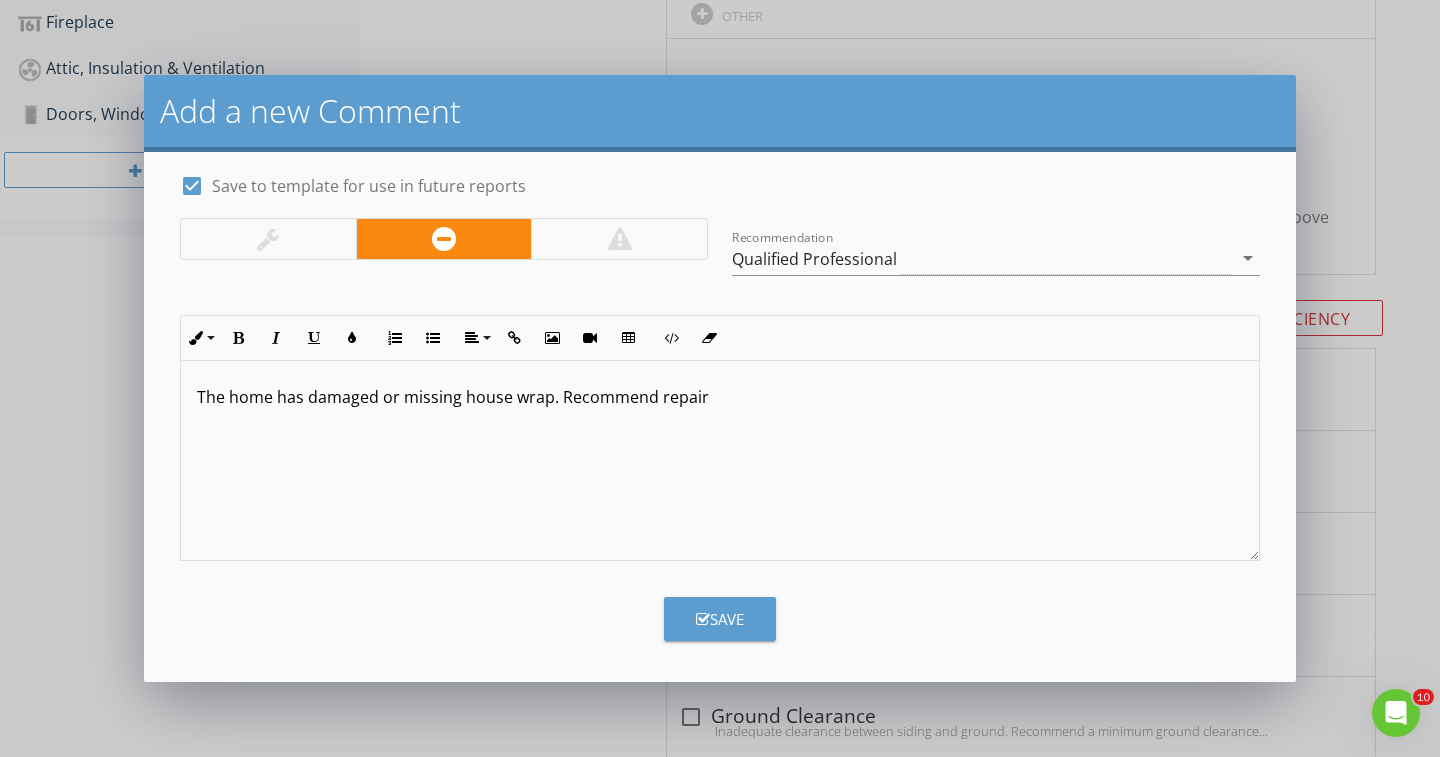 click on "Save" at bounding box center [720, 619] 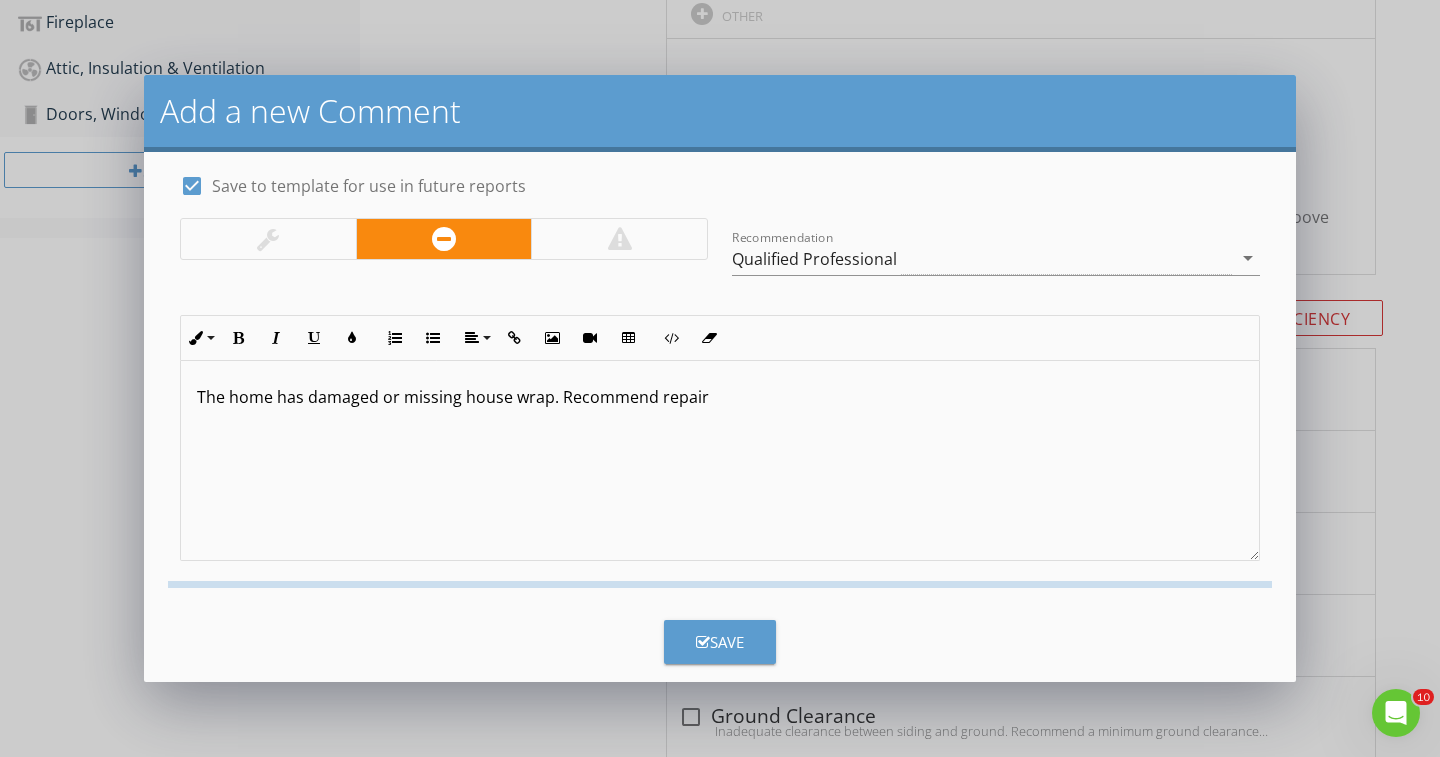 checkbox on "false" 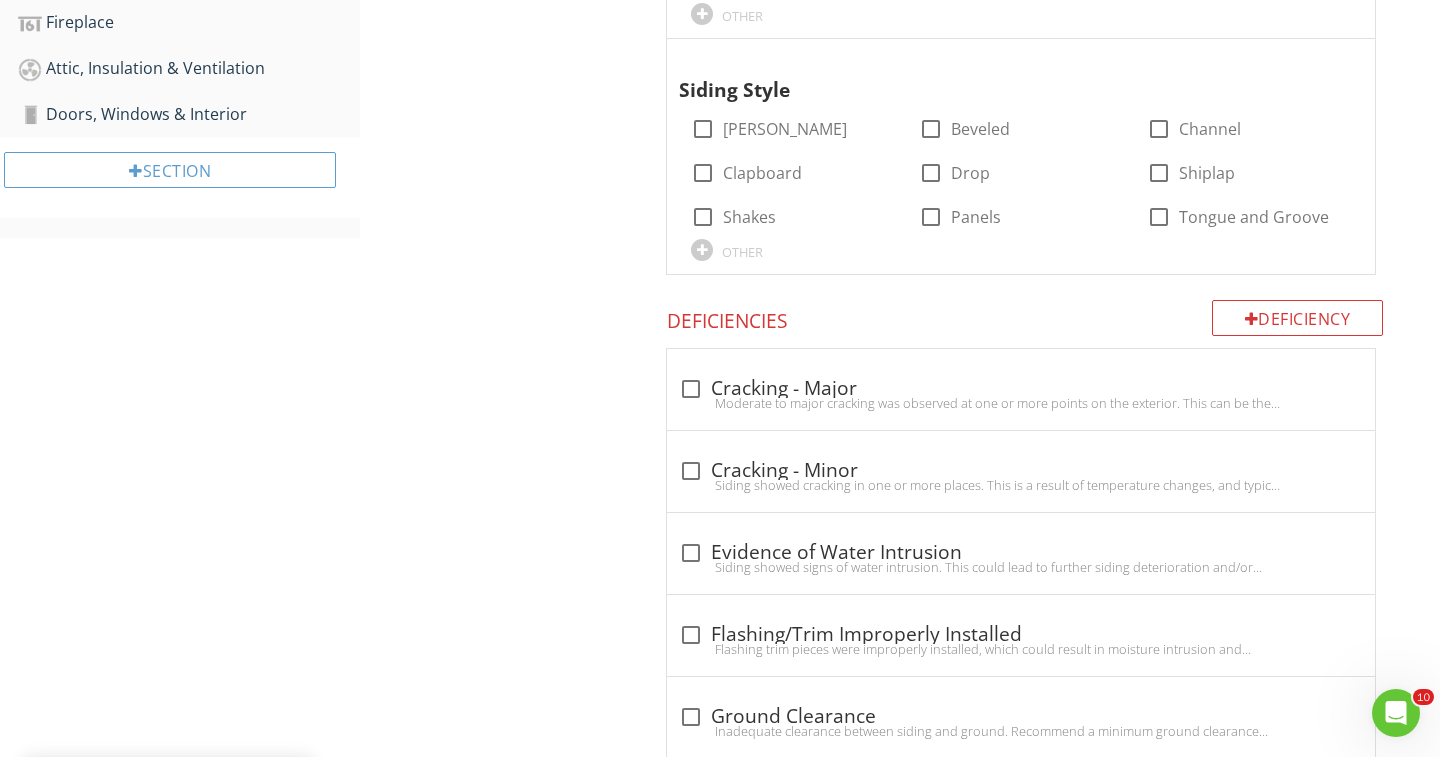 scroll, scrollTop: 0, scrollLeft: 0, axis: both 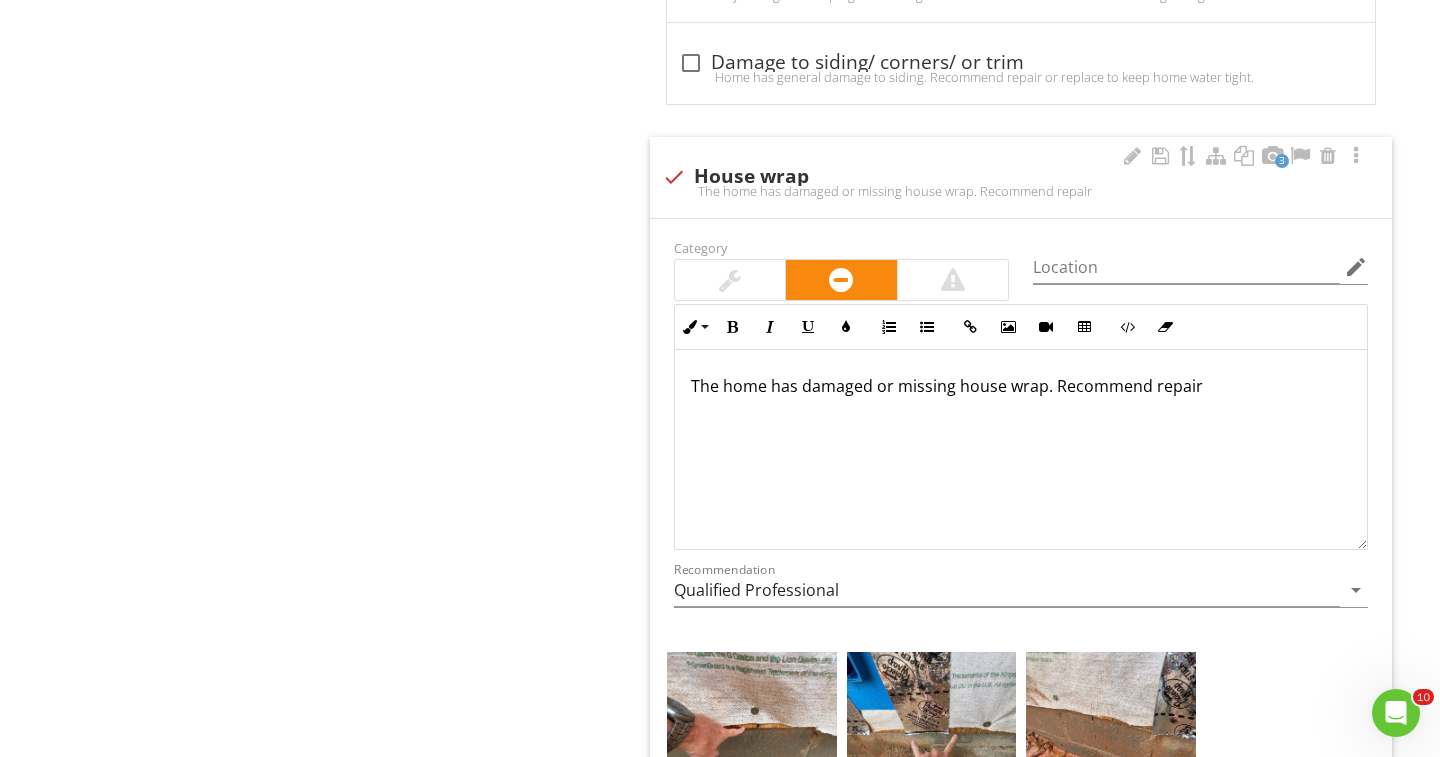 click on "The home has damaged or missing house wrap. Recommend repair" at bounding box center [1021, 386] 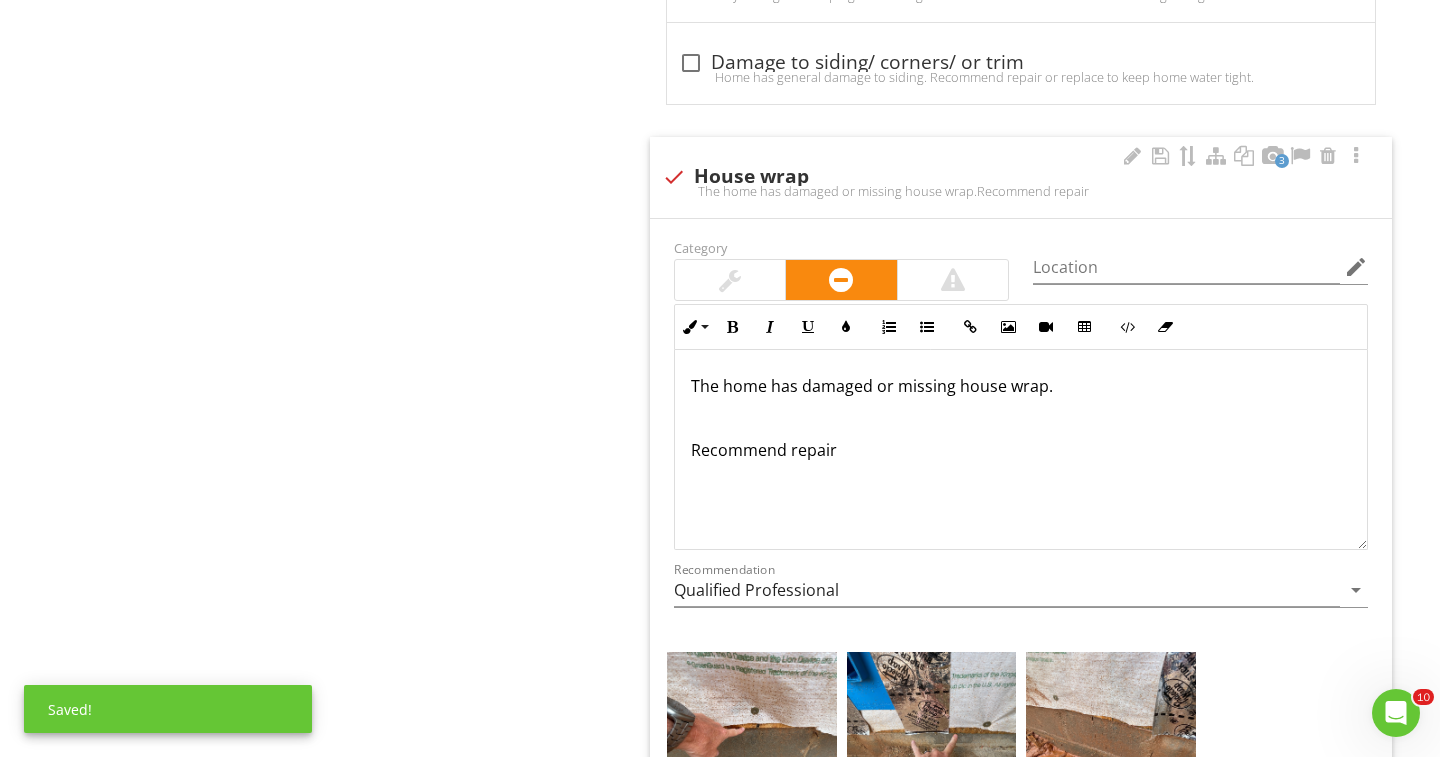 type 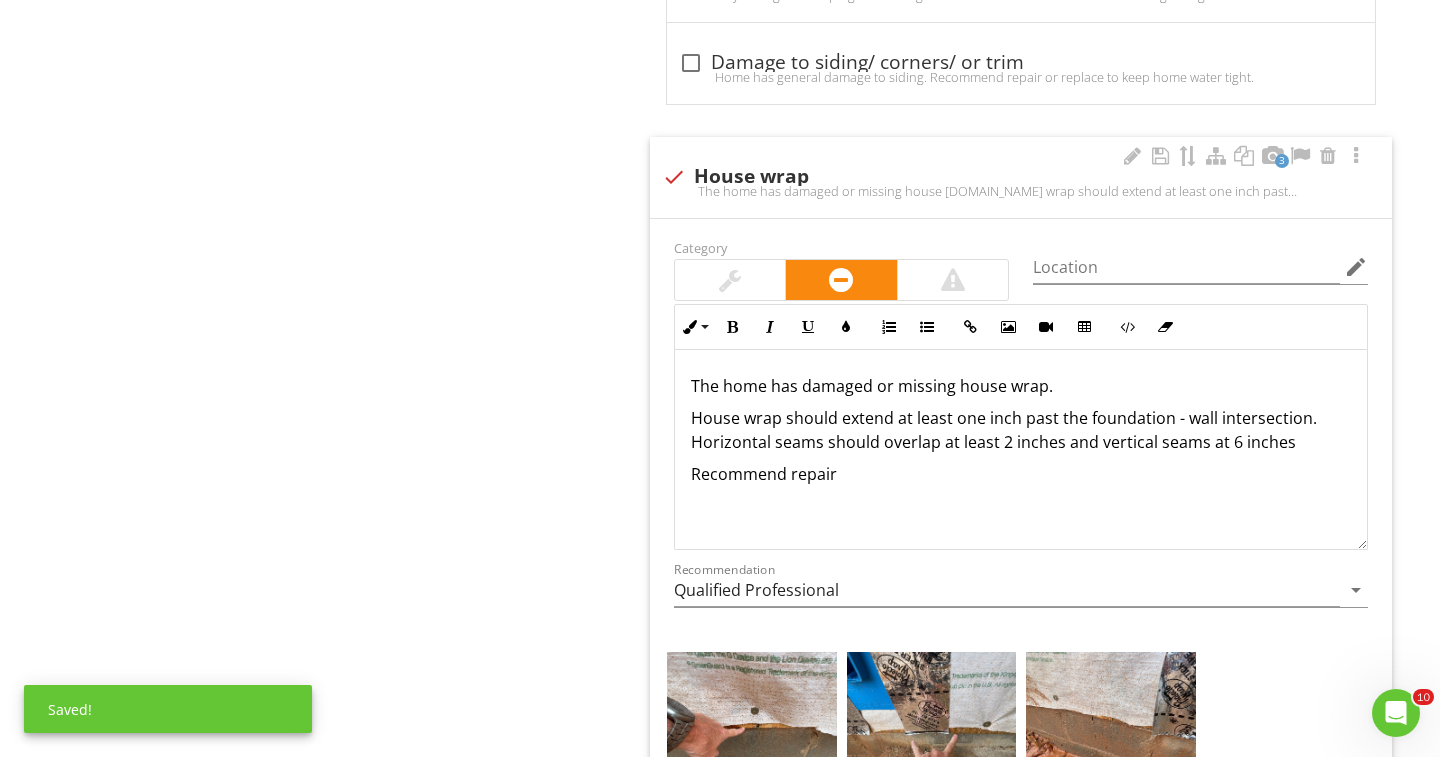click on "House wrap should extend at least one inch past the foundation - wall intersection. Horizontal seams should overlap at least 2 inches and vertical seams at 6 inches" at bounding box center (1021, 430) 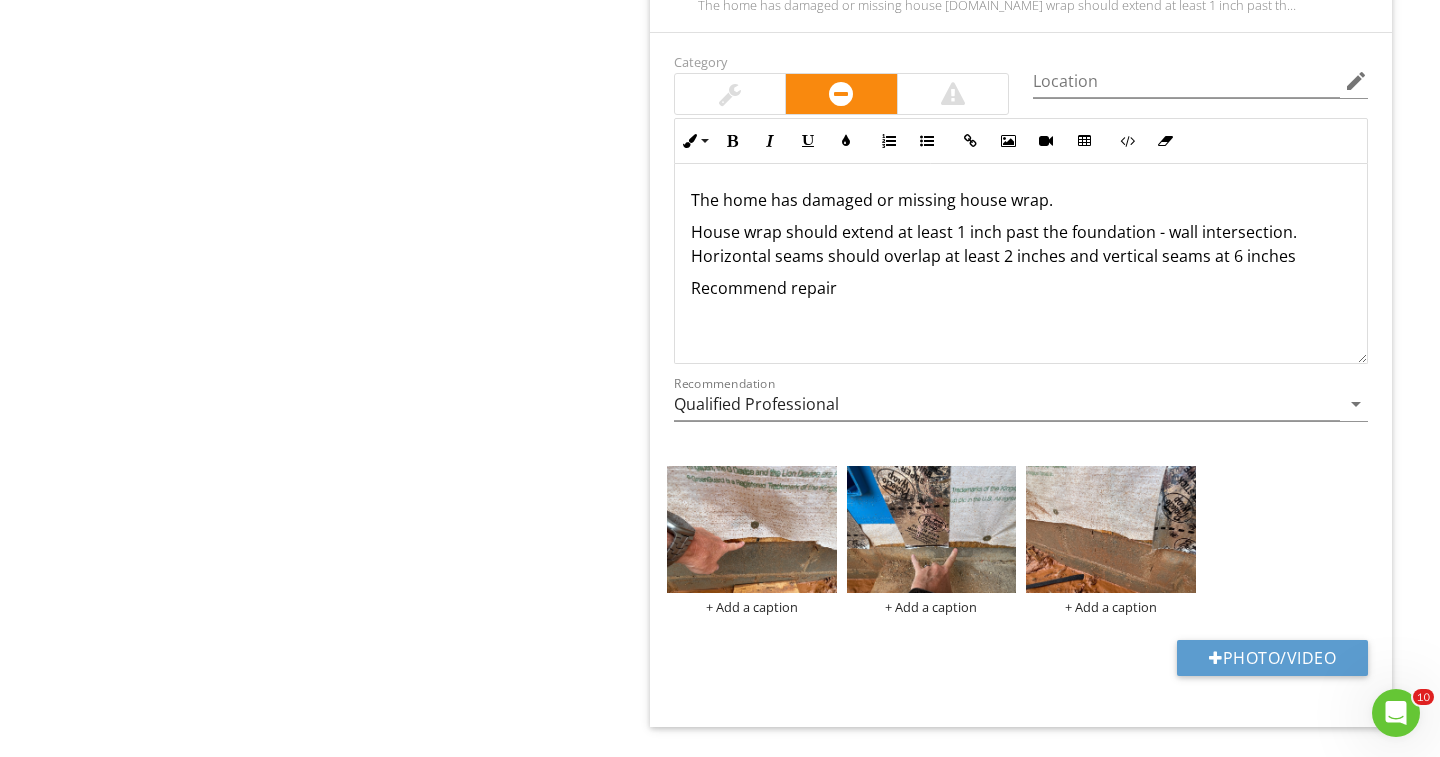 scroll, scrollTop: 2481, scrollLeft: 0, axis: vertical 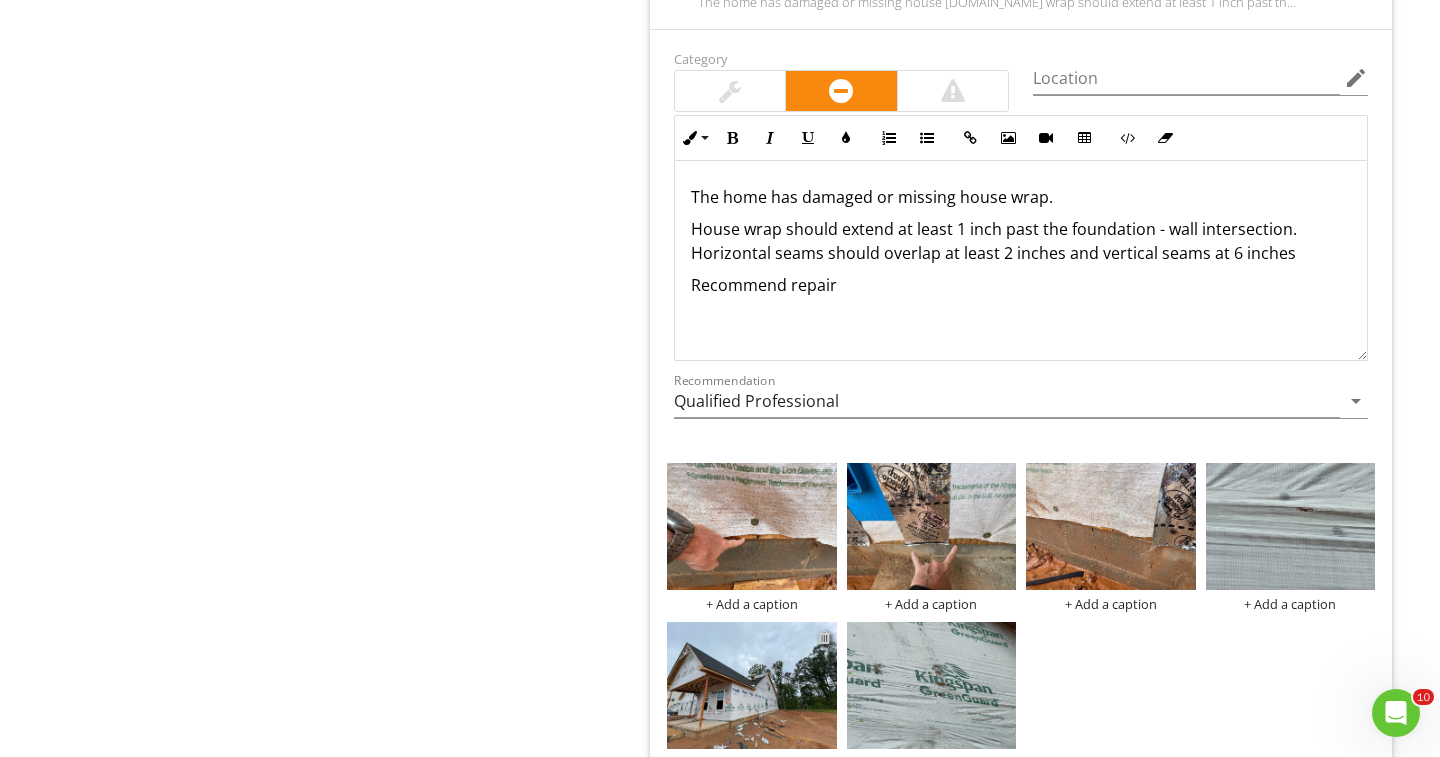 click at bounding box center (824, 637) 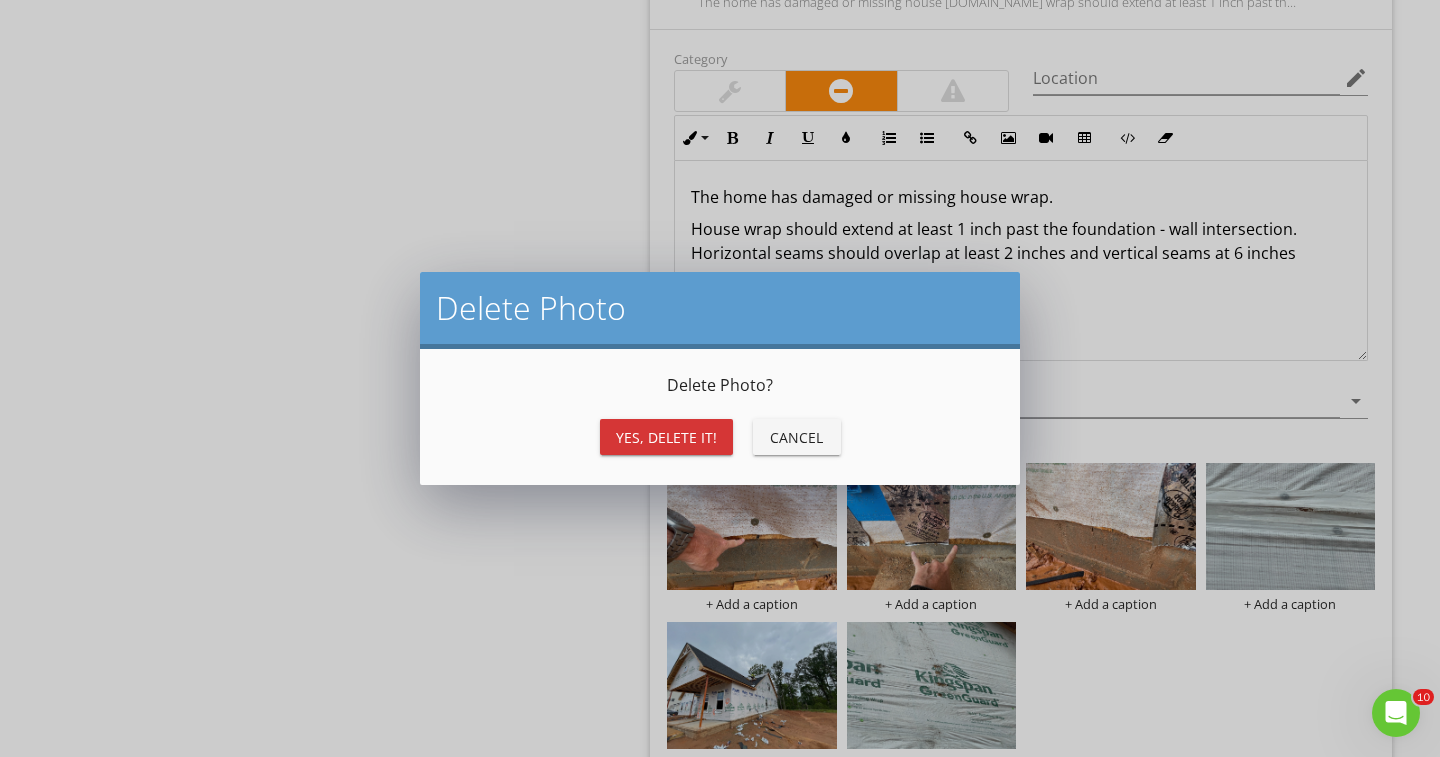 click on "Yes, Delete it!" at bounding box center [666, 437] 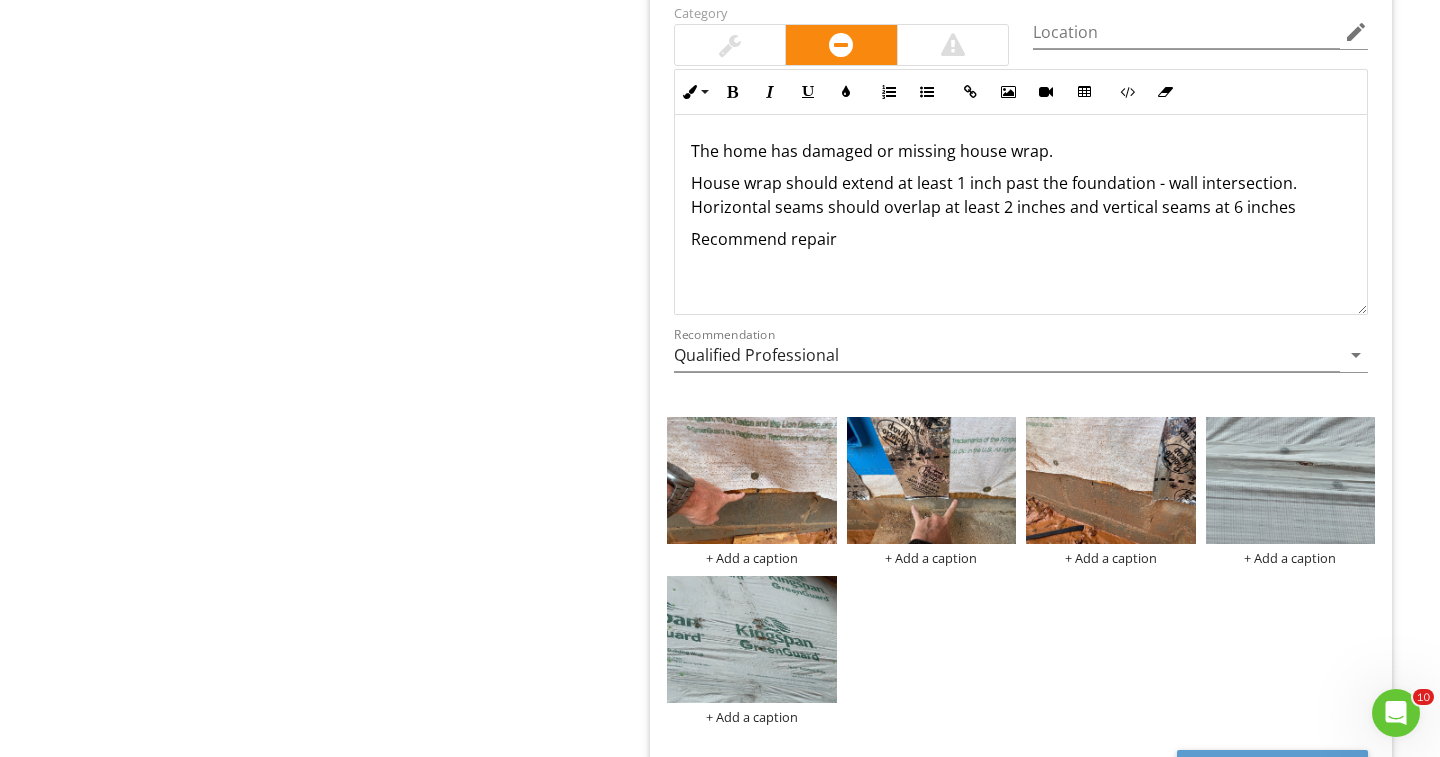scroll, scrollTop: 2529, scrollLeft: 0, axis: vertical 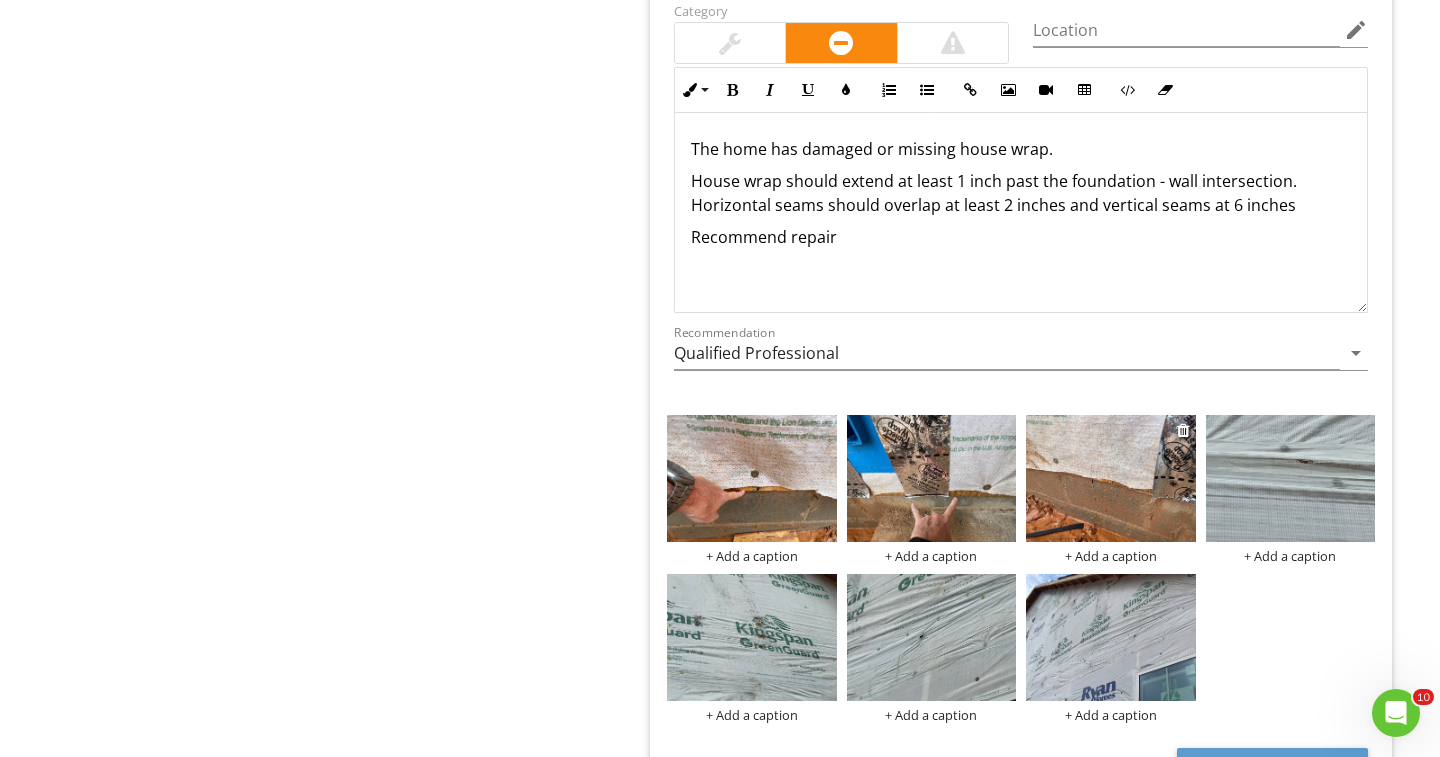 click at bounding box center [1111, 478] 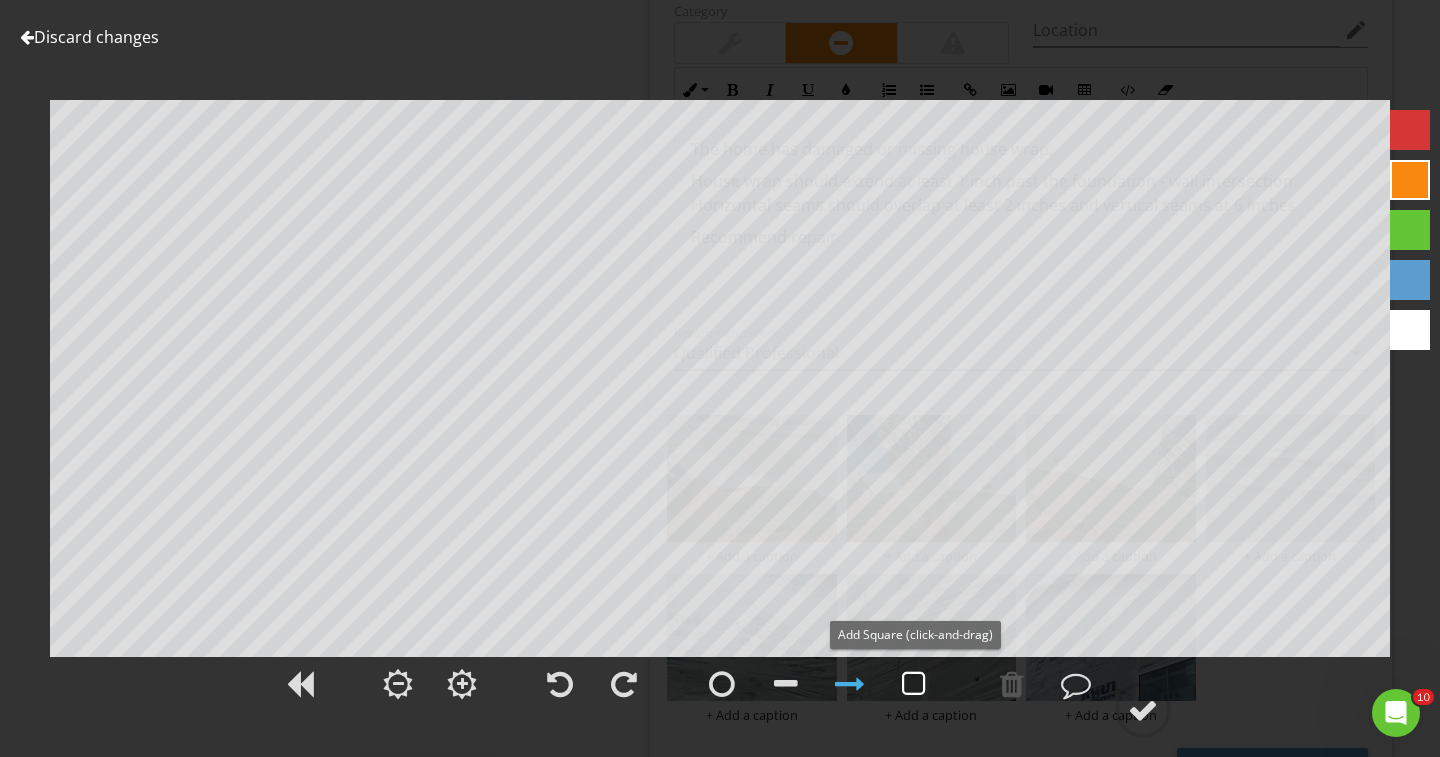 click at bounding box center [914, 684] 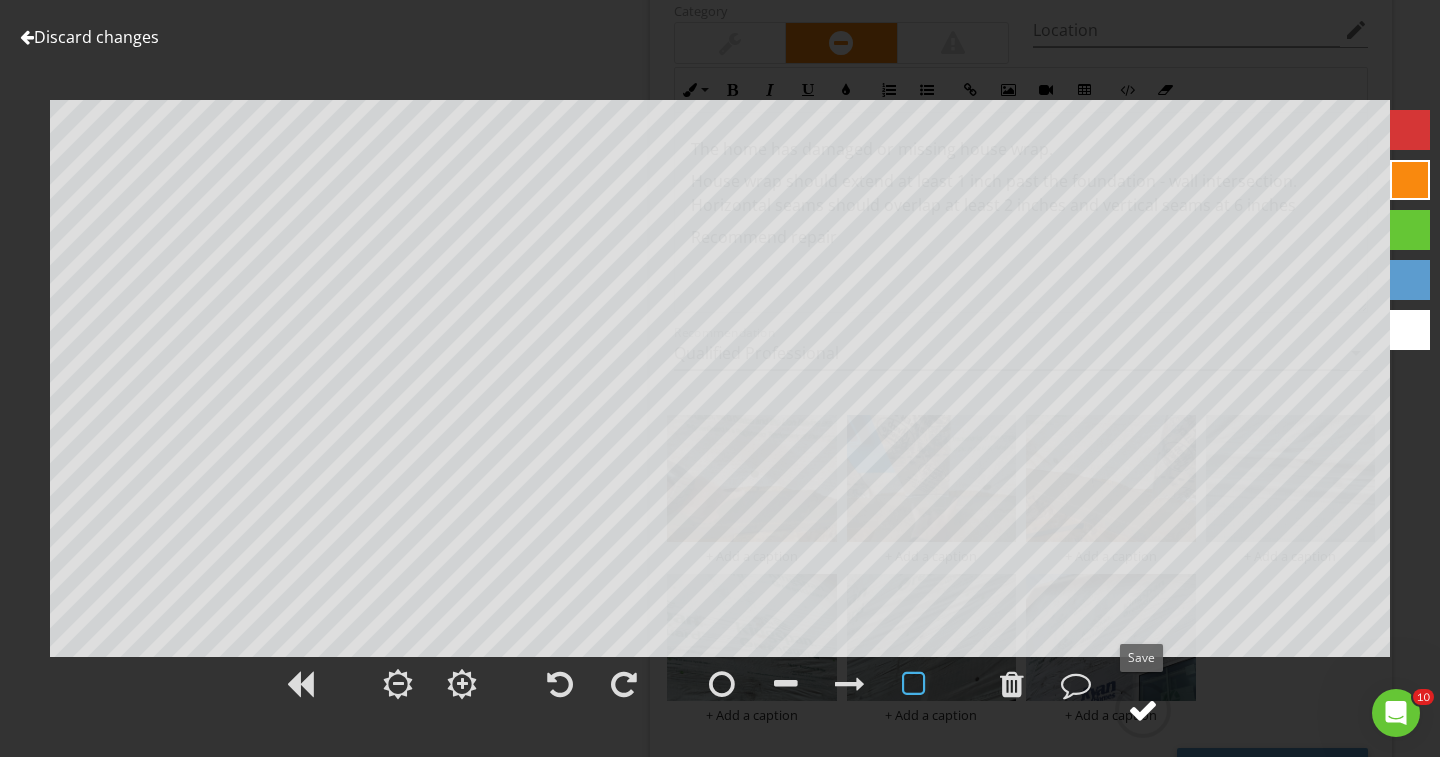 click at bounding box center (1143, 710) 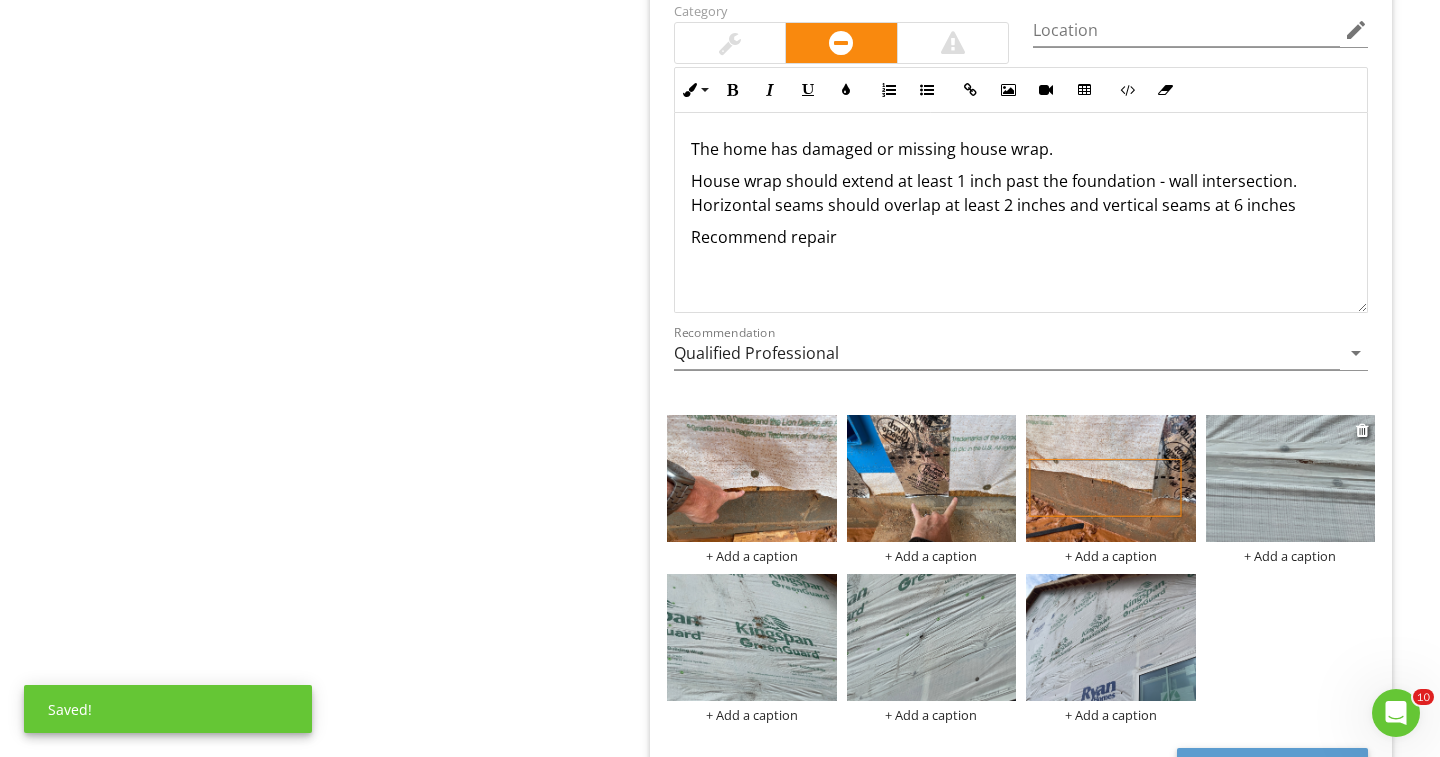 click at bounding box center [1291, 478] 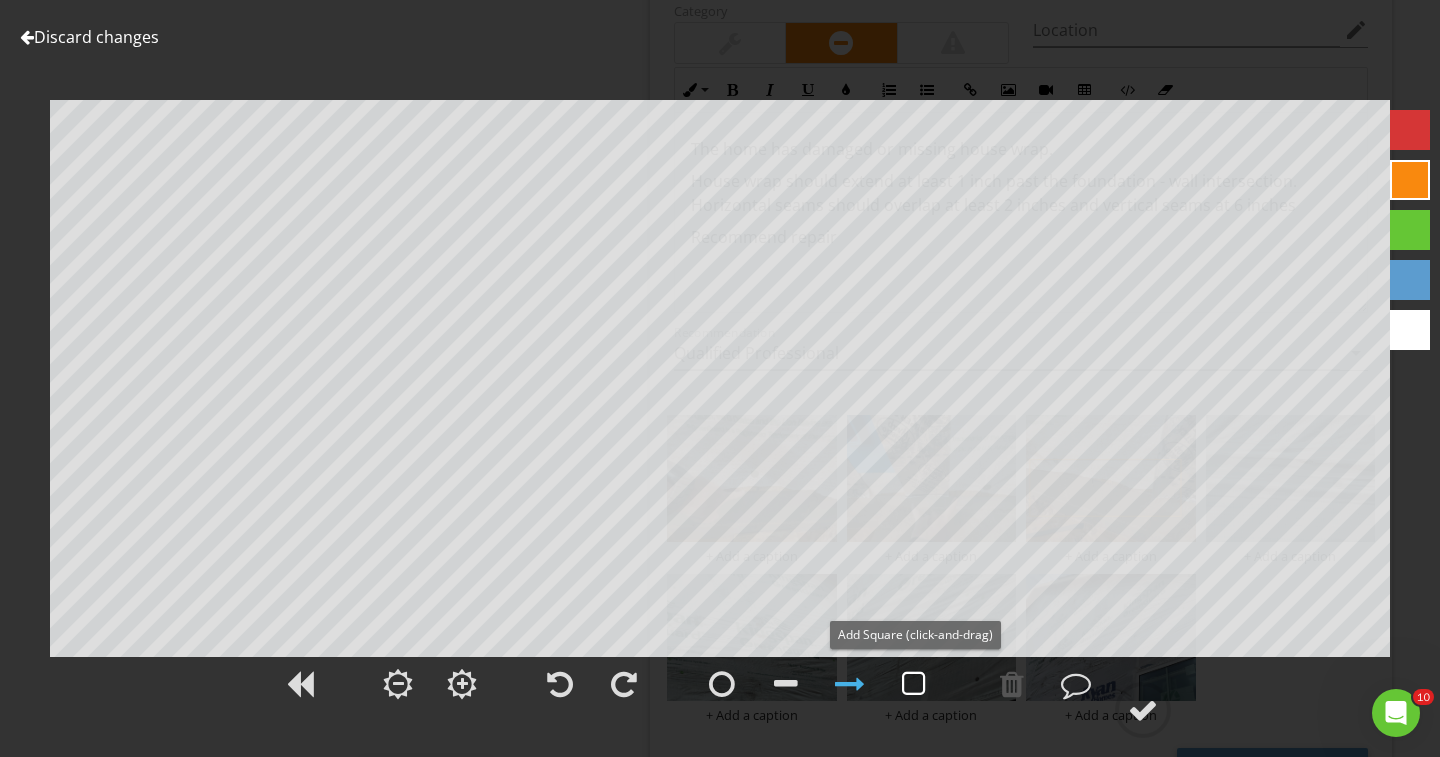 click at bounding box center (914, 684) 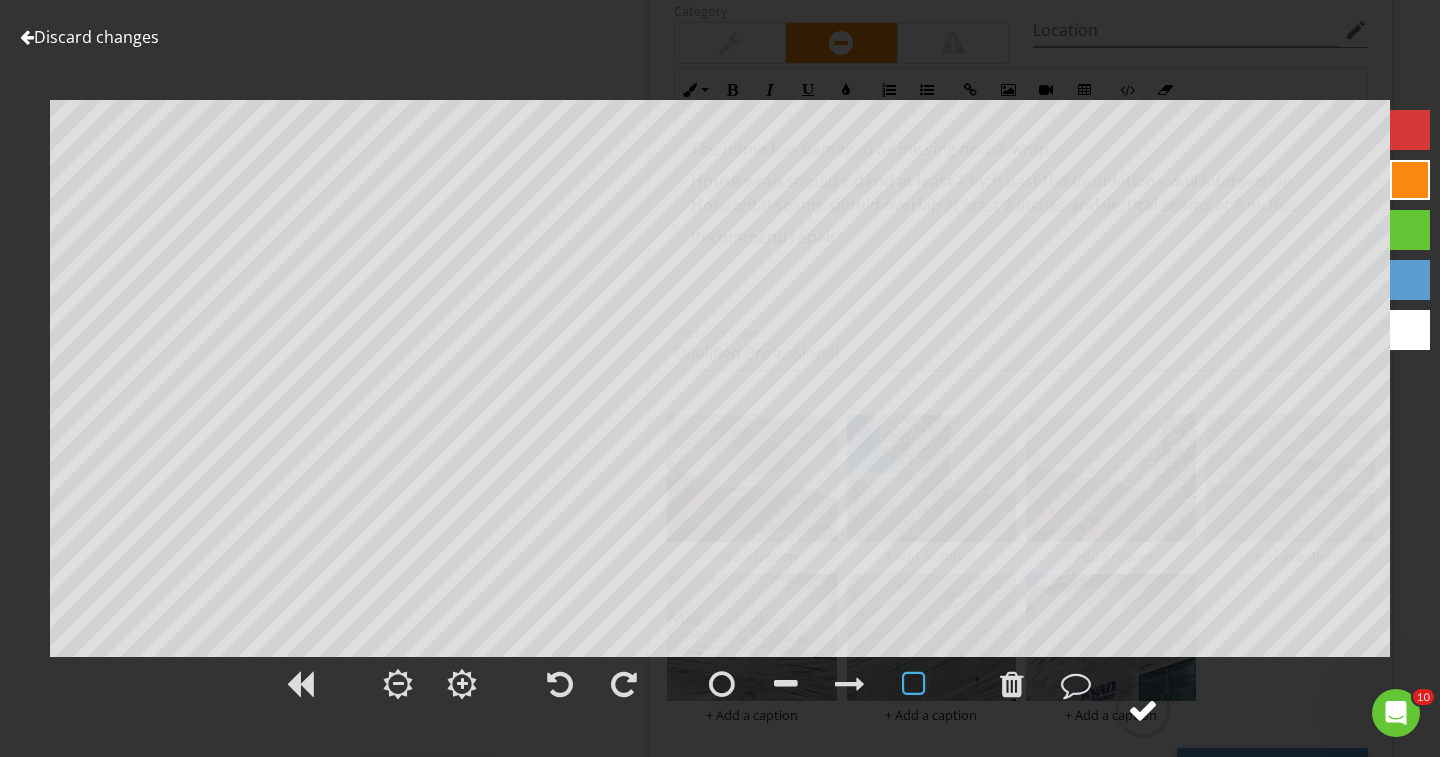 click at bounding box center [1143, 710] 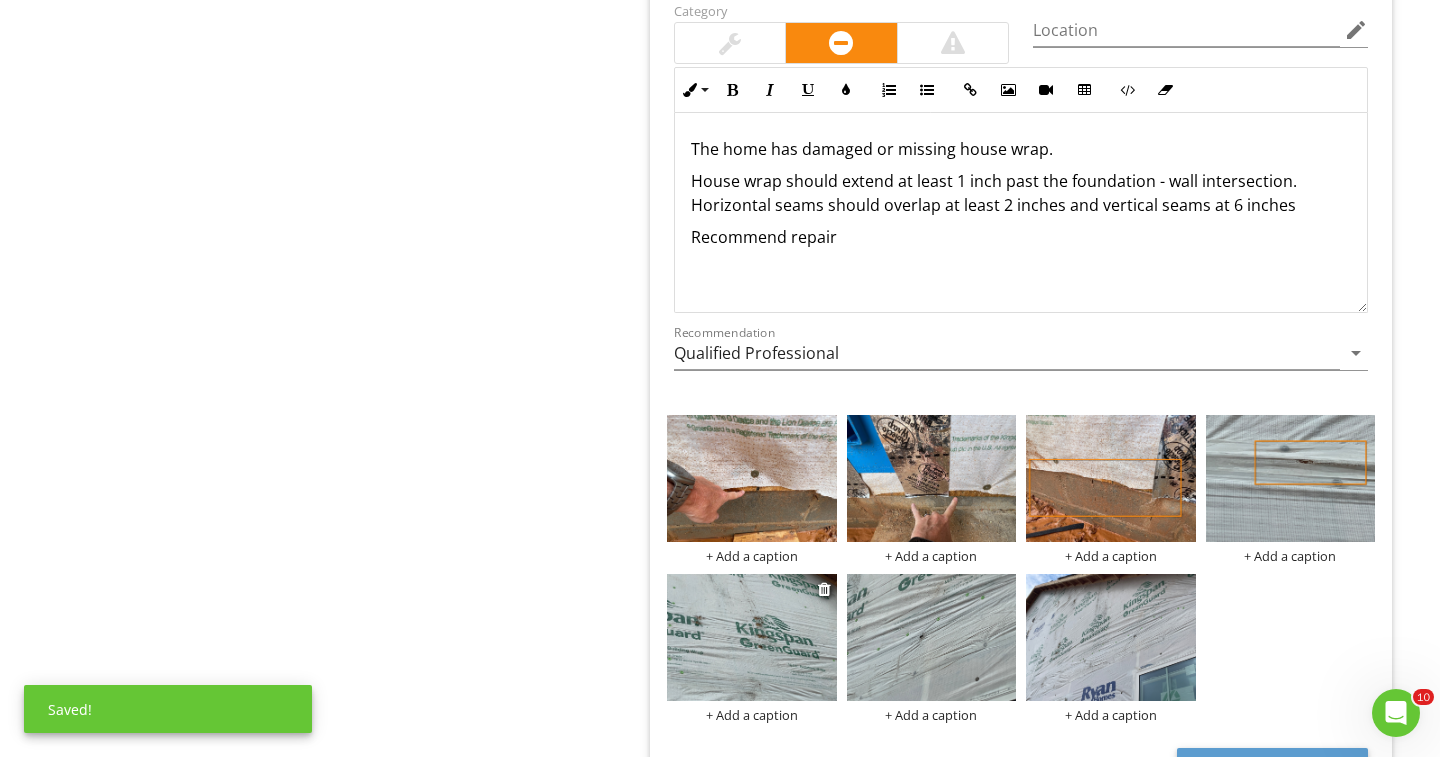 click at bounding box center [752, 637] 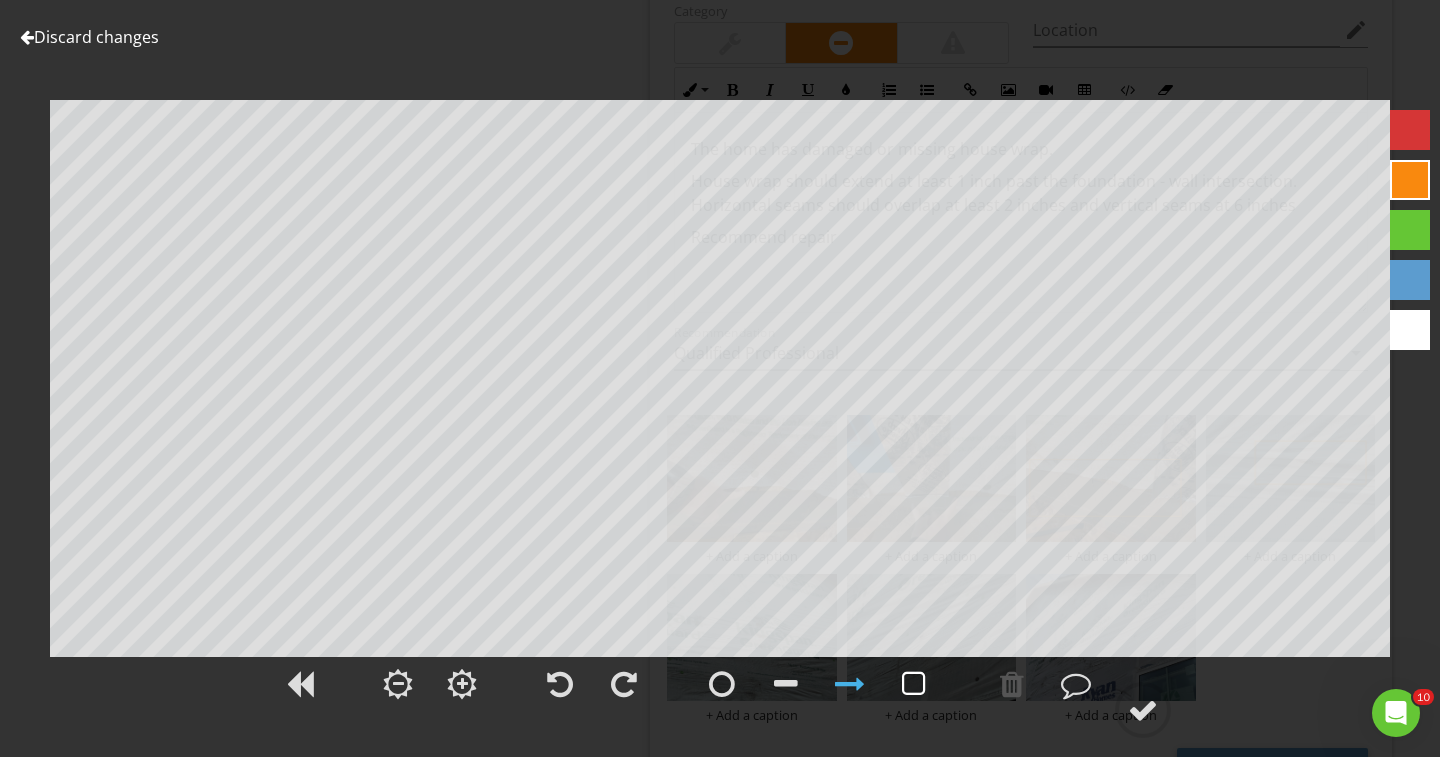 click at bounding box center (914, 684) 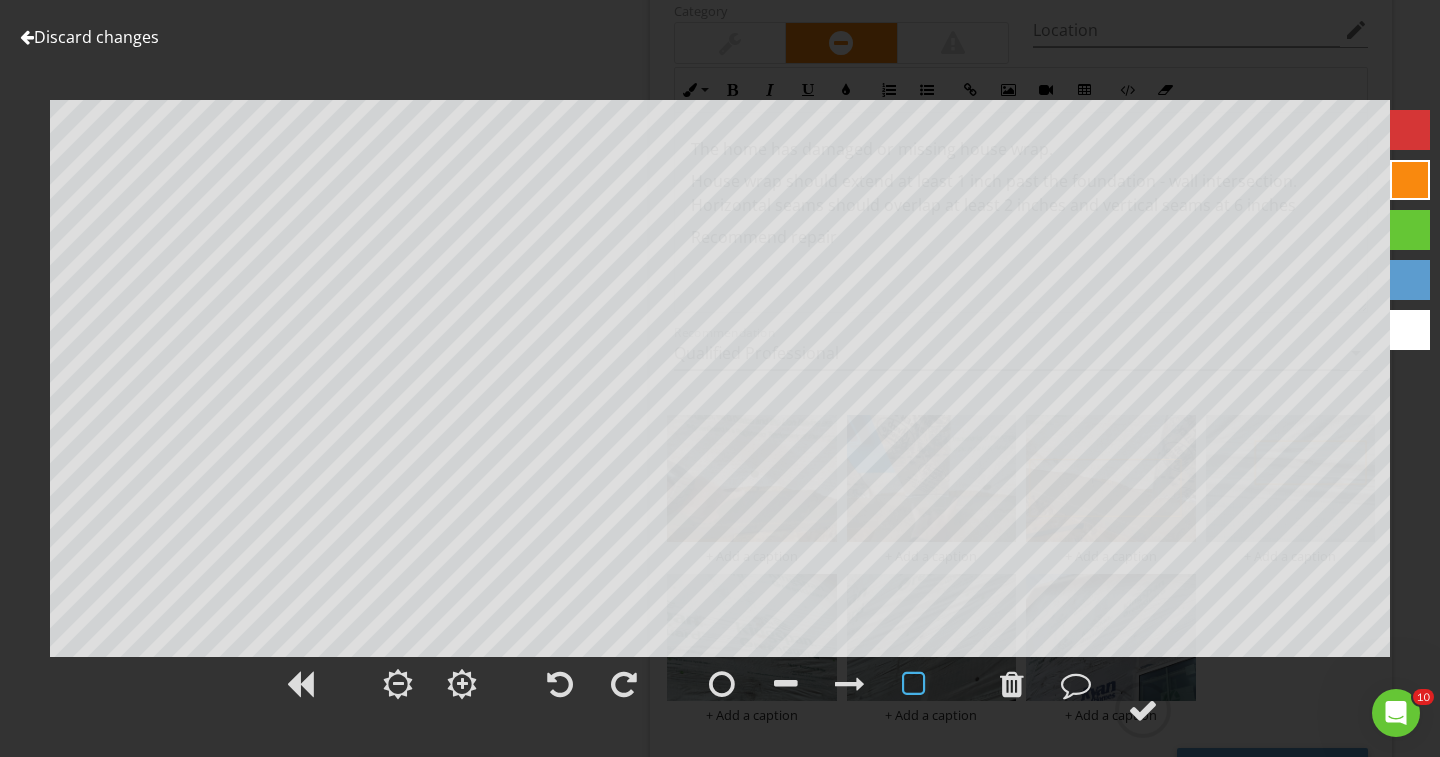 scroll, scrollTop: 2529, scrollLeft: 0, axis: vertical 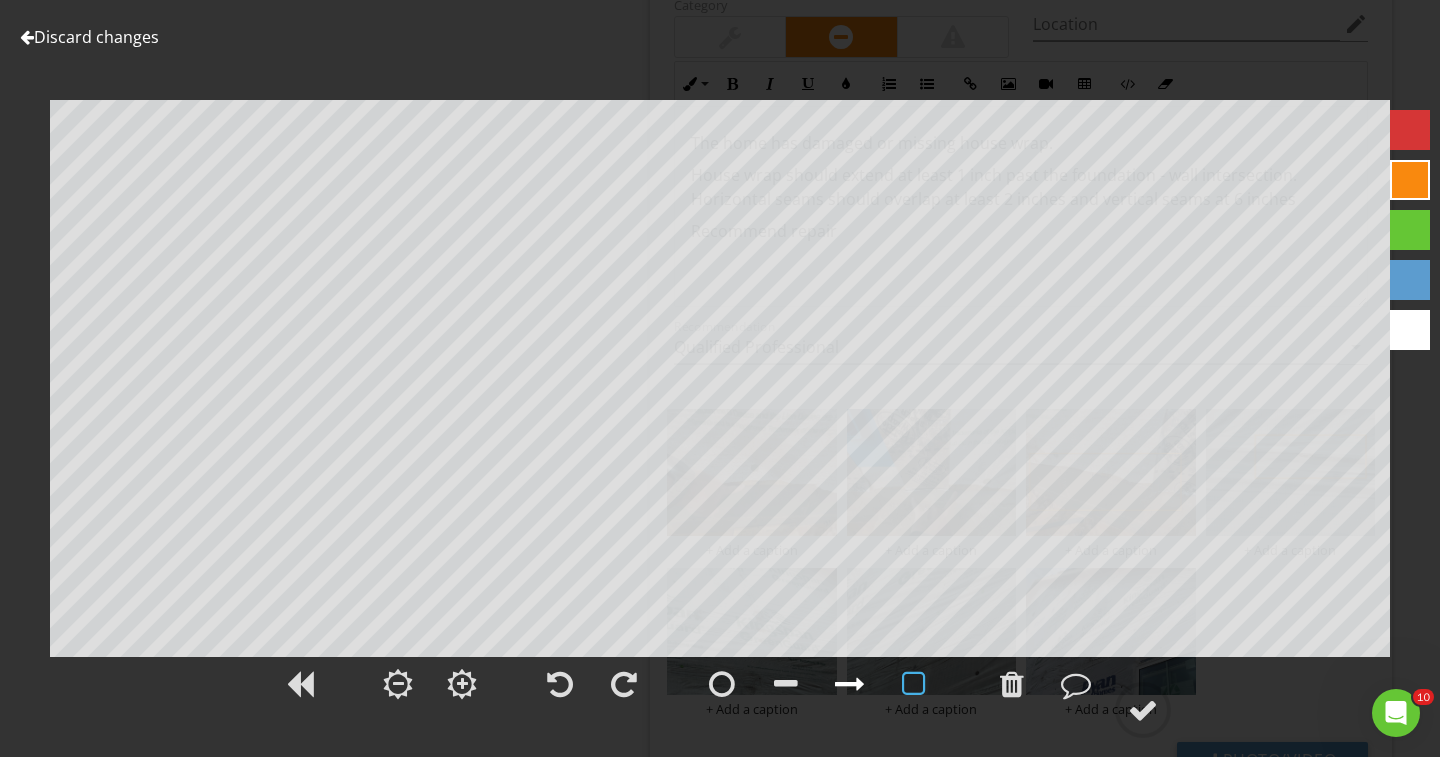 click at bounding box center (850, 684) 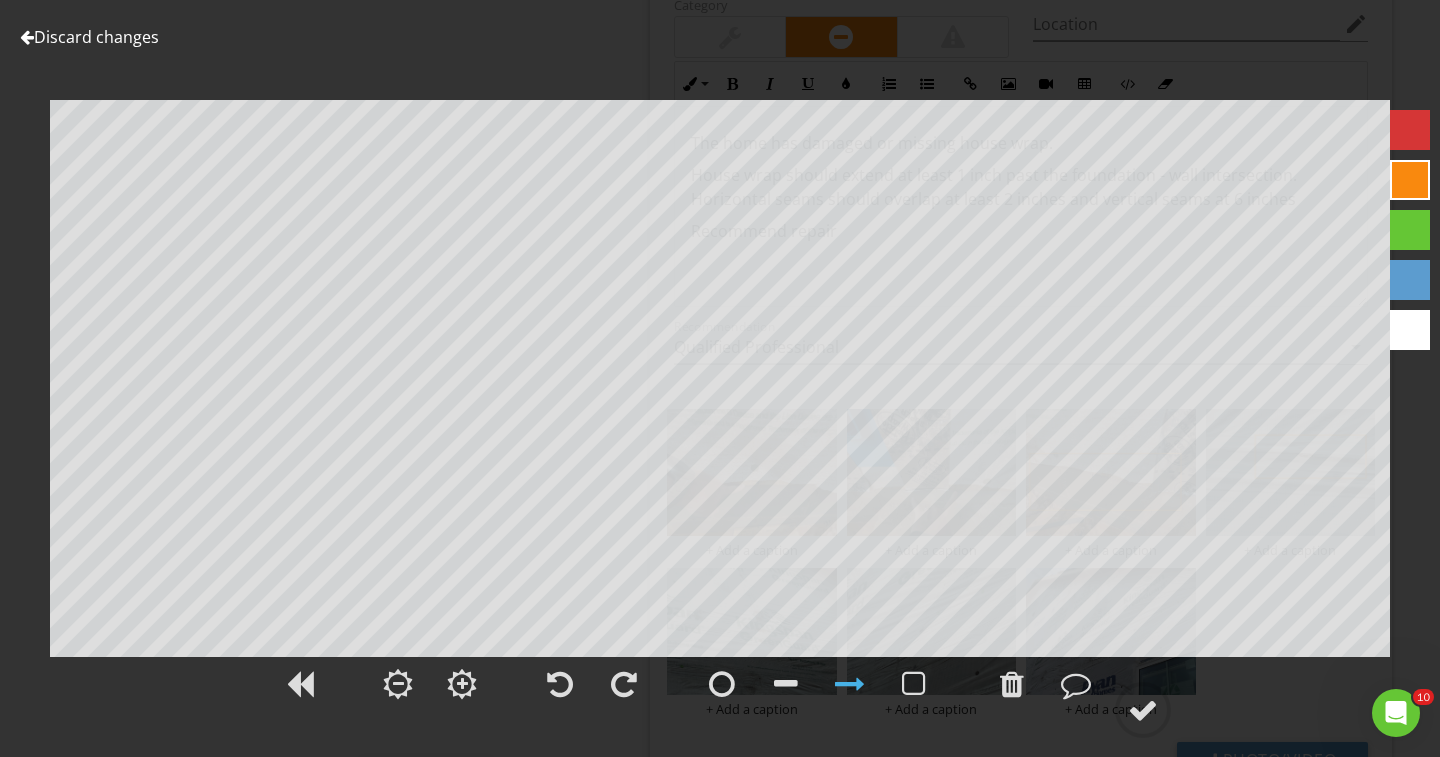 scroll, scrollTop: 2537, scrollLeft: 0, axis: vertical 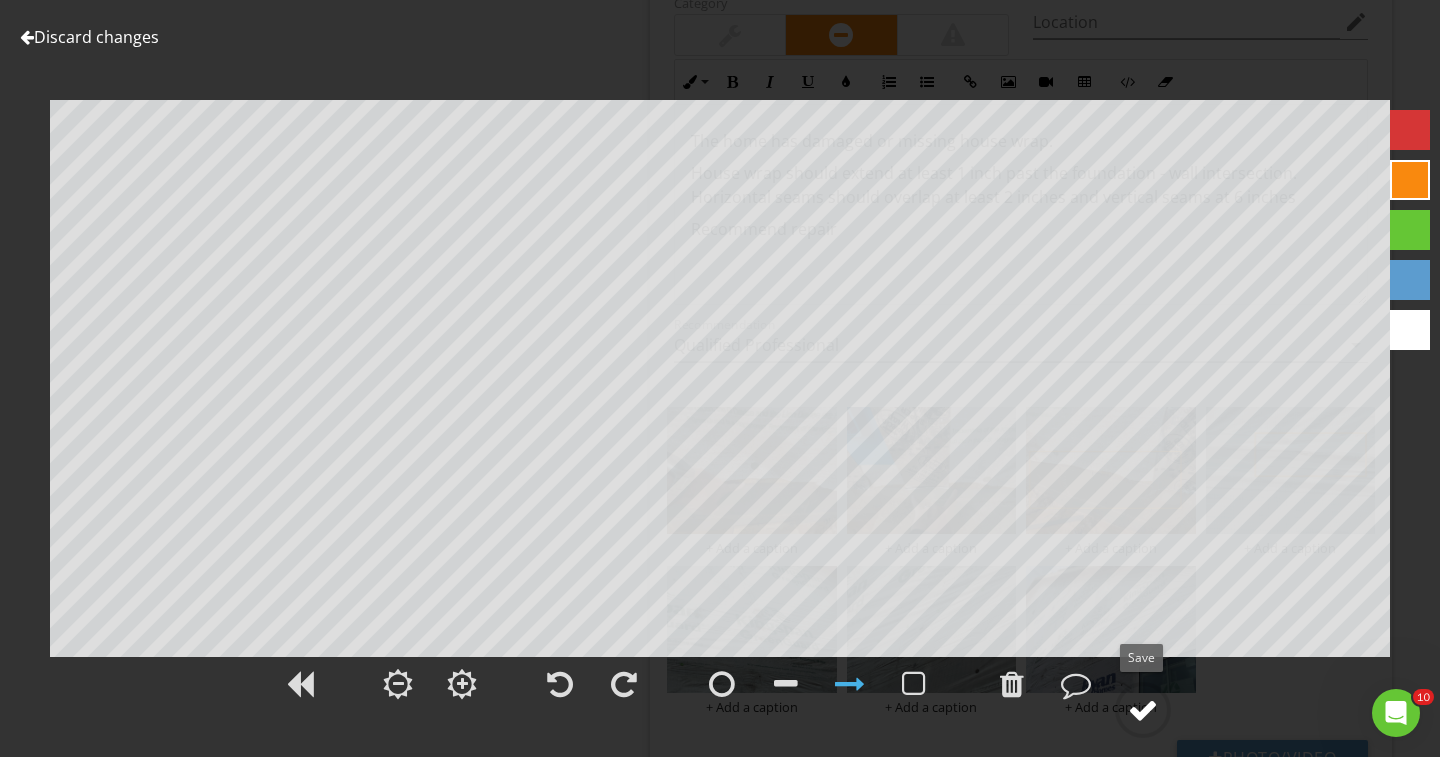 click at bounding box center [1143, 710] 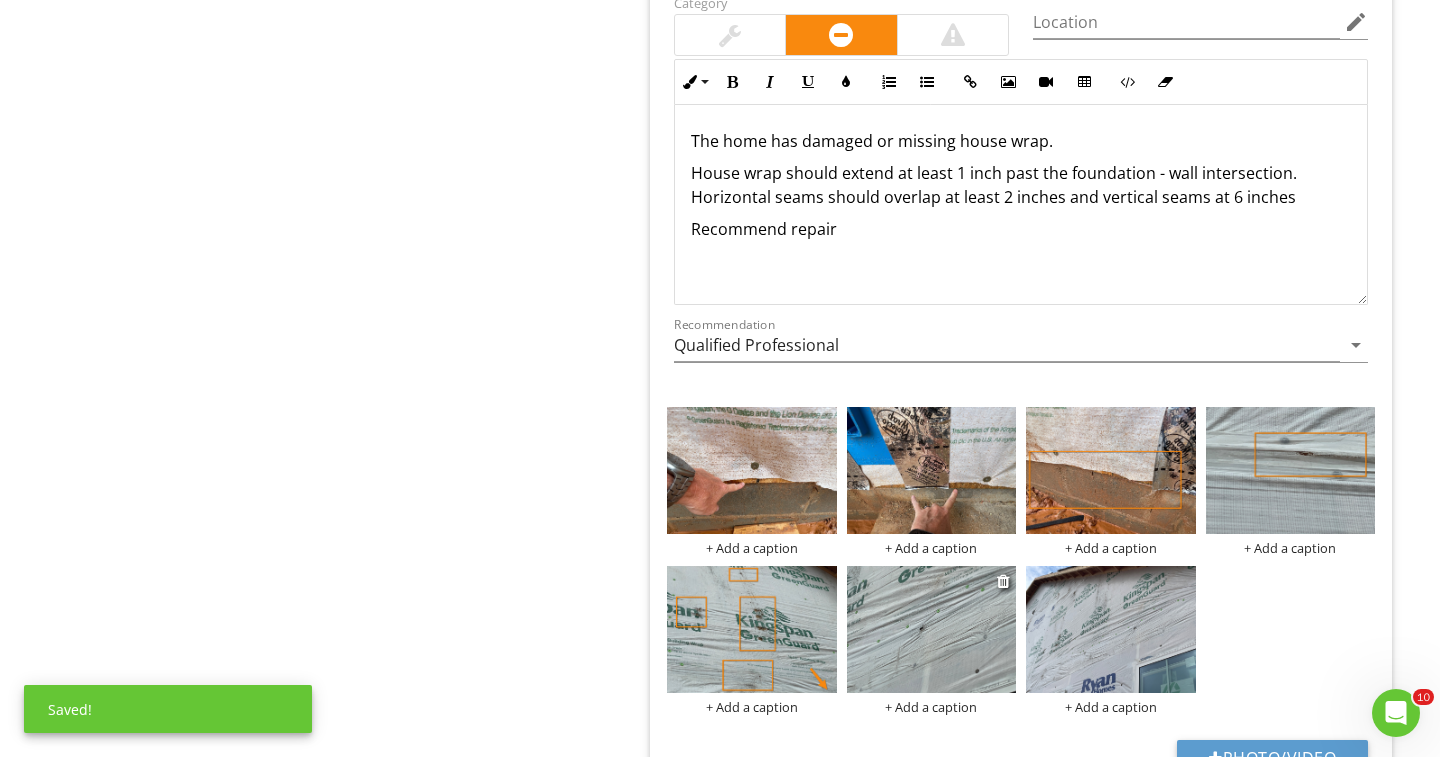 click at bounding box center [932, 629] 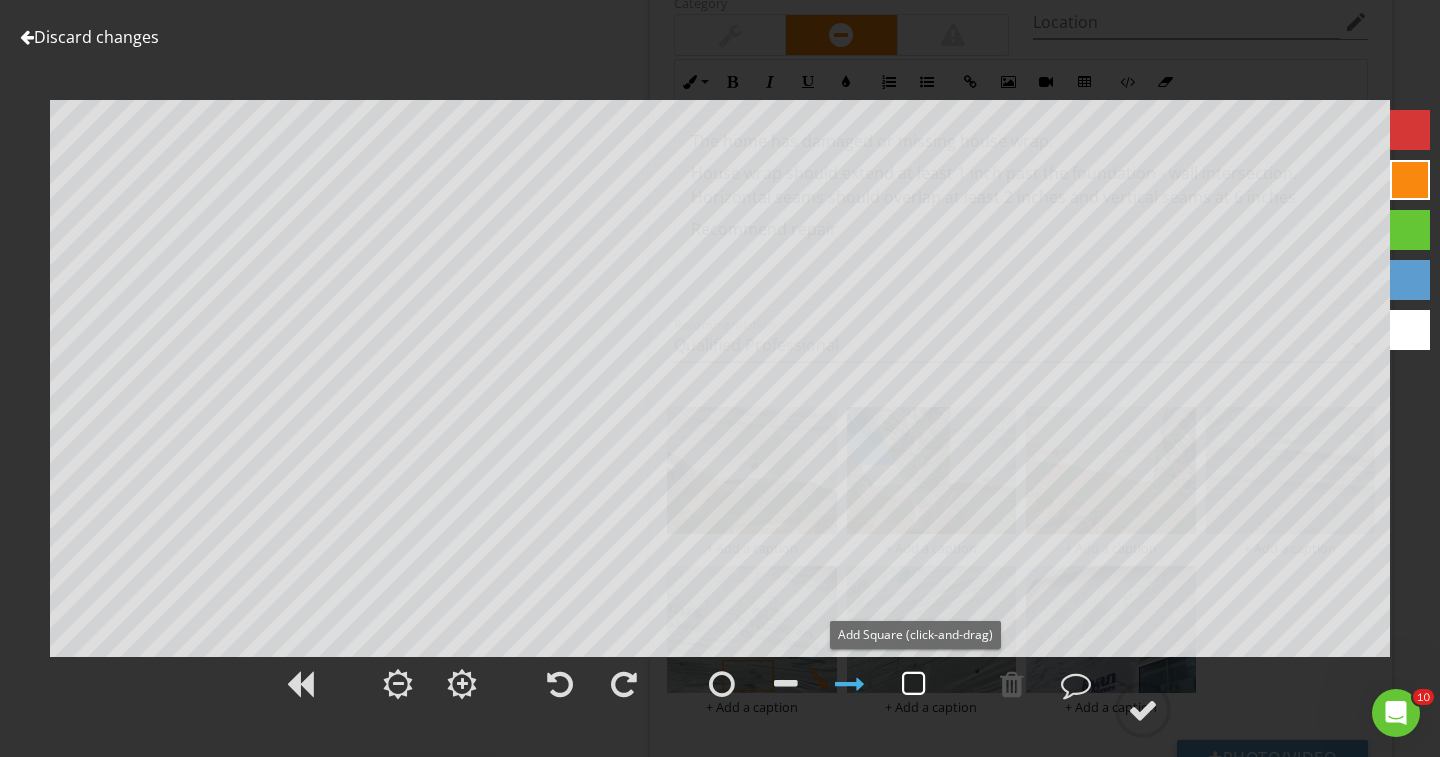 click at bounding box center [914, 684] 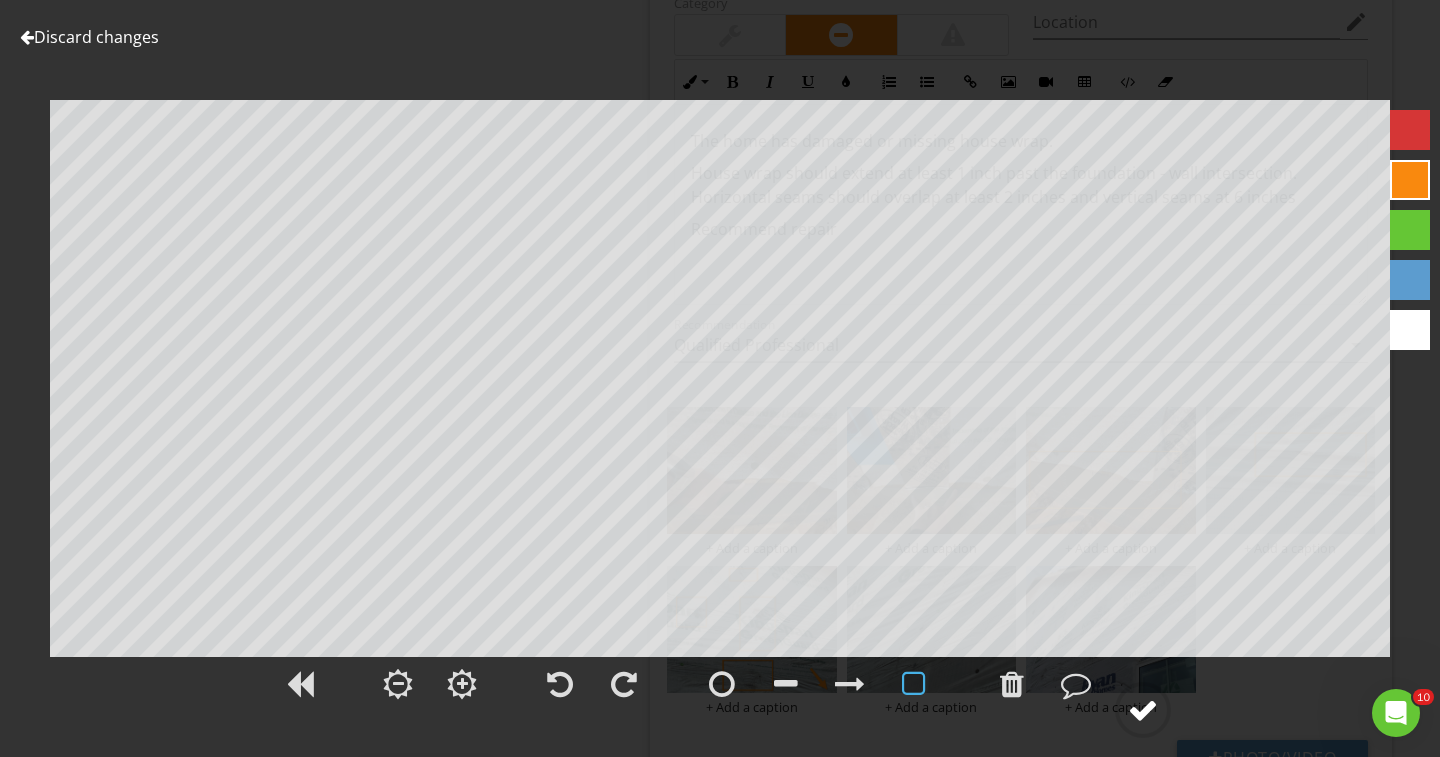 click at bounding box center (1143, 710) 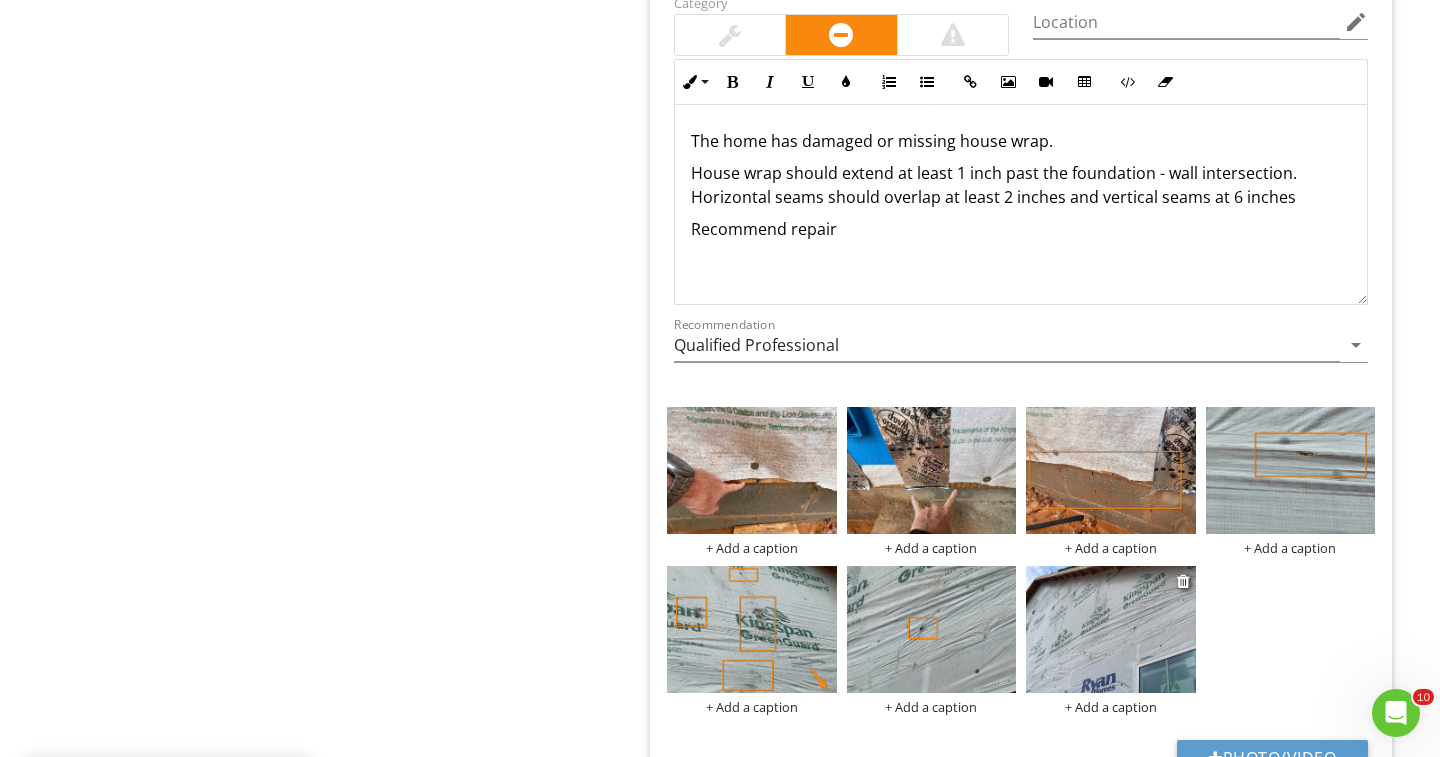 click at bounding box center (1111, 629) 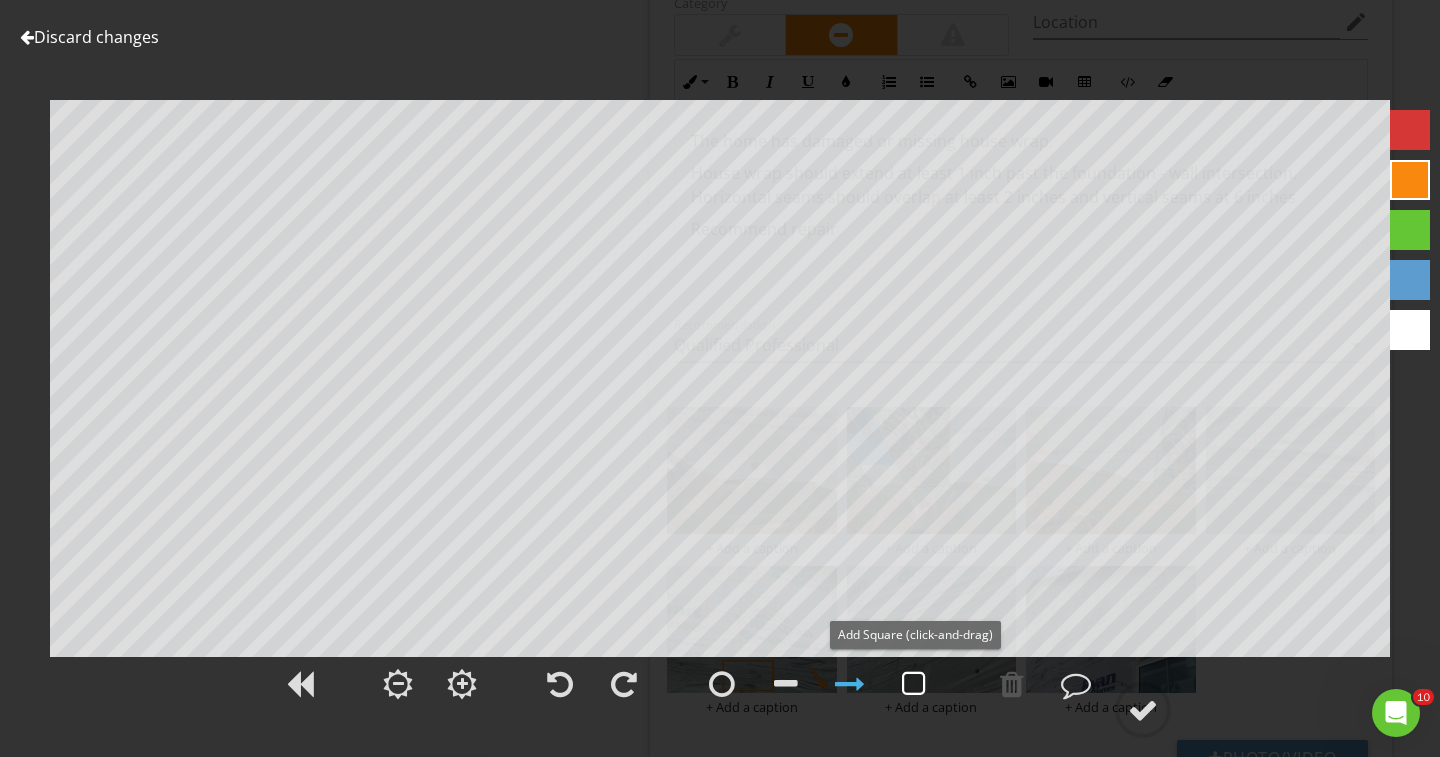 click at bounding box center (914, 684) 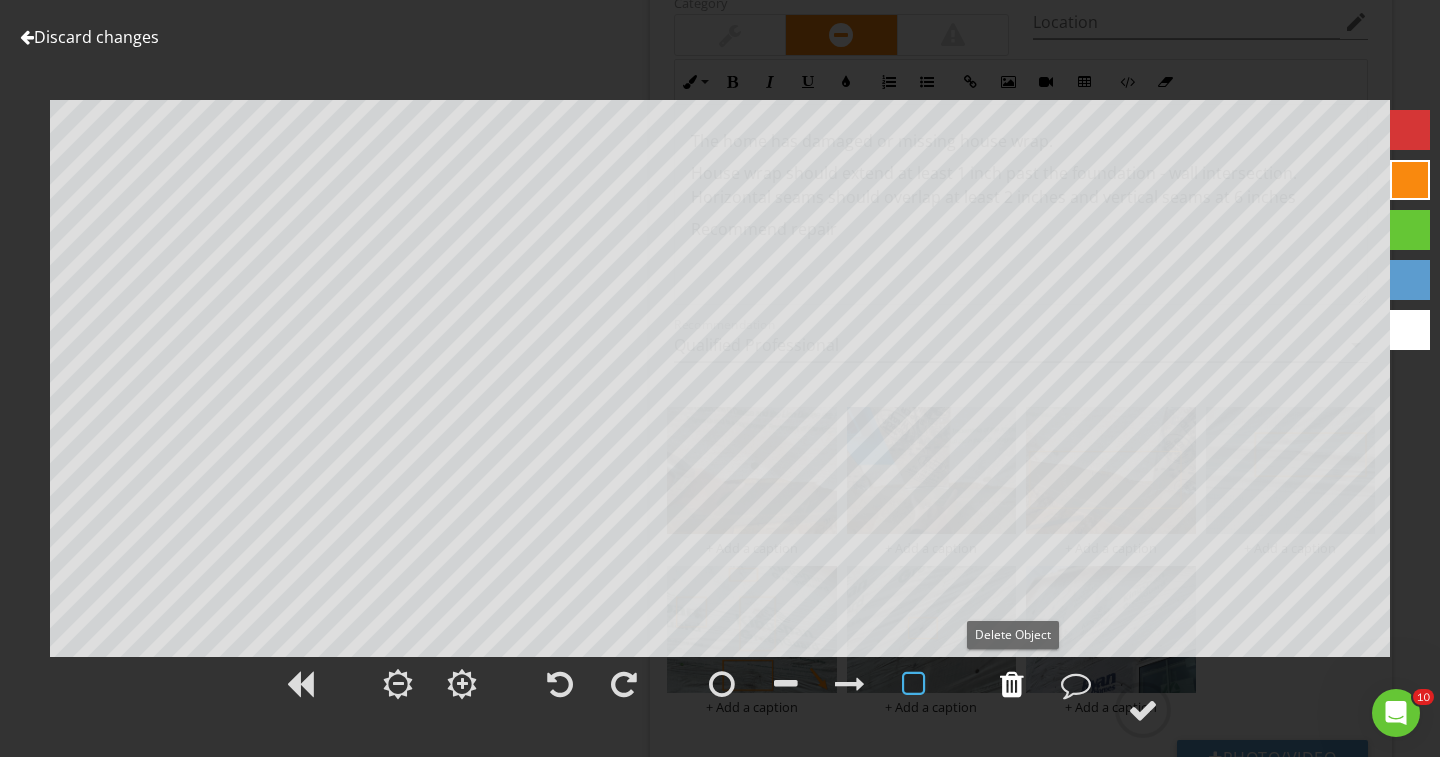 click at bounding box center [1012, 684] 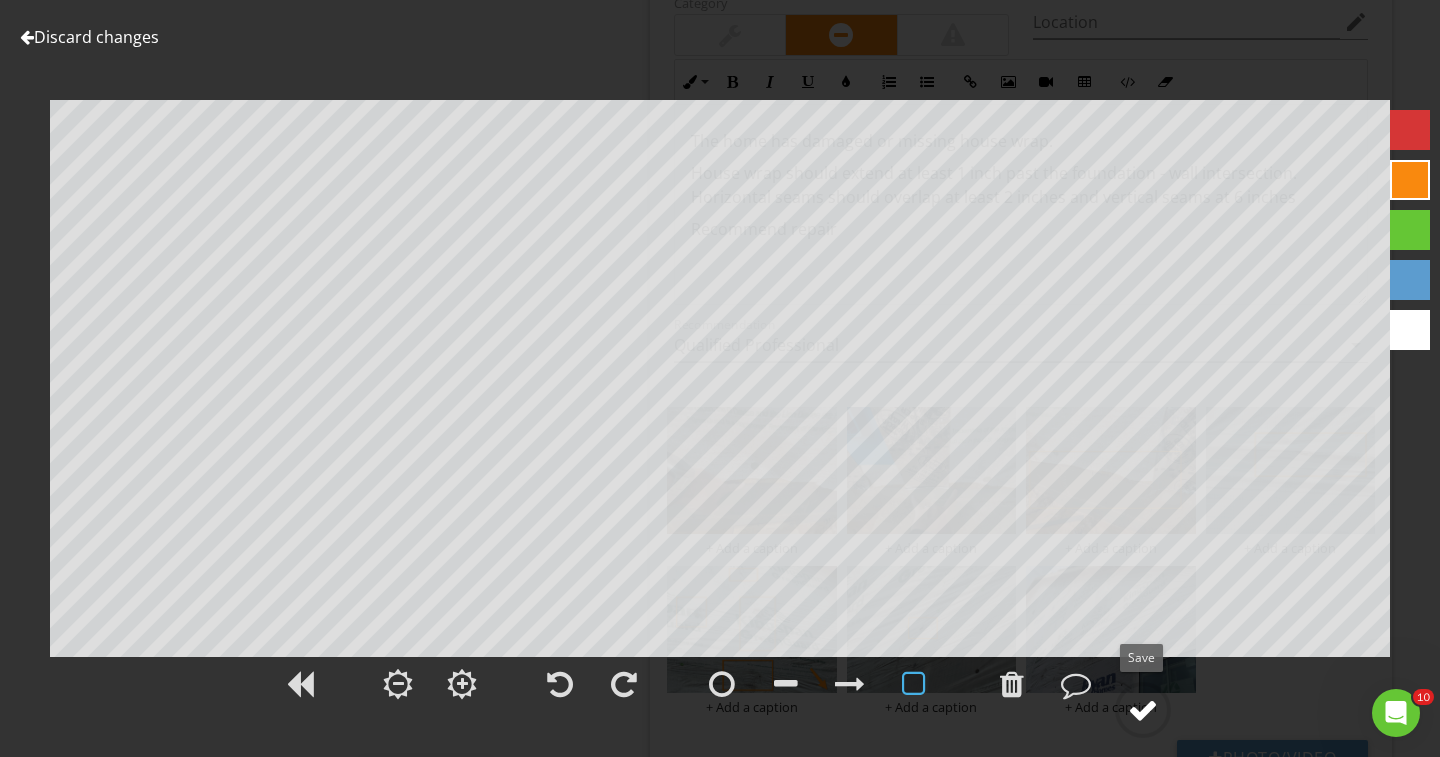 click at bounding box center (1143, 710) 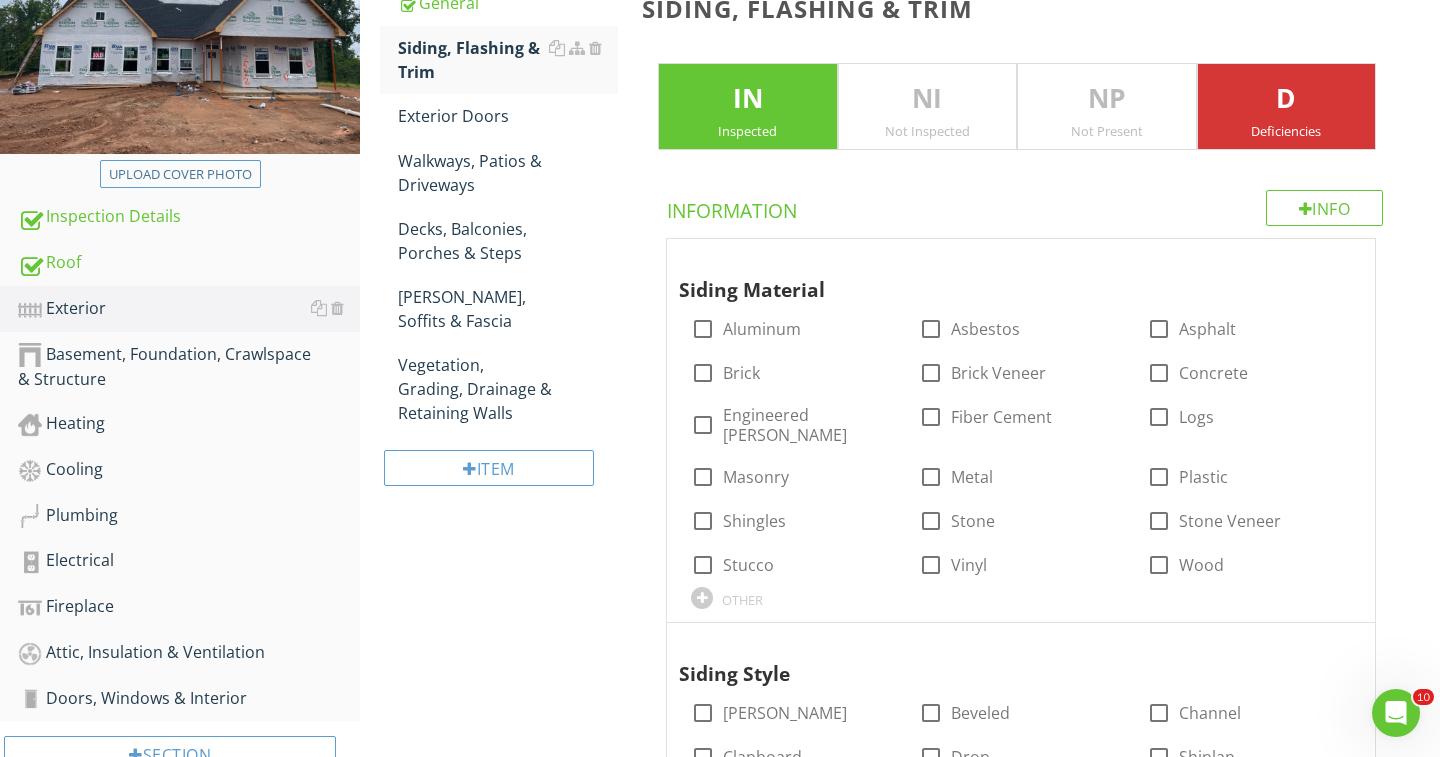 scroll, scrollTop: 317, scrollLeft: 0, axis: vertical 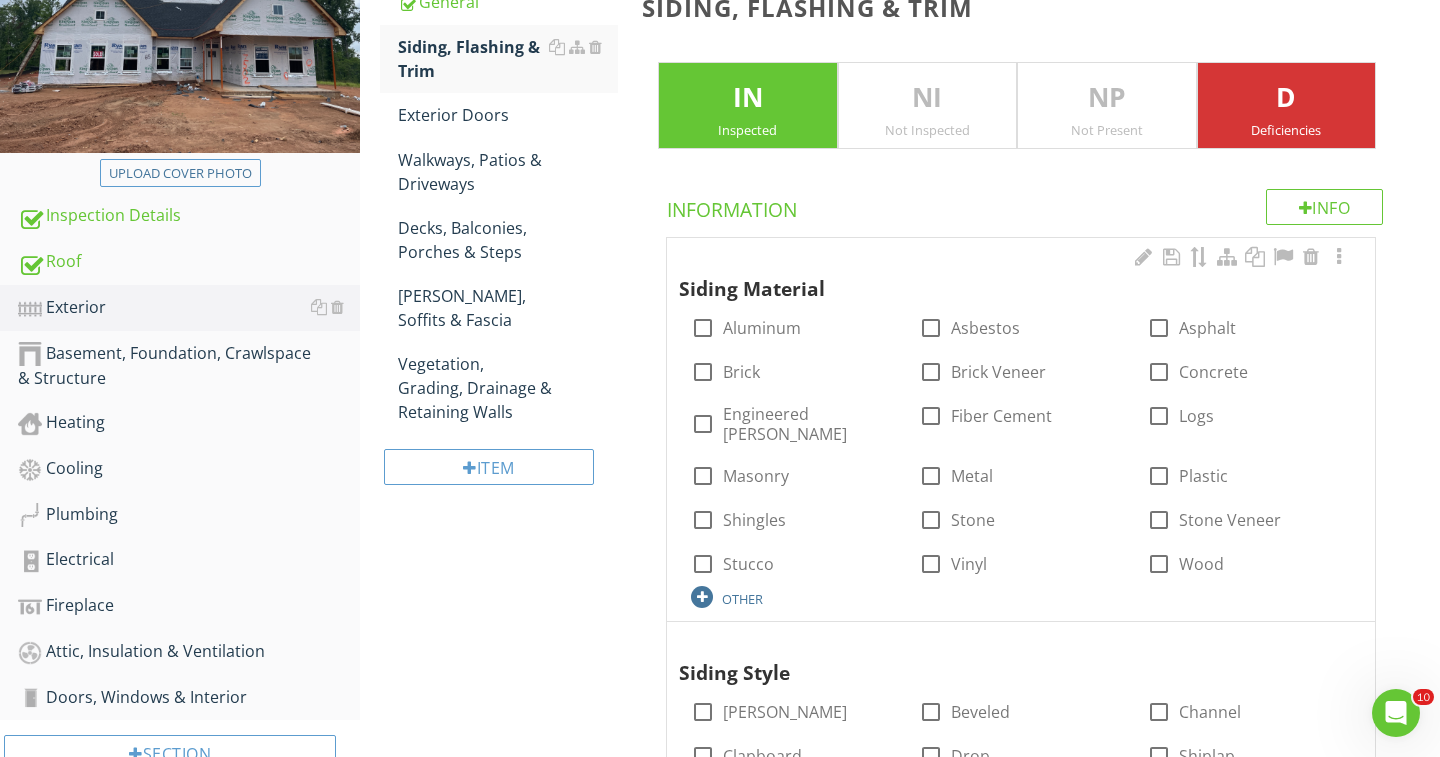 click on "OTHER" at bounding box center [742, 599] 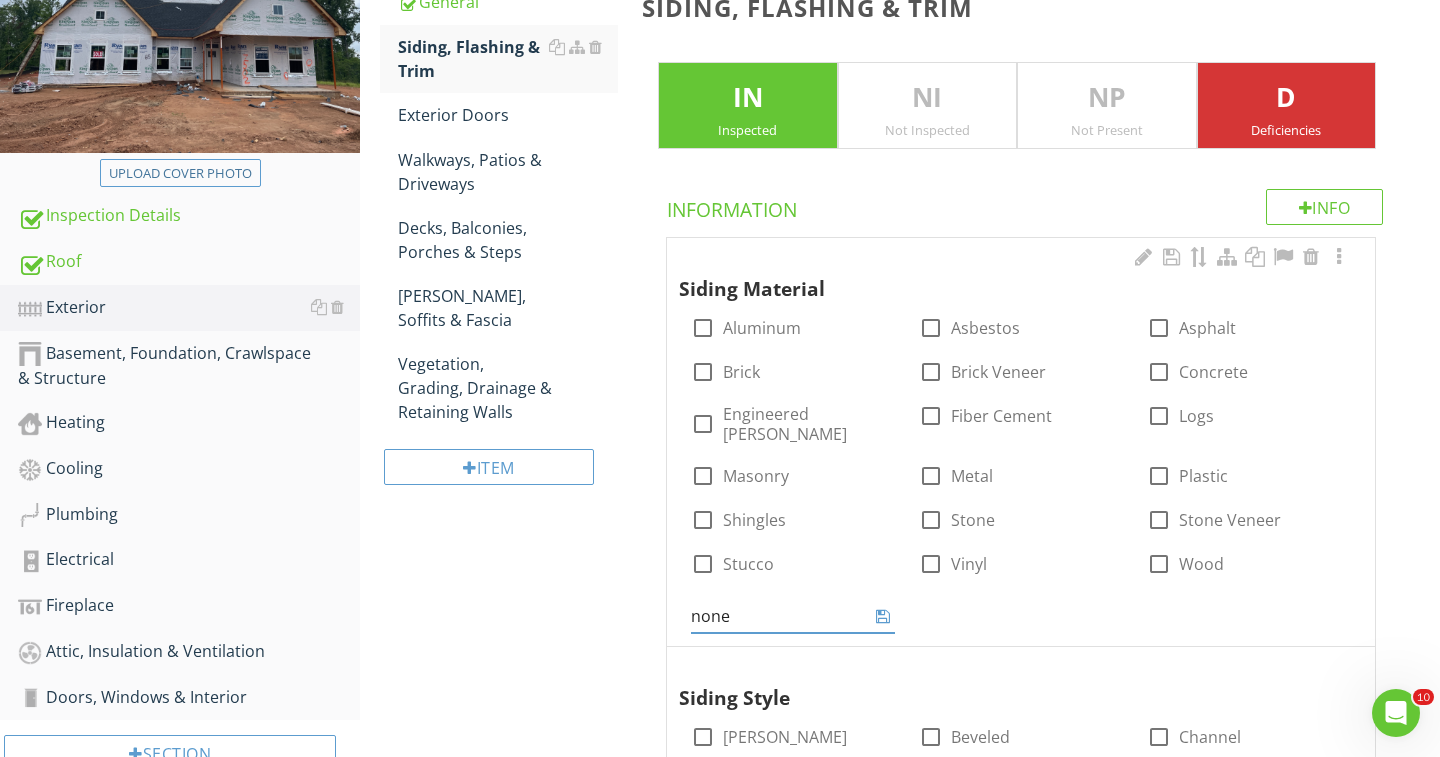 type on "none" 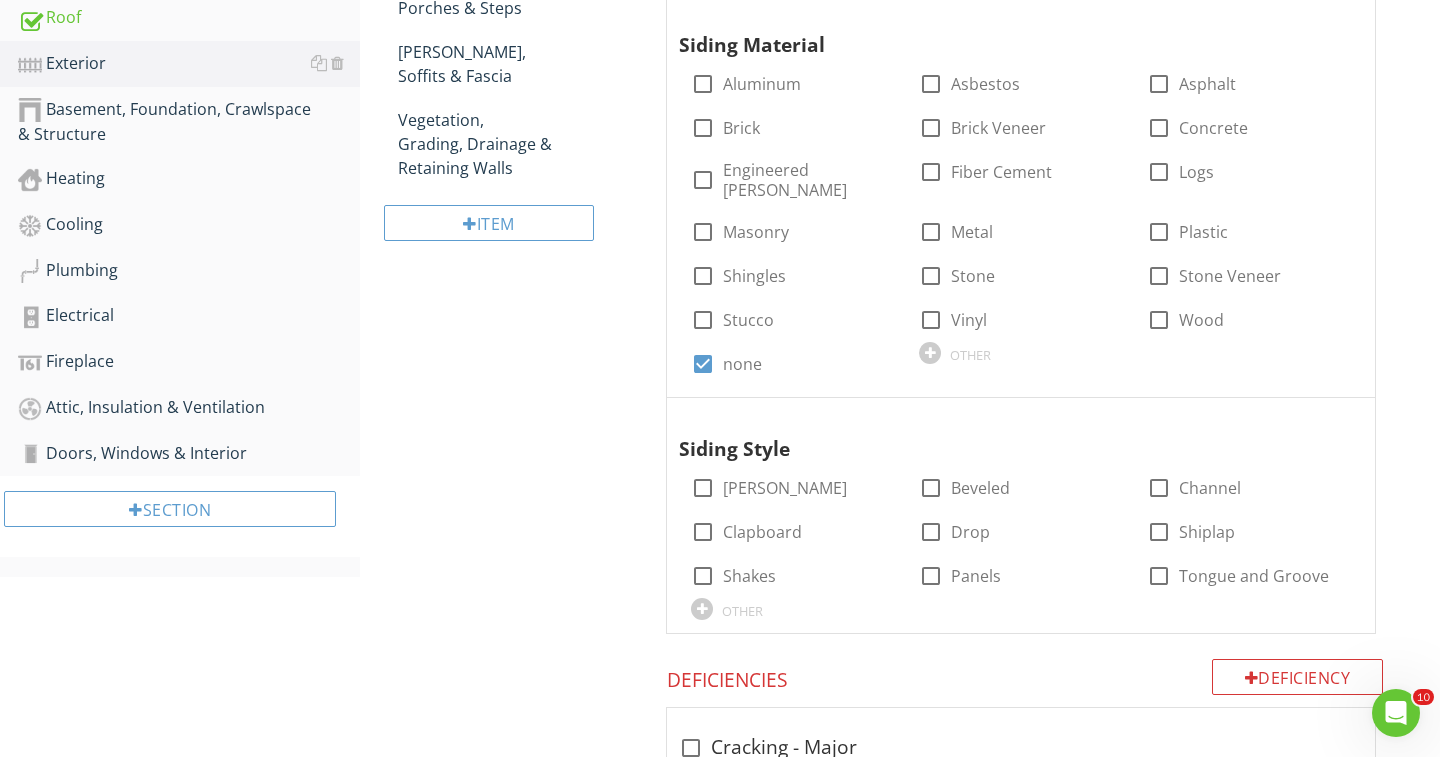 scroll, scrollTop: 598, scrollLeft: 0, axis: vertical 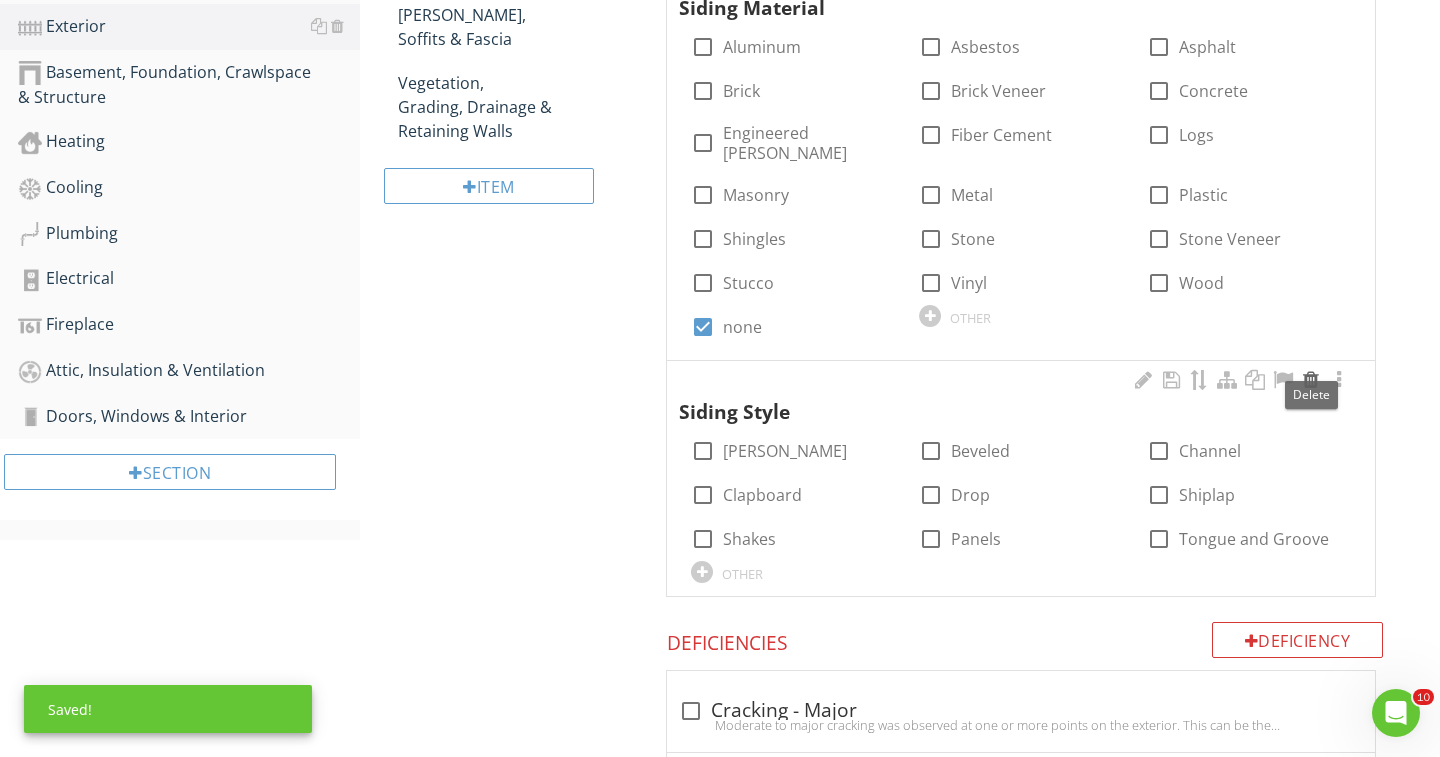 click at bounding box center [1311, 380] 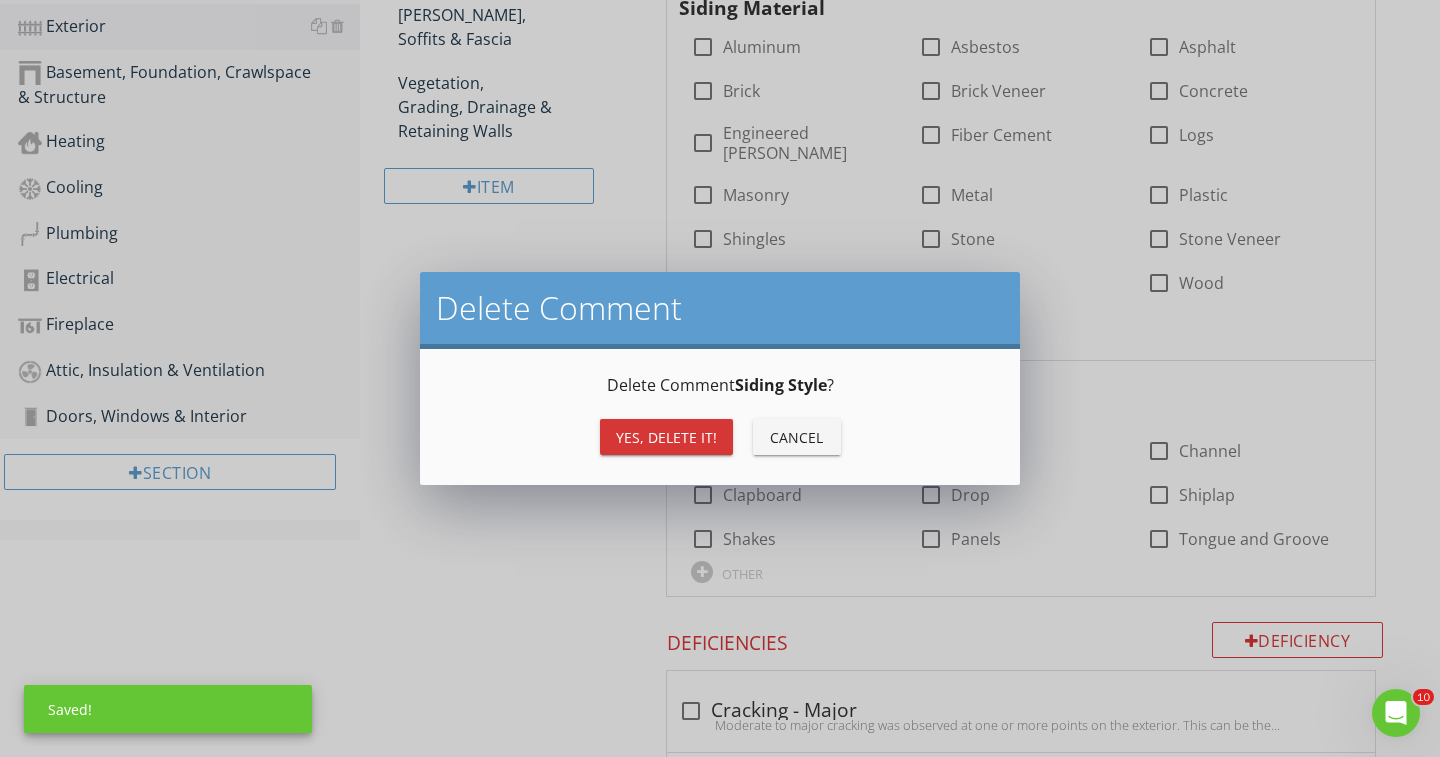 click on "Yes, Delete it!" at bounding box center (666, 437) 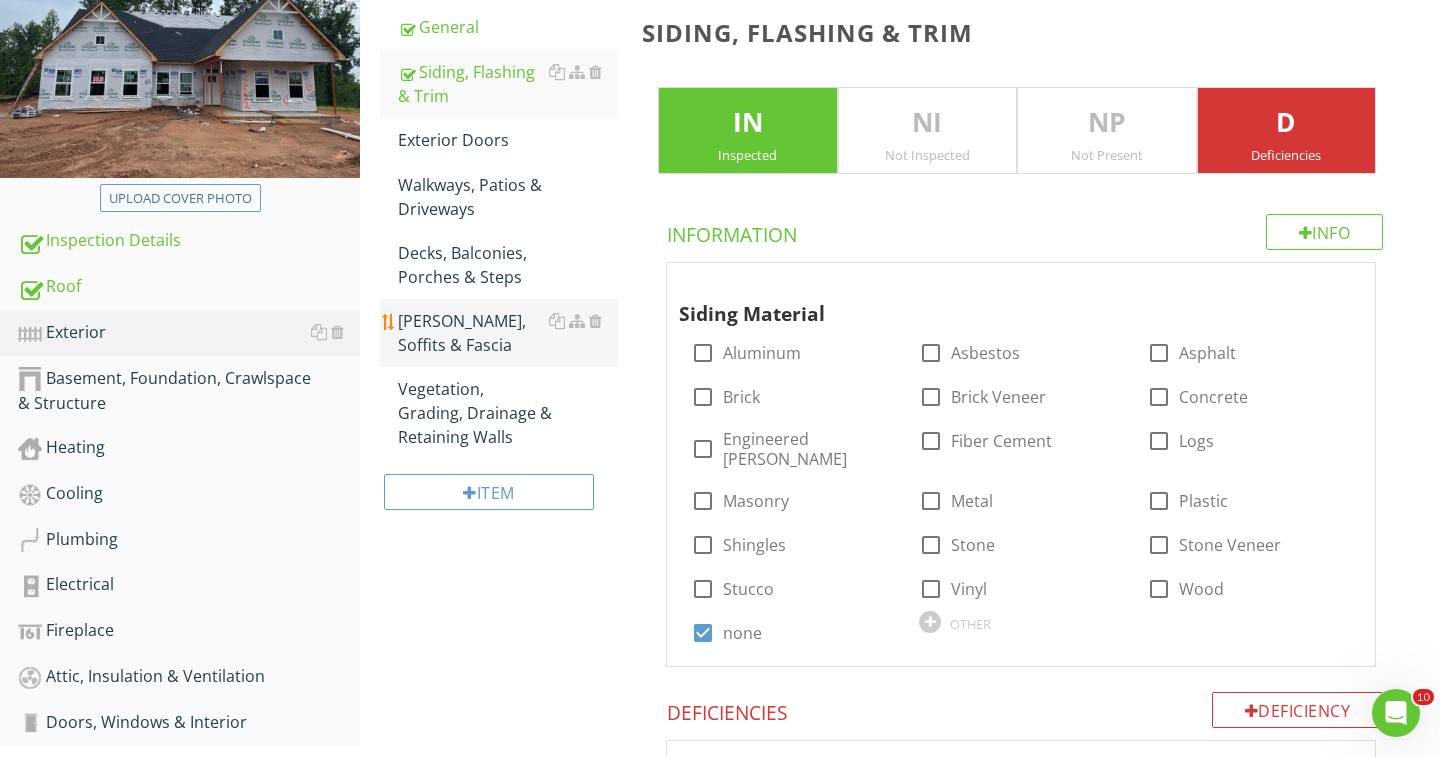 scroll, scrollTop: 288, scrollLeft: 0, axis: vertical 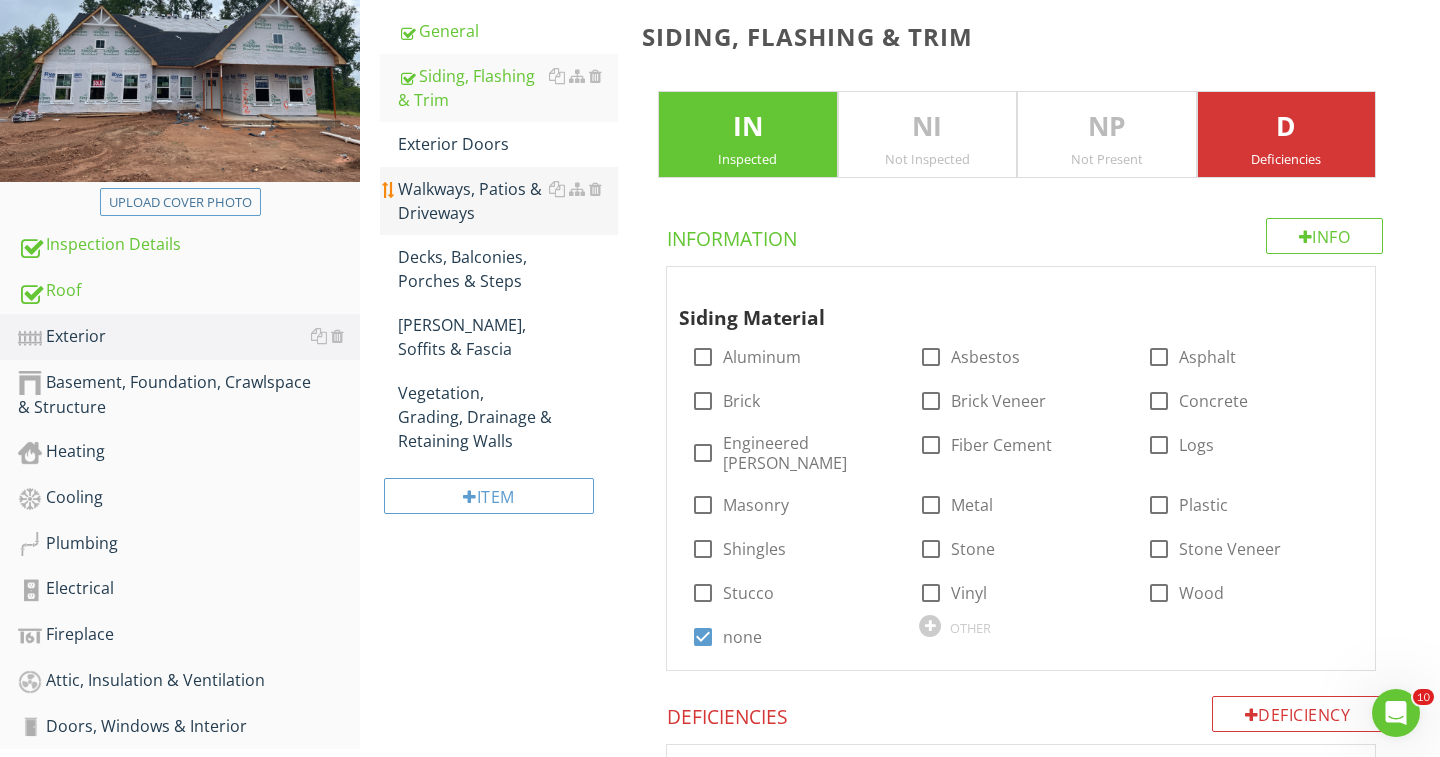click on "Walkways, Patios & Driveways" at bounding box center (508, 201) 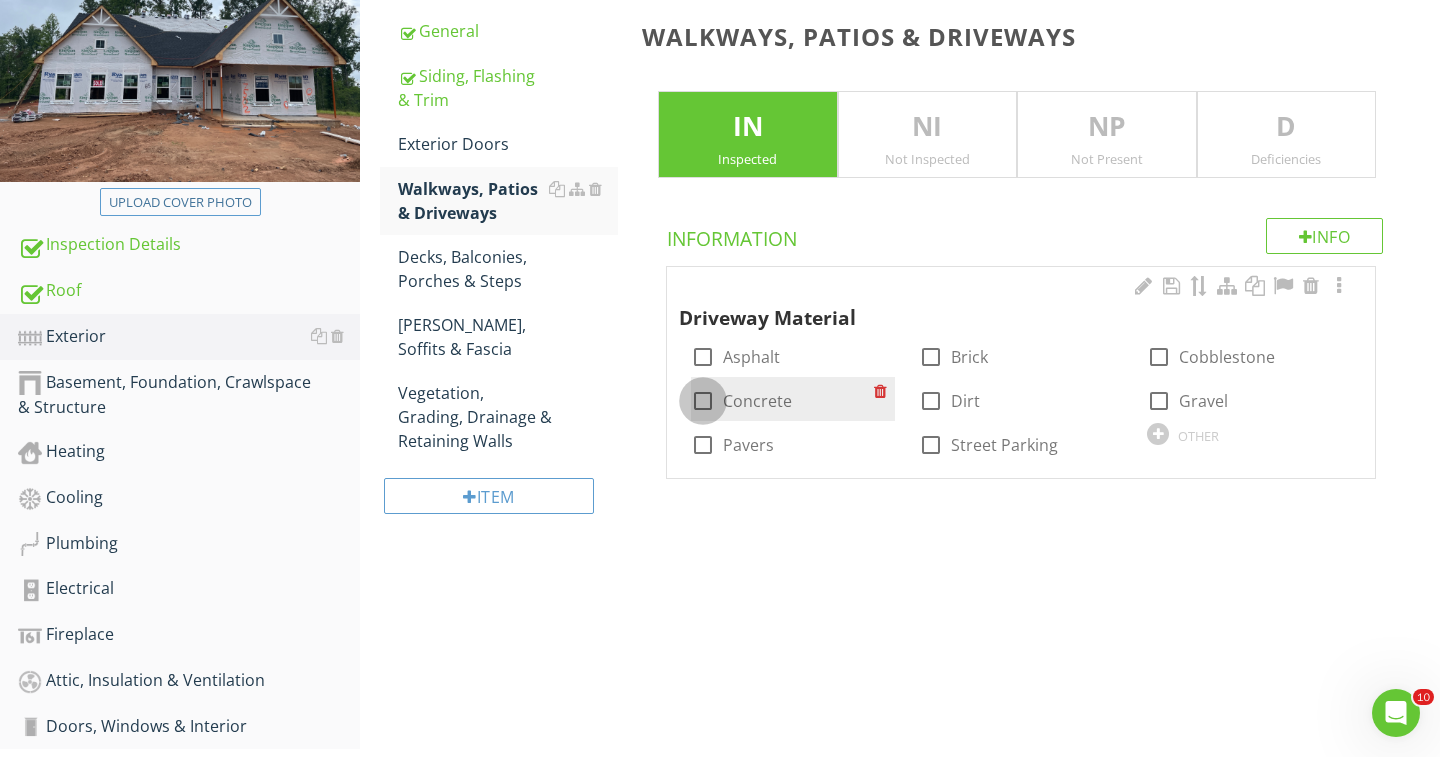 click at bounding box center [703, 401] 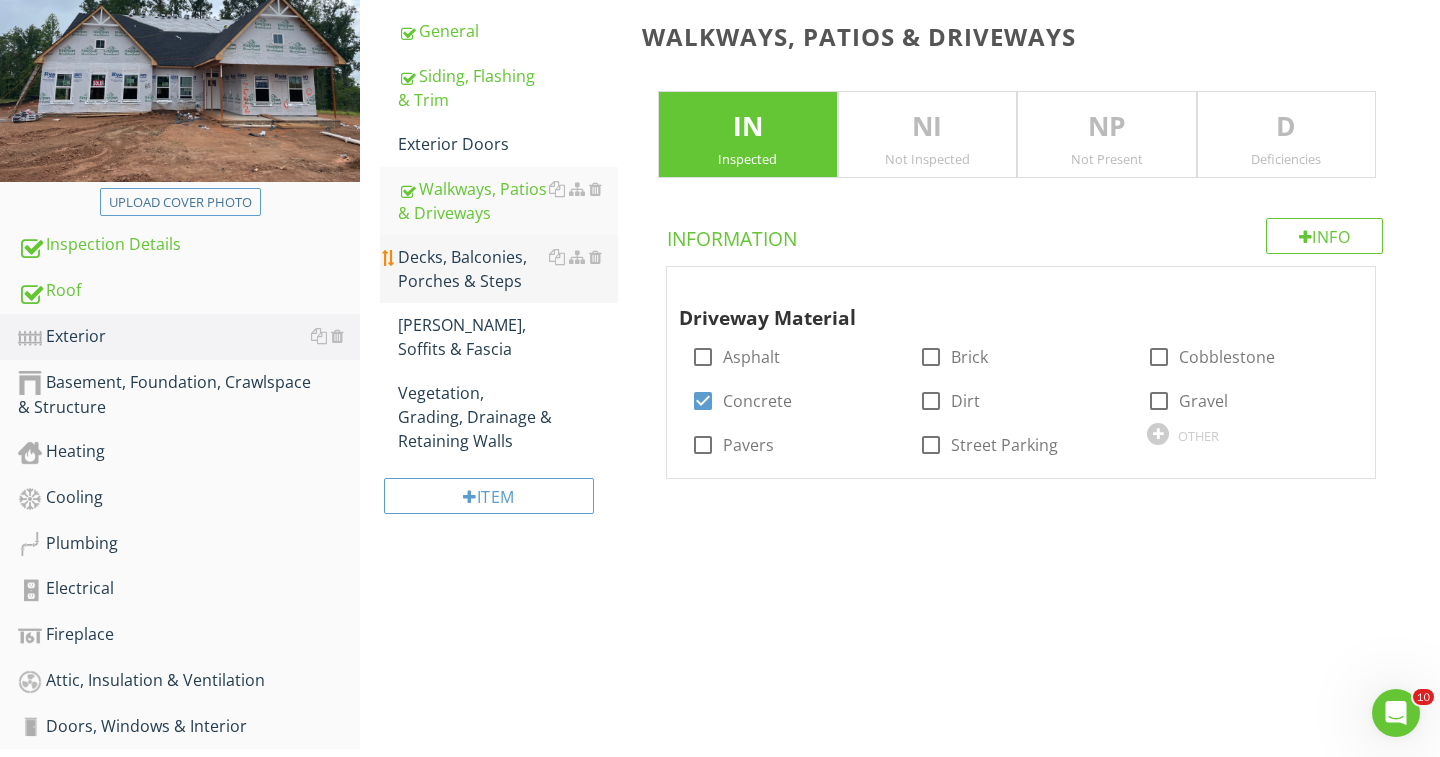 click on "Decks, Balconies, Porches & Steps" at bounding box center [508, 269] 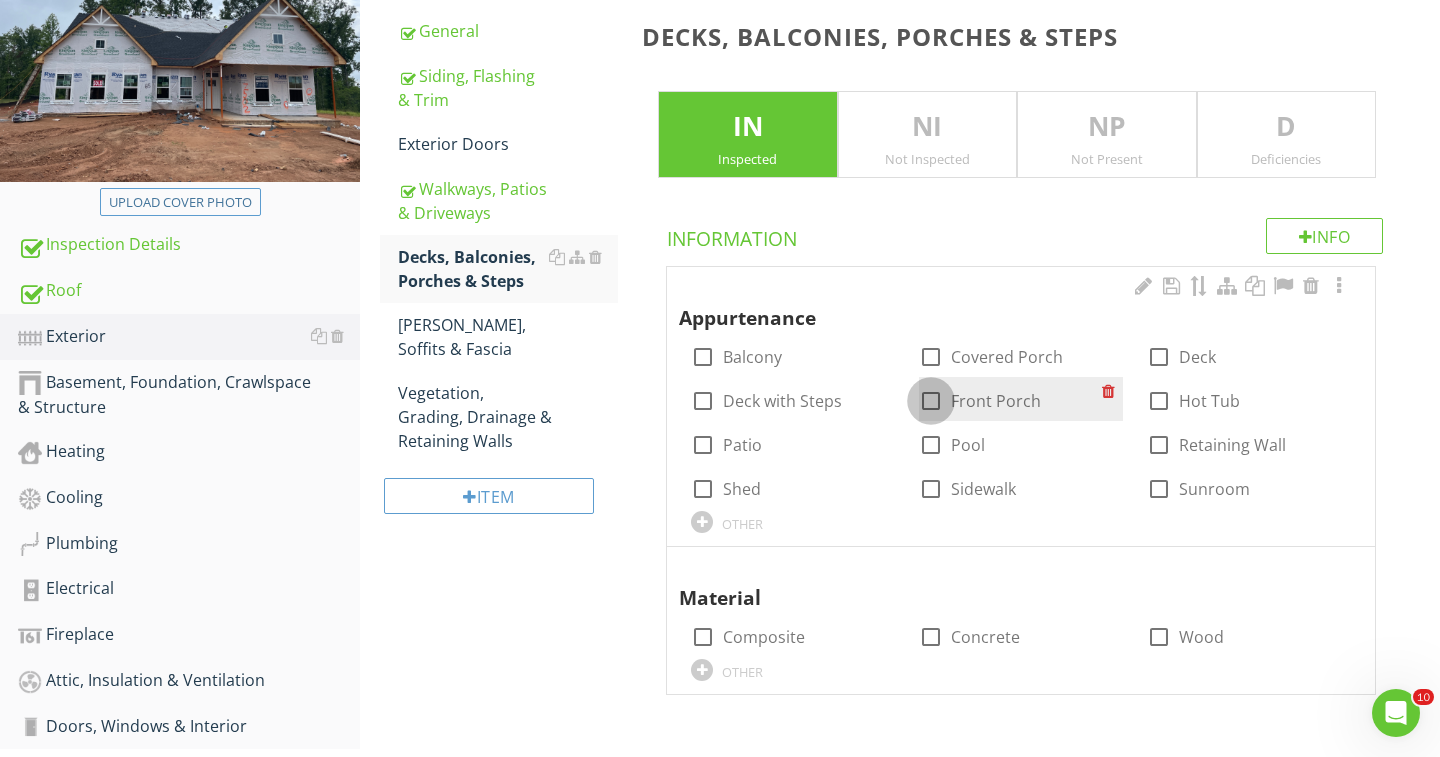 click at bounding box center (931, 401) 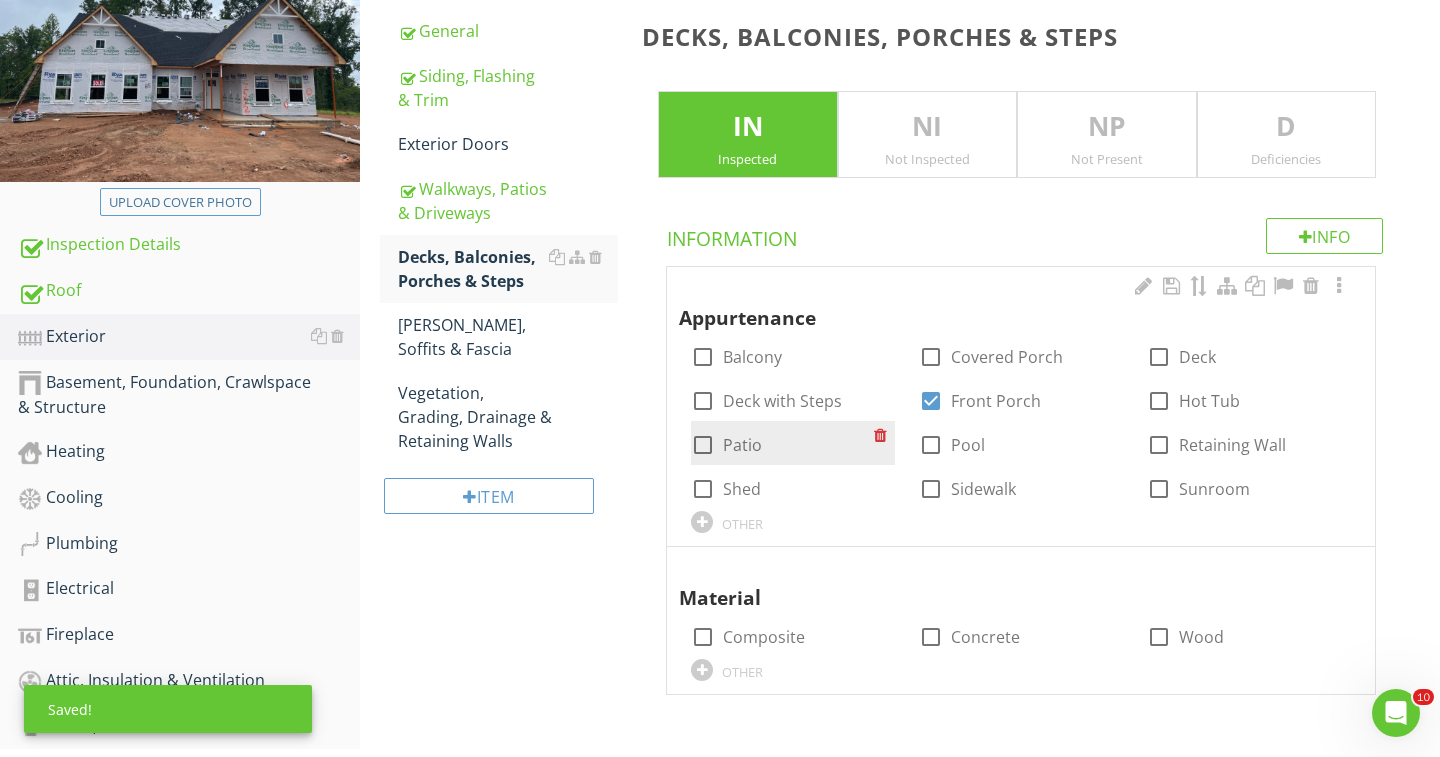 click at bounding box center [703, 445] 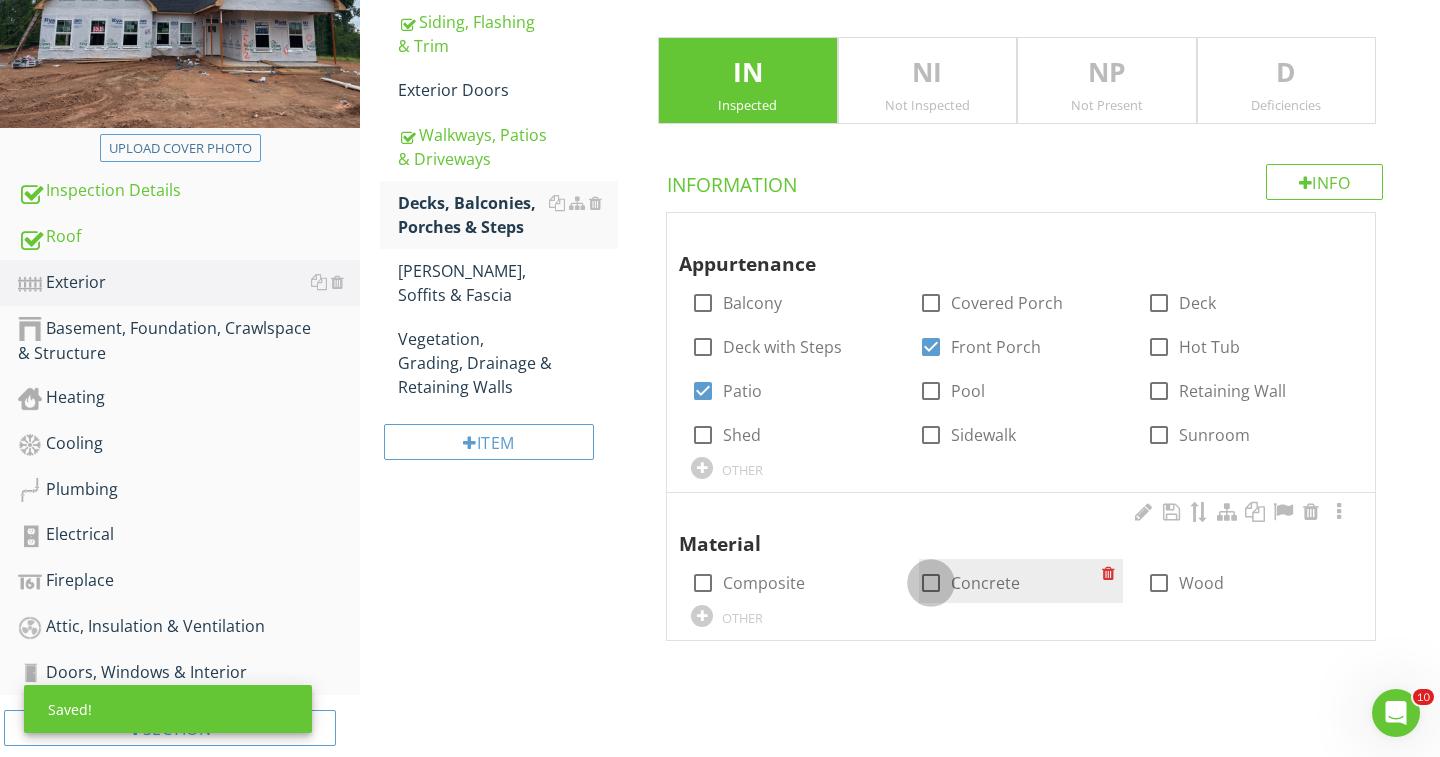 click at bounding box center (931, 583) 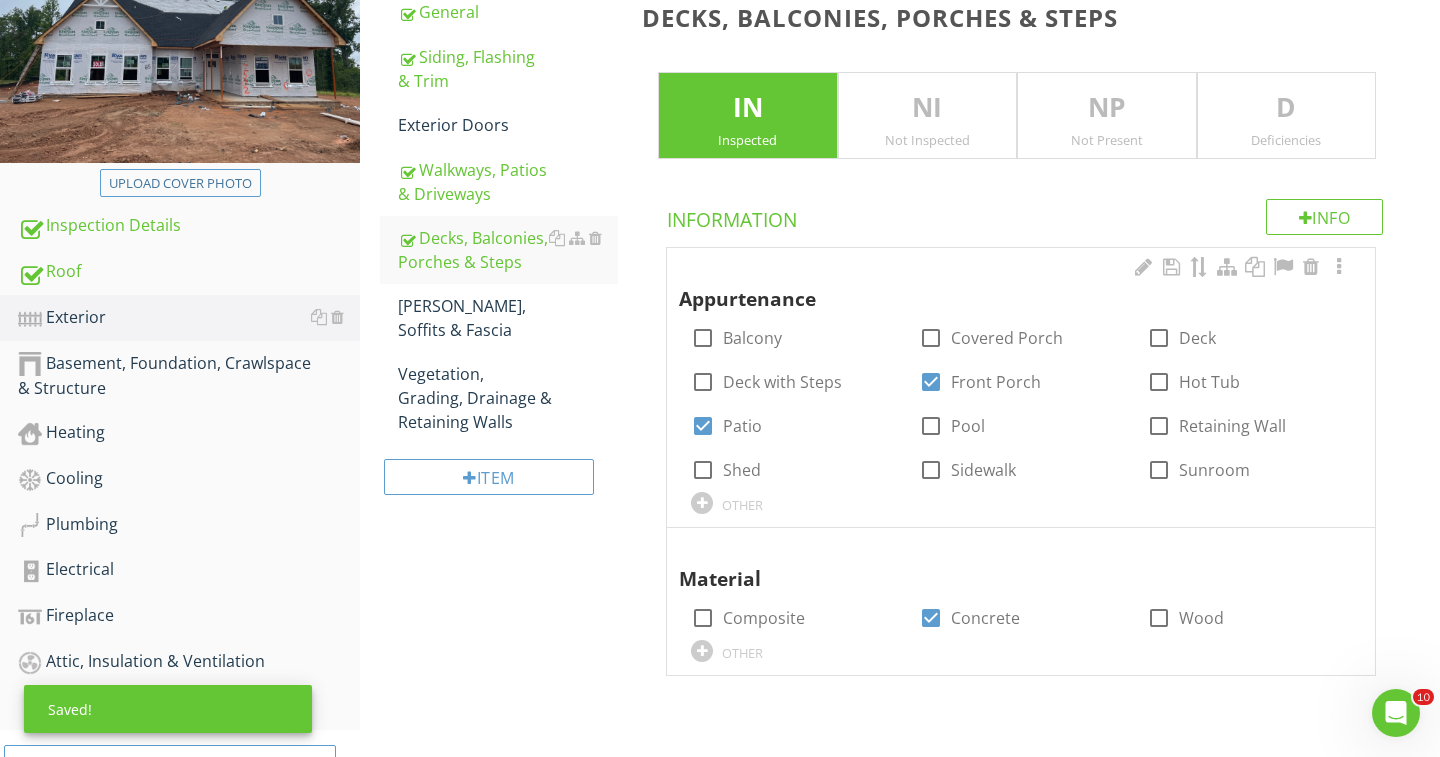 scroll, scrollTop: 303, scrollLeft: 0, axis: vertical 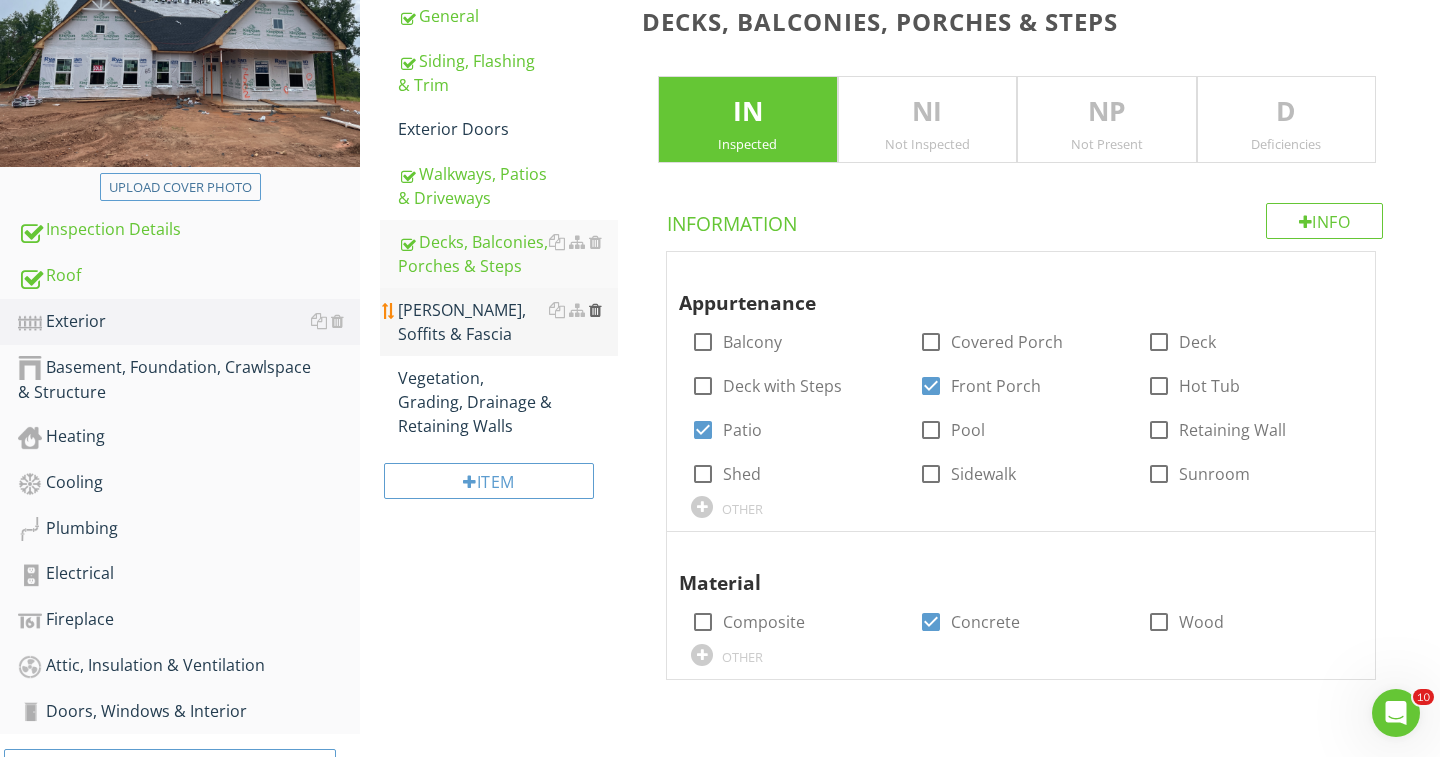 click at bounding box center (595, 310) 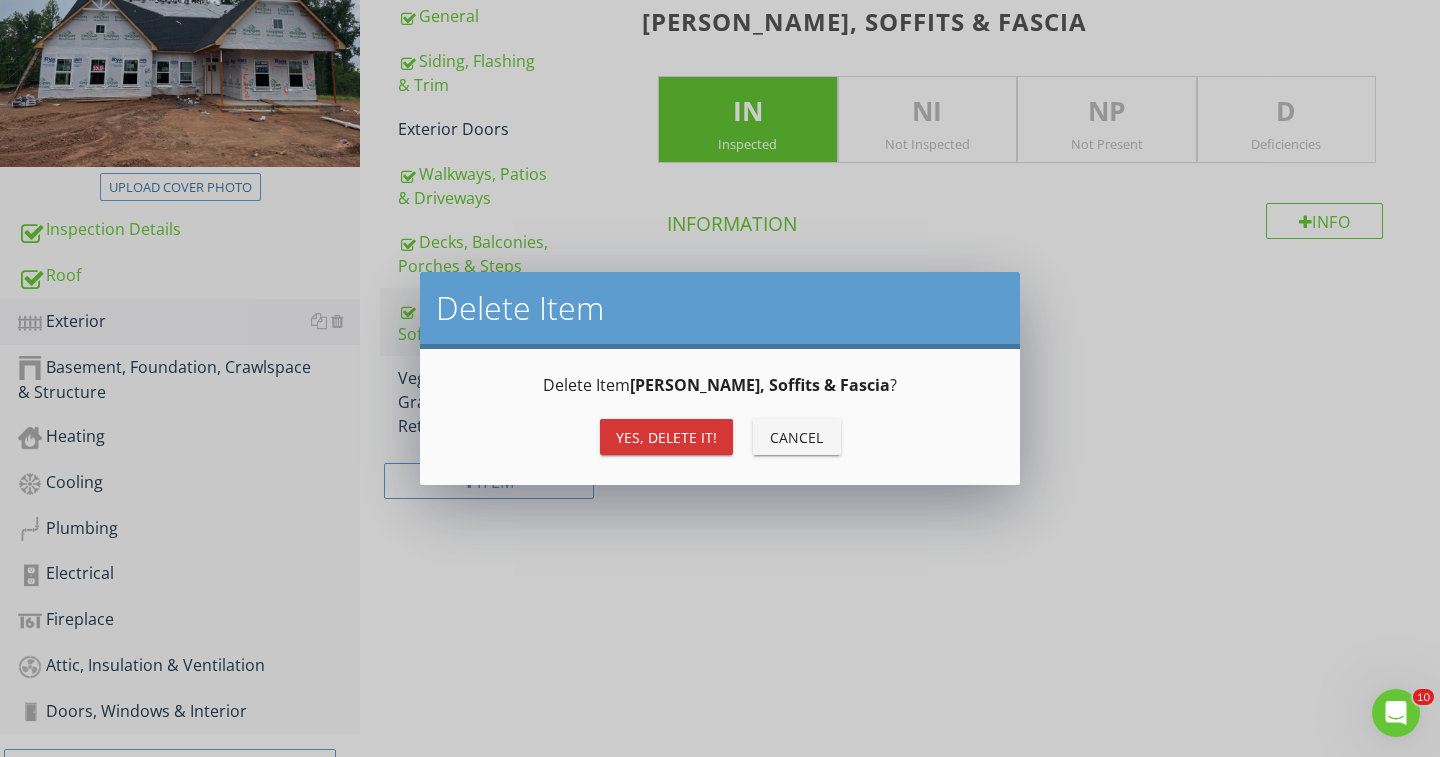 click on "Yes, Delete it!" at bounding box center (666, 437) 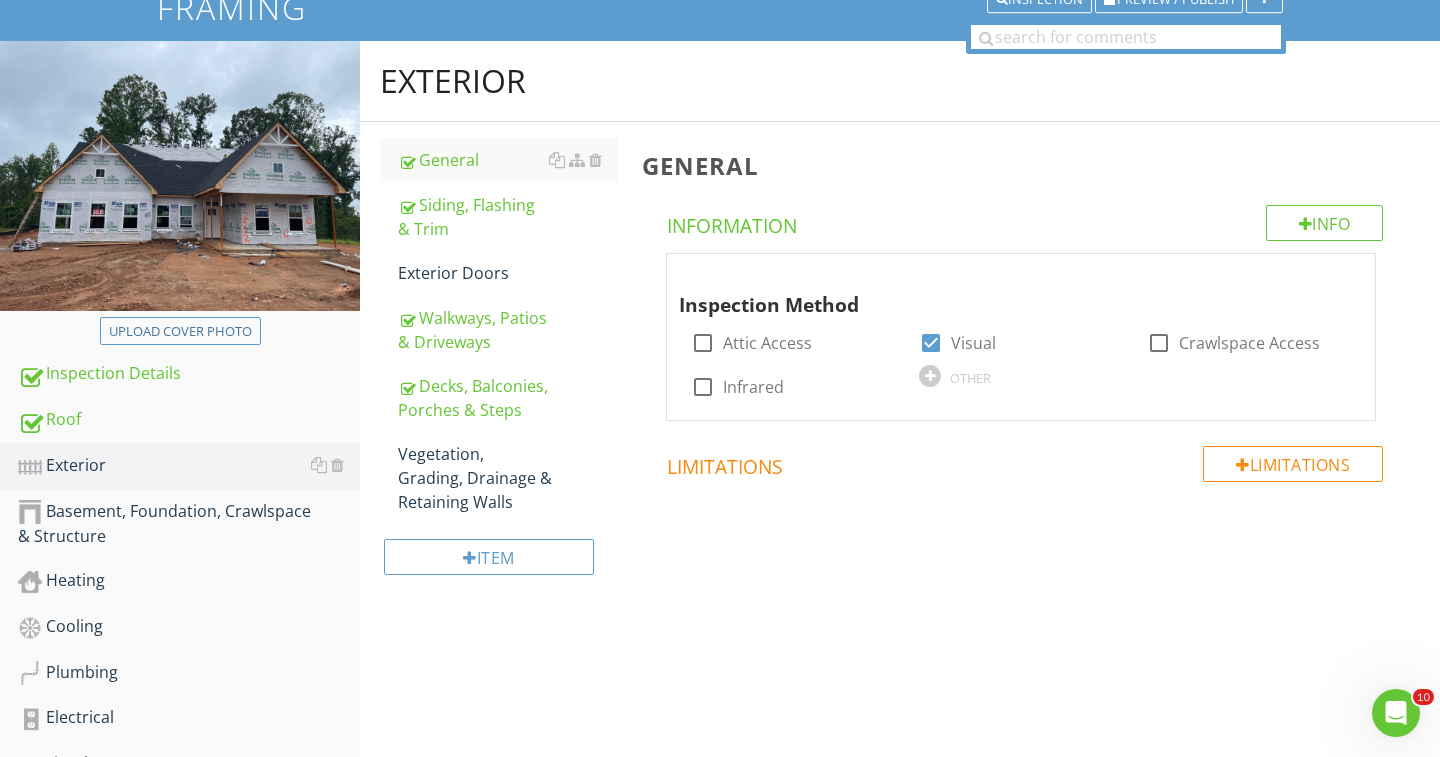 scroll, scrollTop: 118, scrollLeft: 0, axis: vertical 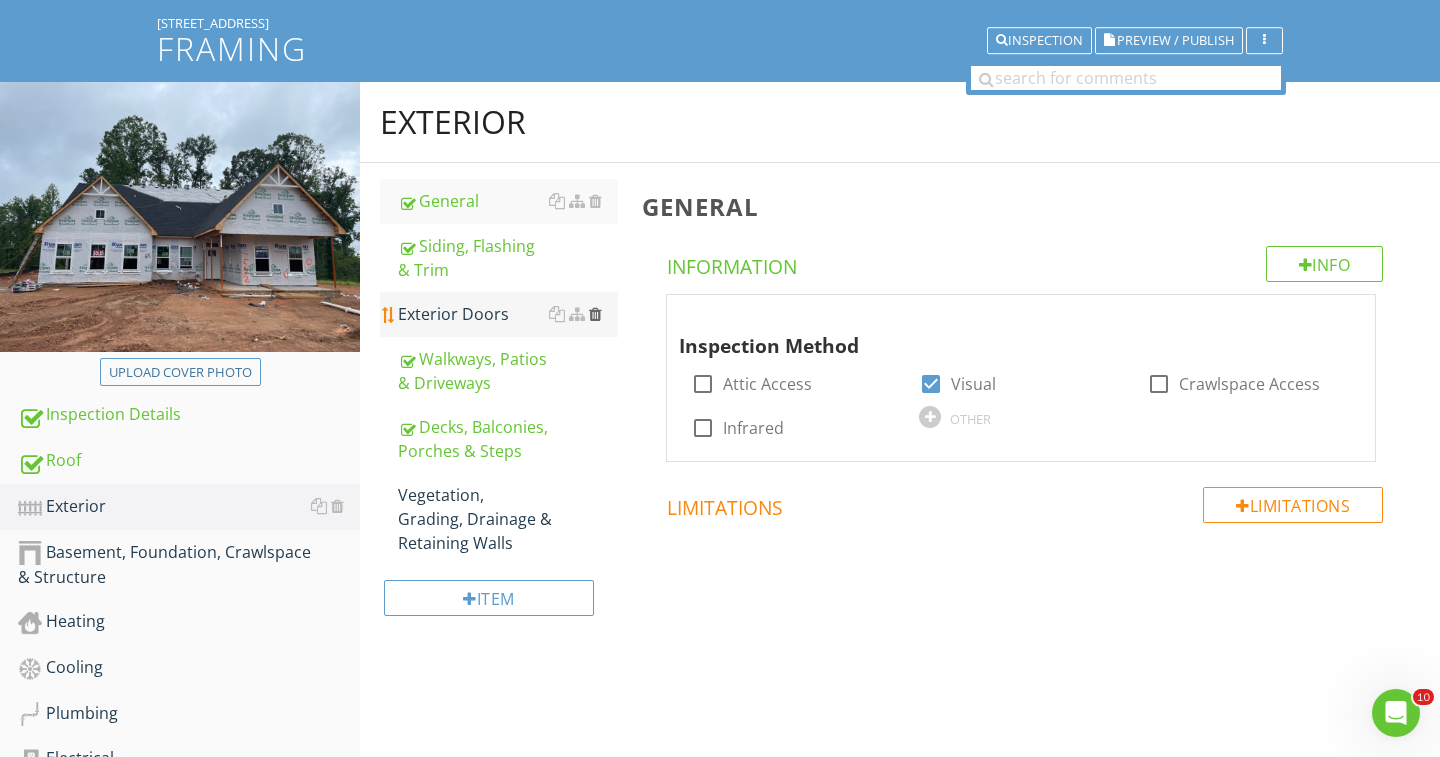 click at bounding box center (595, 314) 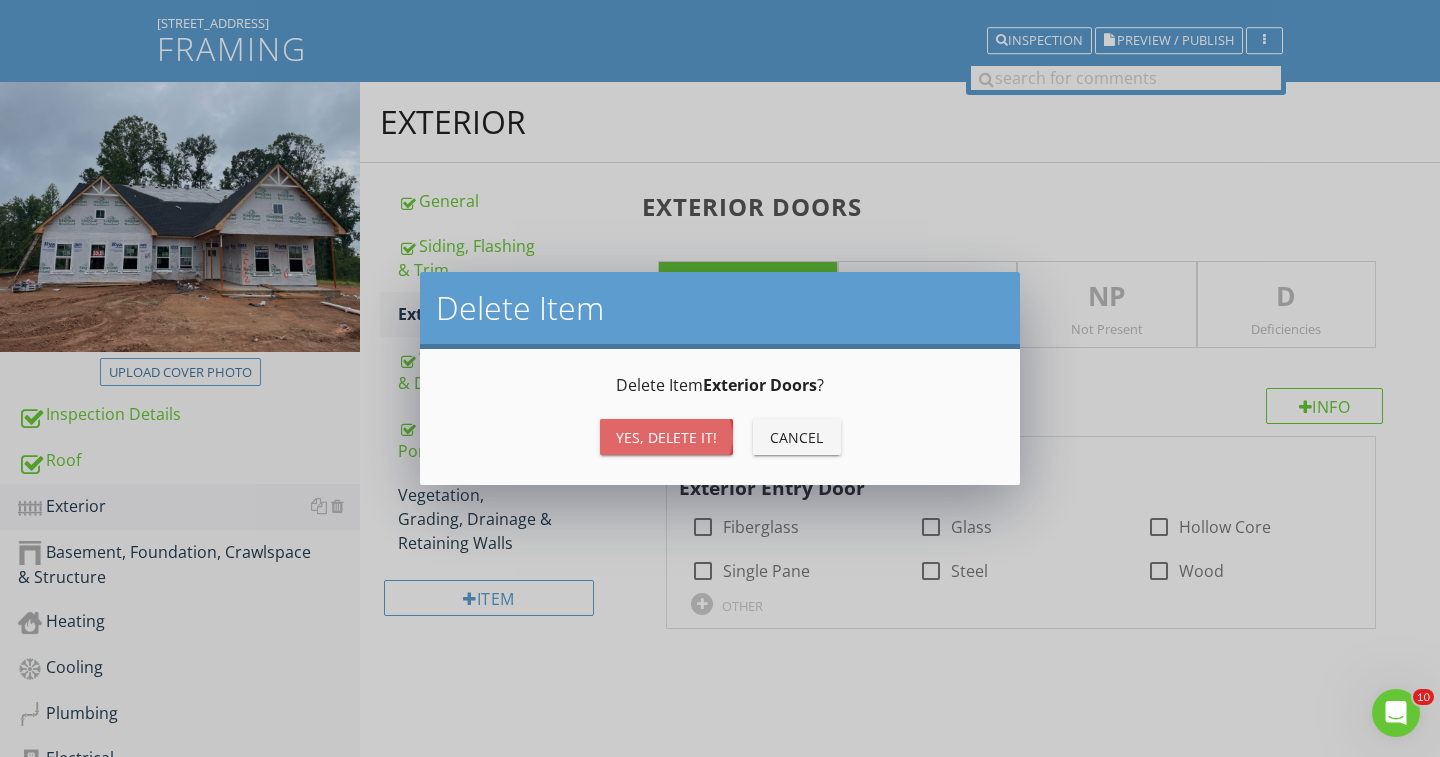 click on "Yes, Delete it!" at bounding box center [666, 437] 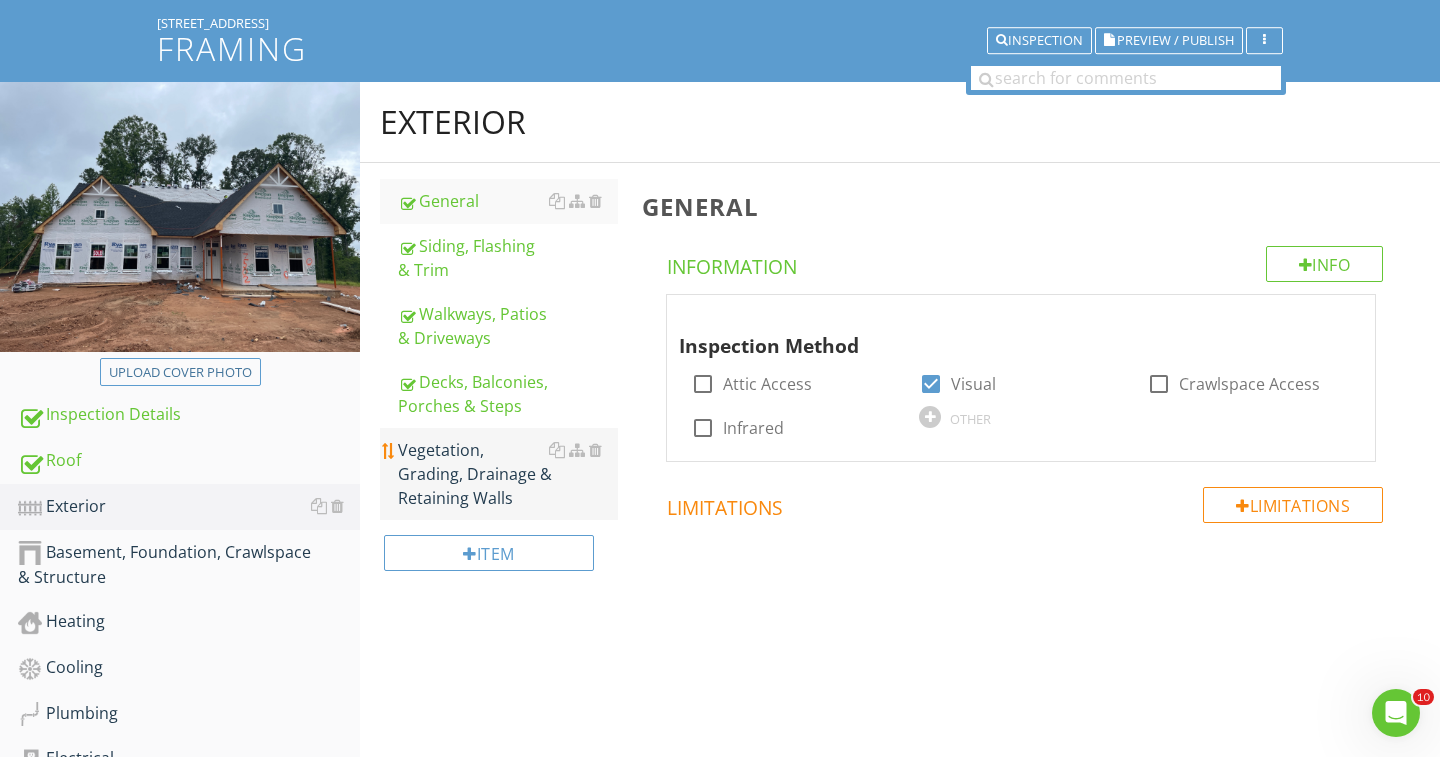 click on "Vegetation, Grading, Drainage & Retaining Walls" at bounding box center (508, 474) 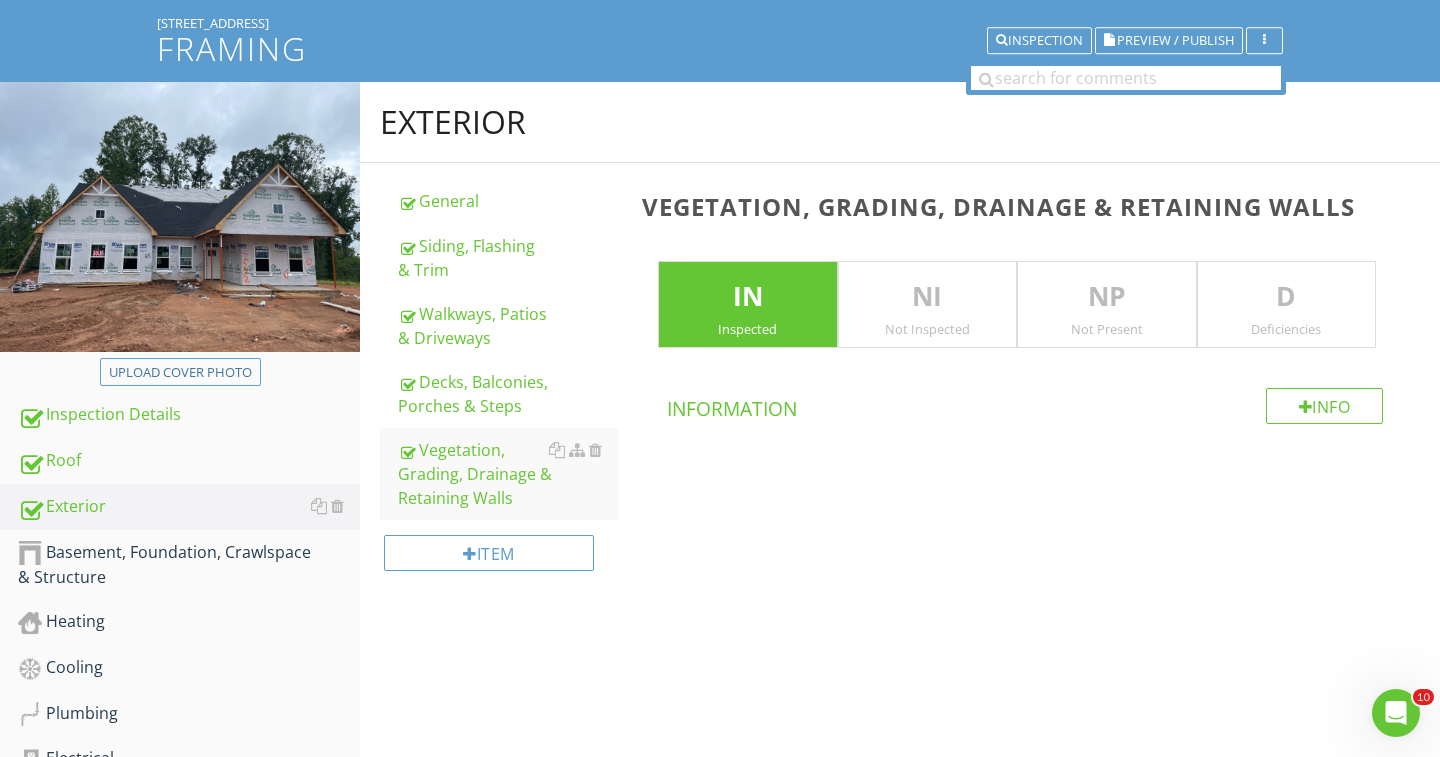 click on "Deficiencies" at bounding box center (1287, 329) 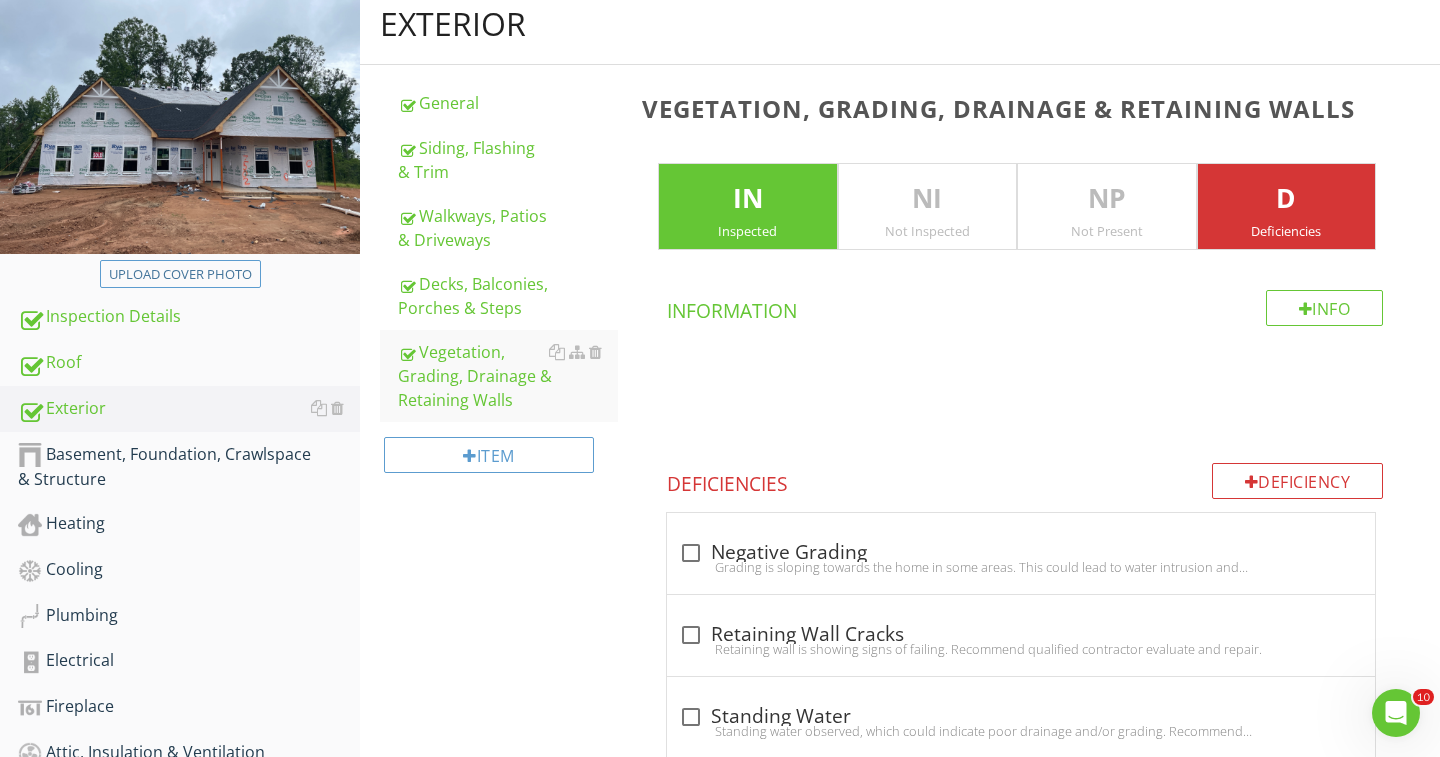 scroll, scrollTop: 142, scrollLeft: 0, axis: vertical 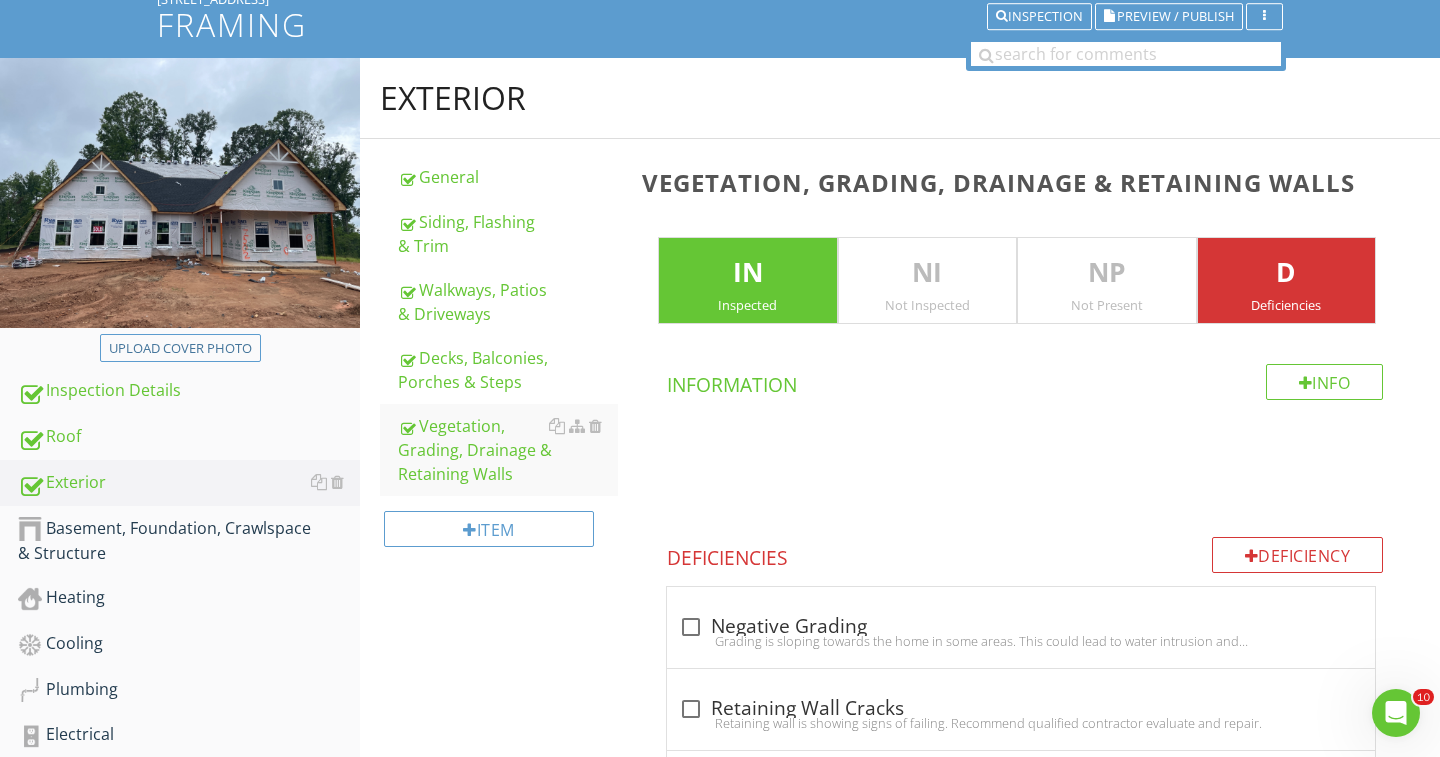 click on "D" at bounding box center (1287, 273) 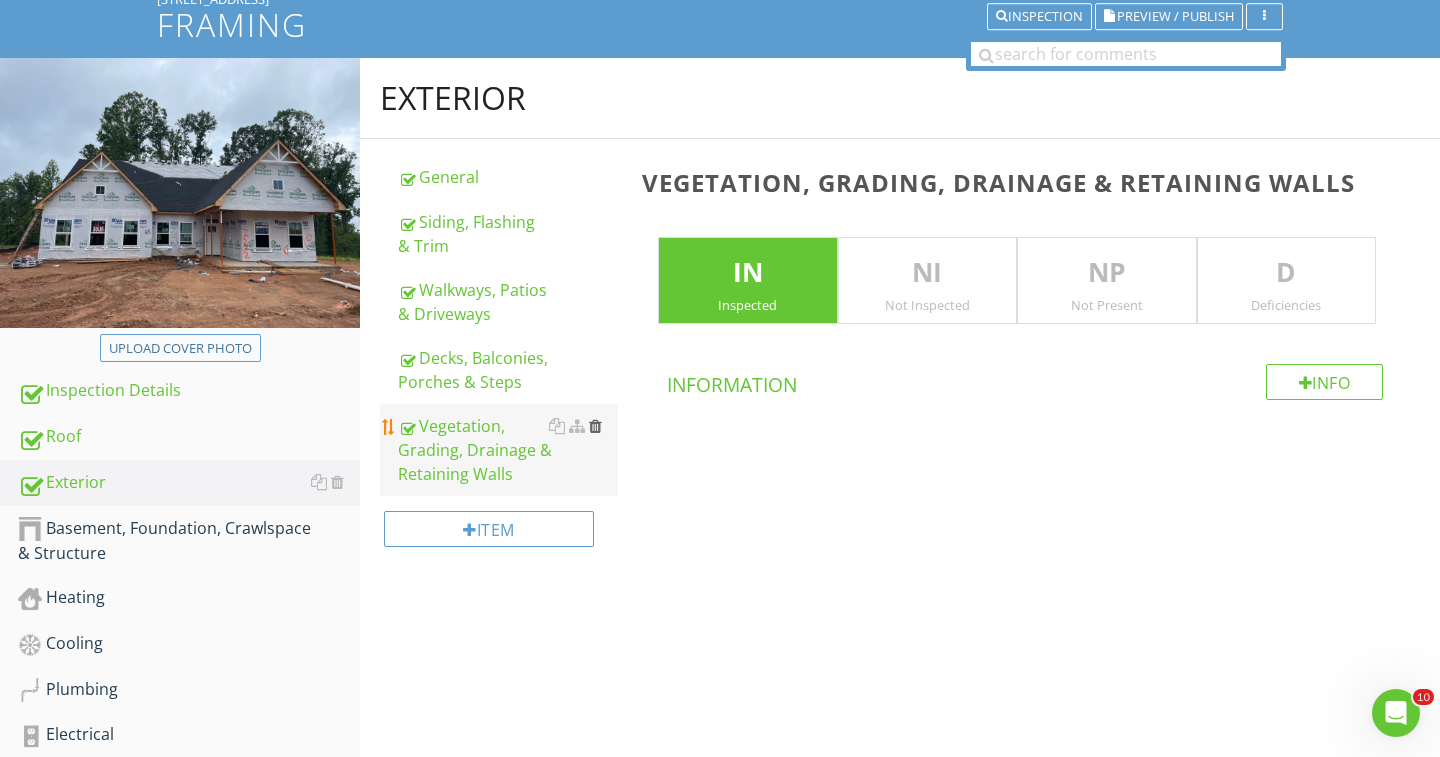 click at bounding box center [595, 426] 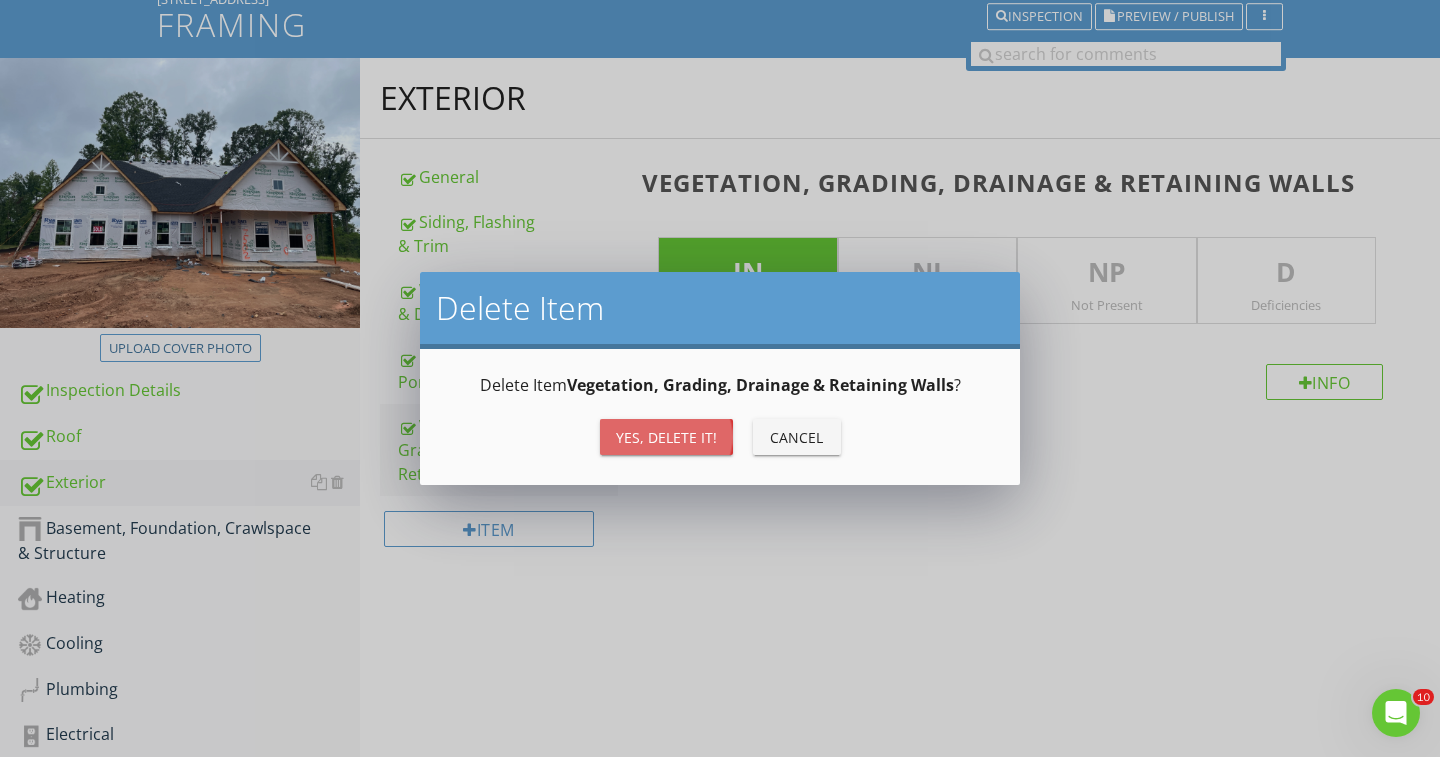 click on "Yes, Delete it!" at bounding box center (666, 437) 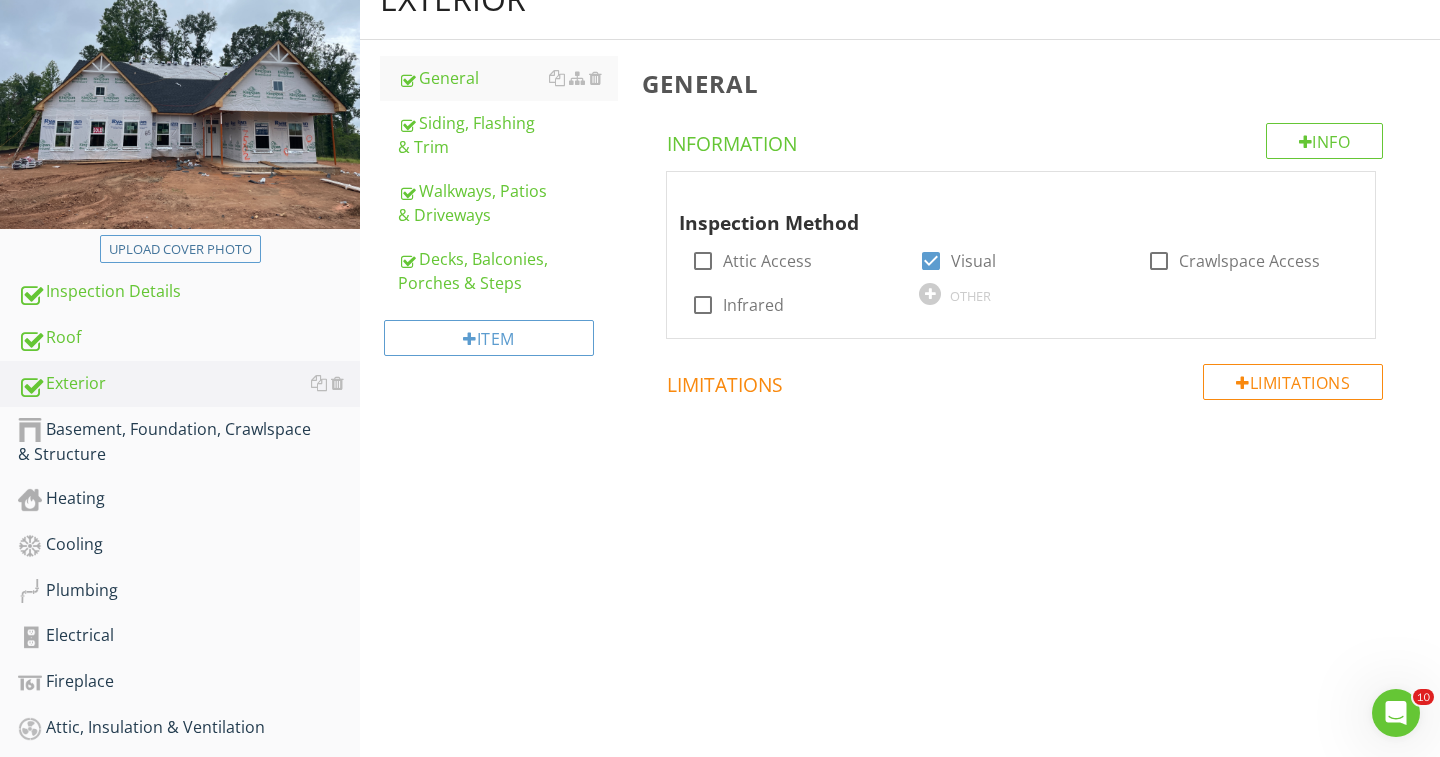 scroll, scrollTop: 257, scrollLeft: 0, axis: vertical 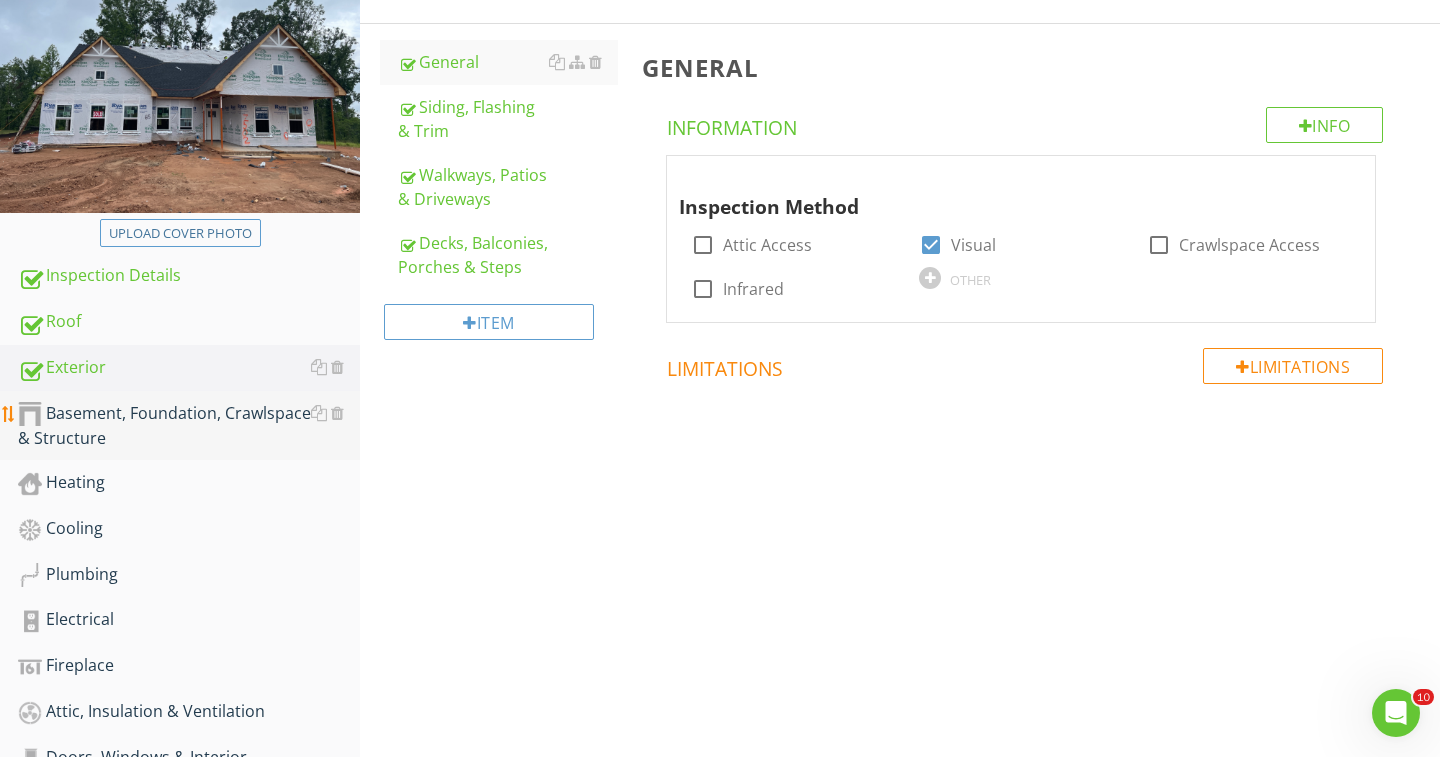 click on "Basement, Foundation, Crawlspace & Structure" at bounding box center (189, 426) 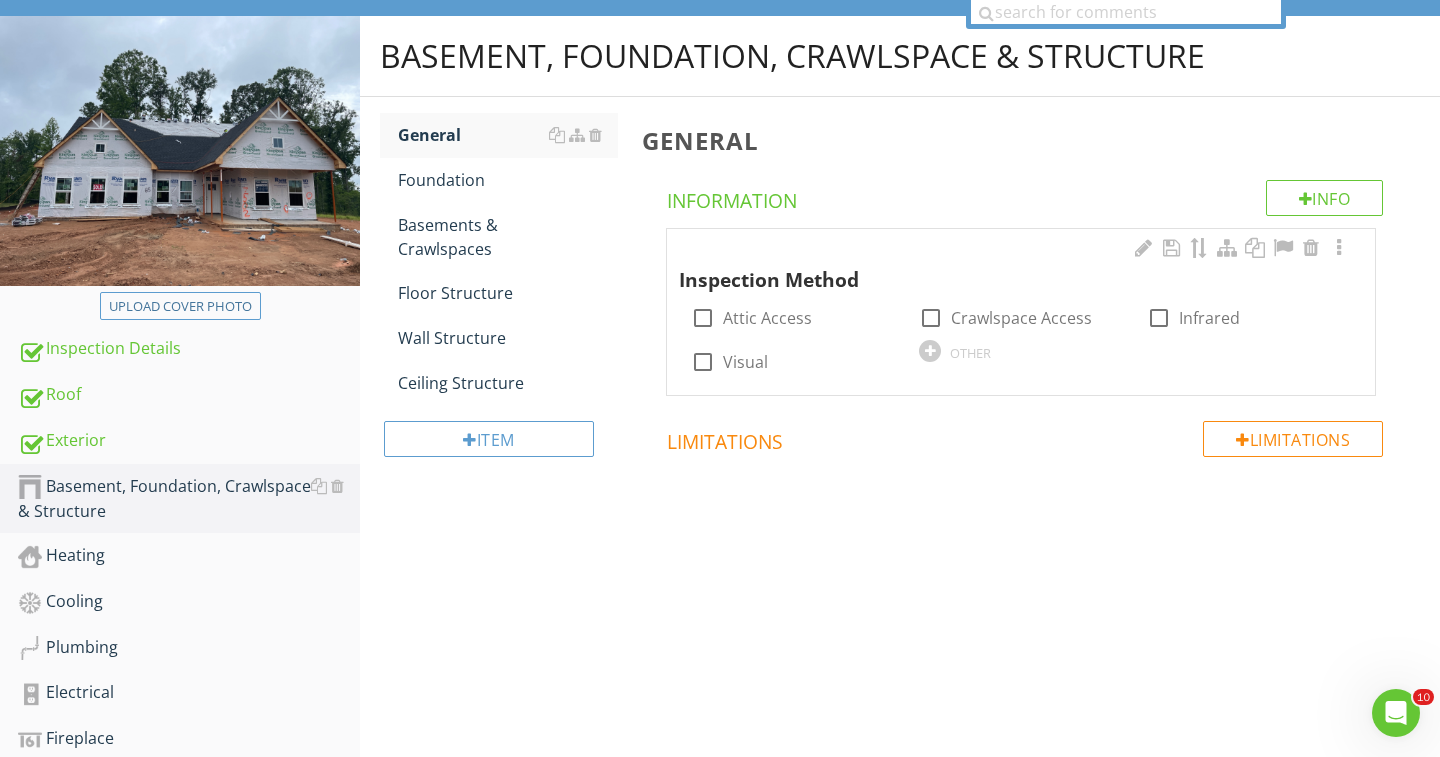 scroll, scrollTop: 161, scrollLeft: 0, axis: vertical 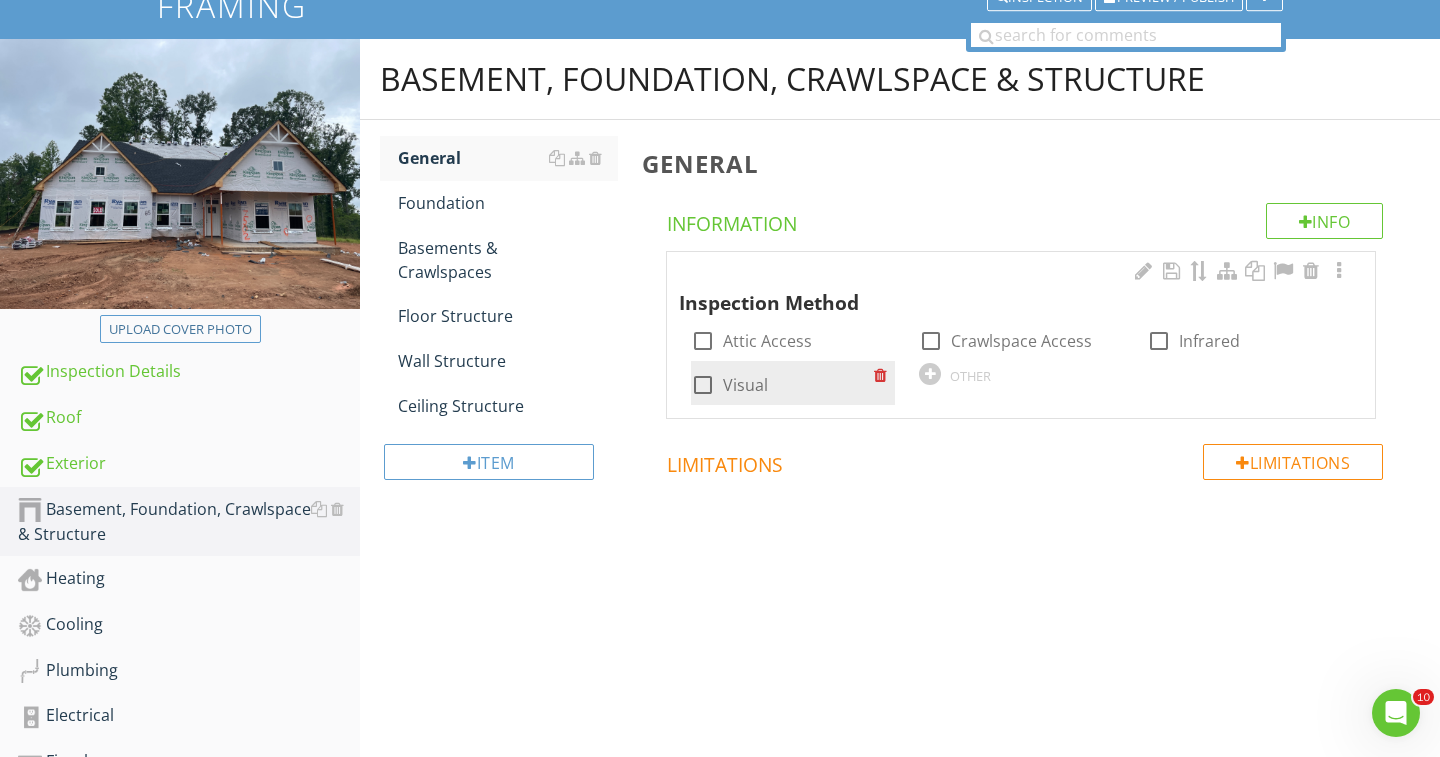 click at bounding box center (703, 385) 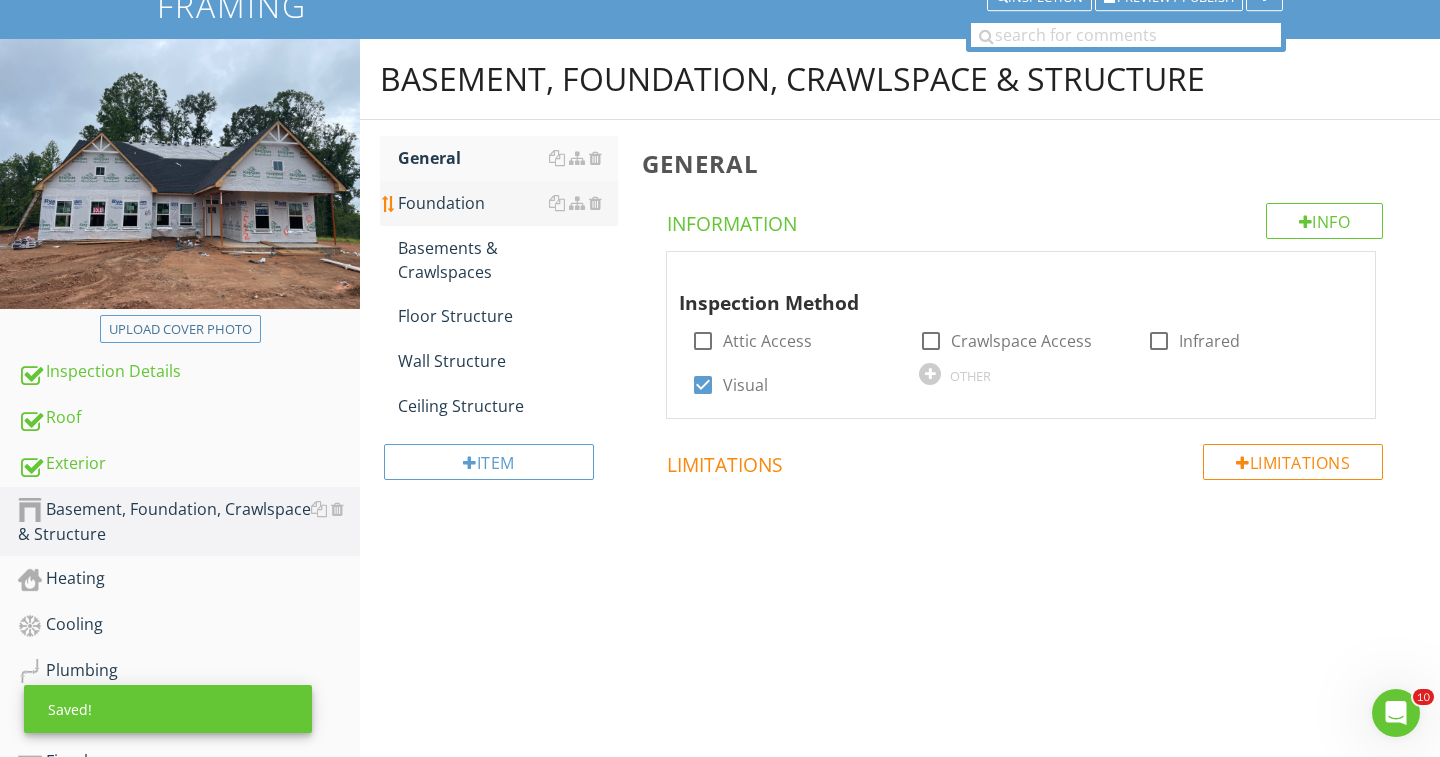 click on "Foundation" at bounding box center (508, 203) 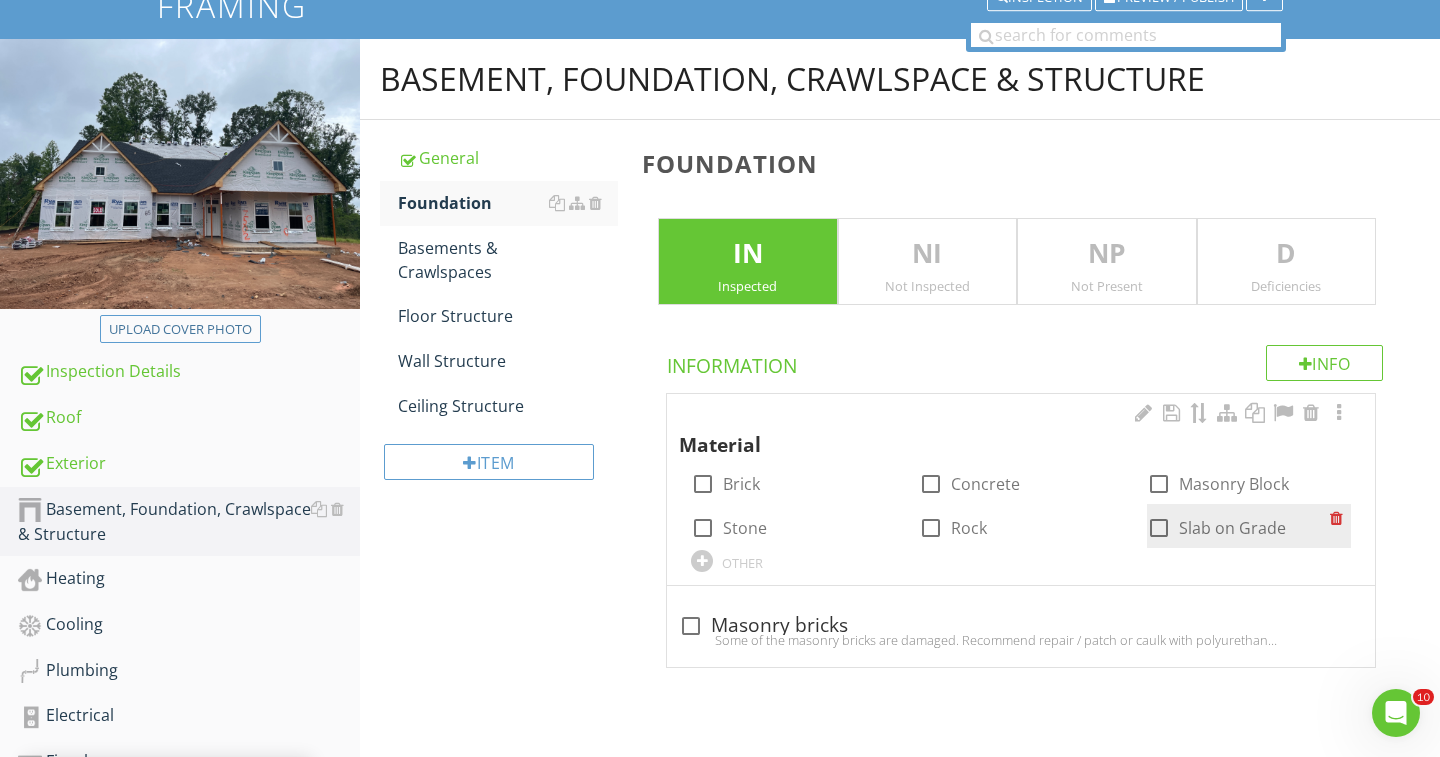 click on "Slab on Grade" at bounding box center (1232, 528) 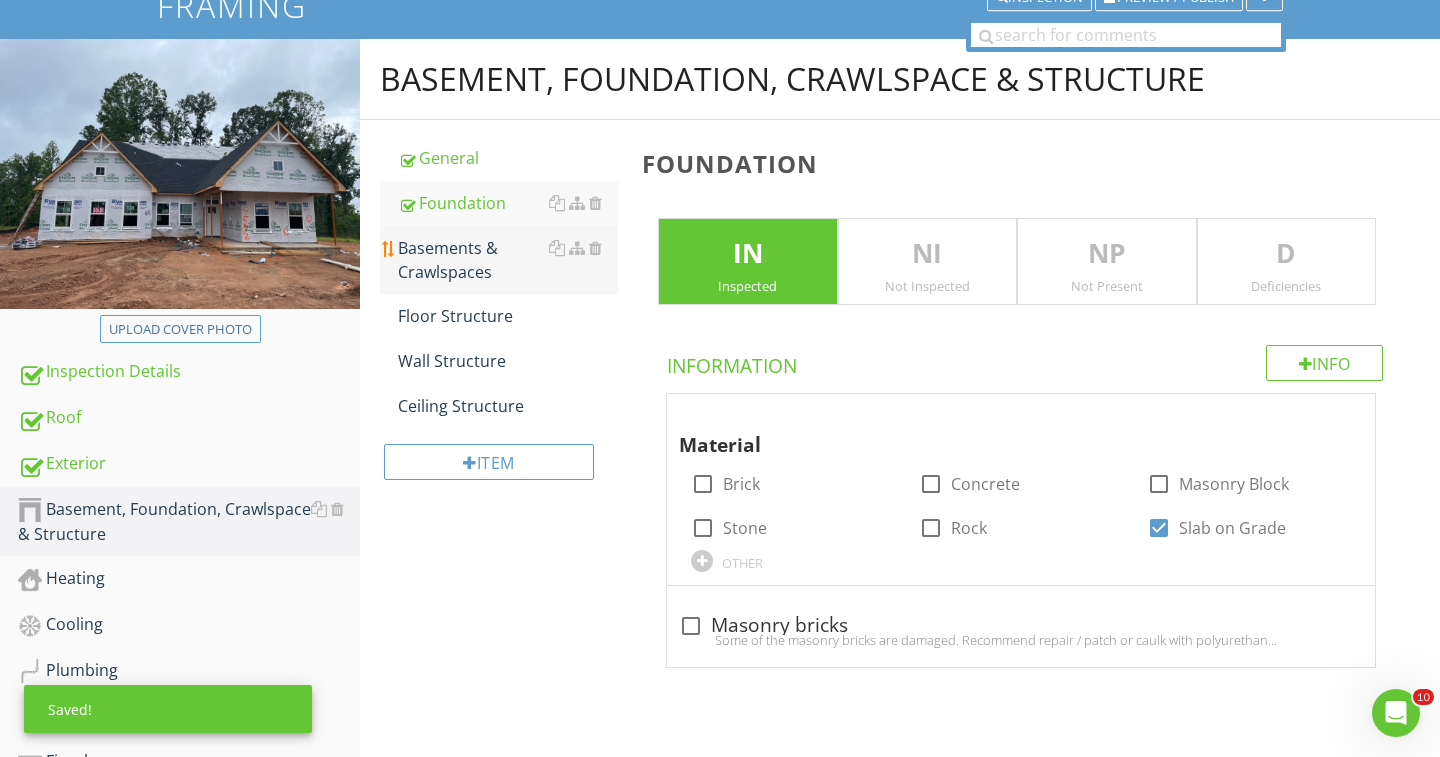 scroll, scrollTop: 159, scrollLeft: 1, axis: both 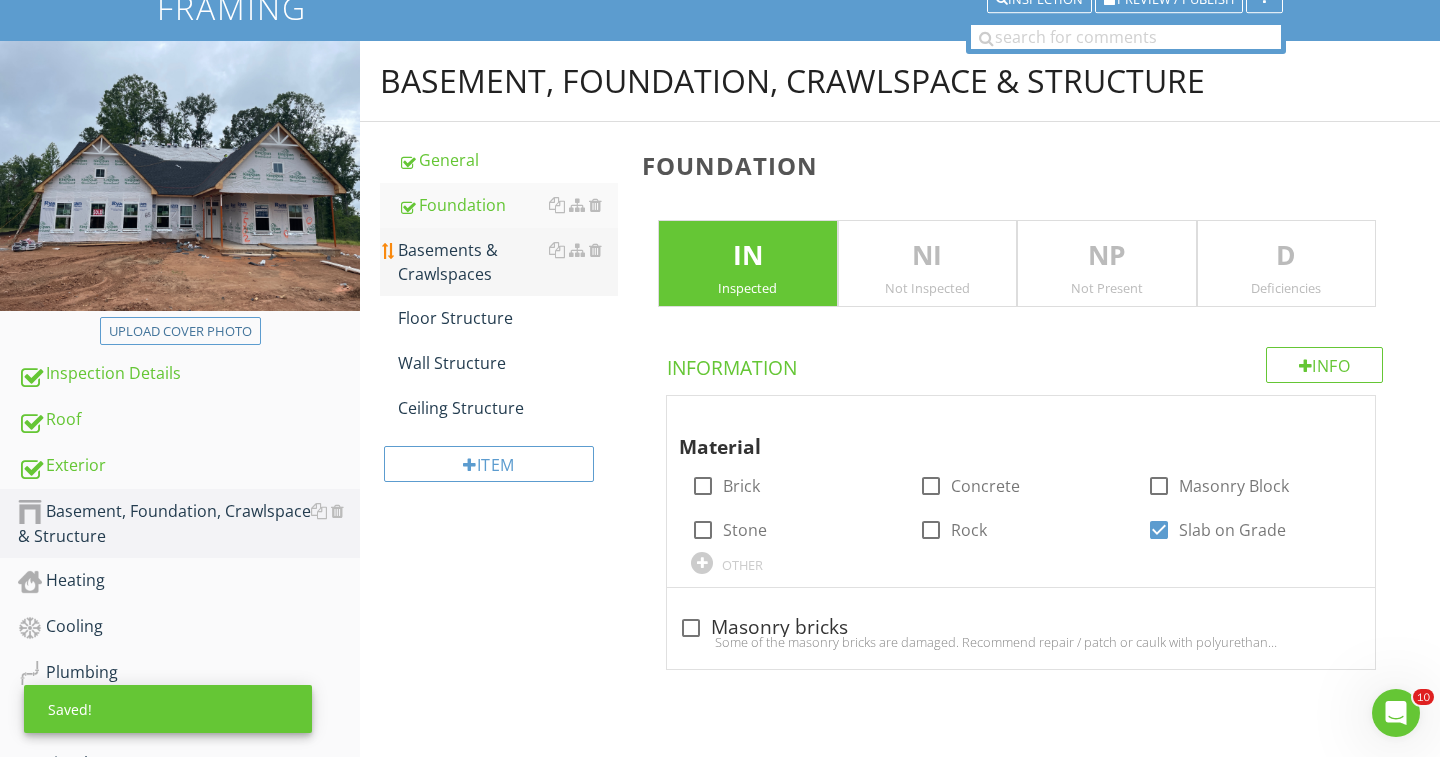 click on "Basements & Crawlspaces" at bounding box center (508, 262) 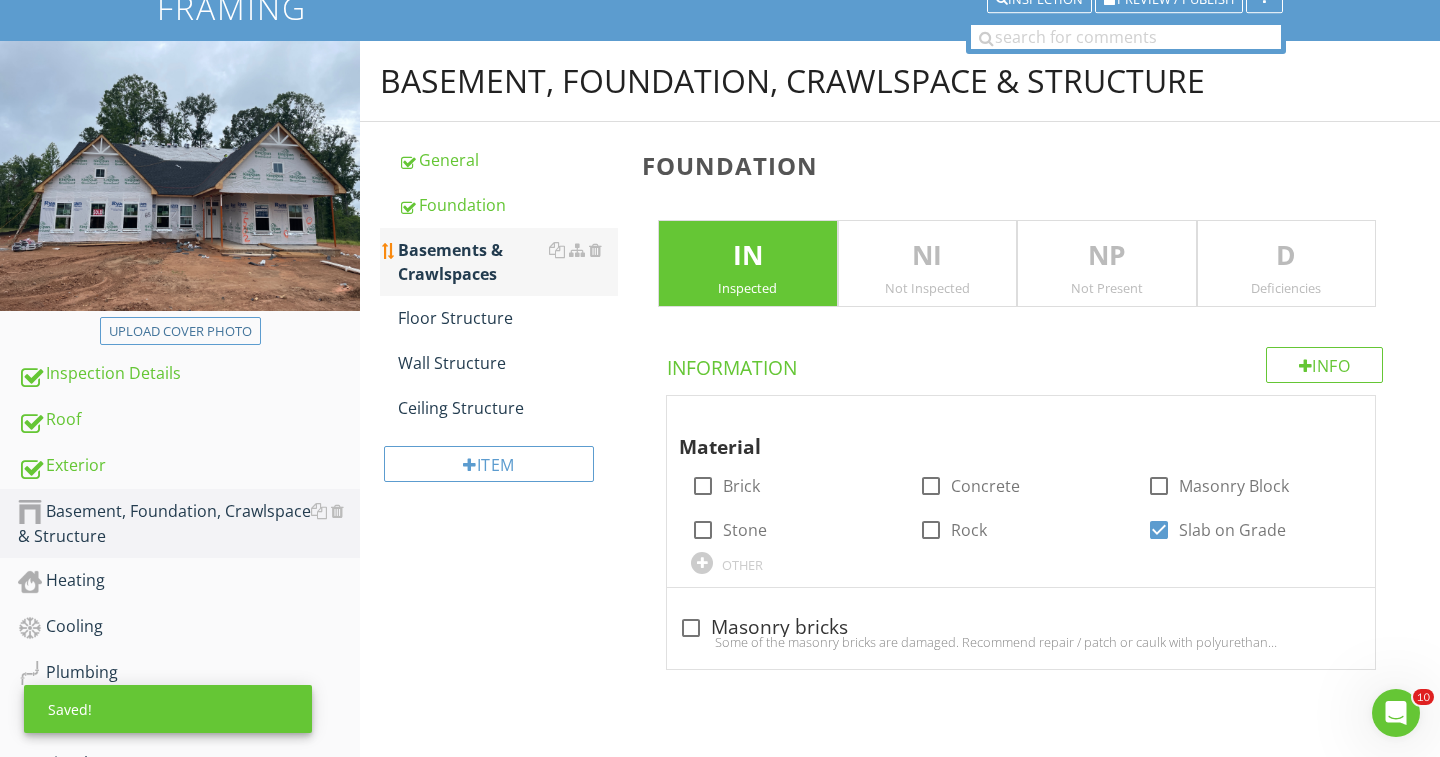 scroll, scrollTop: 159, scrollLeft: 0, axis: vertical 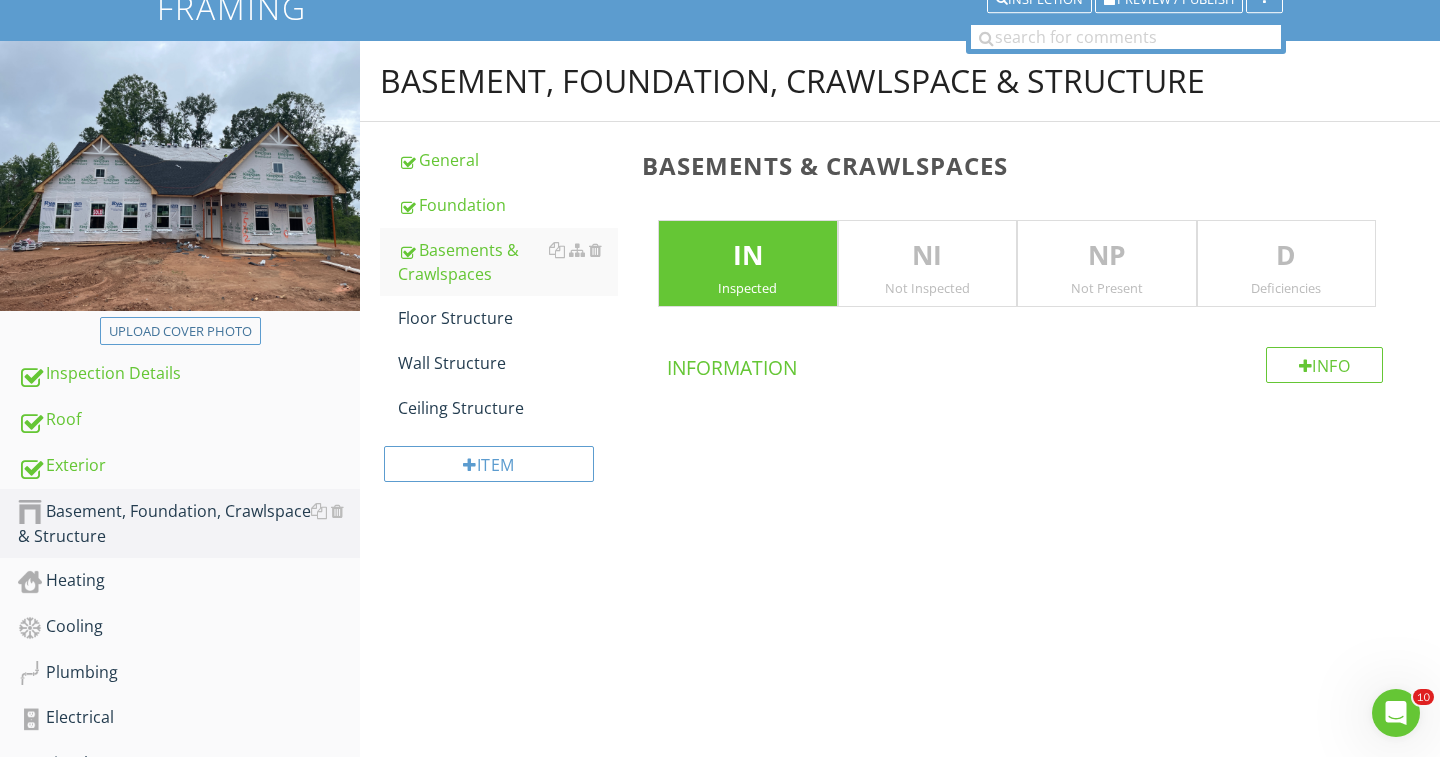 click on "NP" at bounding box center (1107, 256) 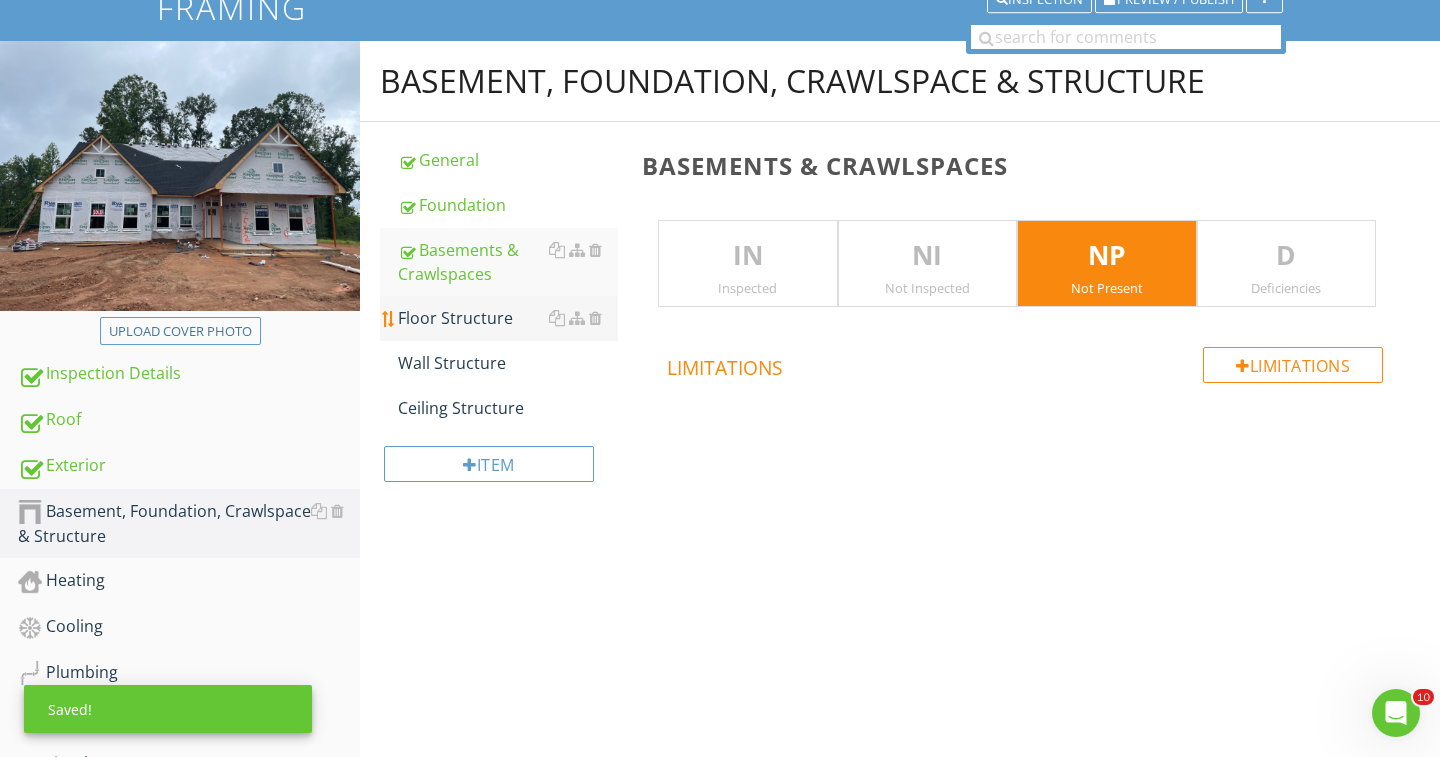 click on "Floor Structure" at bounding box center [508, 318] 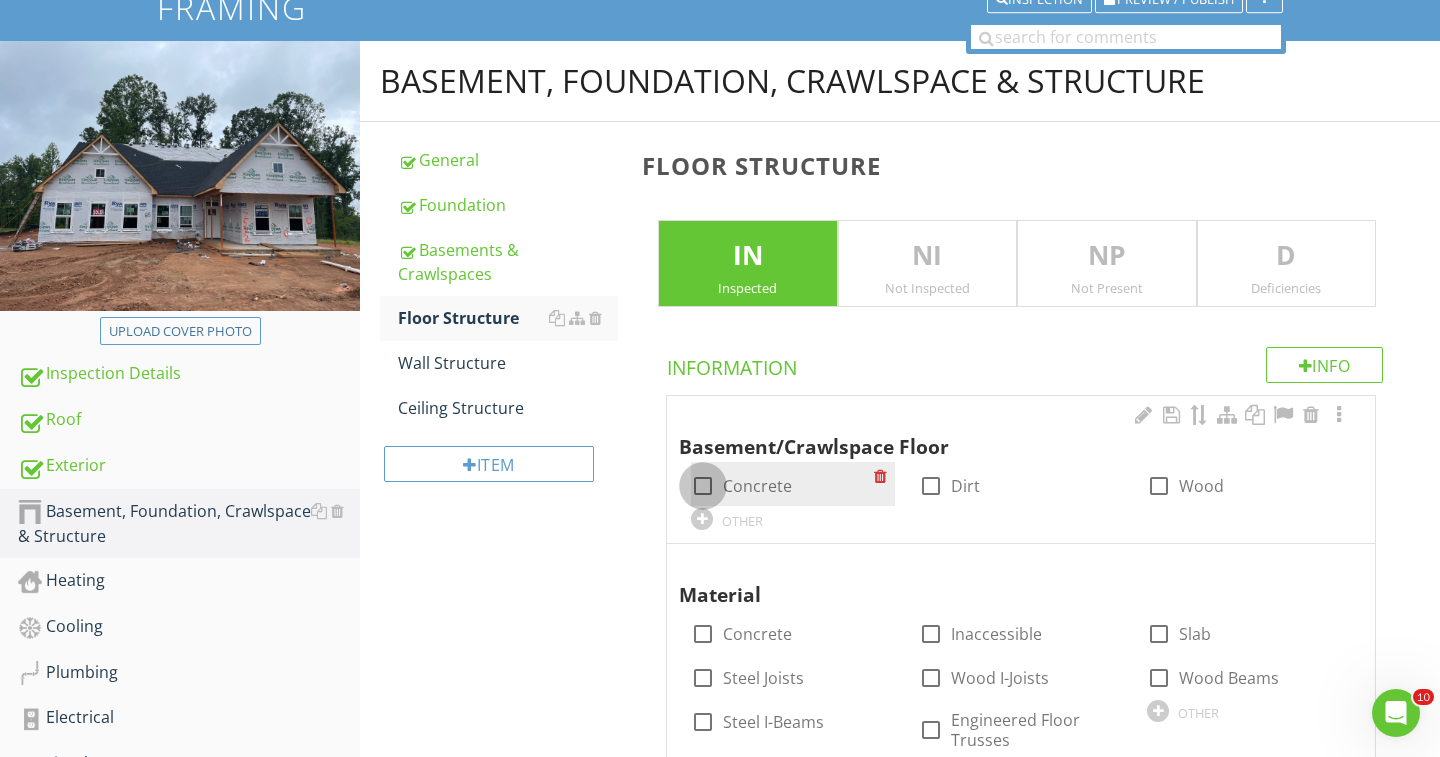 click at bounding box center [703, 486] 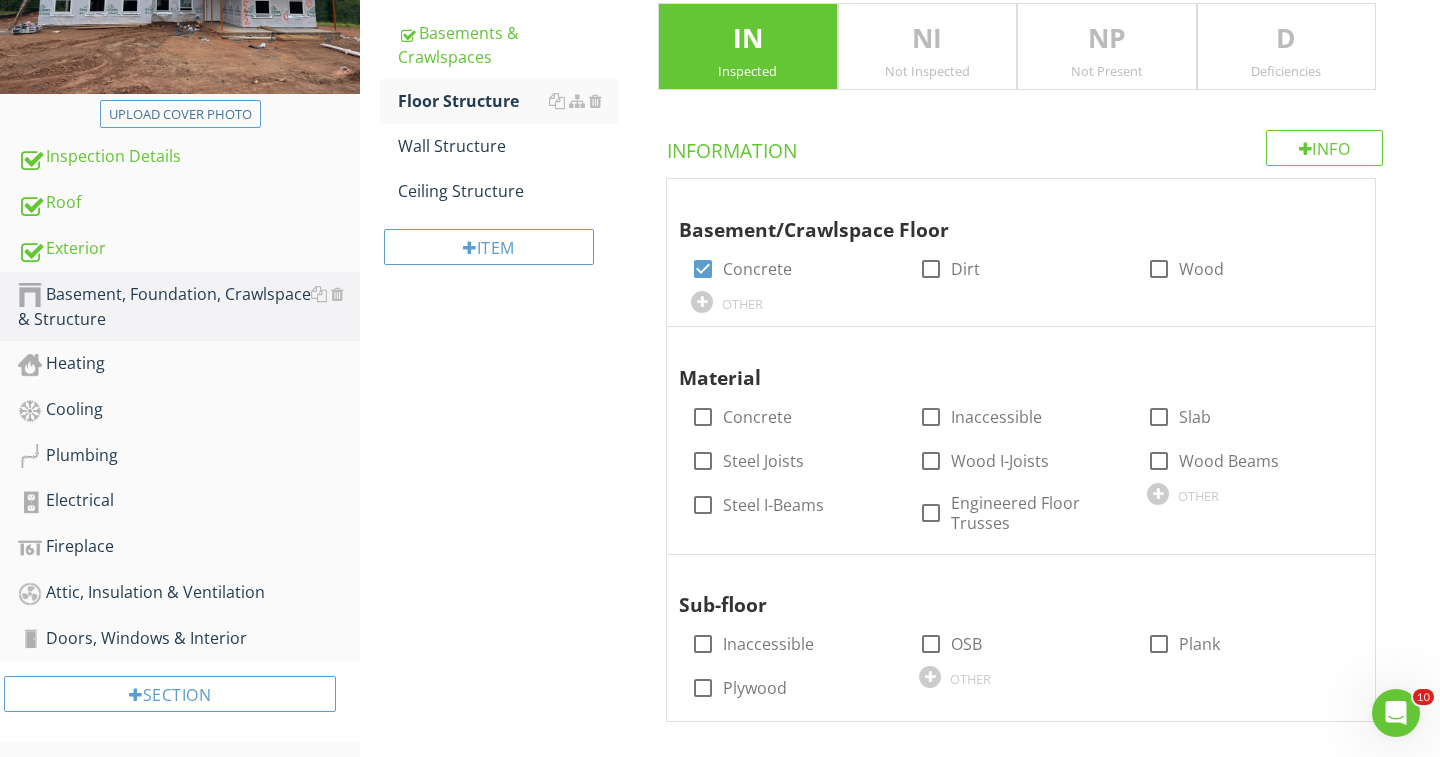 scroll, scrollTop: 381, scrollLeft: 0, axis: vertical 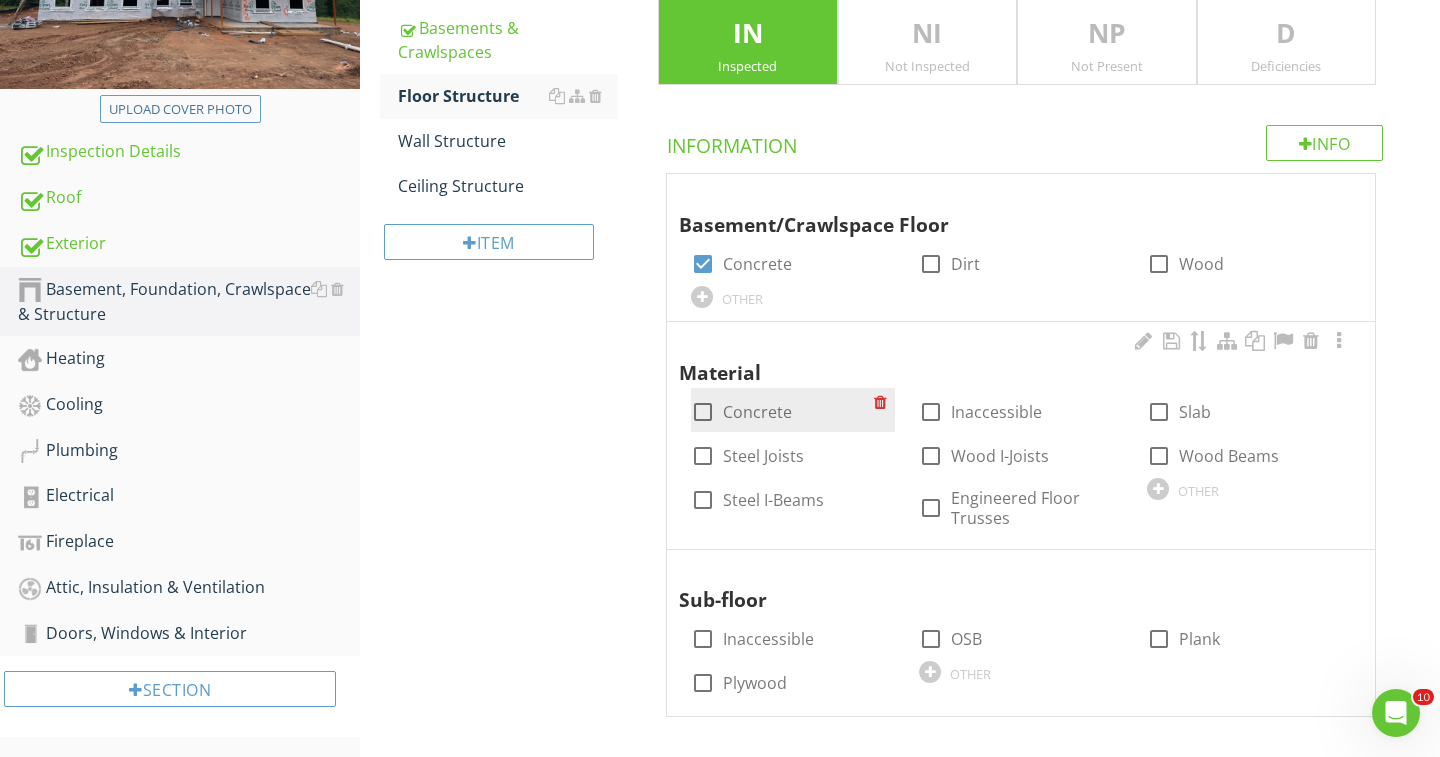 click at bounding box center [703, 412] 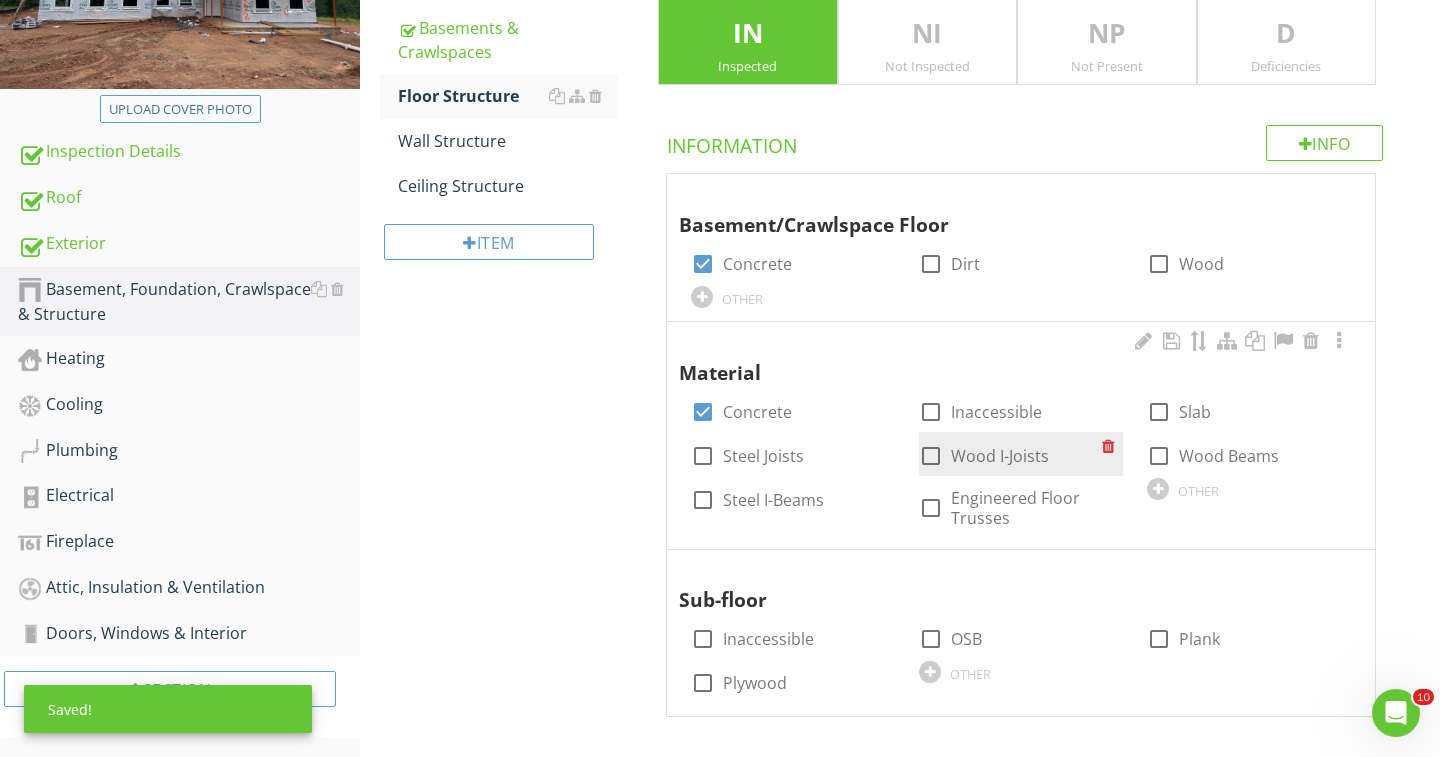 click at bounding box center [931, 456] 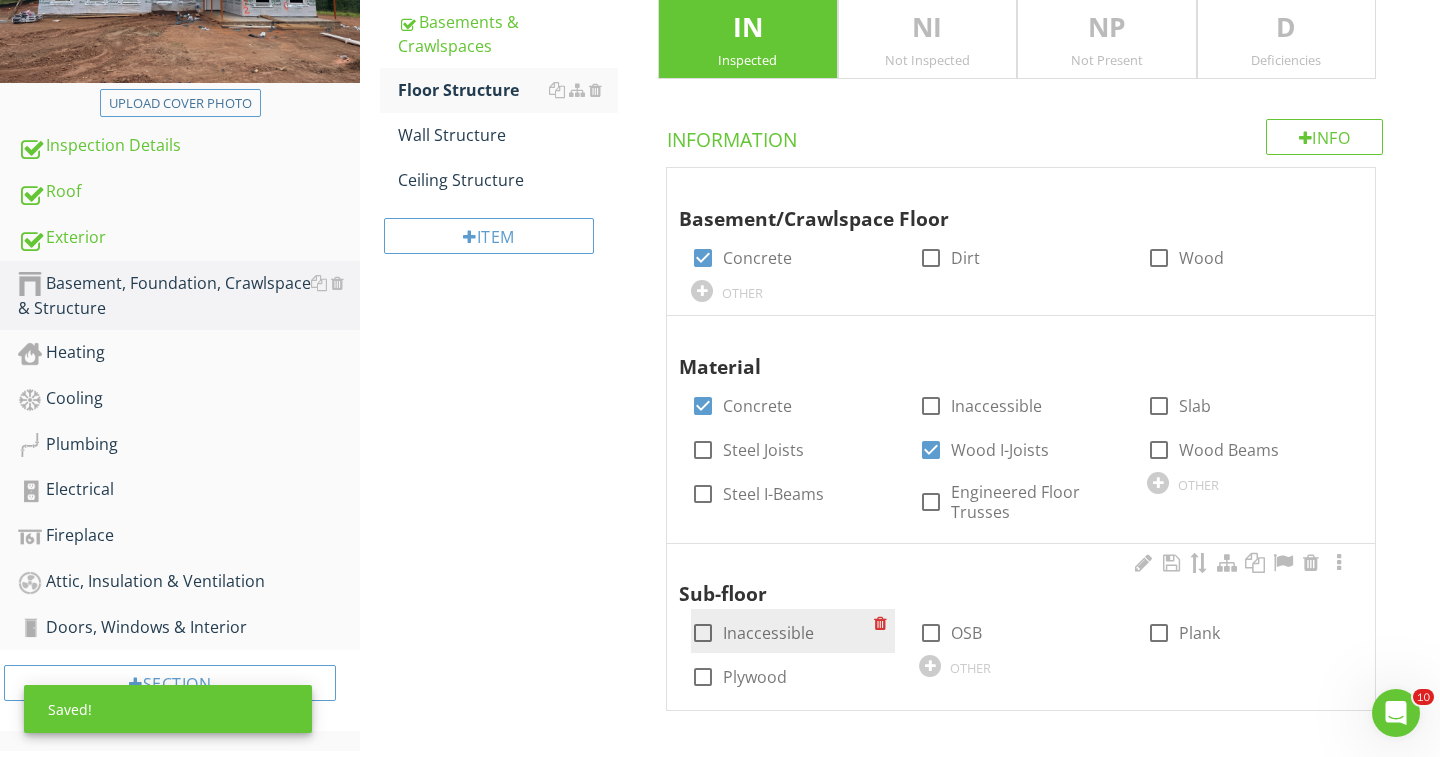 scroll, scrollTop: 385, scrollLeft: 0, axis: vertical 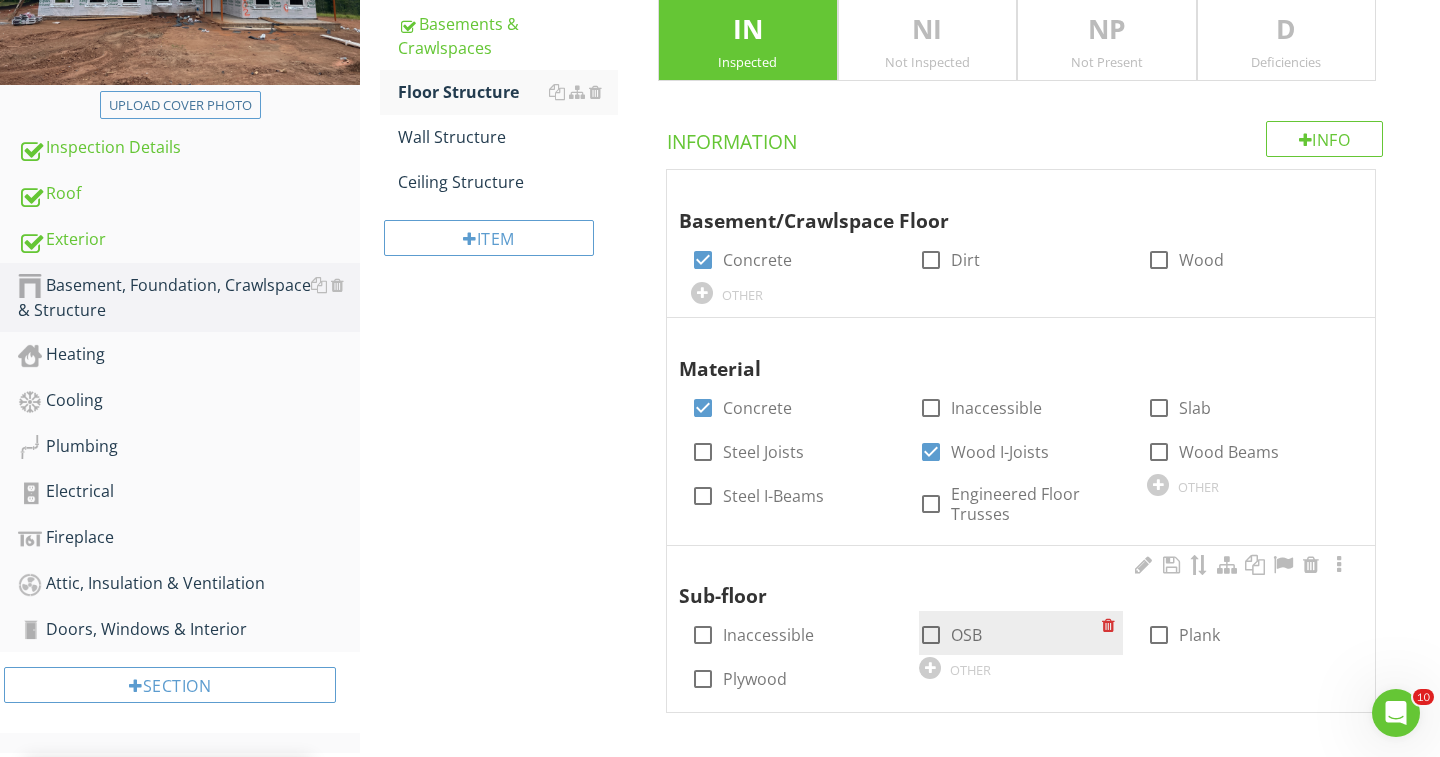 click at bounding box center [931, 635] 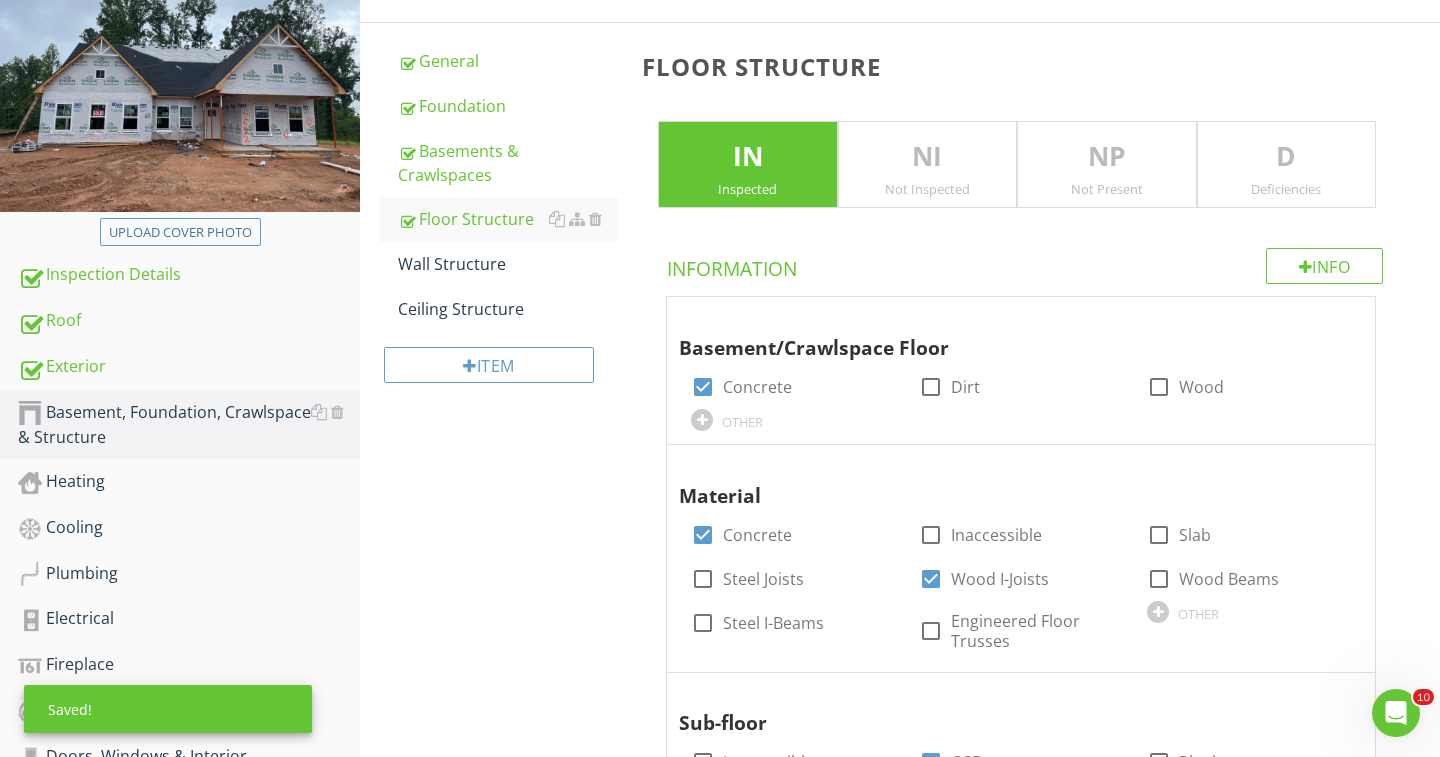 scroll, scrollTop: 209, scrollLeft: 0, axis: vertical 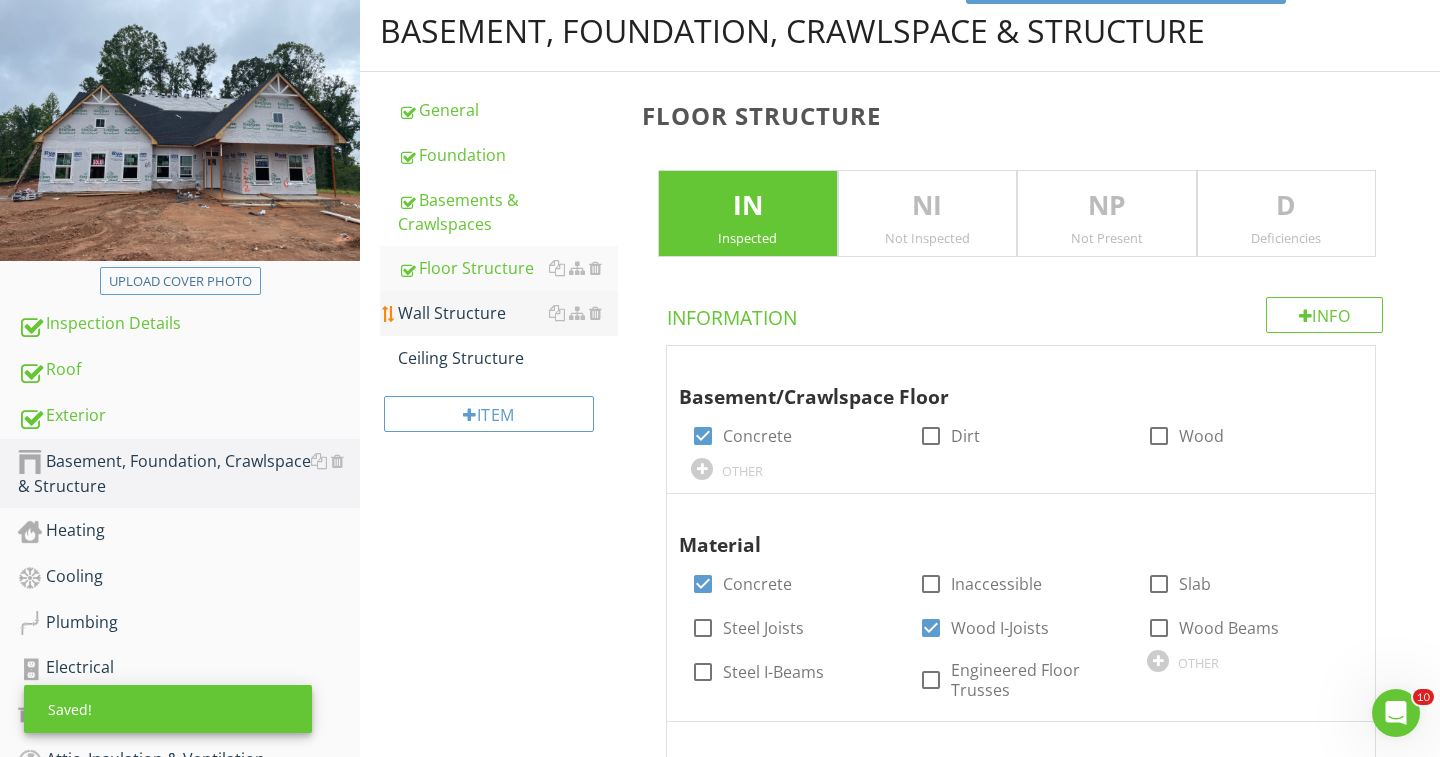 click on "Wall Structure" at bounding box center [508, 313] 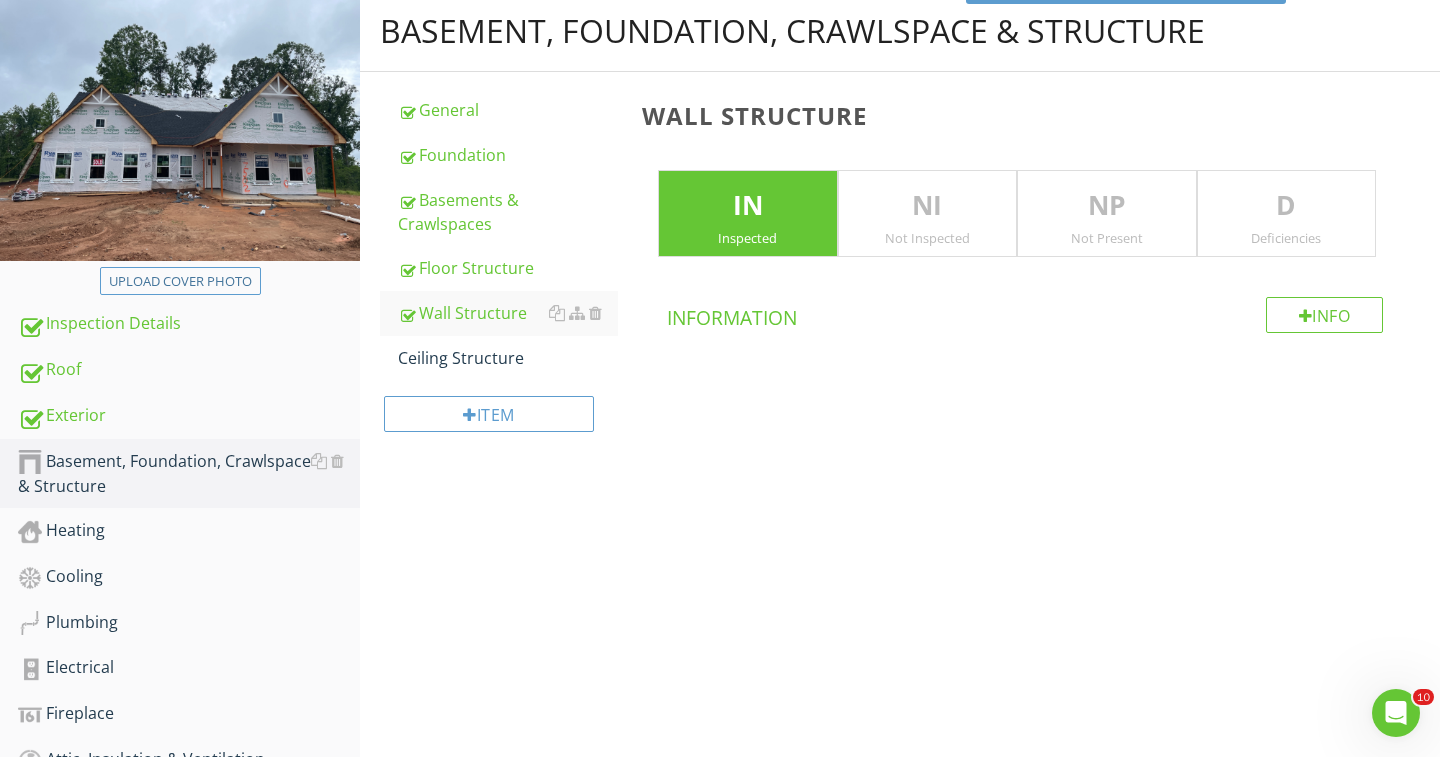 click on "Deficiencies" at bounding box center (1287, 238) 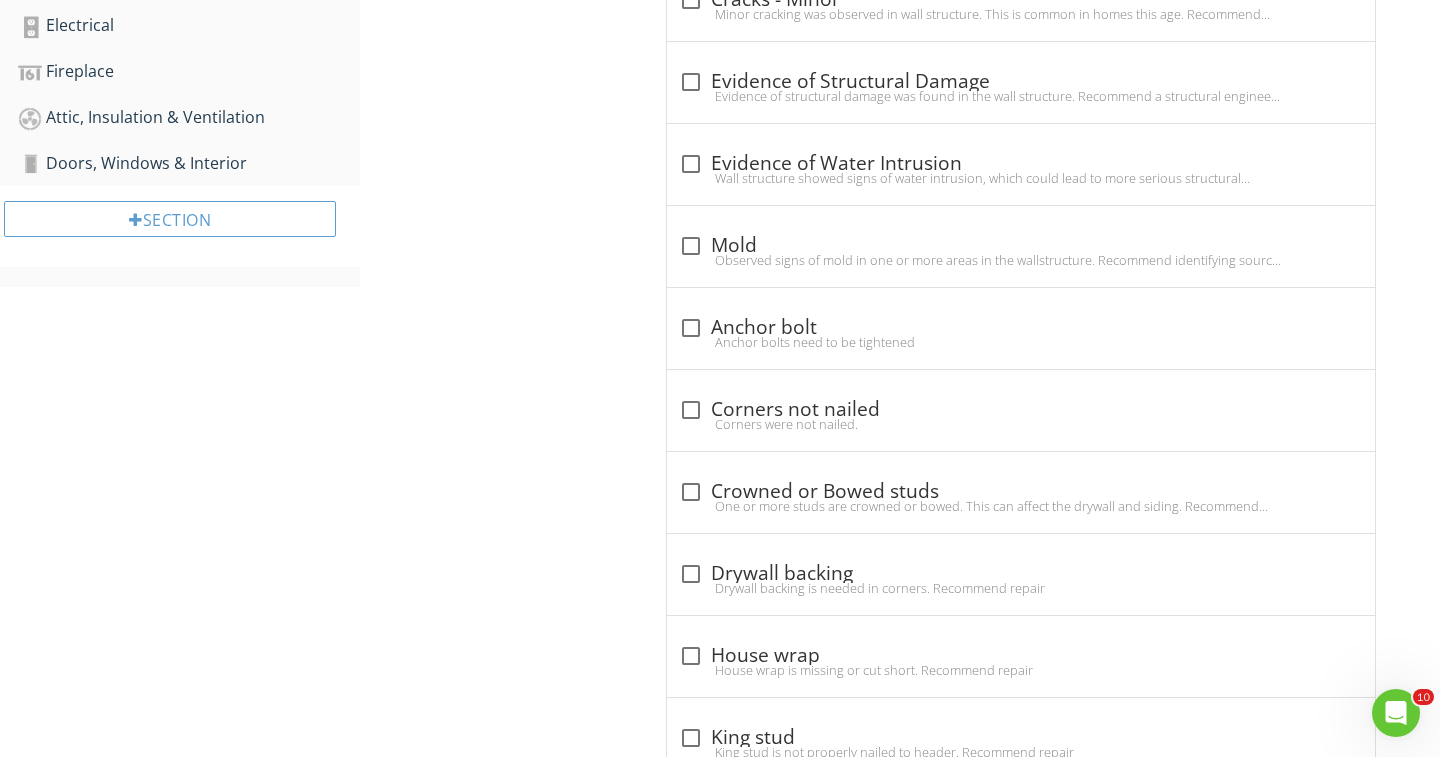 scroll, scrollTop: 851, scrollLeft: 0, axis: vertical 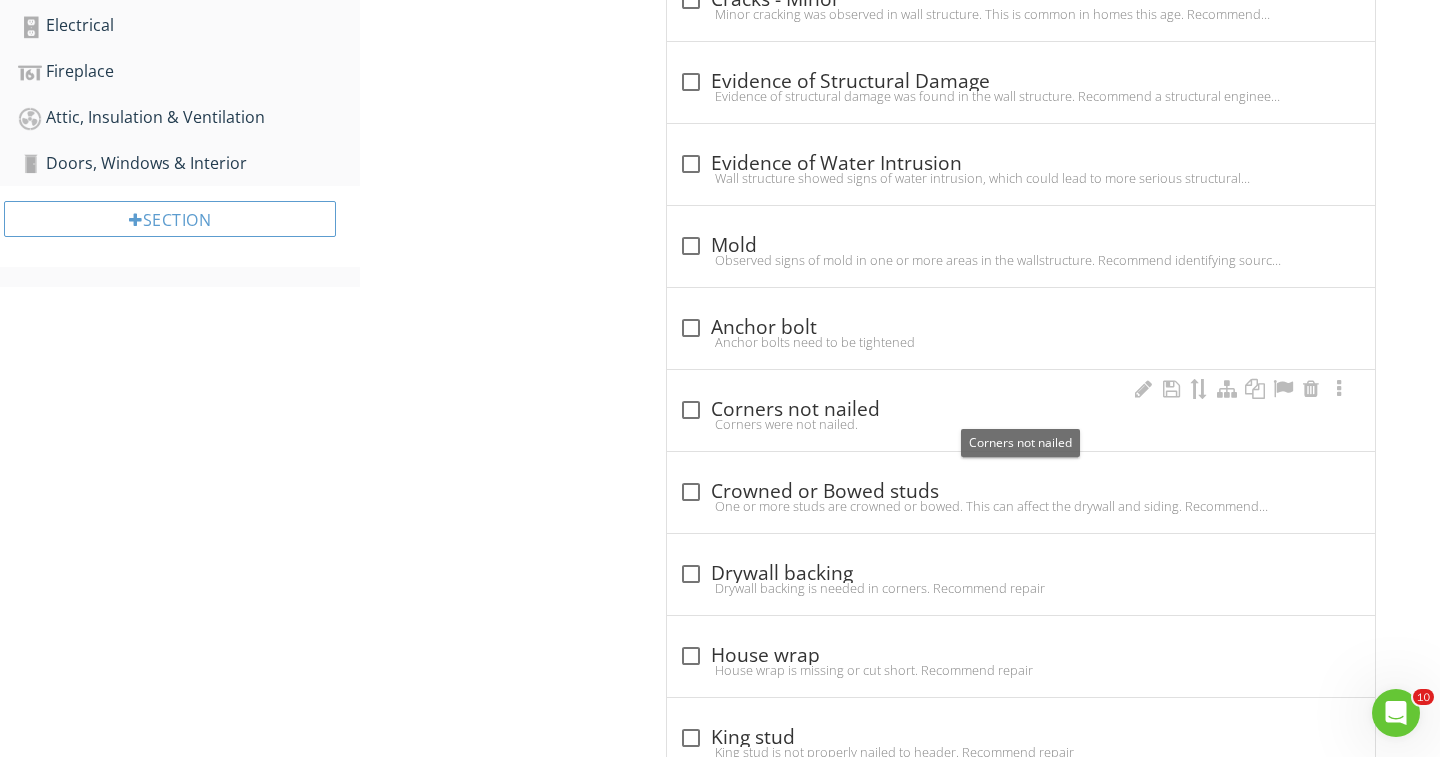 click at bounding box center [691, 410] 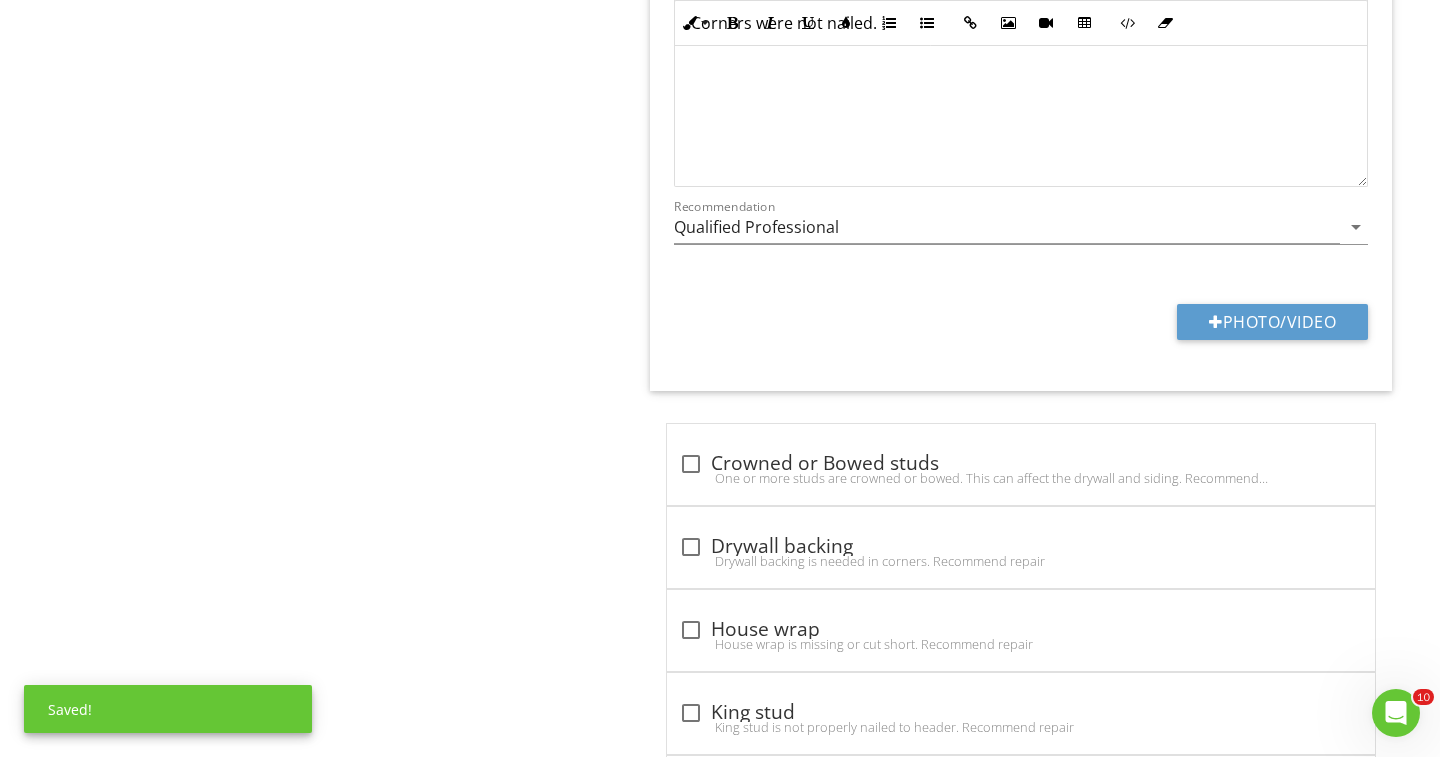 scroll, scrollTop: 1484, scrollLeft: 0, axis: vertical 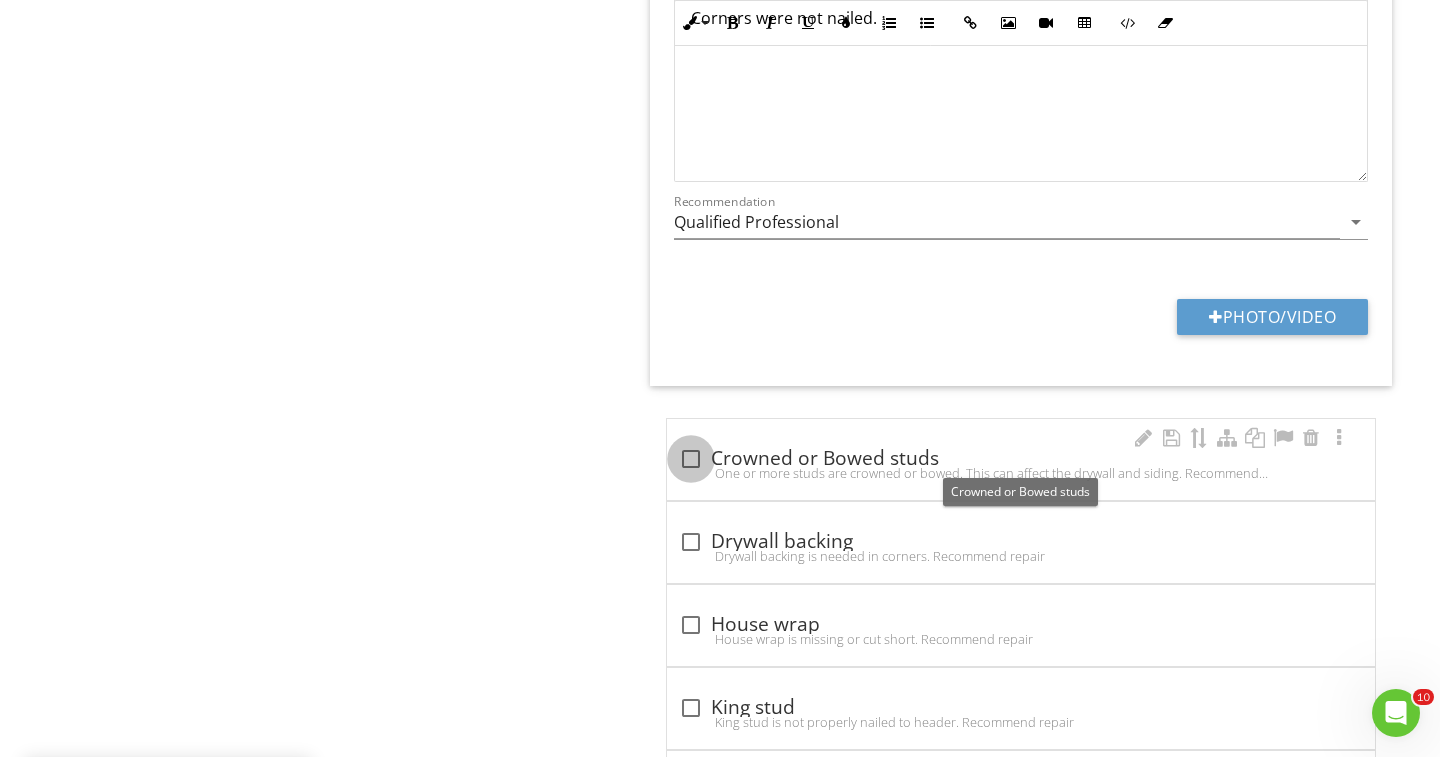 click at bounding box center (691, 459) 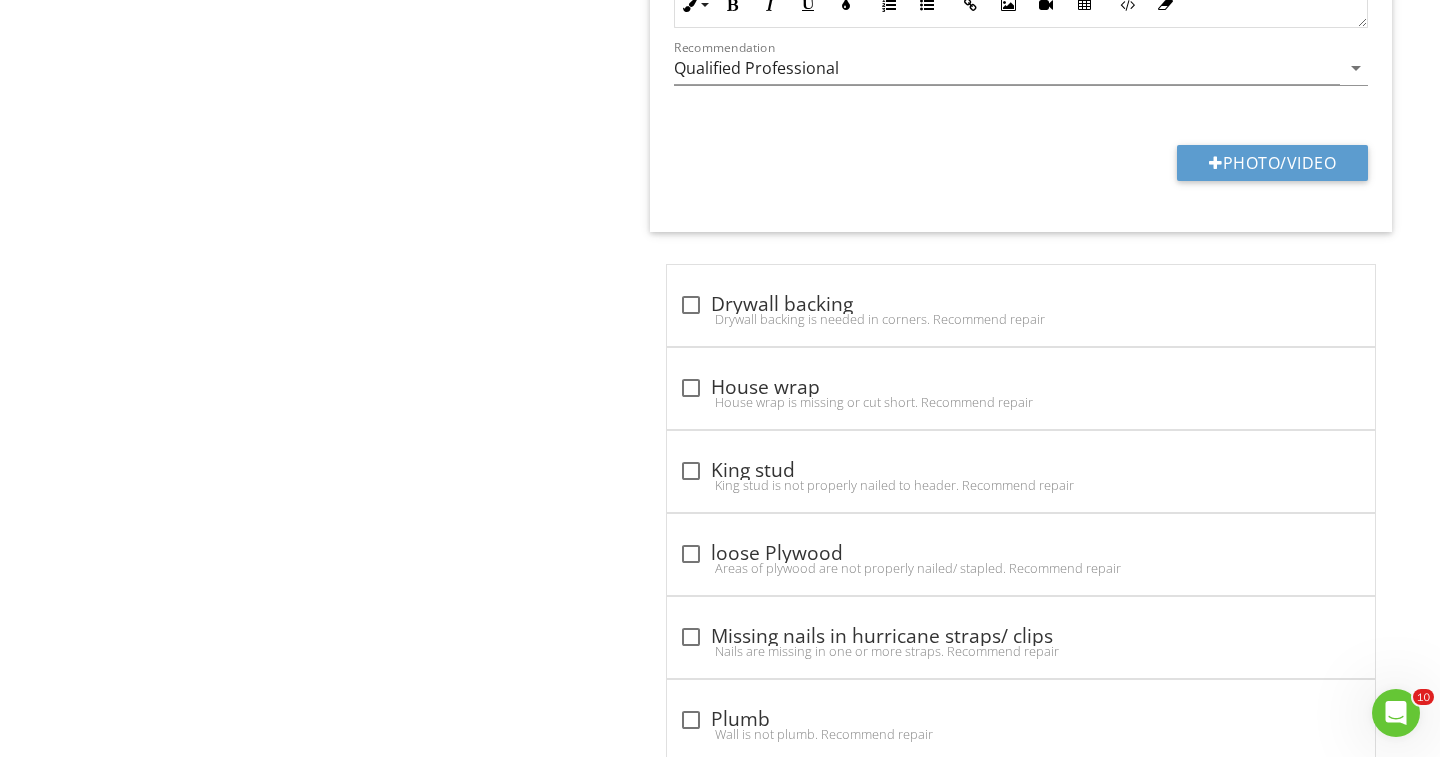 scroll, scrollTop: 2290, scrollLeft: 0, axis: vertical 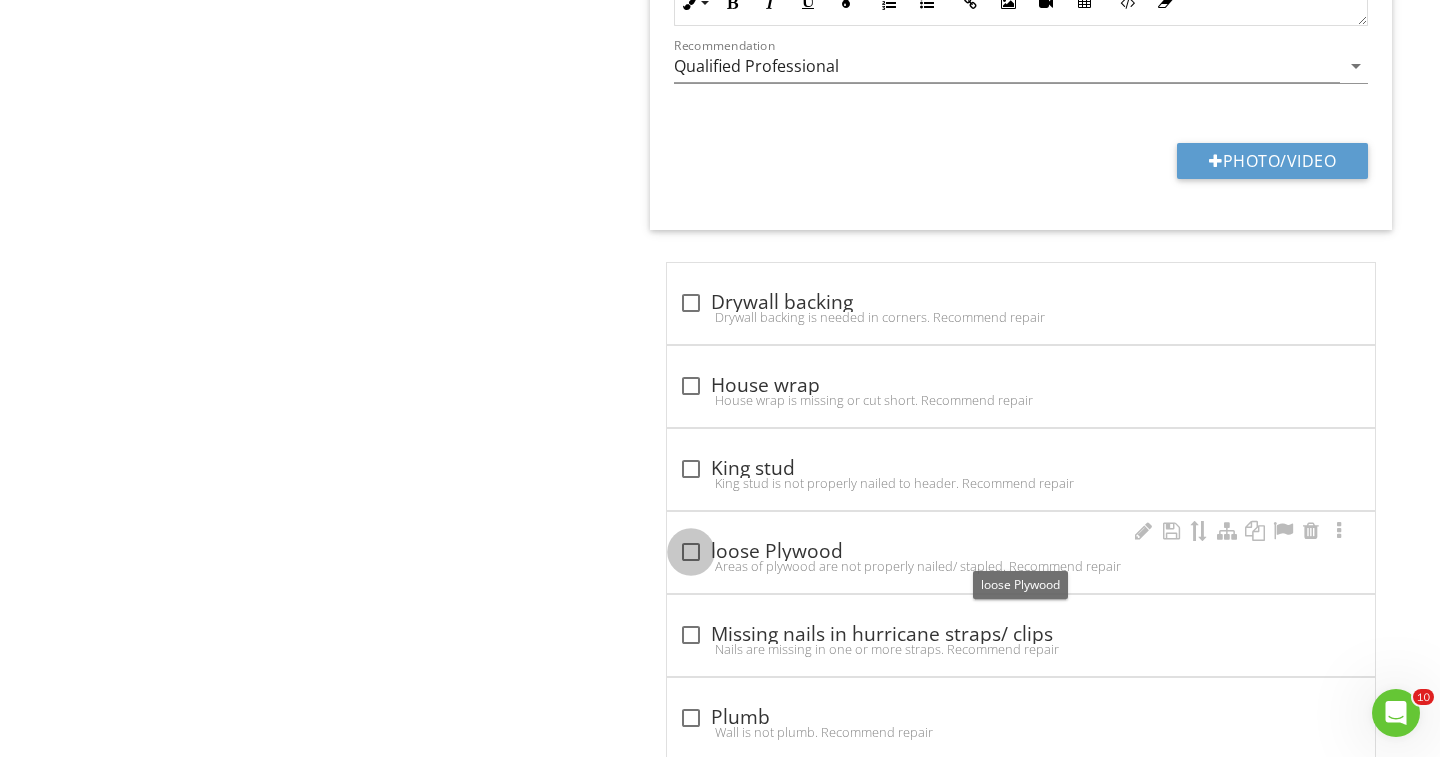 click at bounding box center (691, 552) 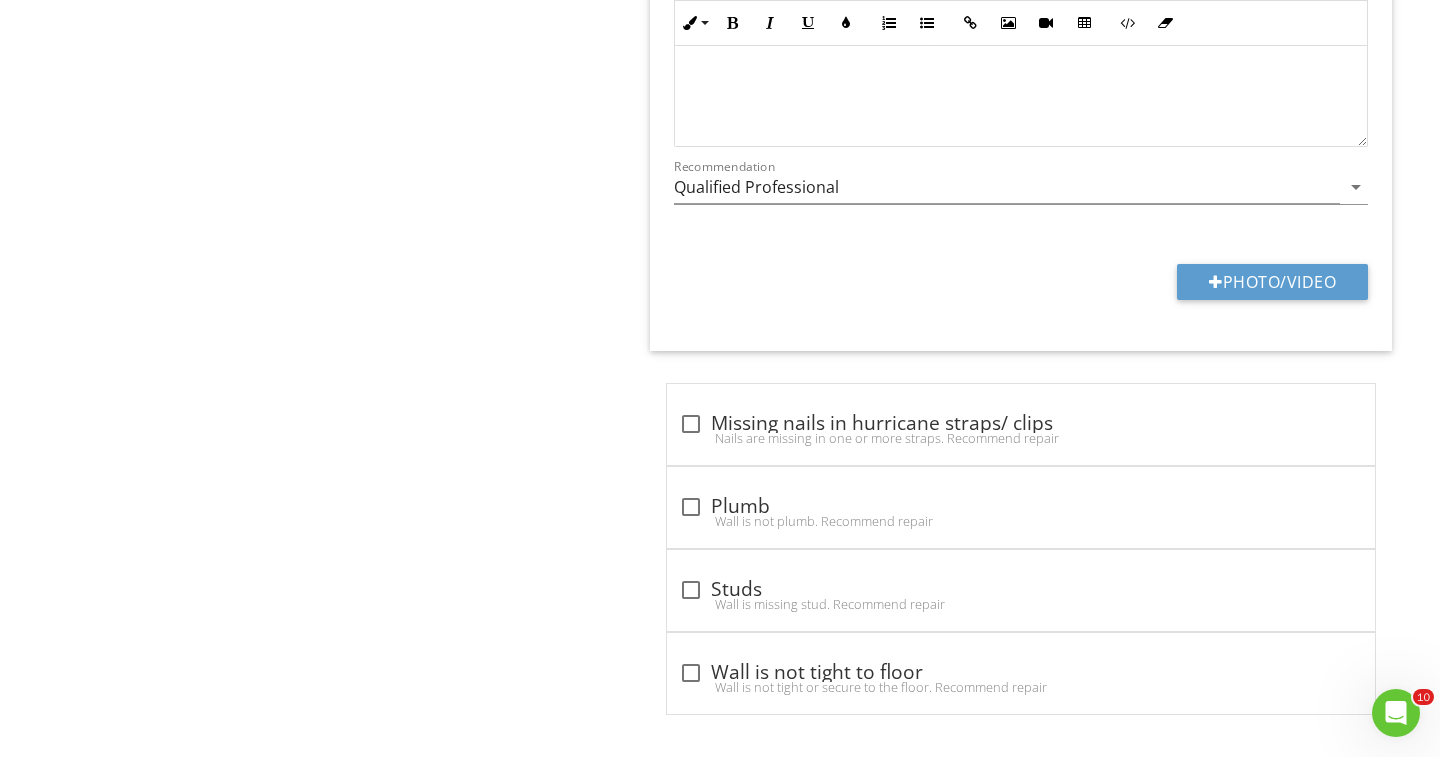 scroll, scrollTop: 3102, scrollLeft: 0, axis: vertical 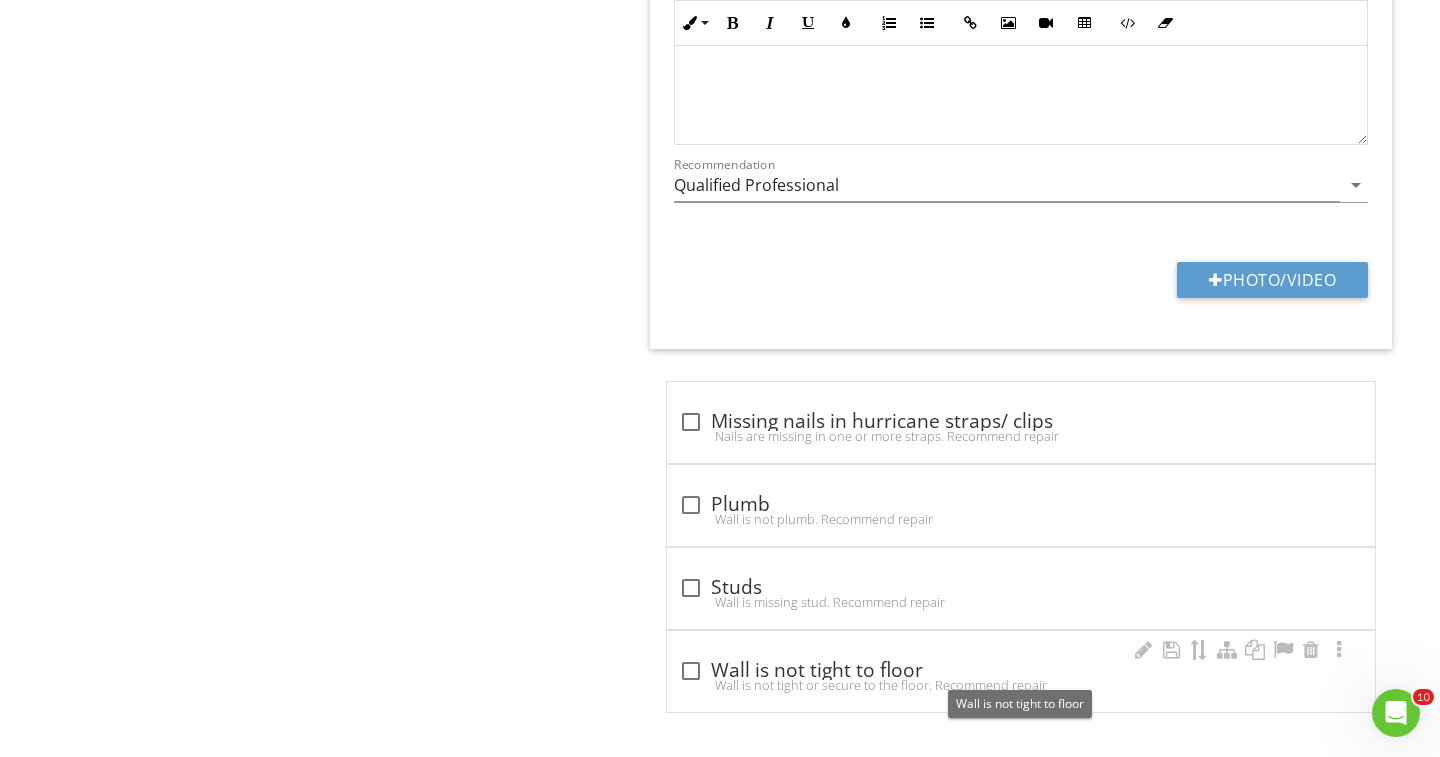 click at bounding box center (691, 671) 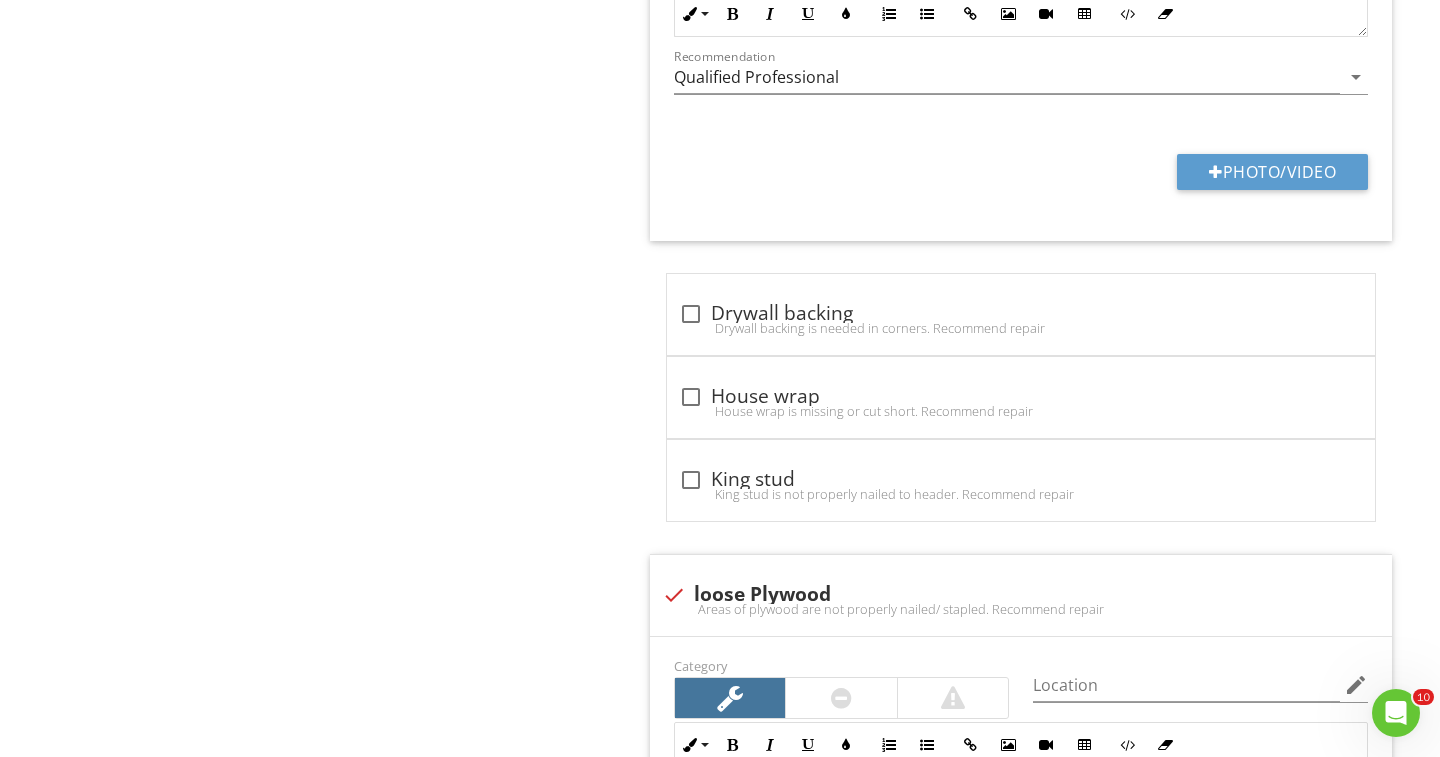 scroll, scrollTop: 2288, scrollLeft: 0, axis: vertical 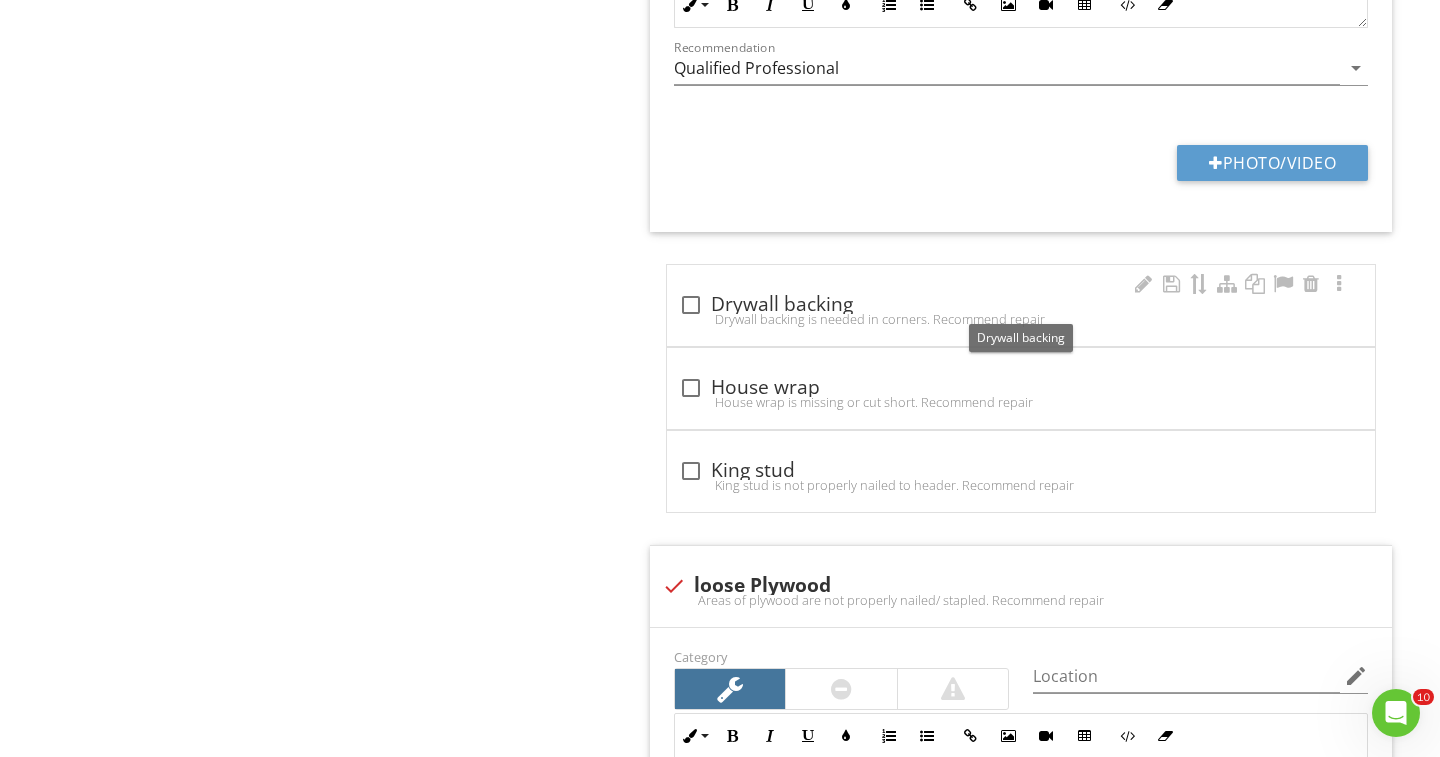 click at bounding box center [691, 305] 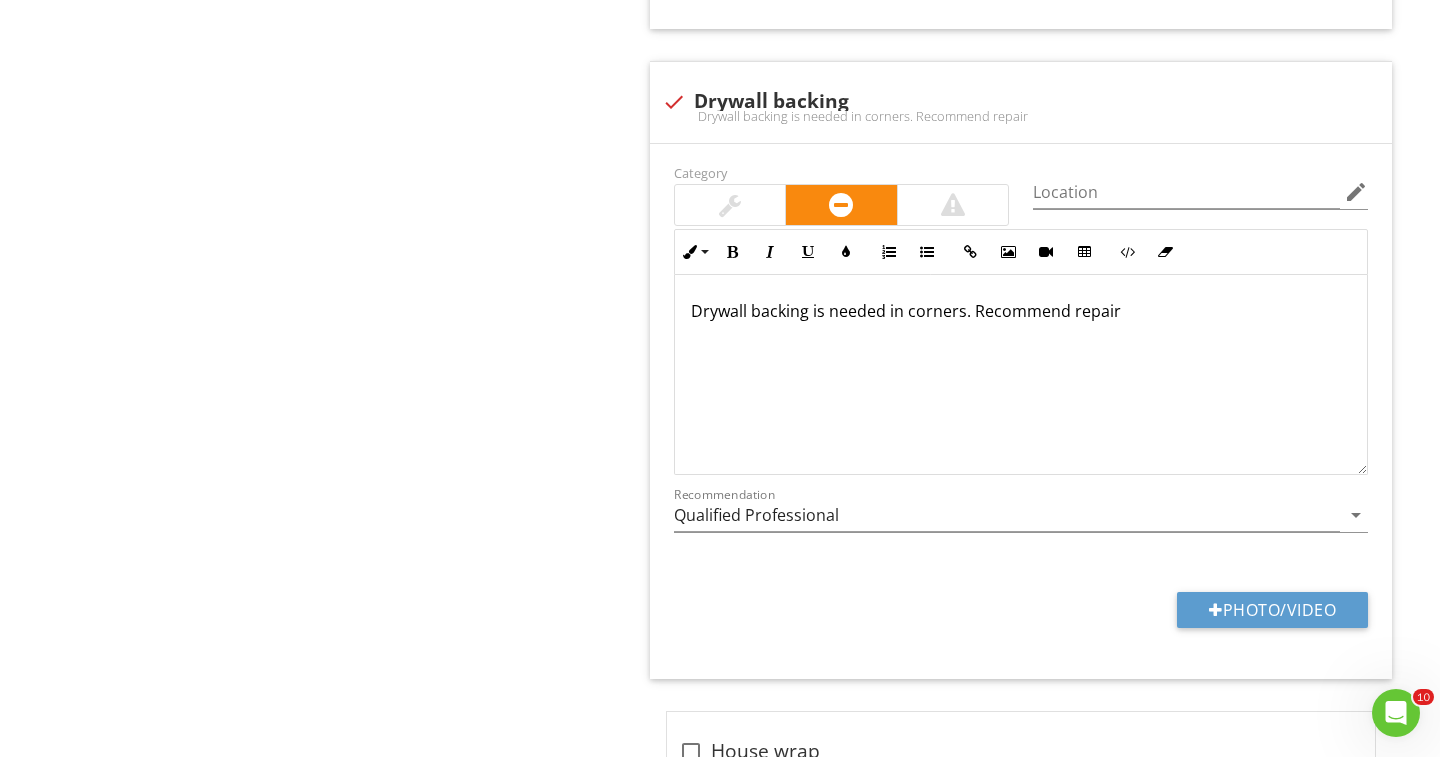 scroll, scrollTop: 2506, scrollLeft: 0, axis: vertical 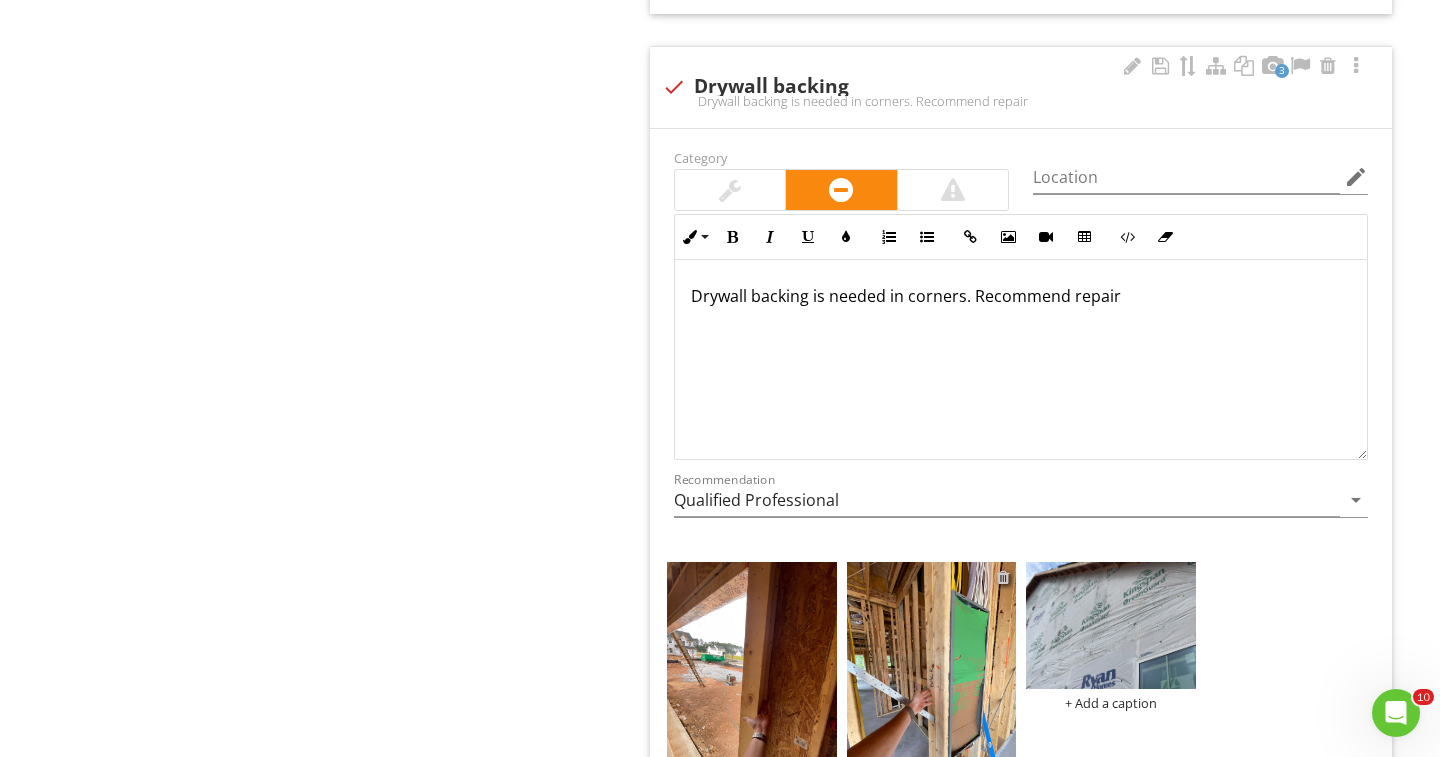 click at bounding box center [1003, 577] 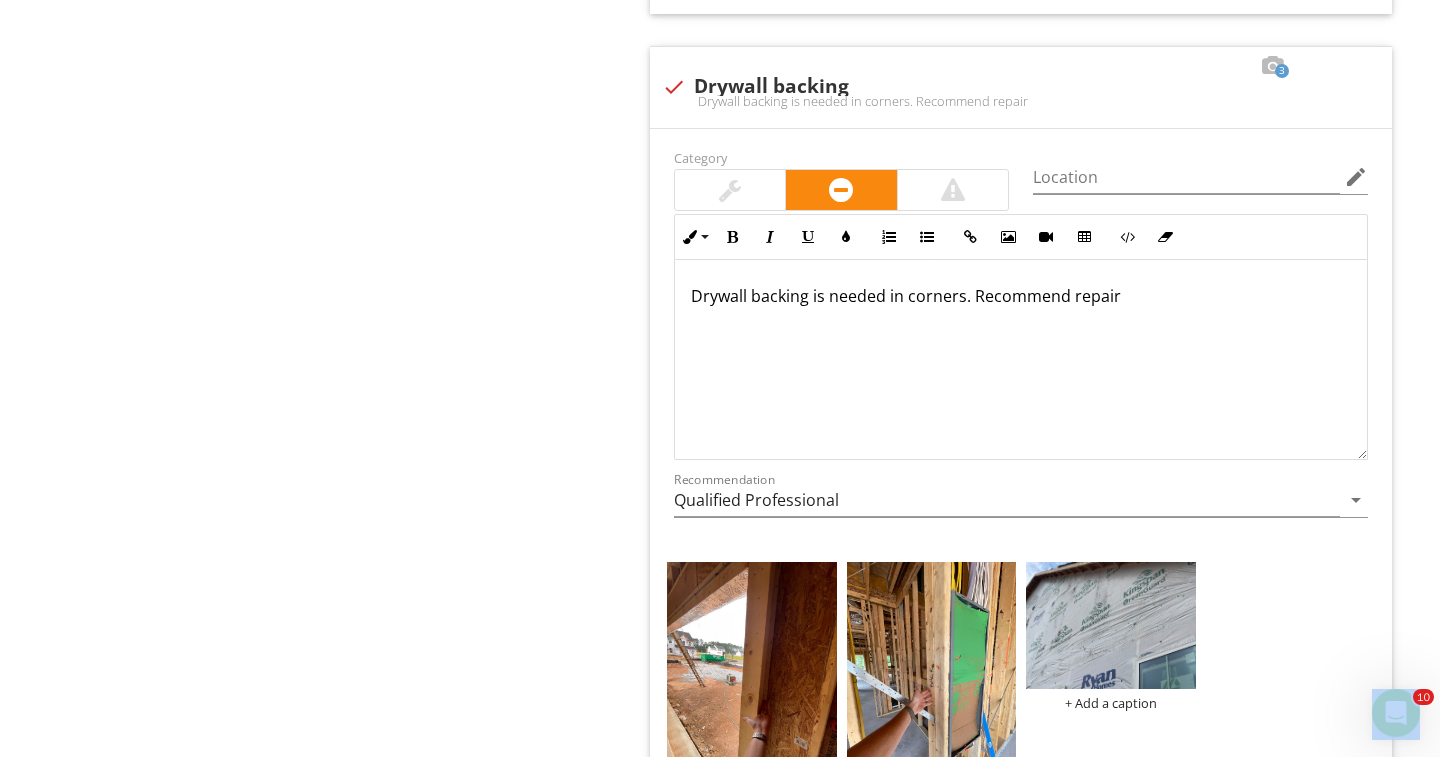 click at bounding box center (720, 378) 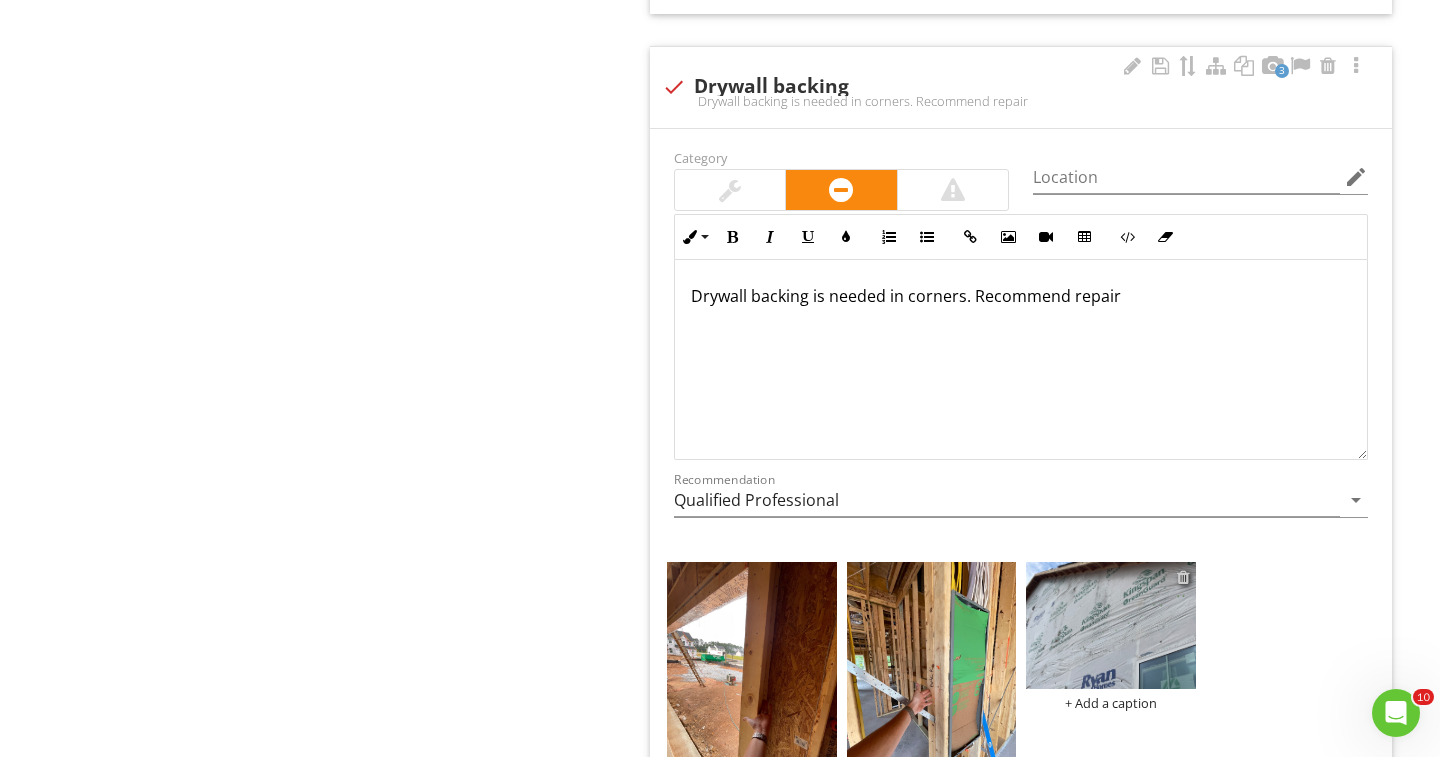 click at bounding box center (1183, 577) 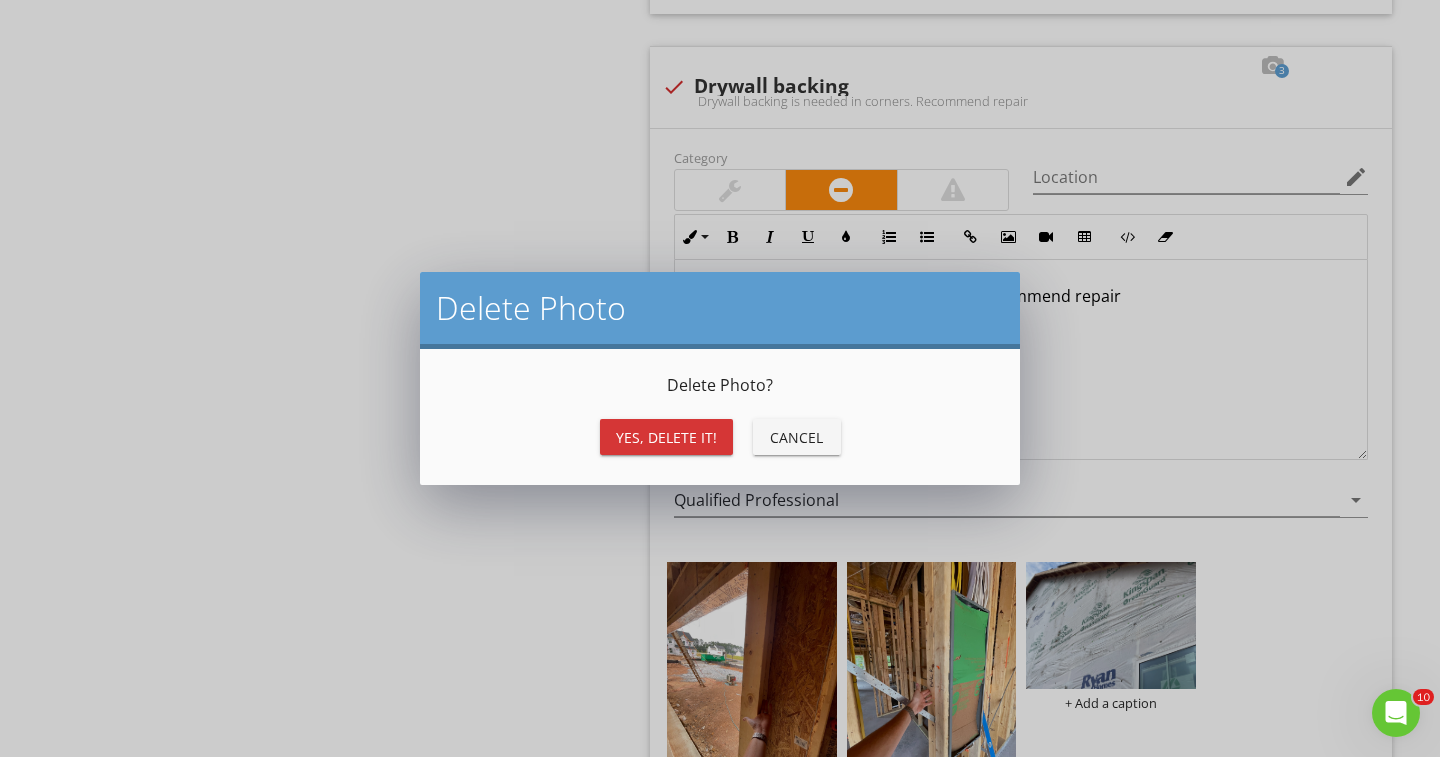 click on "Yes, Delete it!" at bounding box center (666, 437) 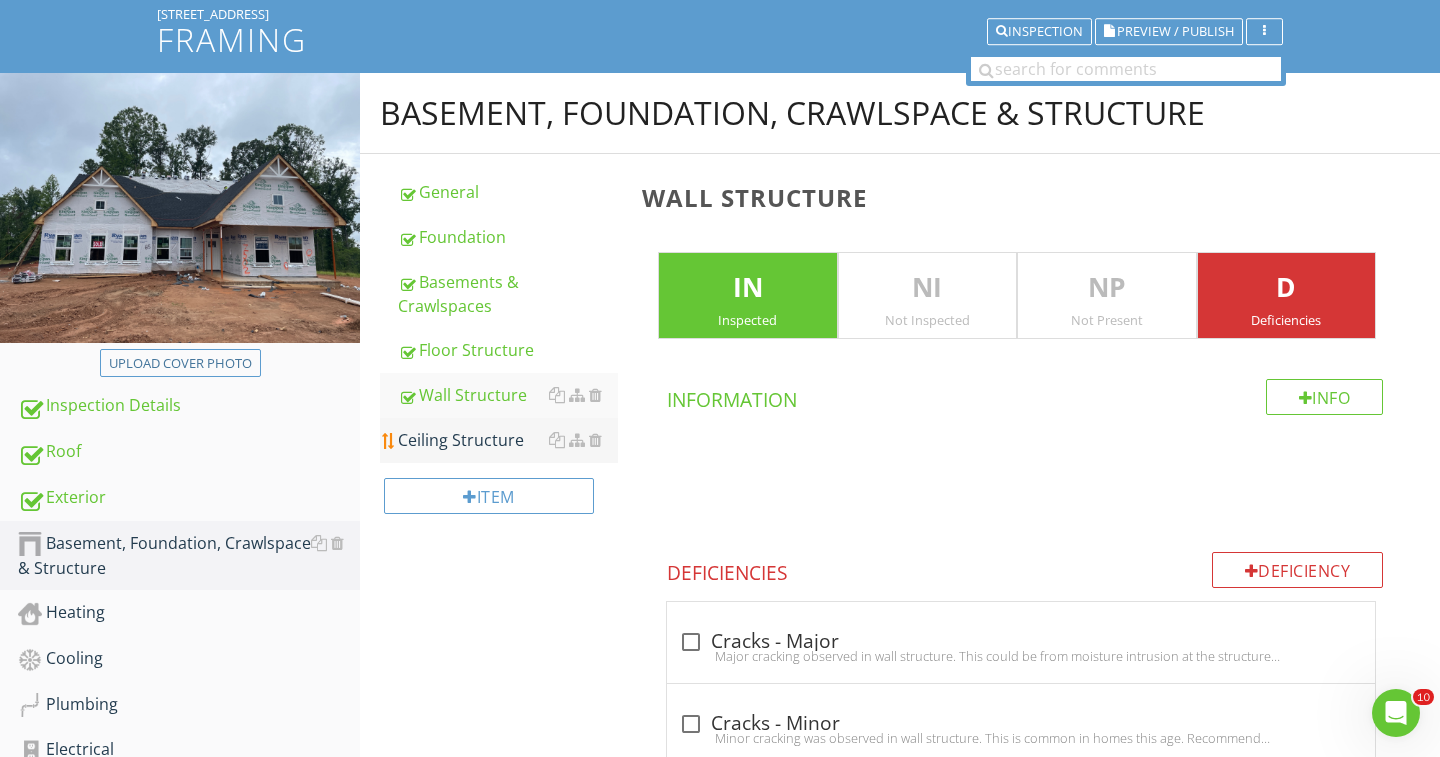 scroll, scrollTop: 111, scrollLeft: 0, axis: vertical 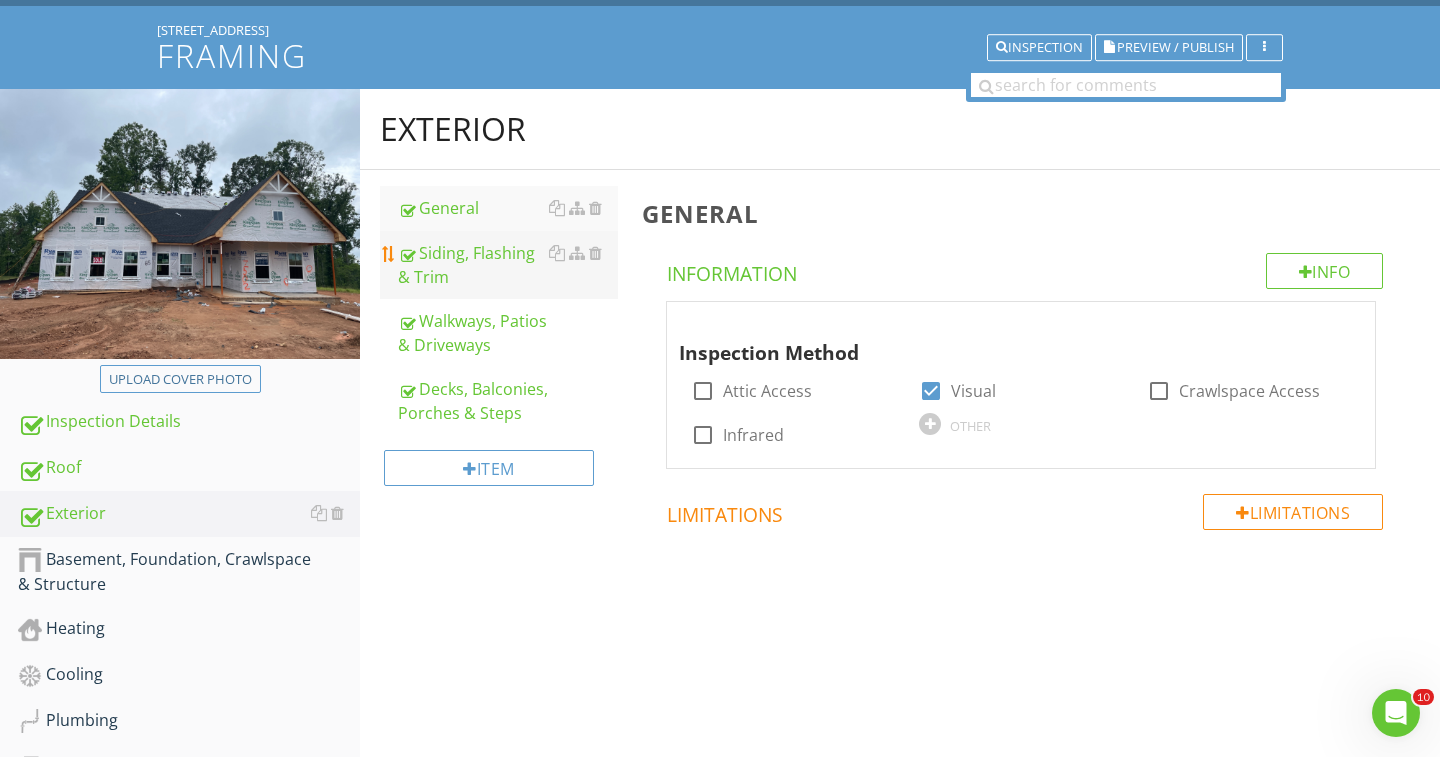click on "Siding, Flashing & Trim" at bounding box center (508, 265) 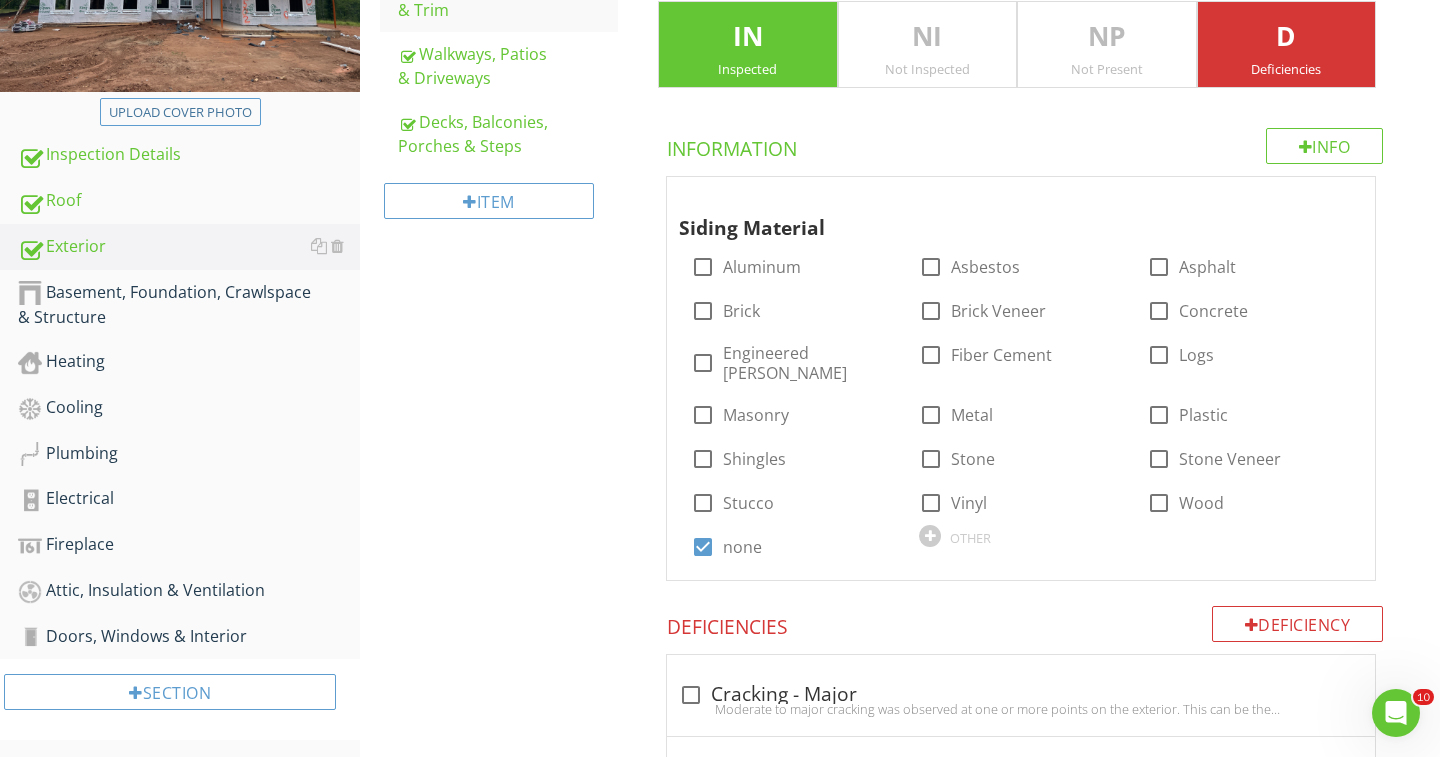 scroll, scrollTop: 379, scrollLeft: 0, axis: vertical 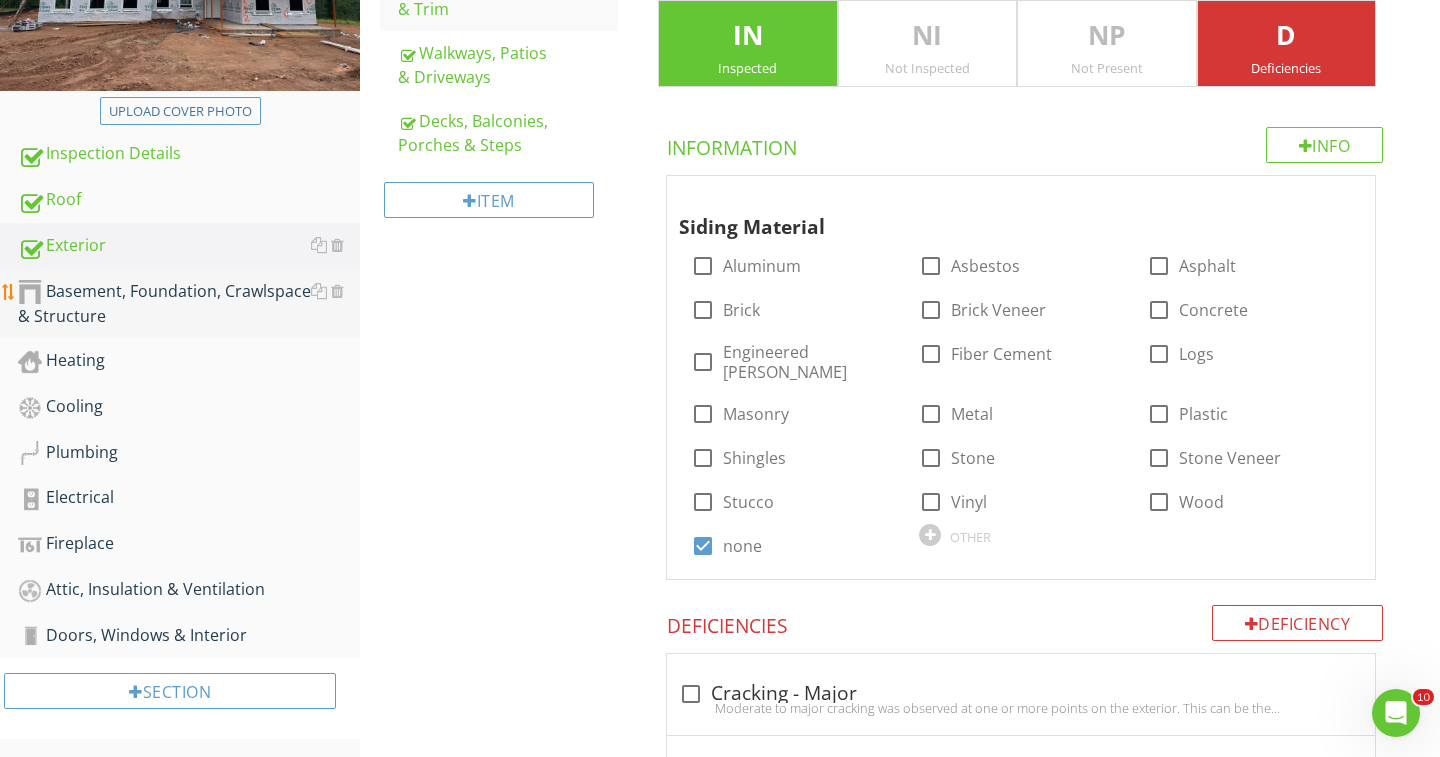 click on "Basement, Foundation, Crawlspace & Structure" at bounding box center (189, 304) 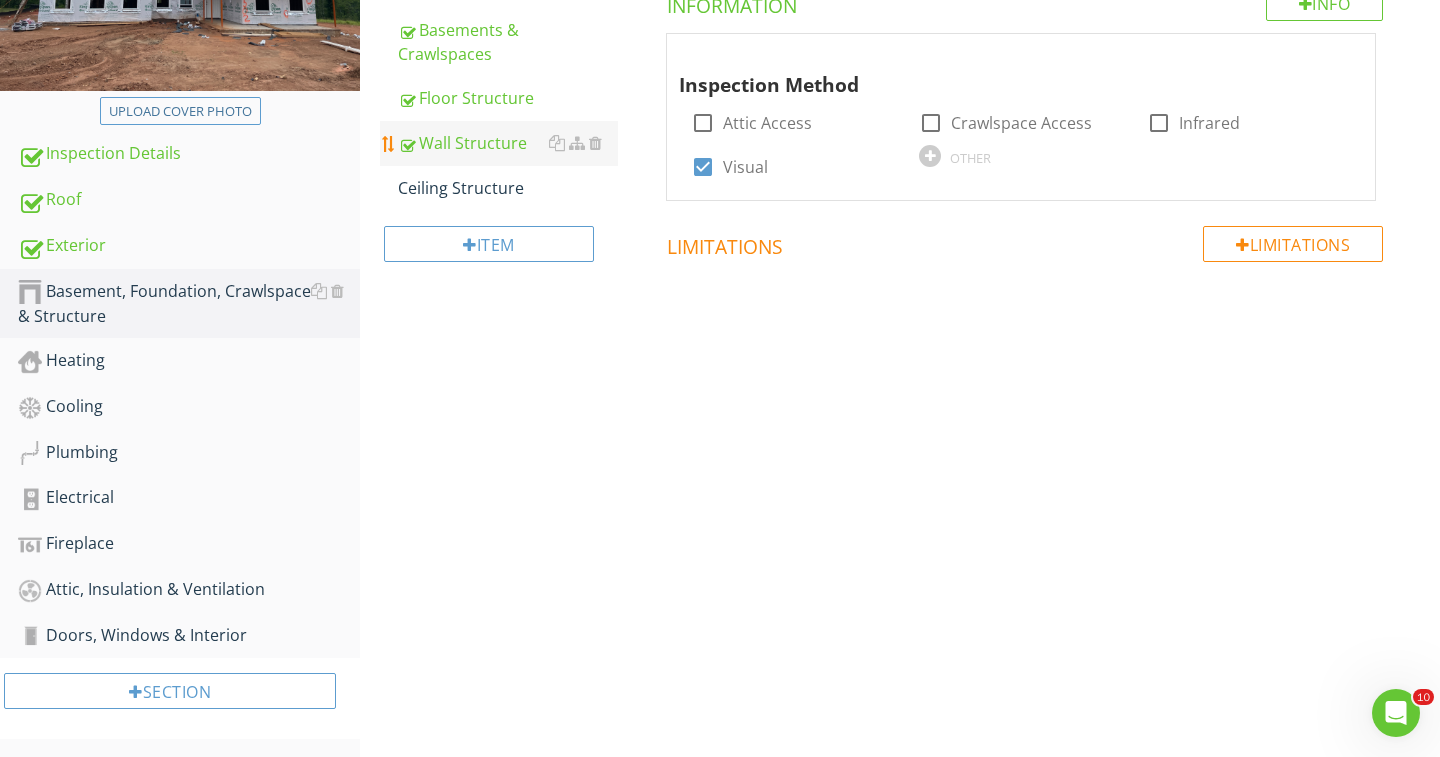 click on "Wall Structure" at bounding box center (508, 143) 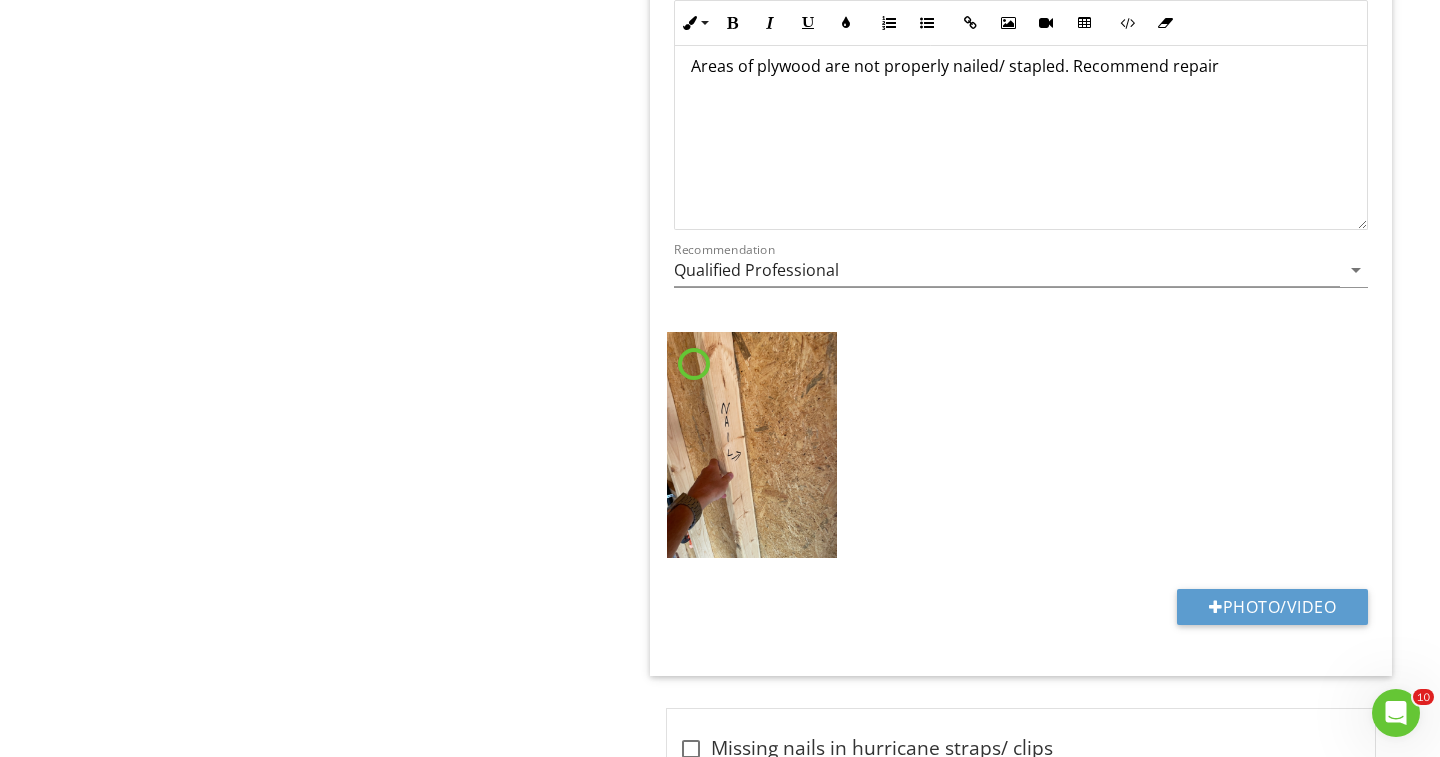 scroll, scrollTop: 3890, scrollLeft: 0, axis: vertical 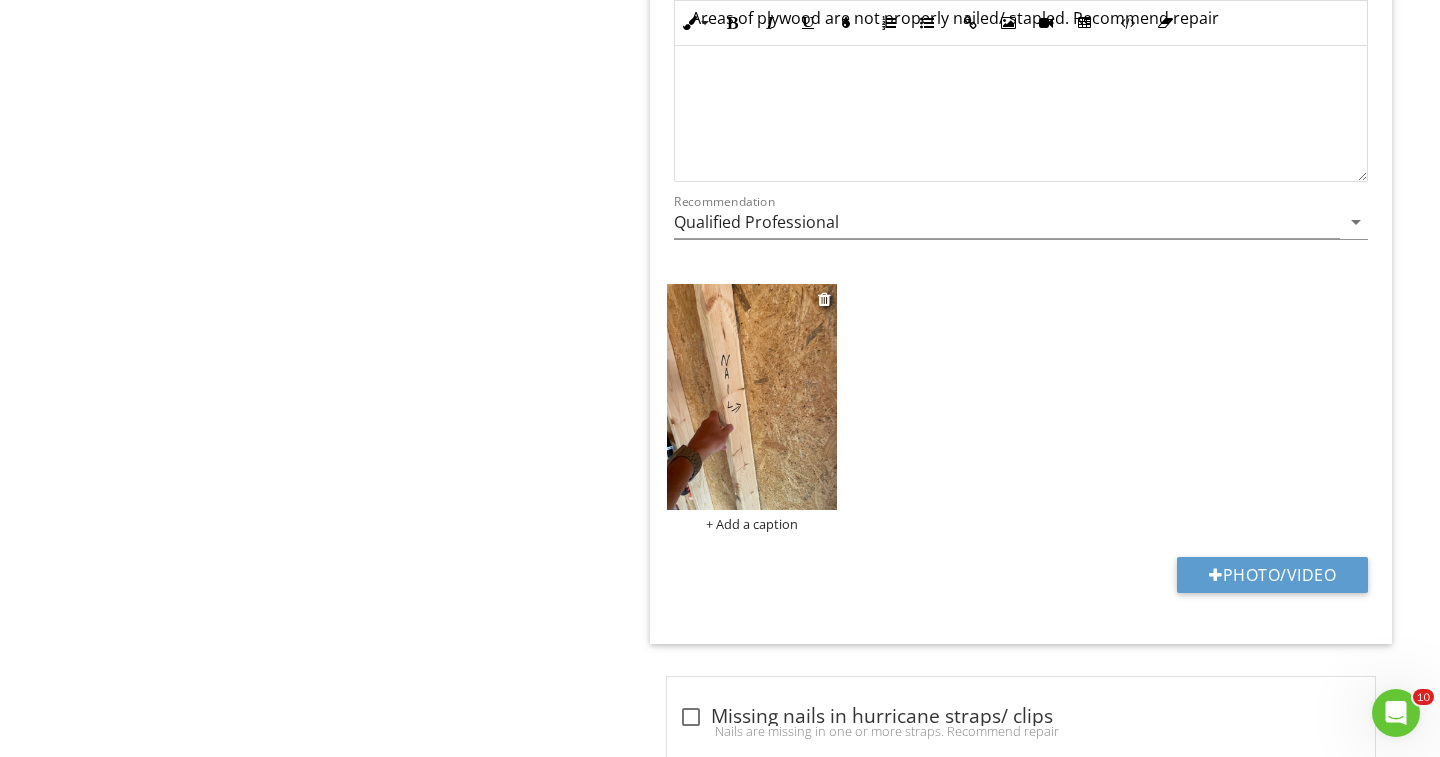 click on "+ Add a caption" at bounding box center [752, 524] 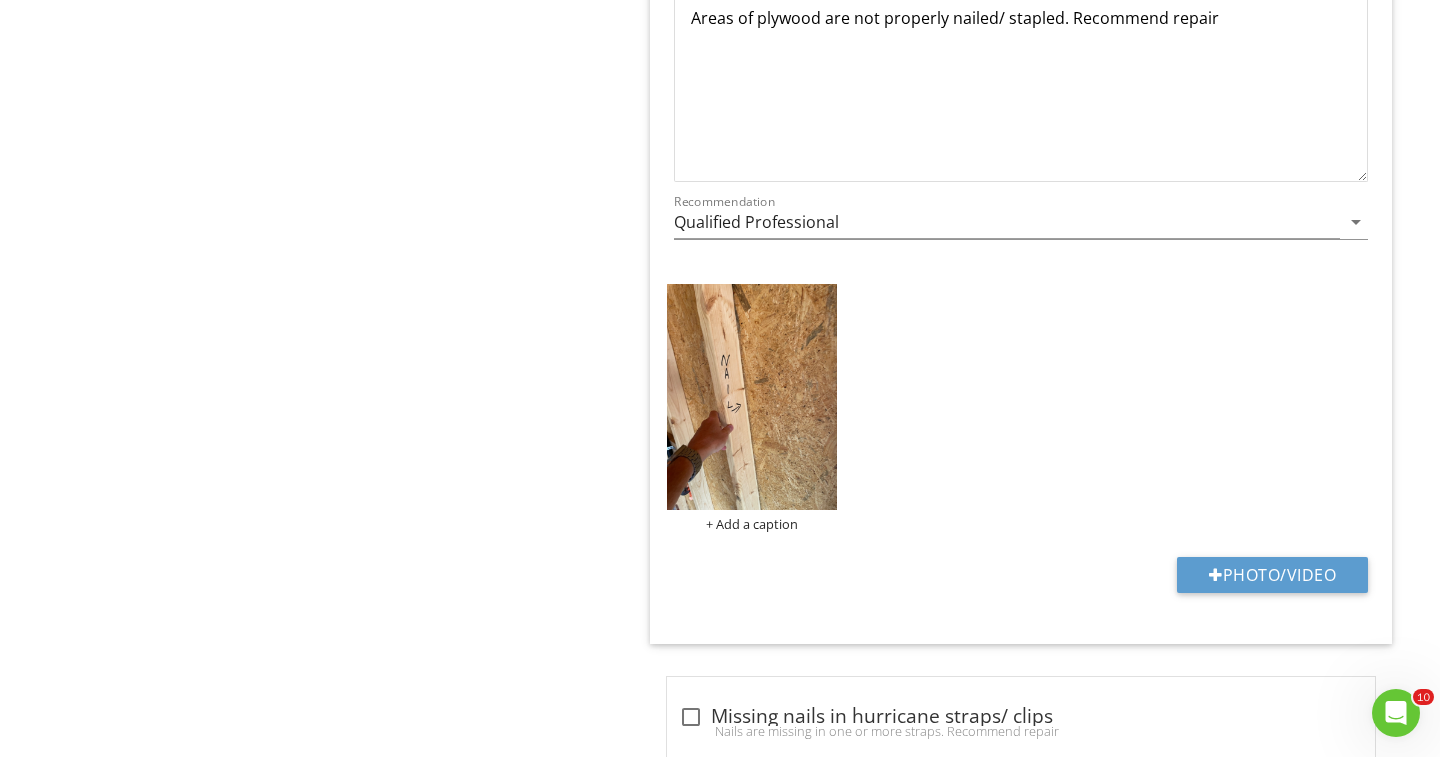 scroll, scrollTop: 0, scrollLeft: 0, axis: both 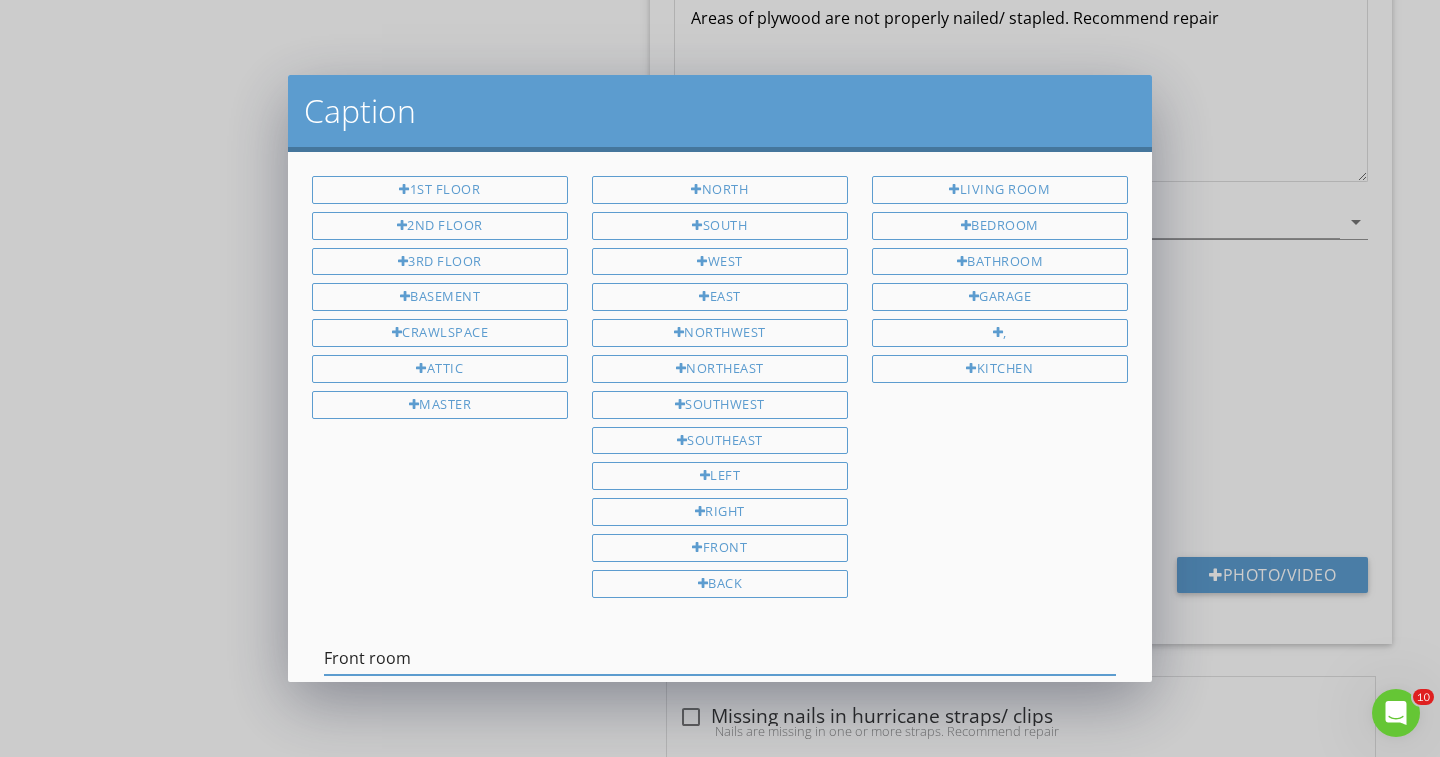 type on "Front room" 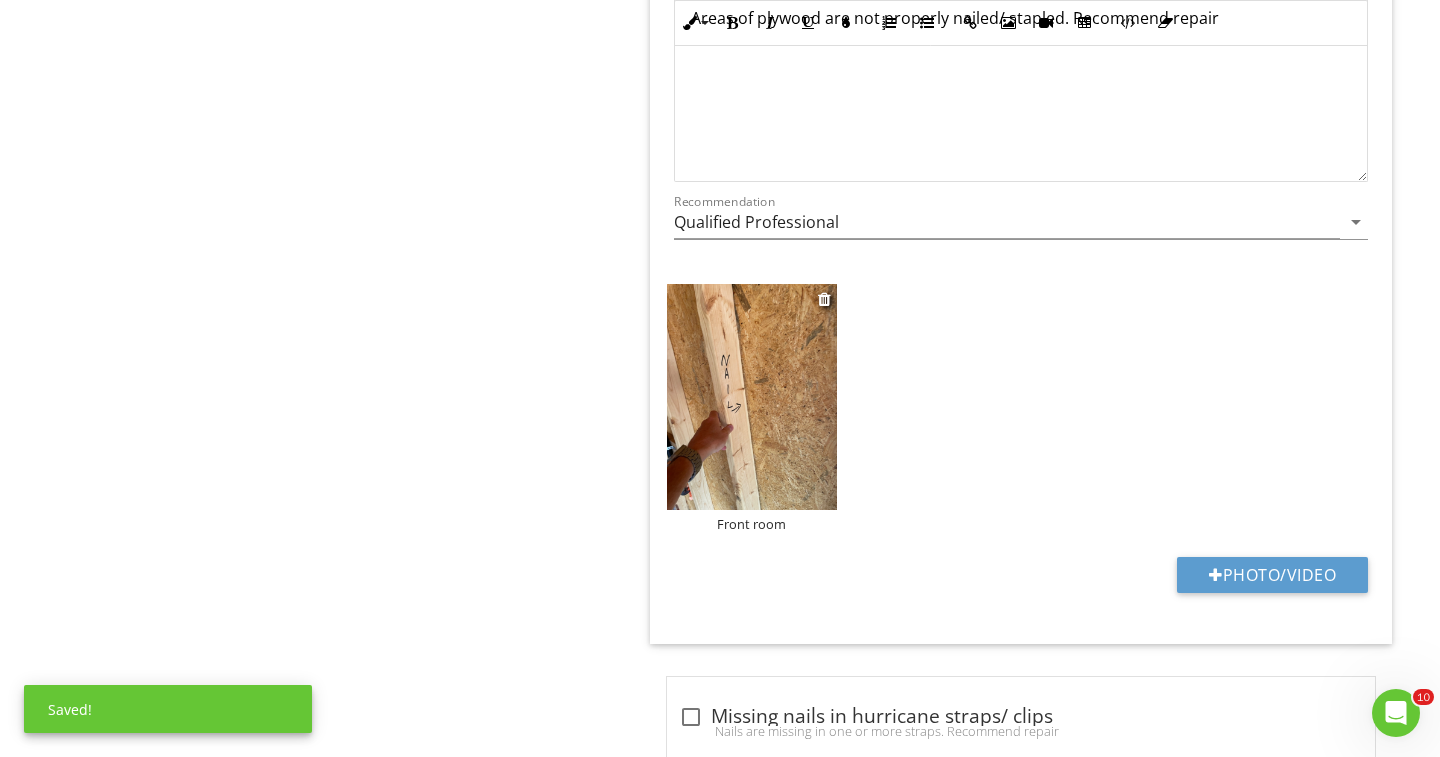 click at bounding box center (752, 397) 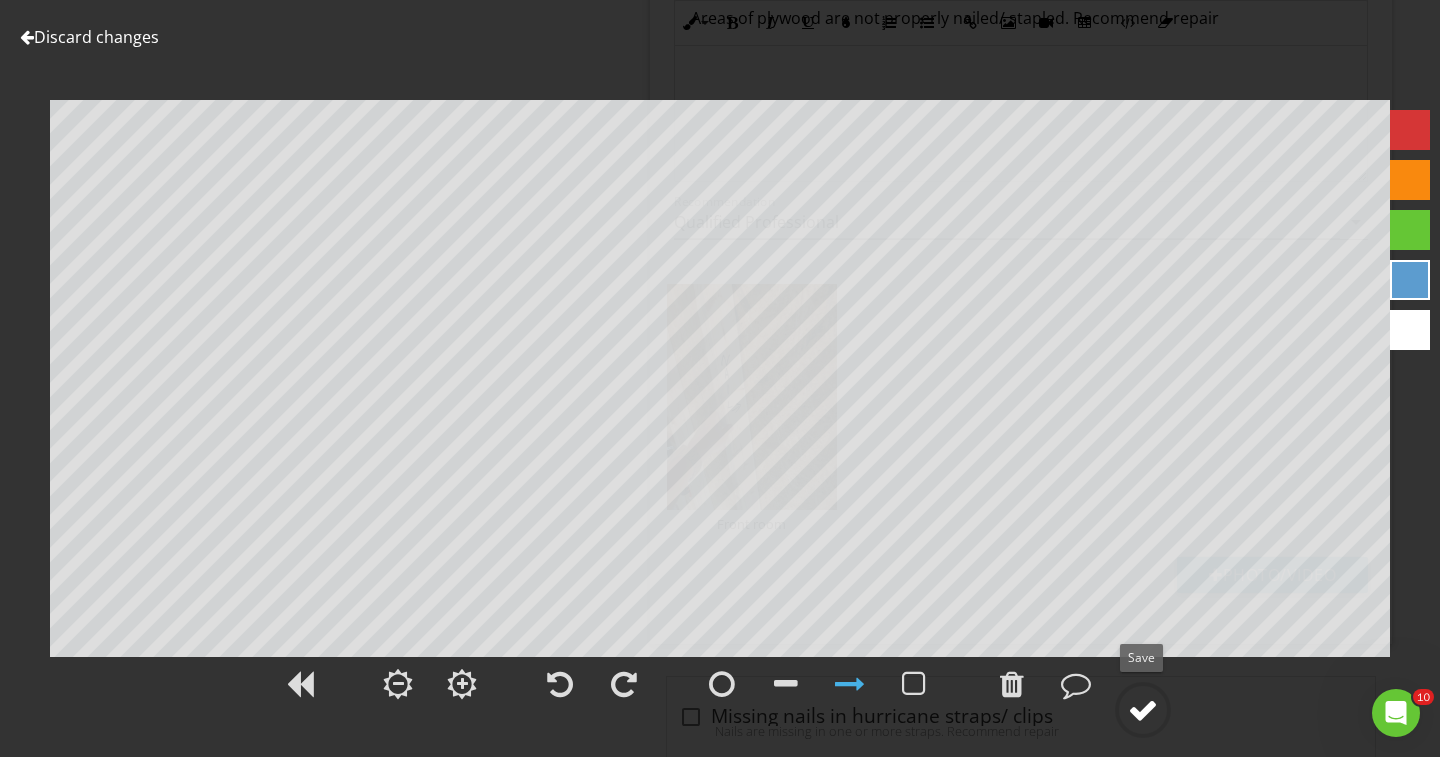click at bounding box center (1143, 710) 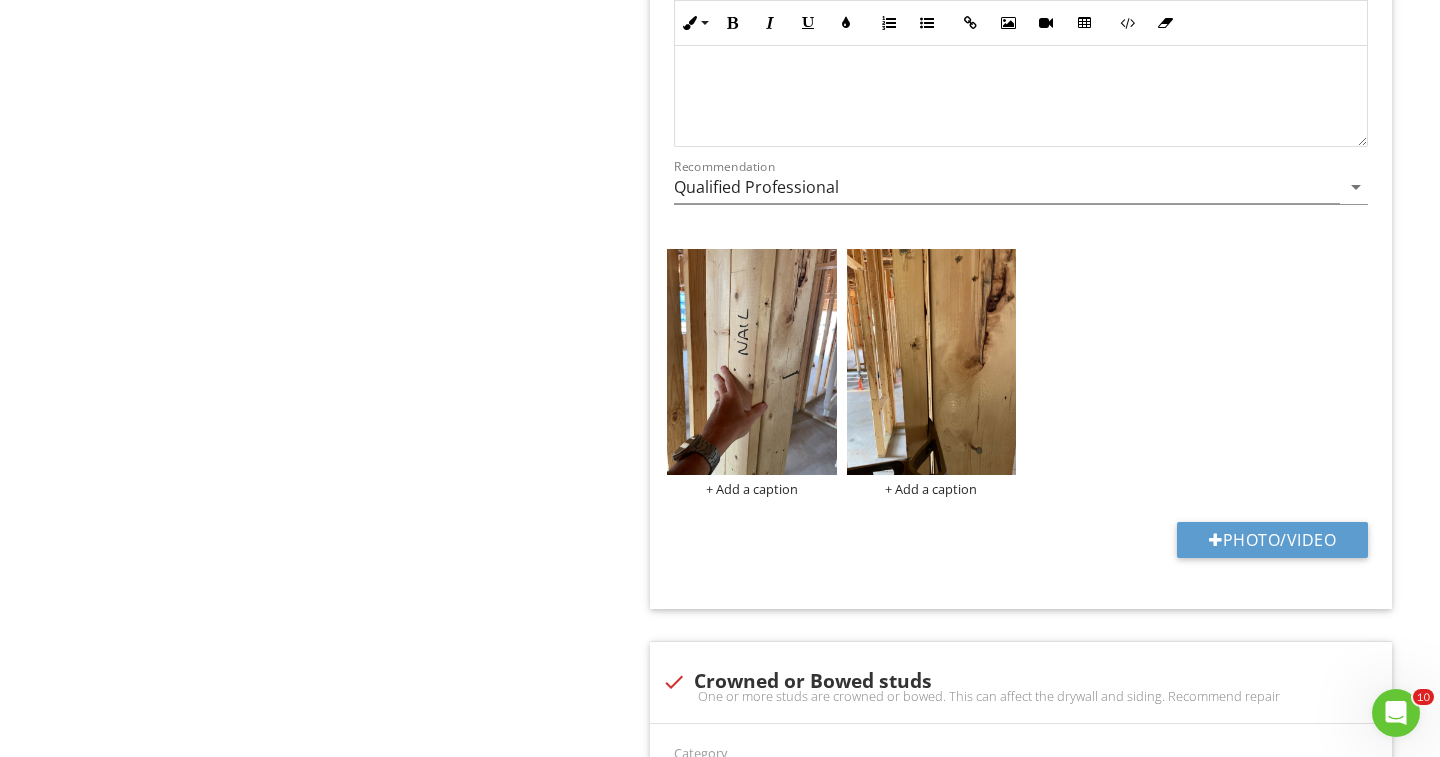 scroll, scrollTop: 1543, scrollLeft: 0, axis: vertical 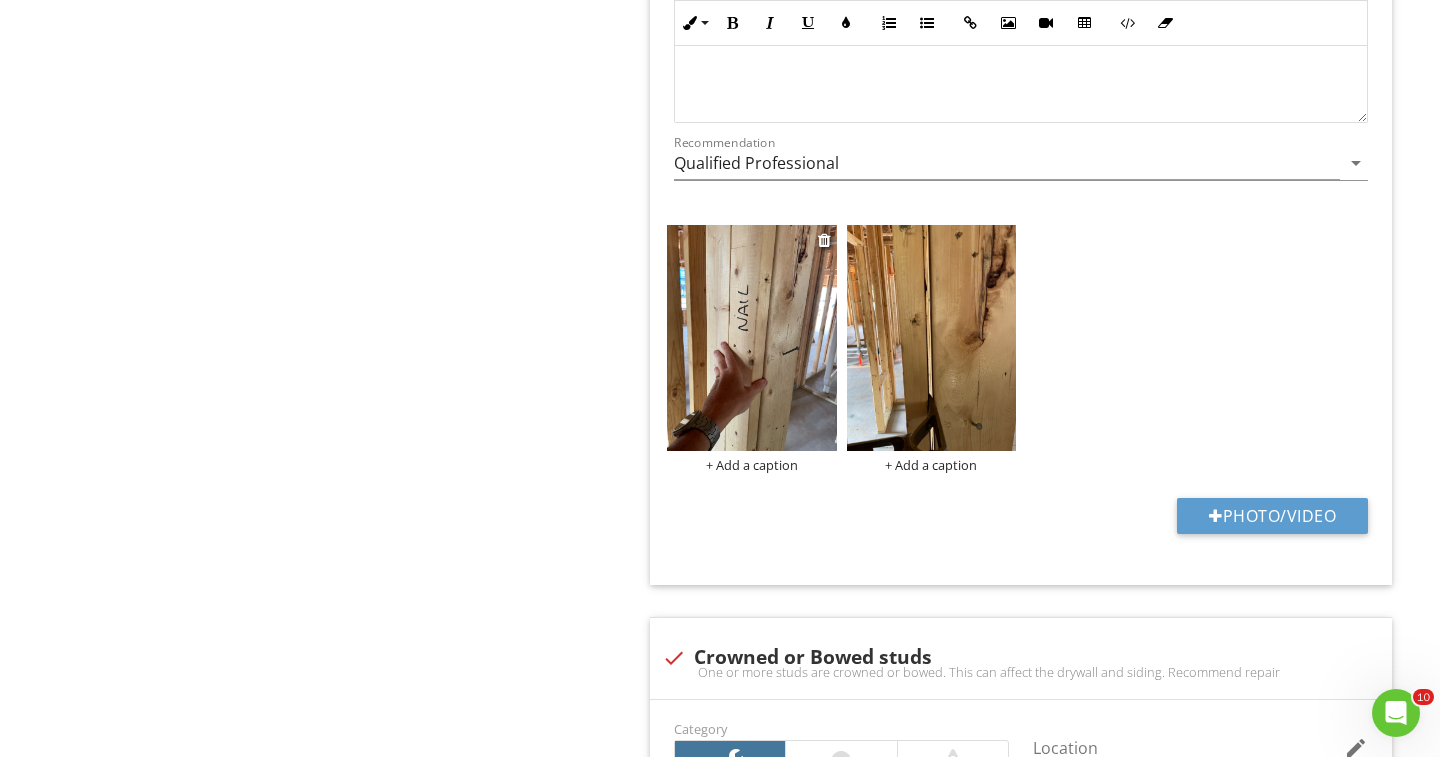 click on "+ Add a caption" at bounding box center [752, 465] 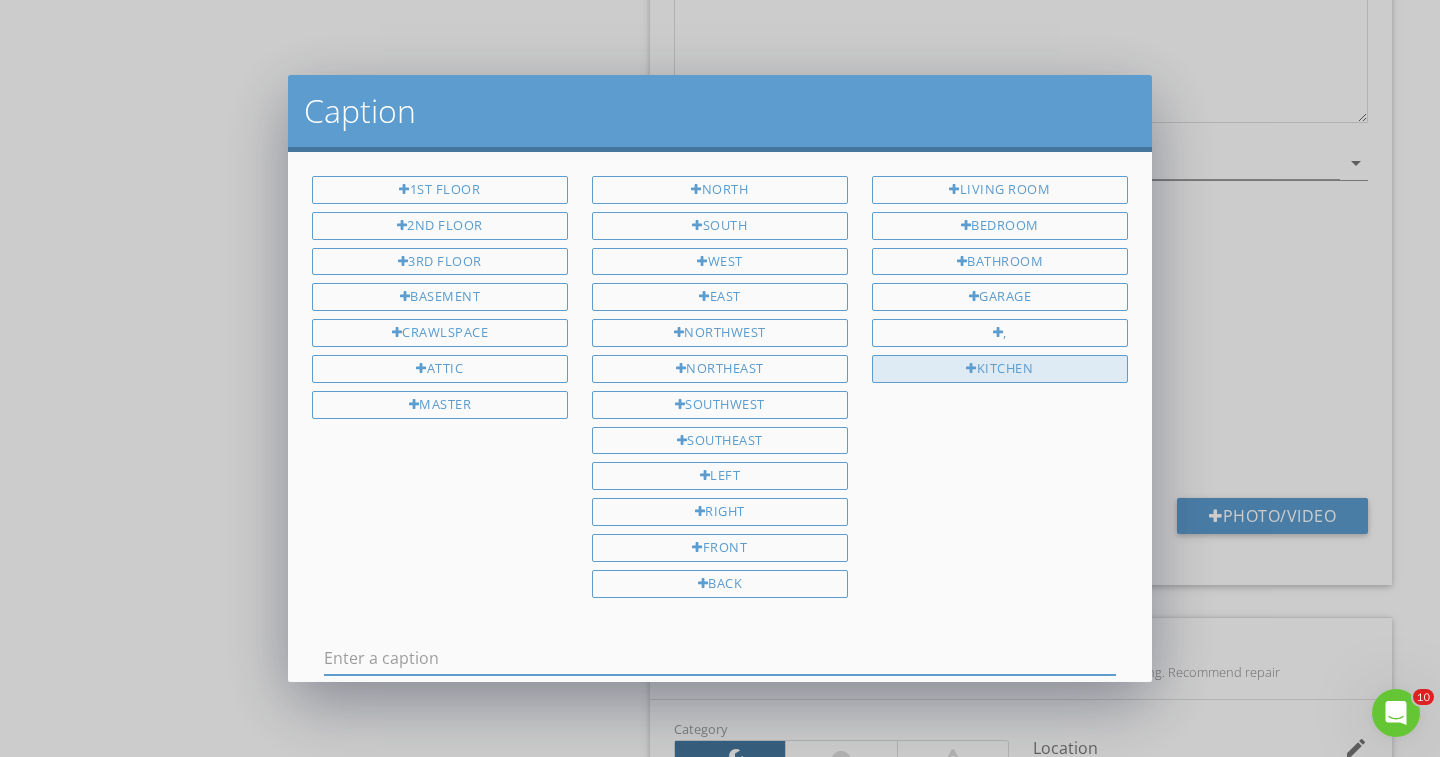 click on "kitchen" at bounding box center (1000, 369) 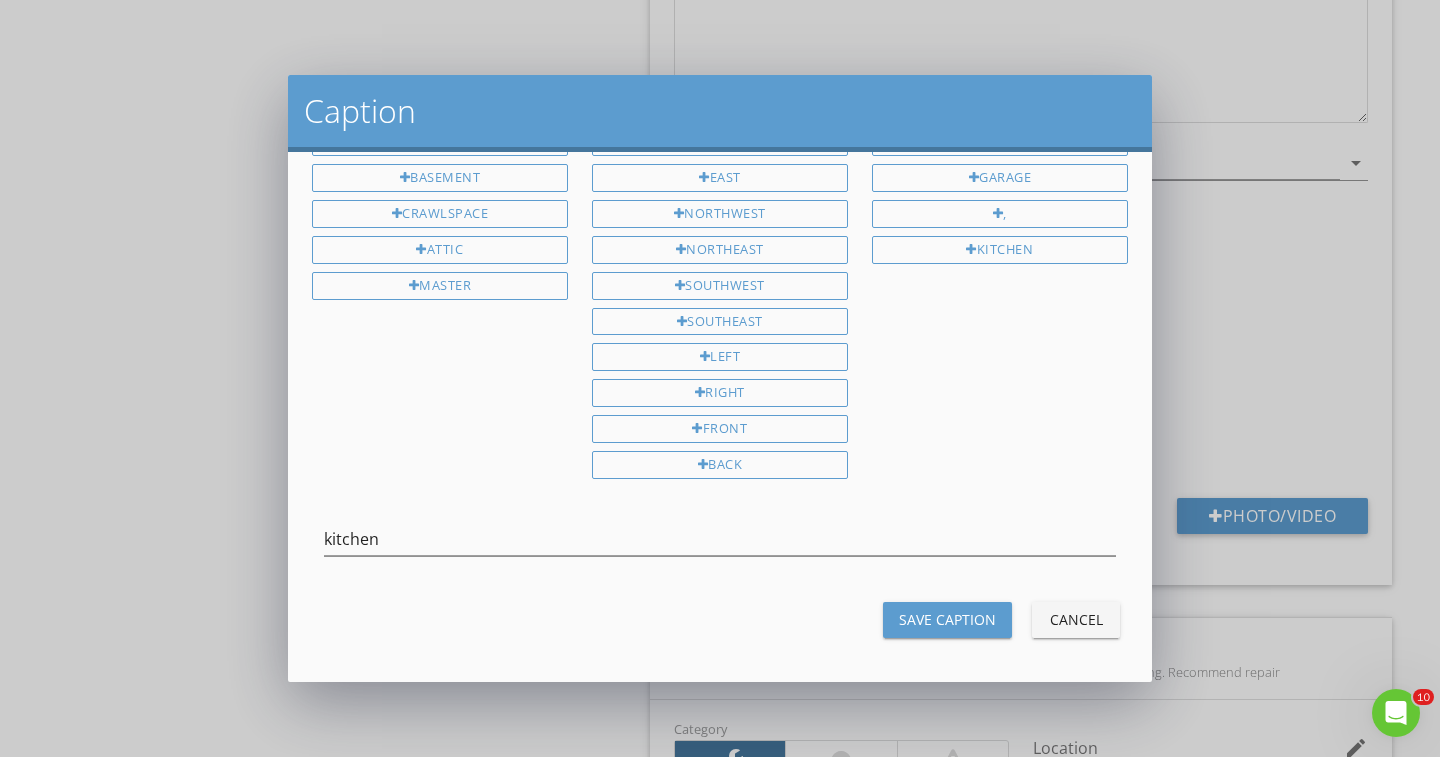 click on "Save Caption" at bounding box center (947, 619) 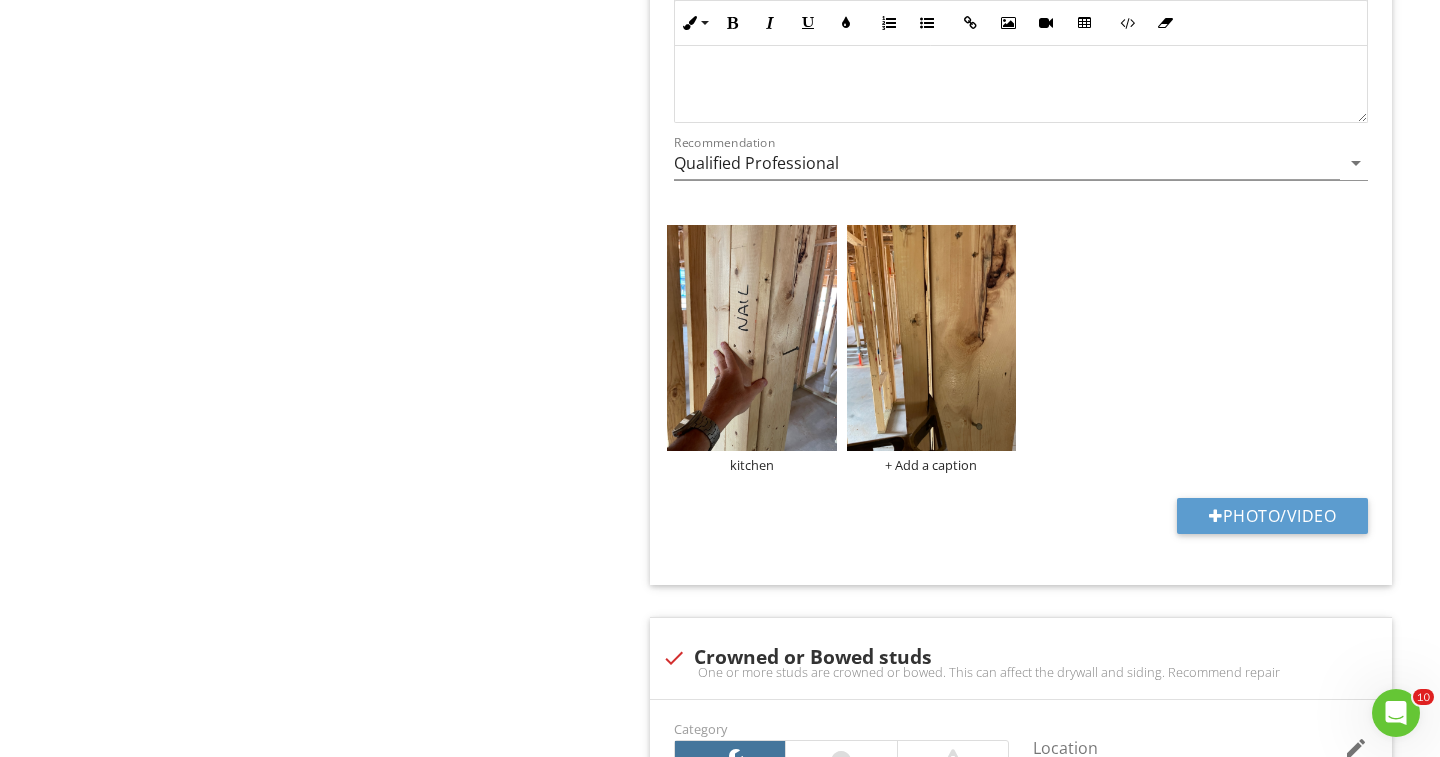 scroll, scrollTop: 0, scrollLeft: 0, axis: both 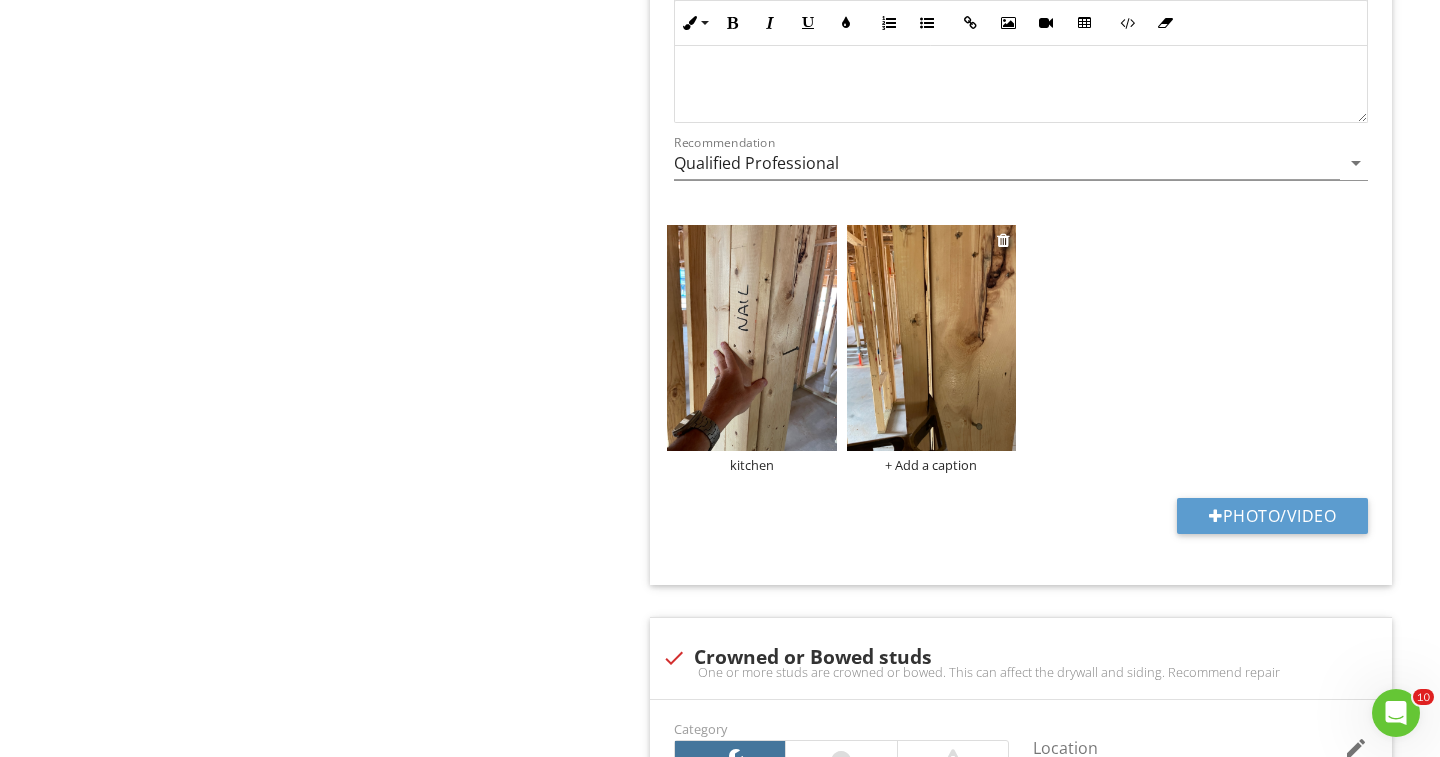 click on "+ Add a caption" at bounding box center [932, 465] 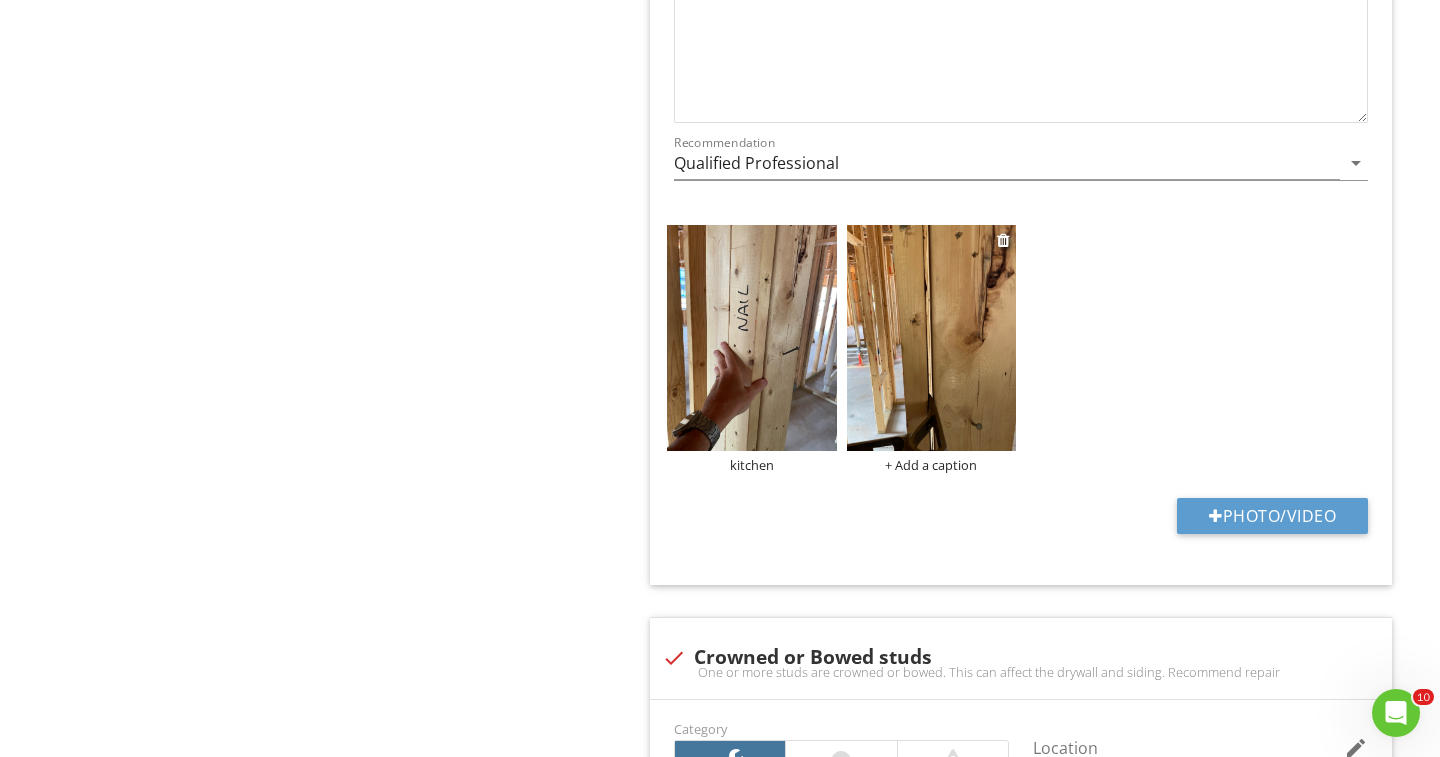 scroll, scrollTop: 0, scrollLeft: 0, axis: both 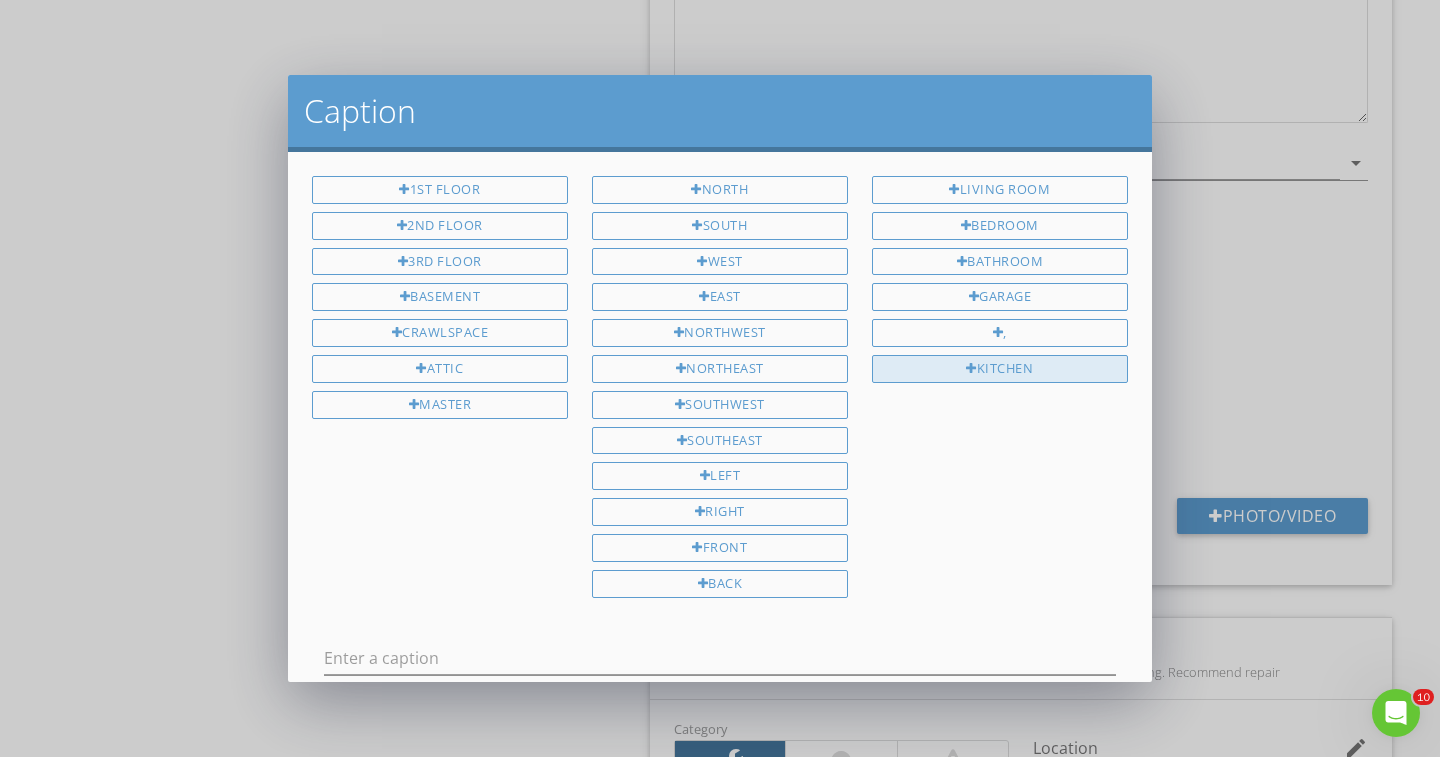 click on "kitchen" at bounding box center (1000, 369) 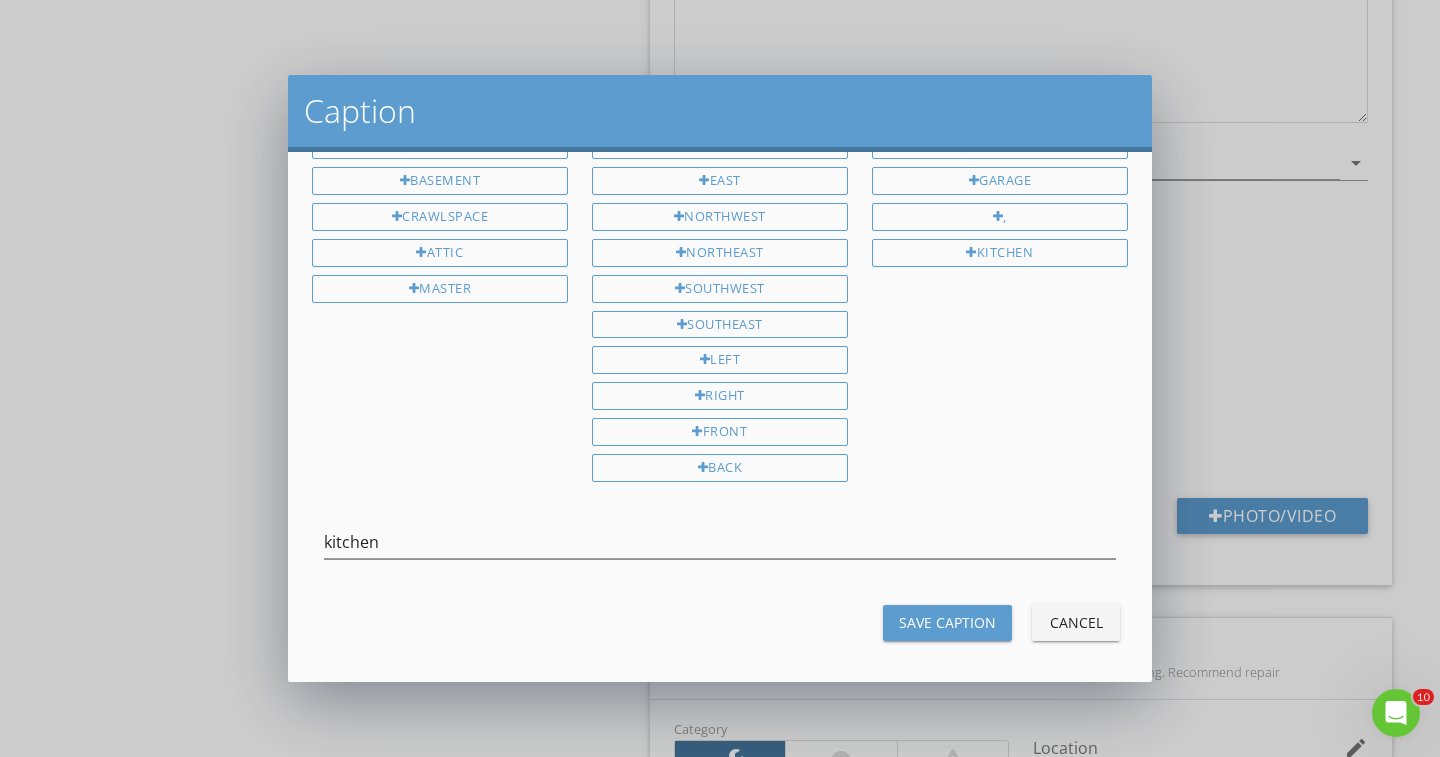 drag, startPoint x: 950, startPoint y: 585, endPoint x: 952, endPoint y: 597, distance: 12.165525 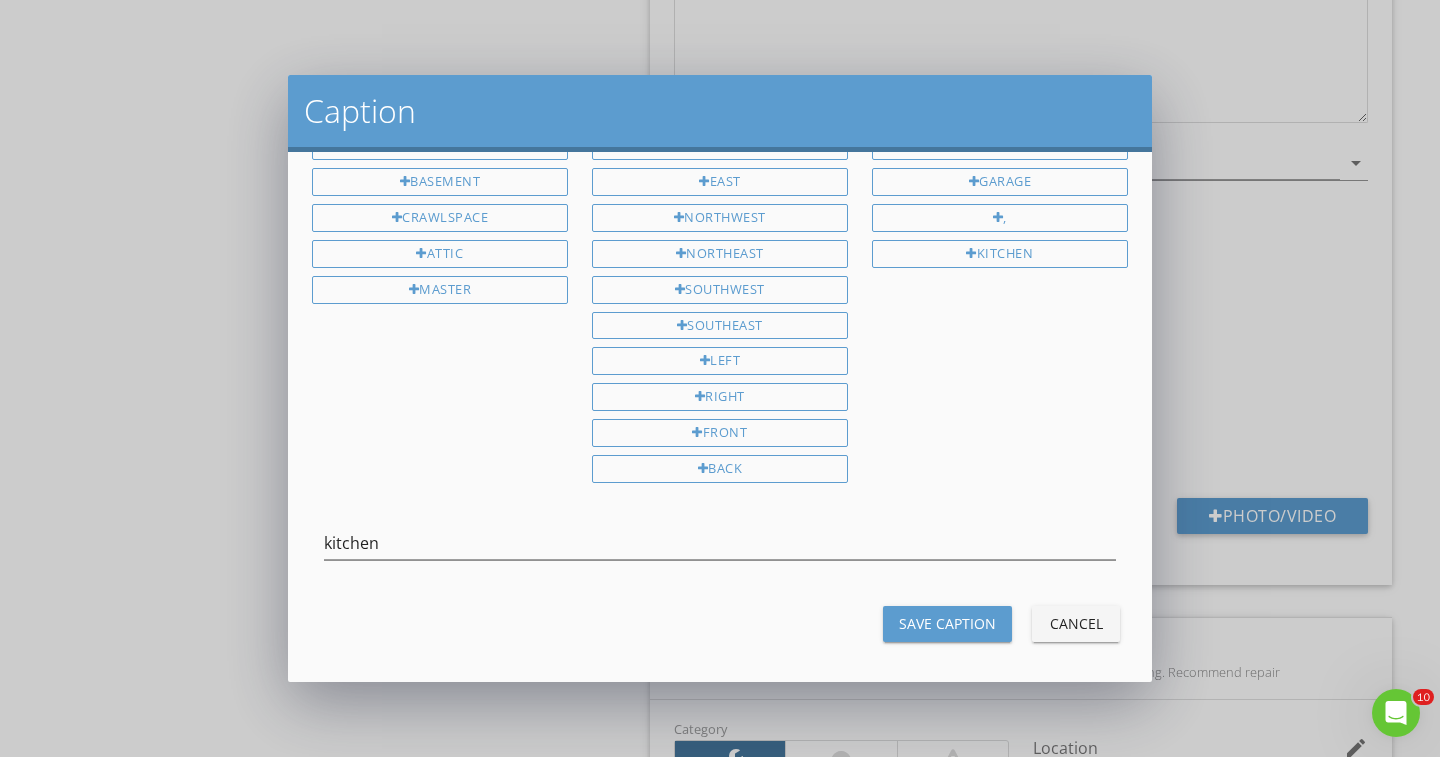 click on "Save Caption" at bounding box center [947, 624] 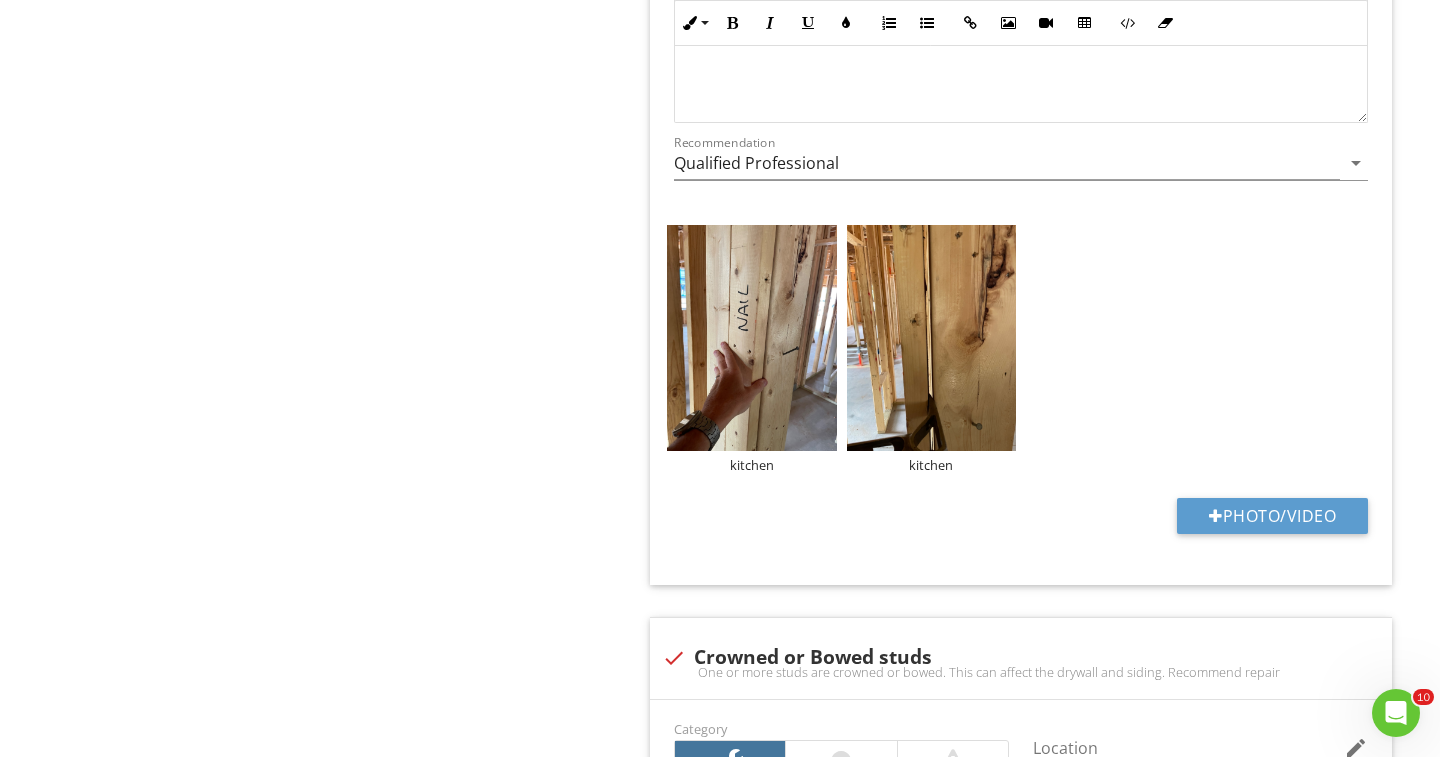 scroll, scrollTop: 115, scrollLeft: 0, axis: vertical 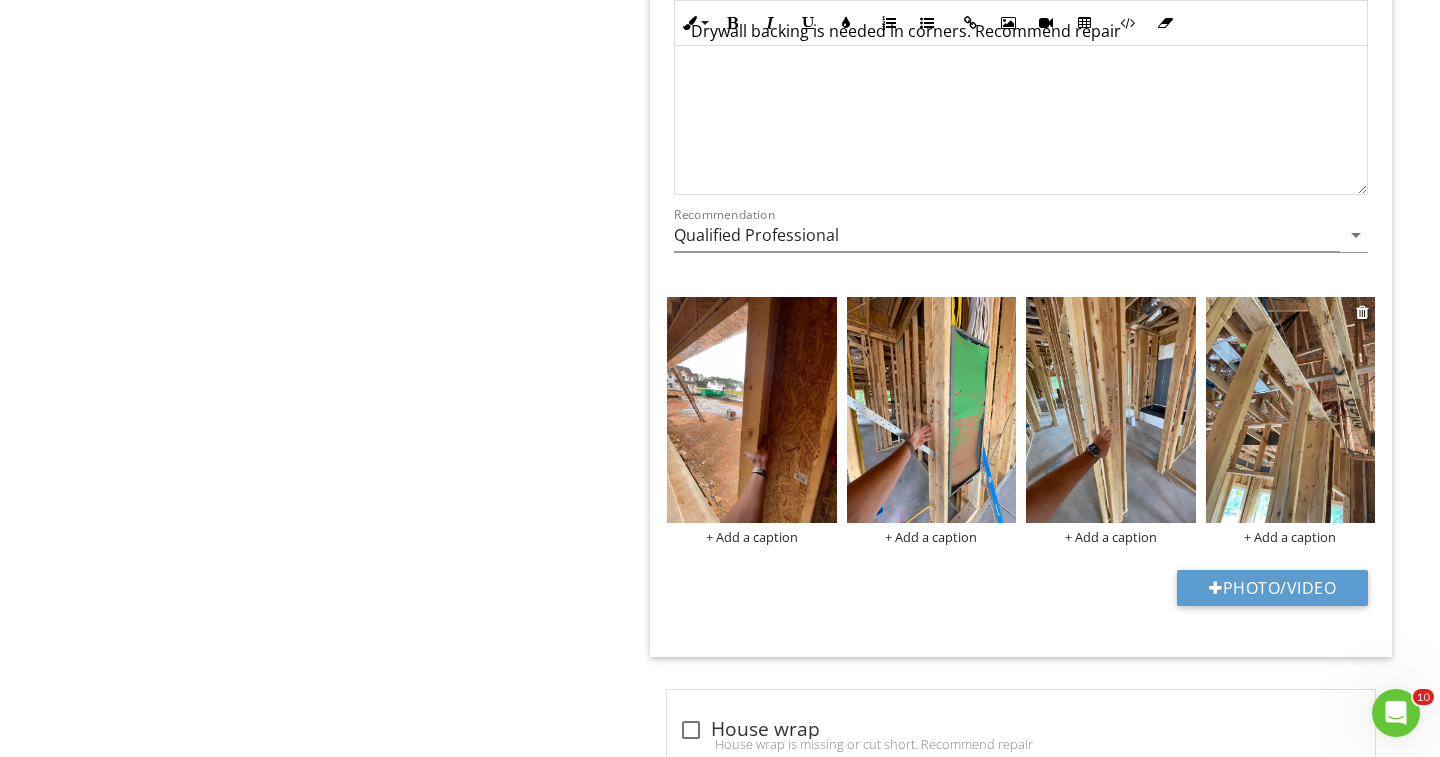 click at bounding box center [1291, 410] 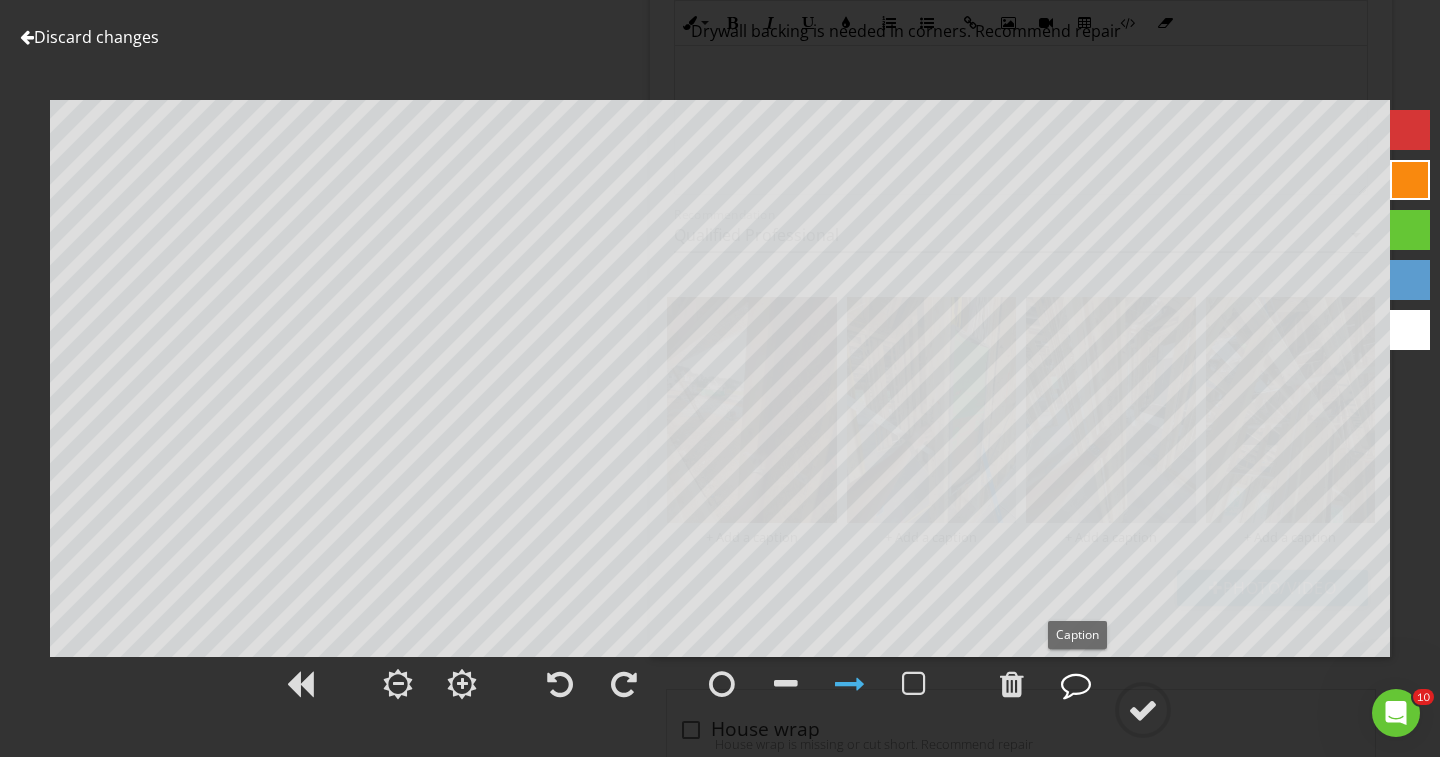 drag, startPoint x: 1080, startPoint y: 688, endPoint x: 1065, endPoint y: 687, distance: 15.033297 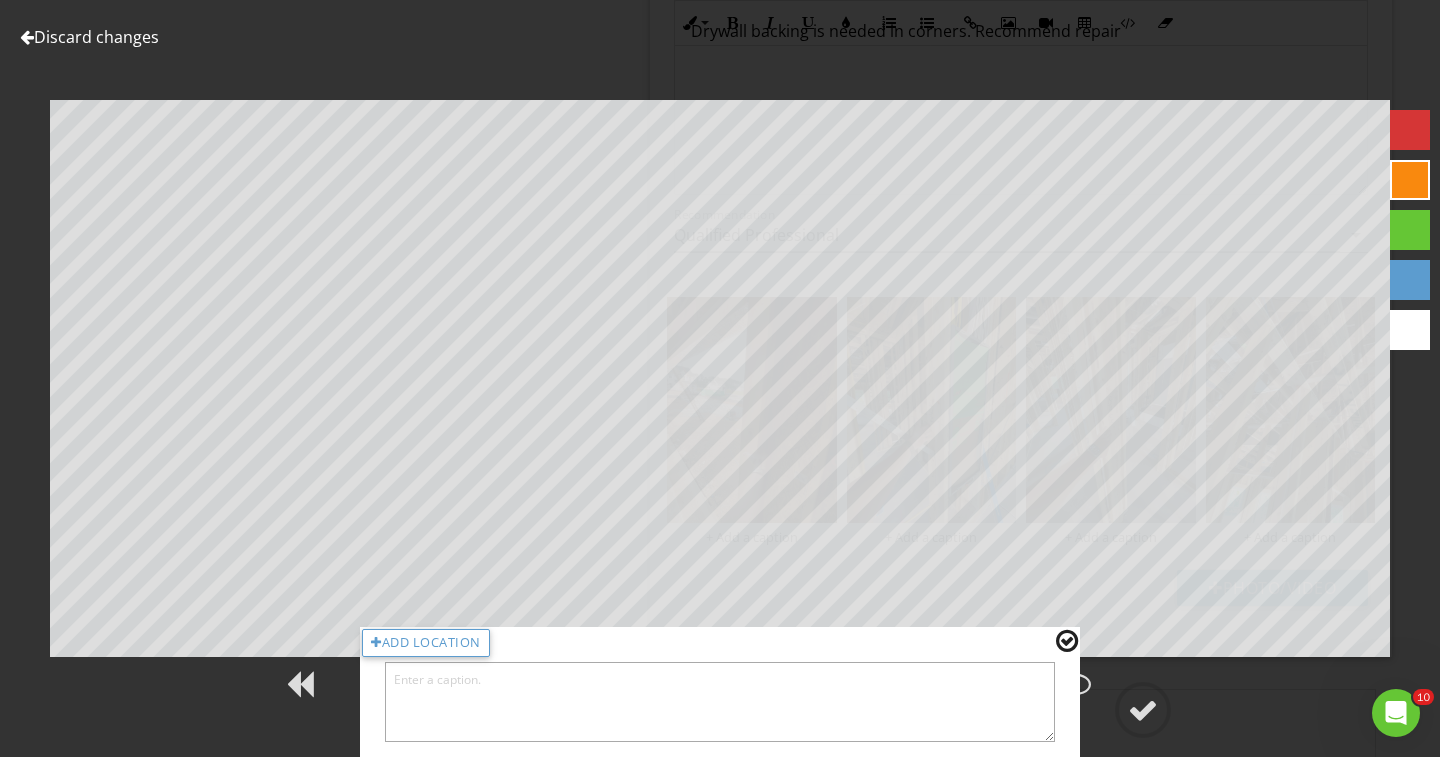 drag, startPoint x: 1034, startPoint y: 698, endPoint x: 1024, endPoint y: 695, distance: 10.440307 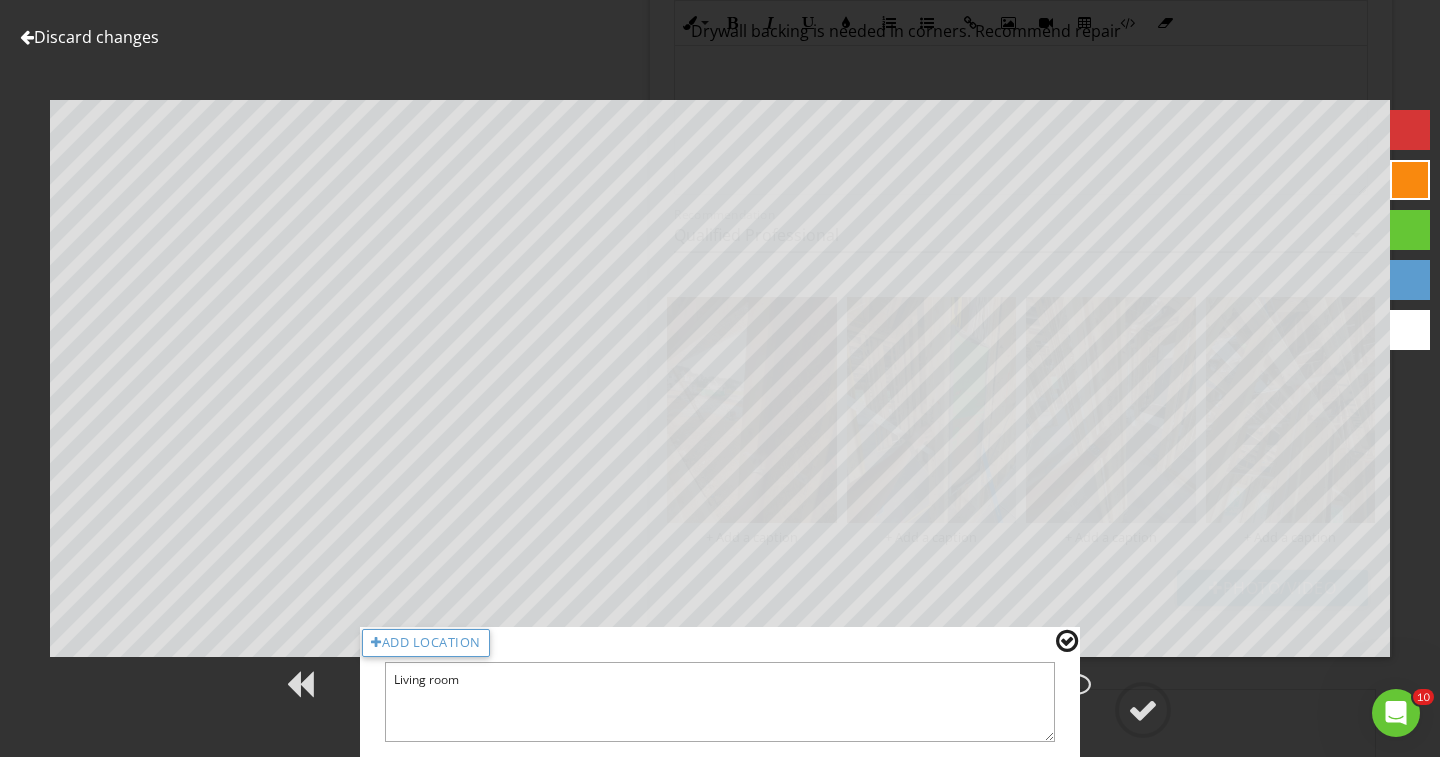 type on "Living room" 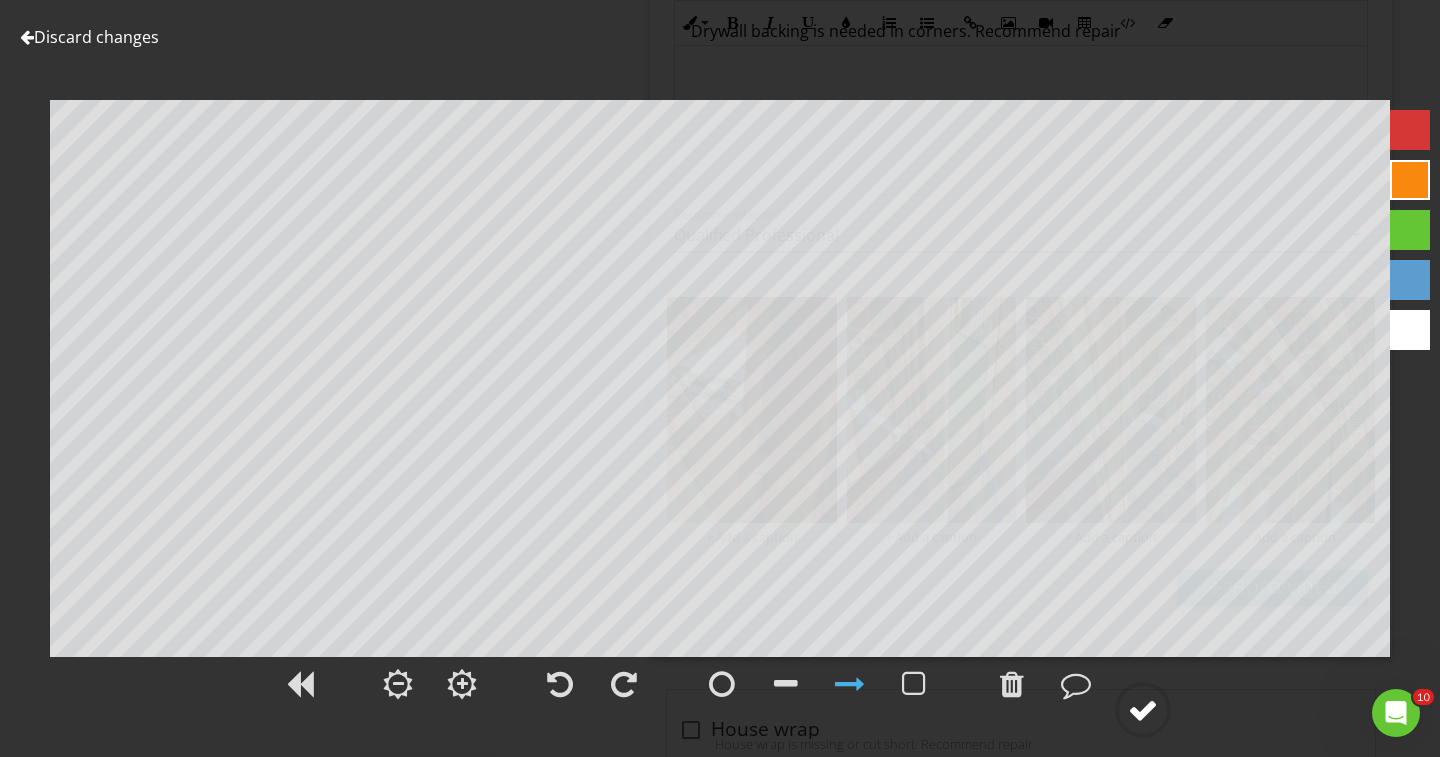 click at bounding box center (1143, 710) 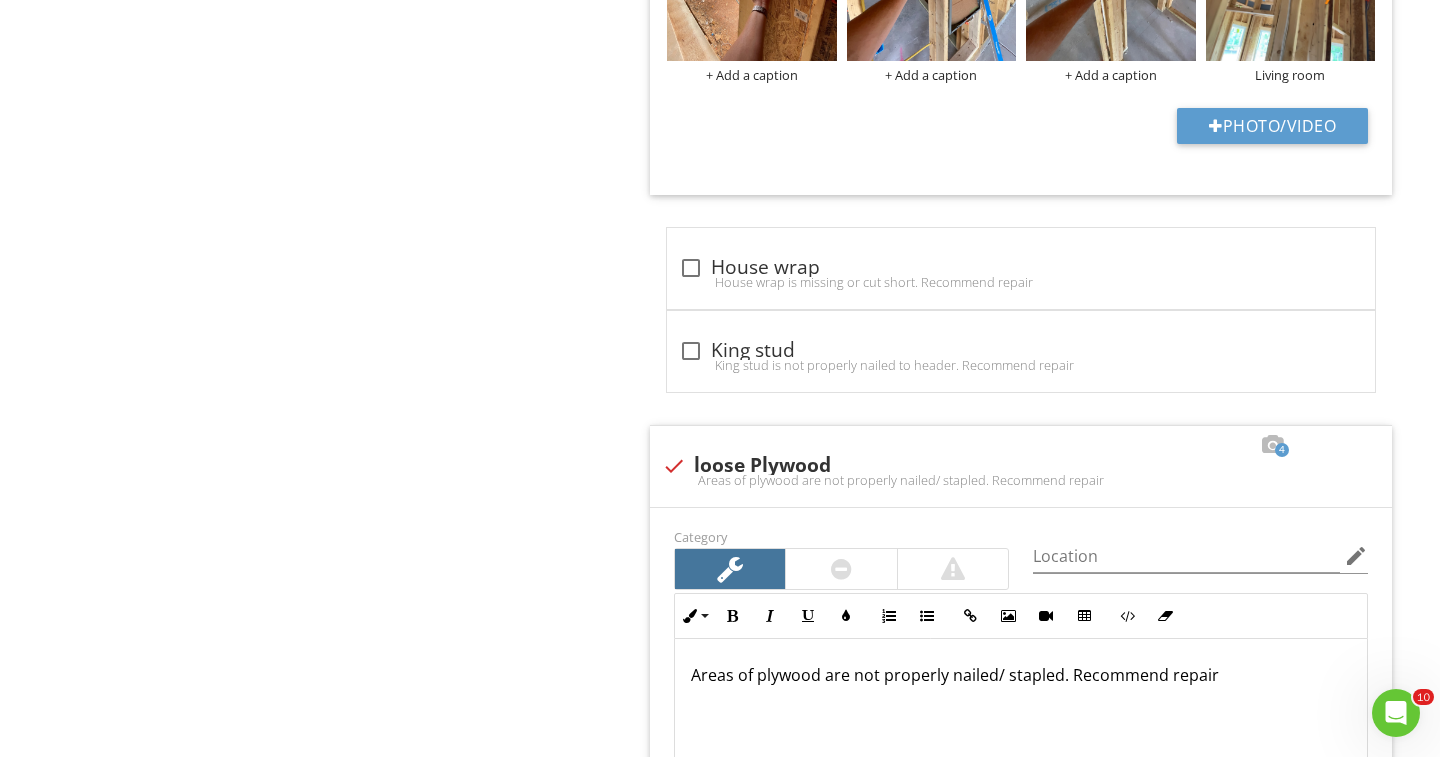 scroll, scrollTop: 3511, scrollLeft: 0, axis: vertical 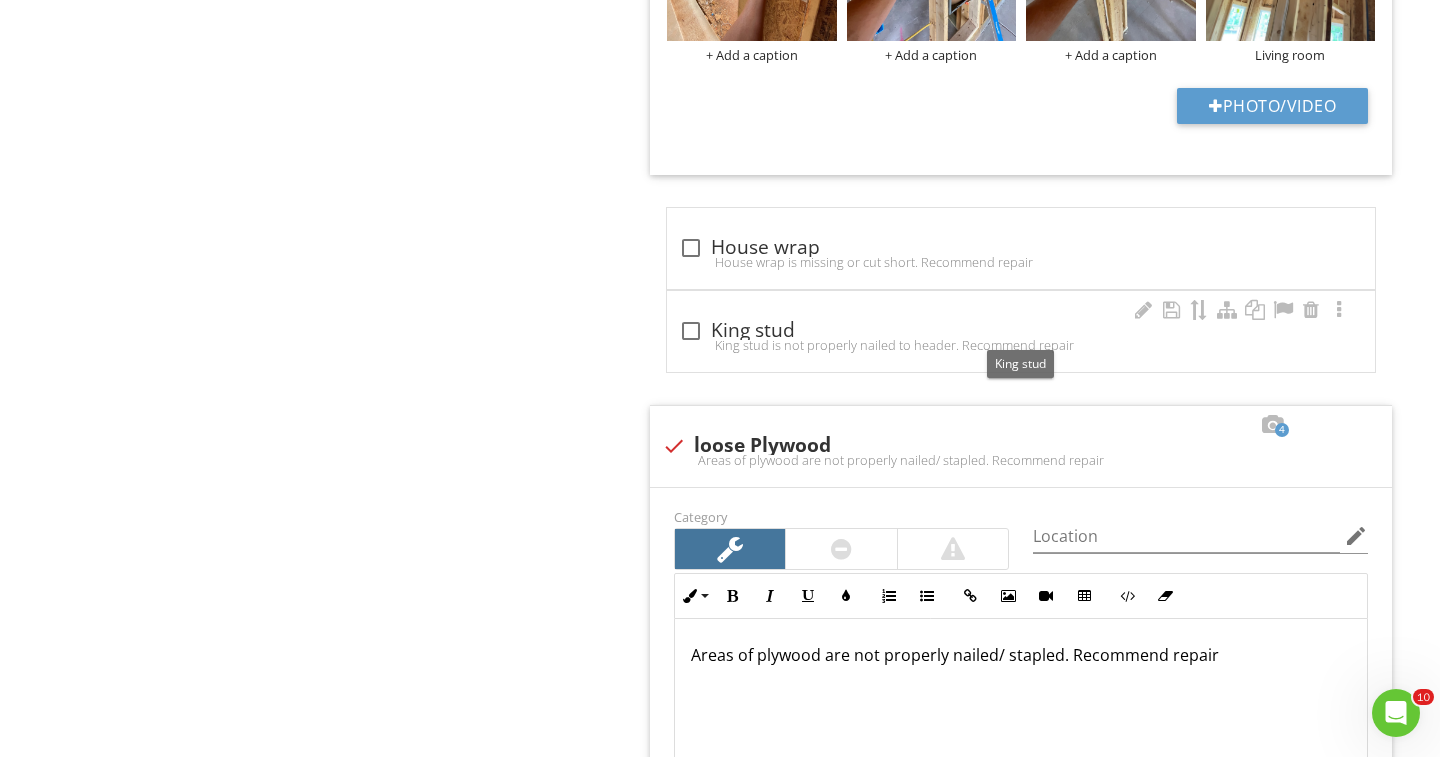 click at bounding box center (691, 331) 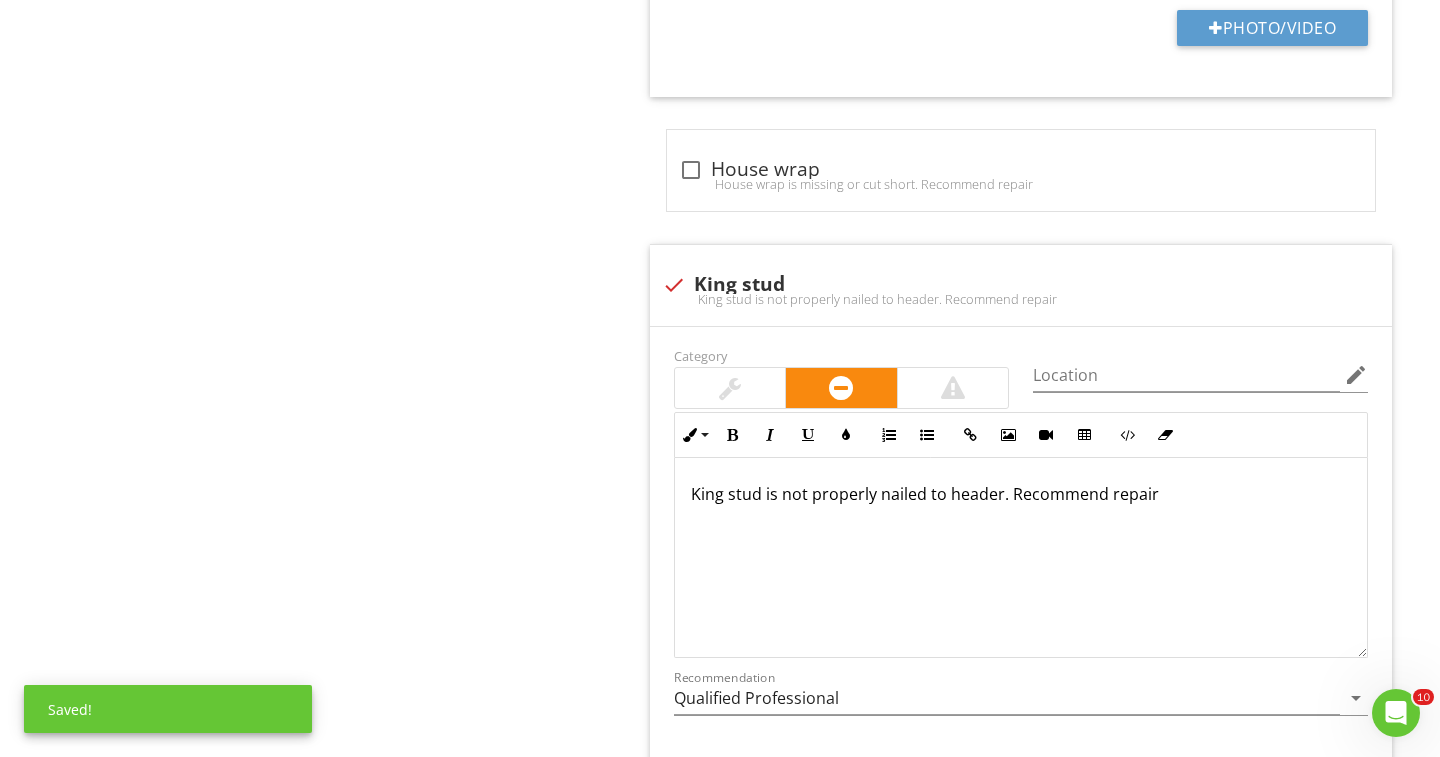 scroll, scrollTop: 3591, scrollLeft: 0, axis: vertical 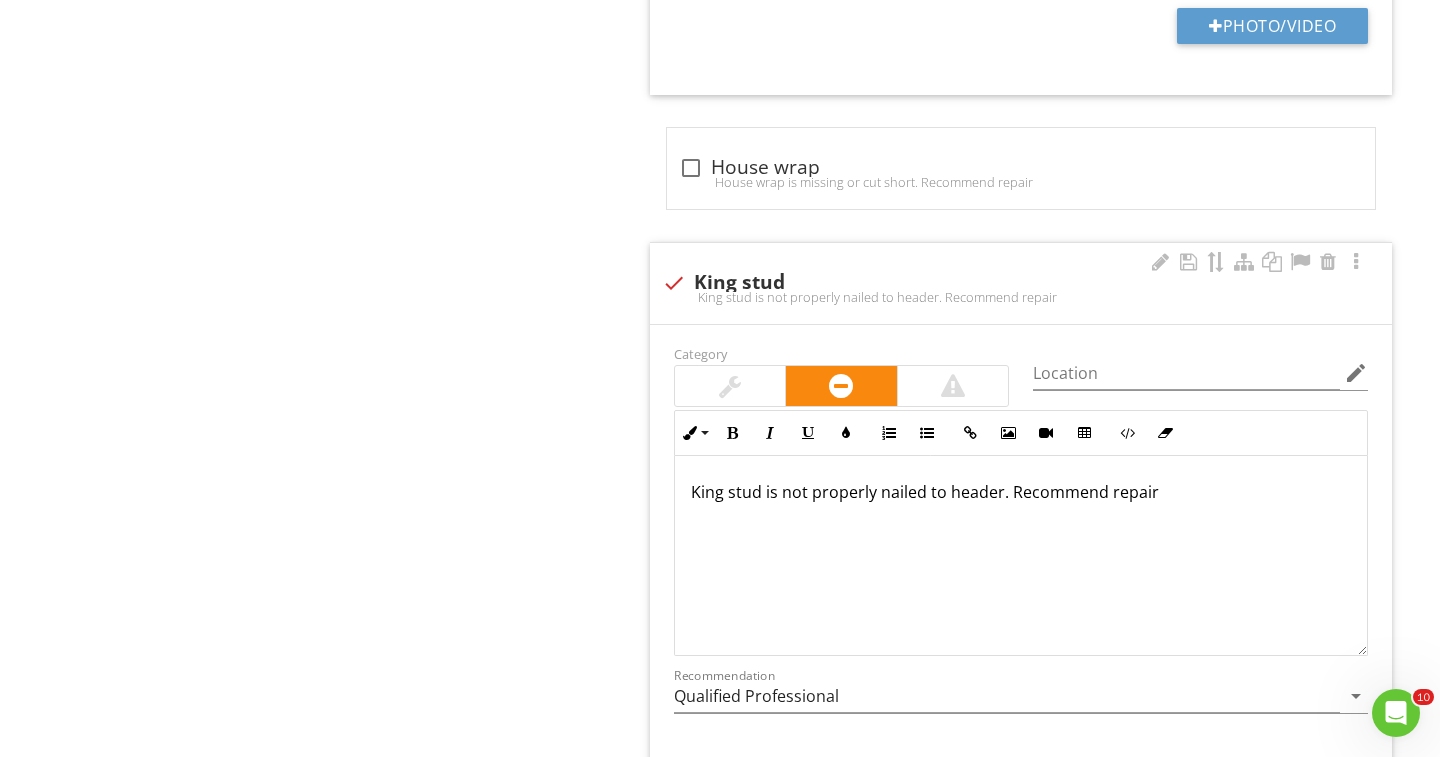 click on "King stud is not properly nailed to header. Recommend repair" at bounding box center [1021, 492] 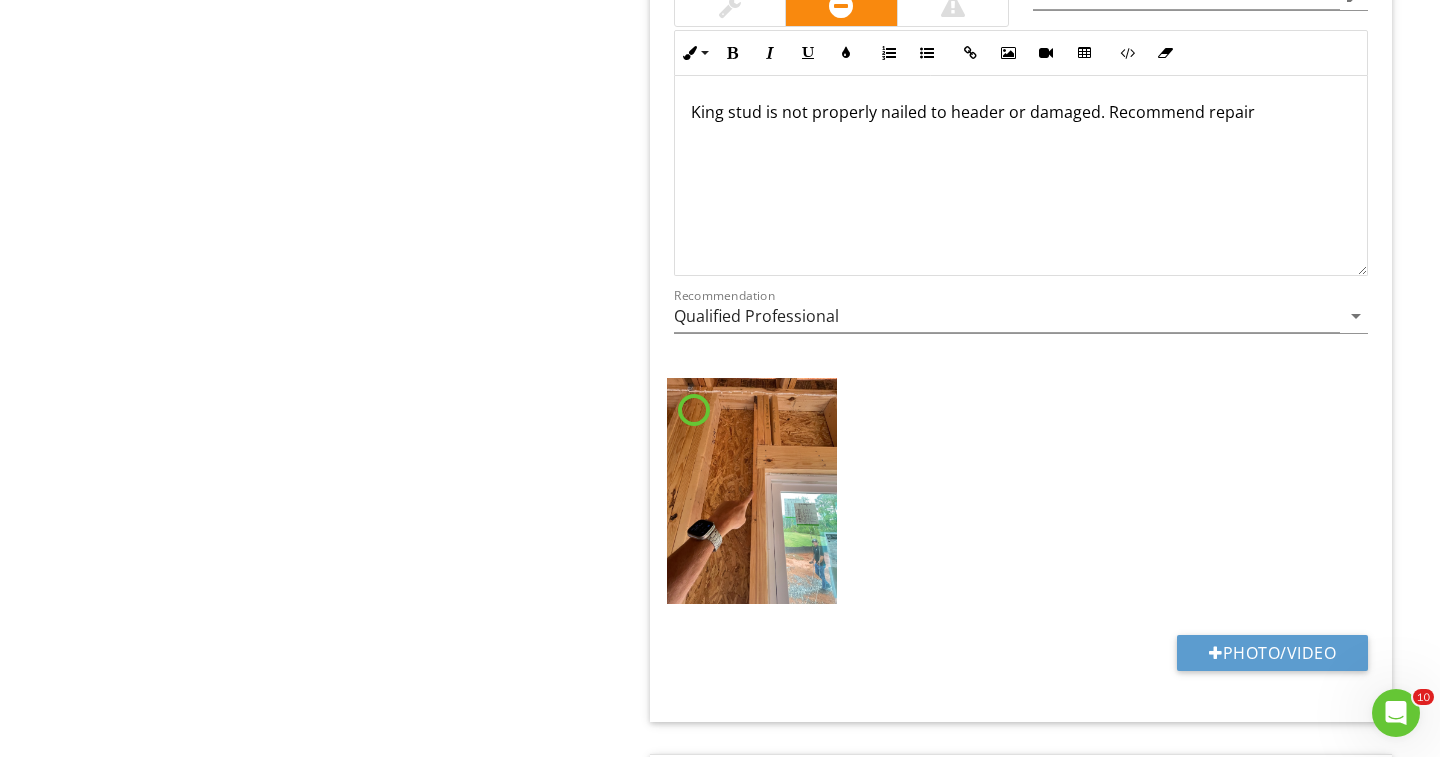 scroll, scrollTop: 3981, scrollLeft: 0, axis: vertical 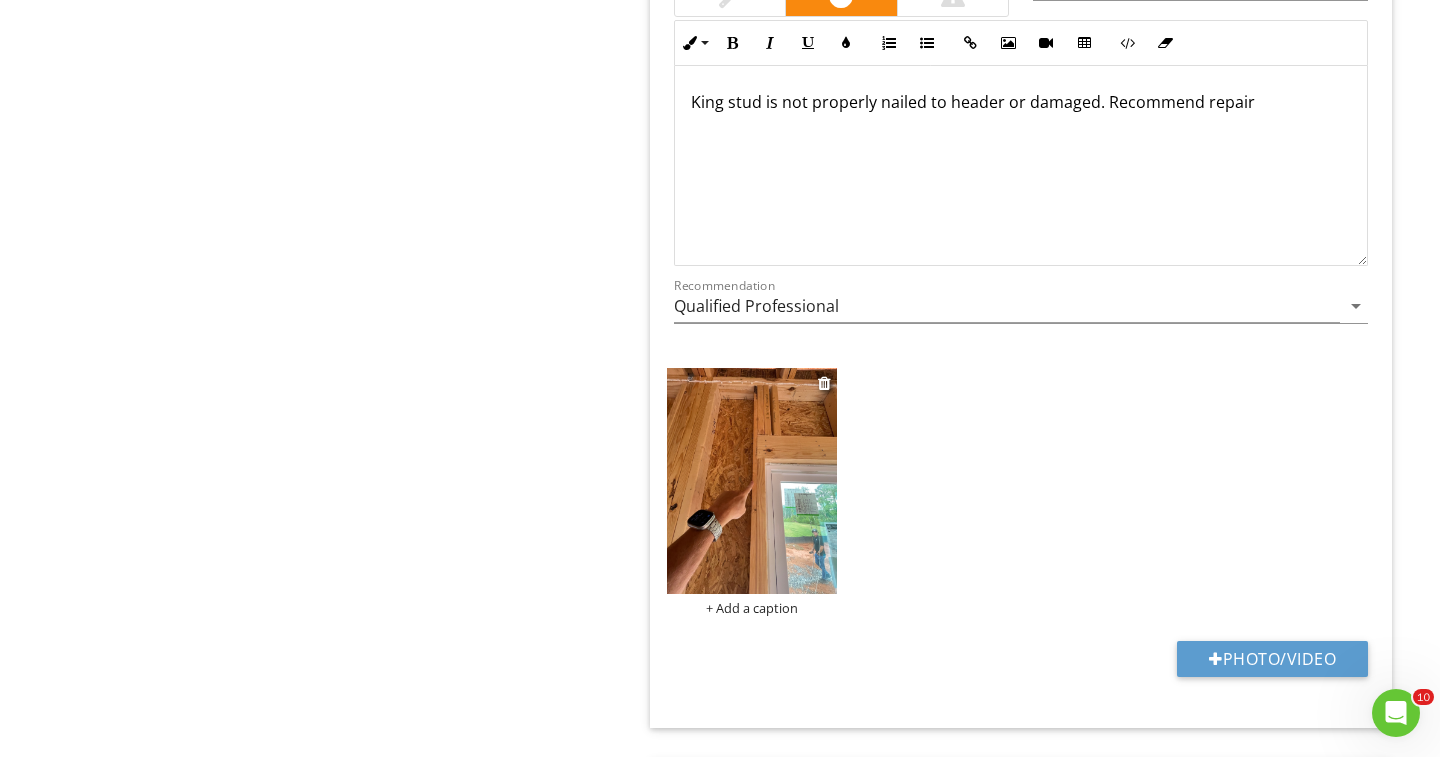 click at bounding box center [752, 481] 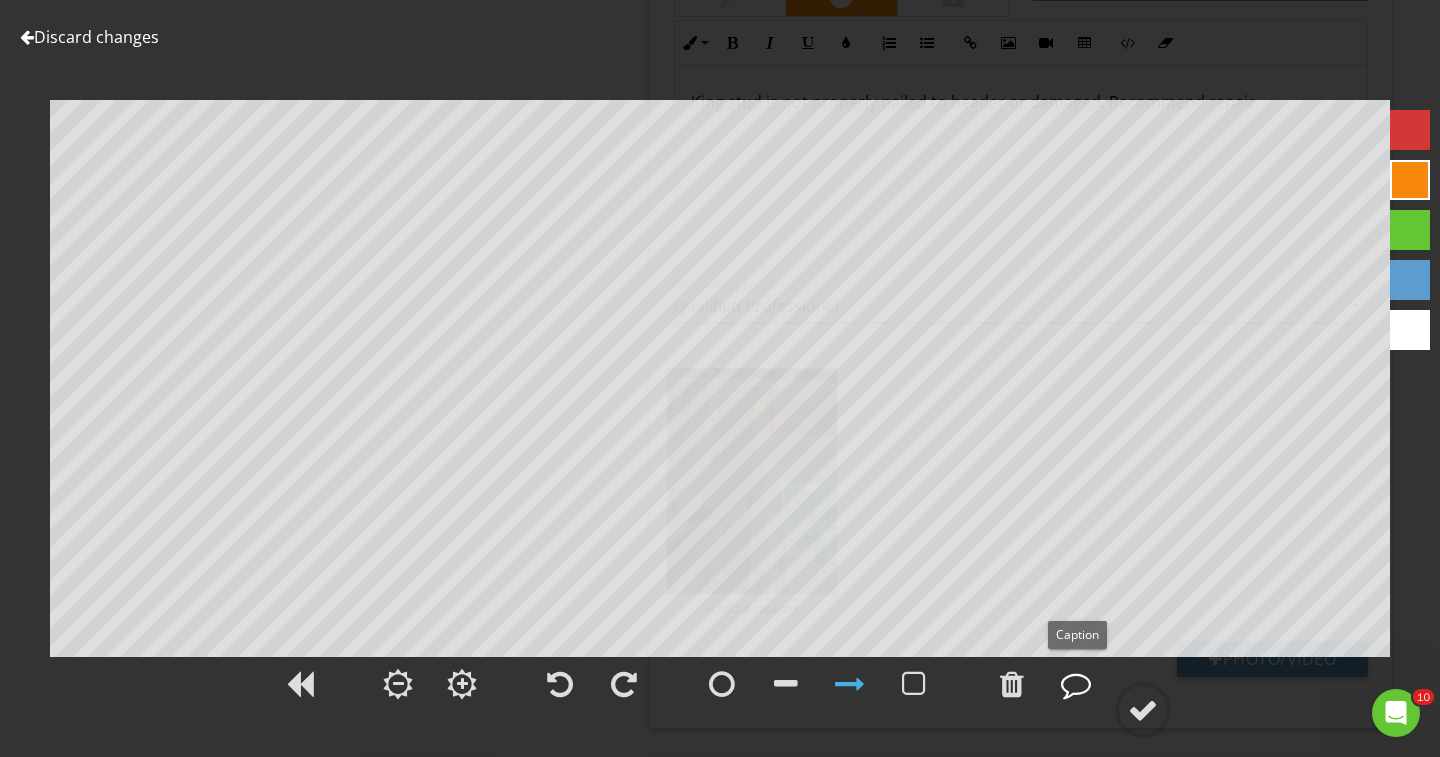 click at bounding box center [1076, 684] 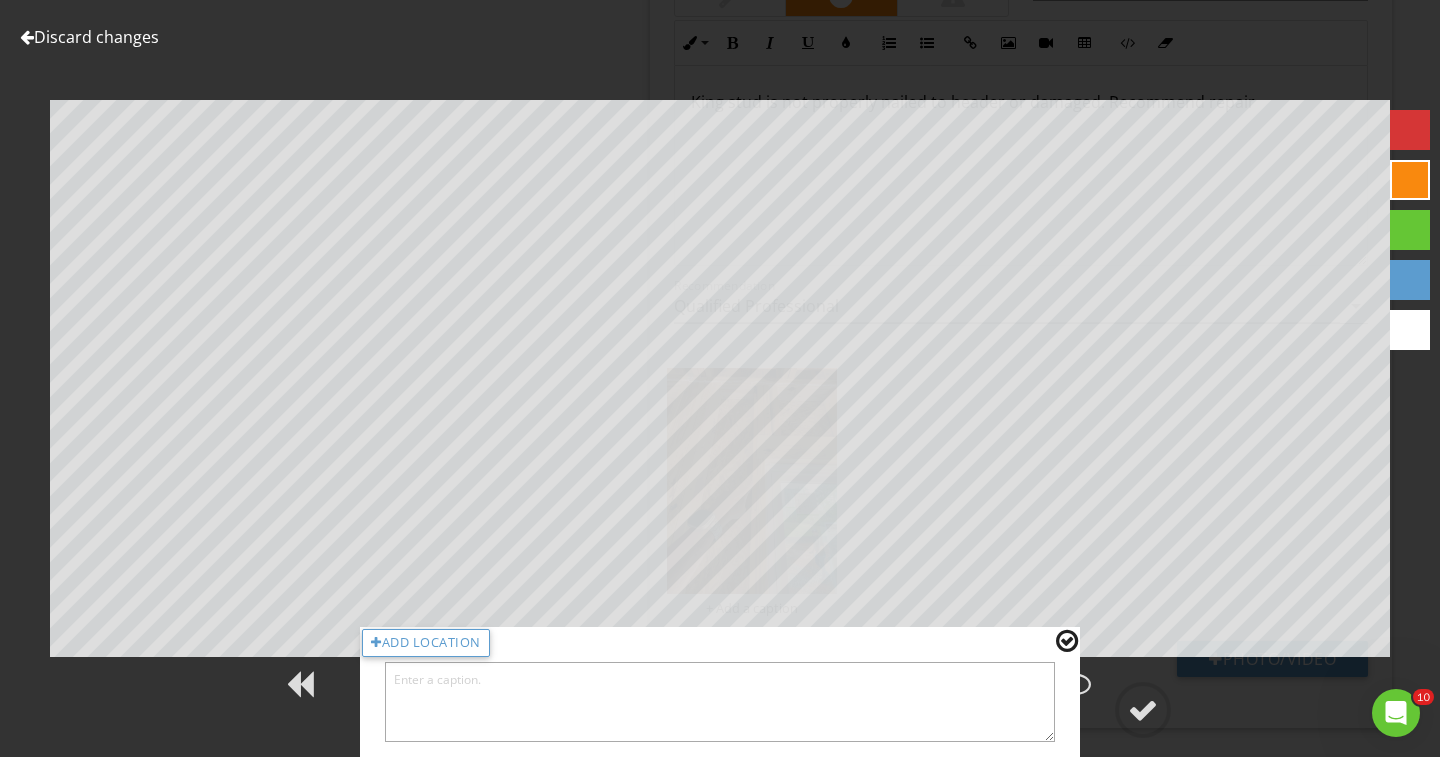 click at bounding box center [720, 702] 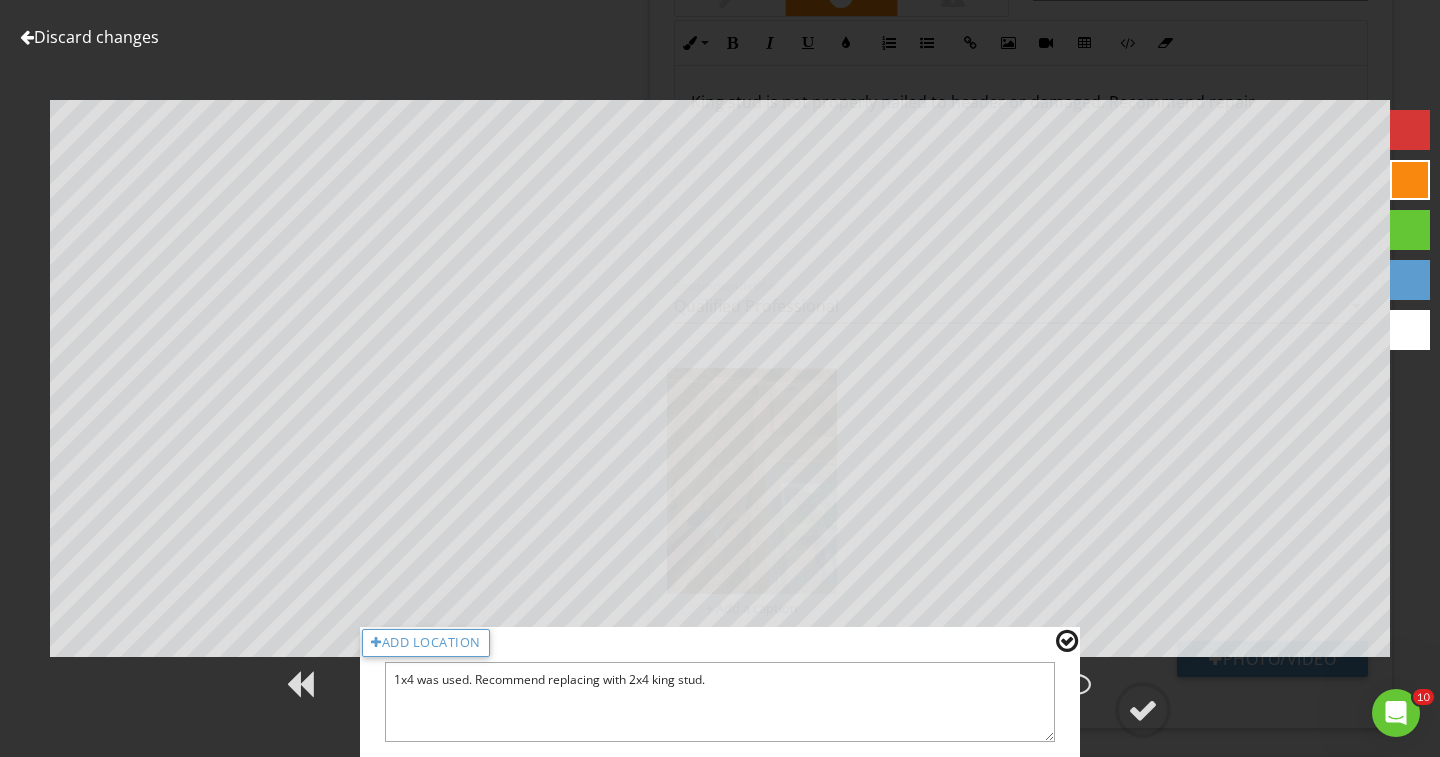 type on "1x4 was used. Recommend replacing with 2x4 king stud." 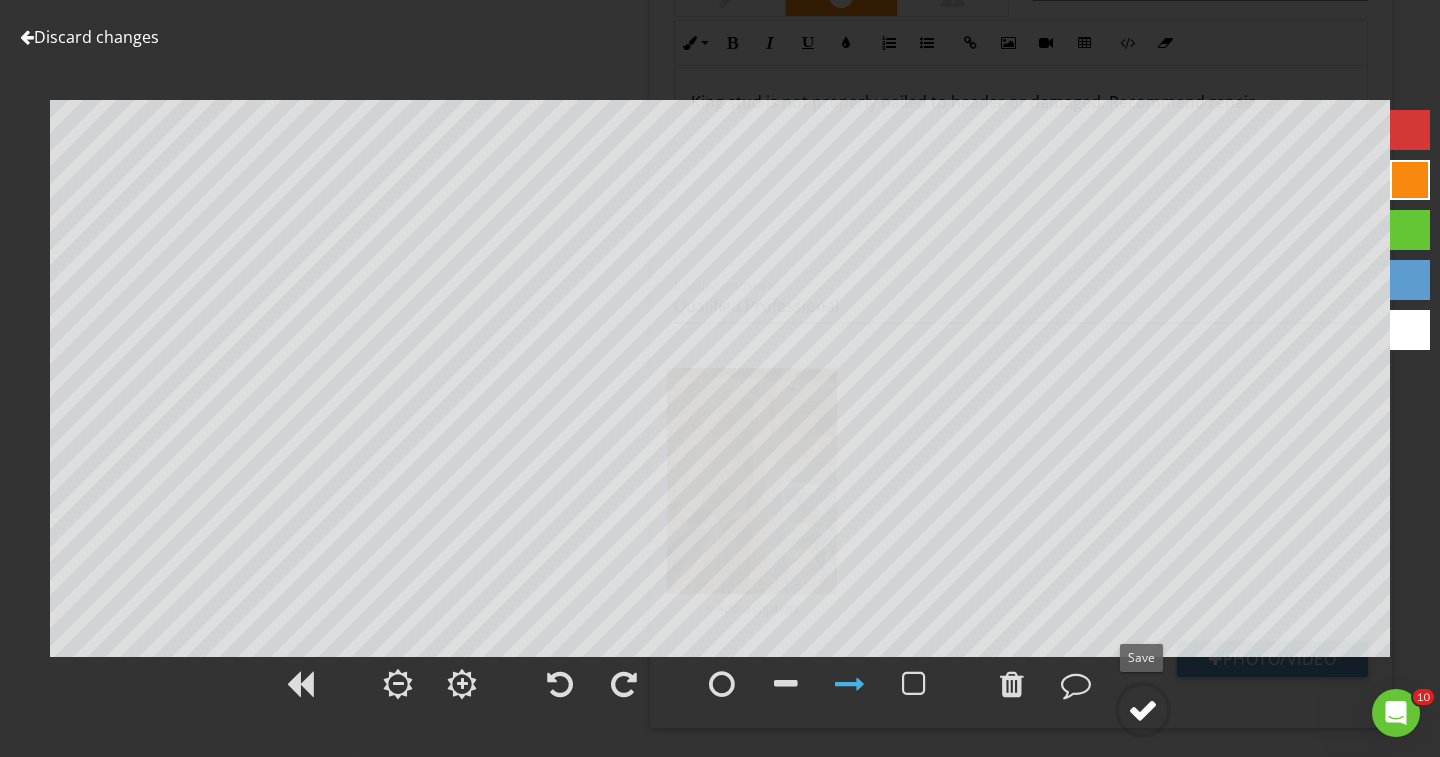 click at bounding box center [1143, 710] 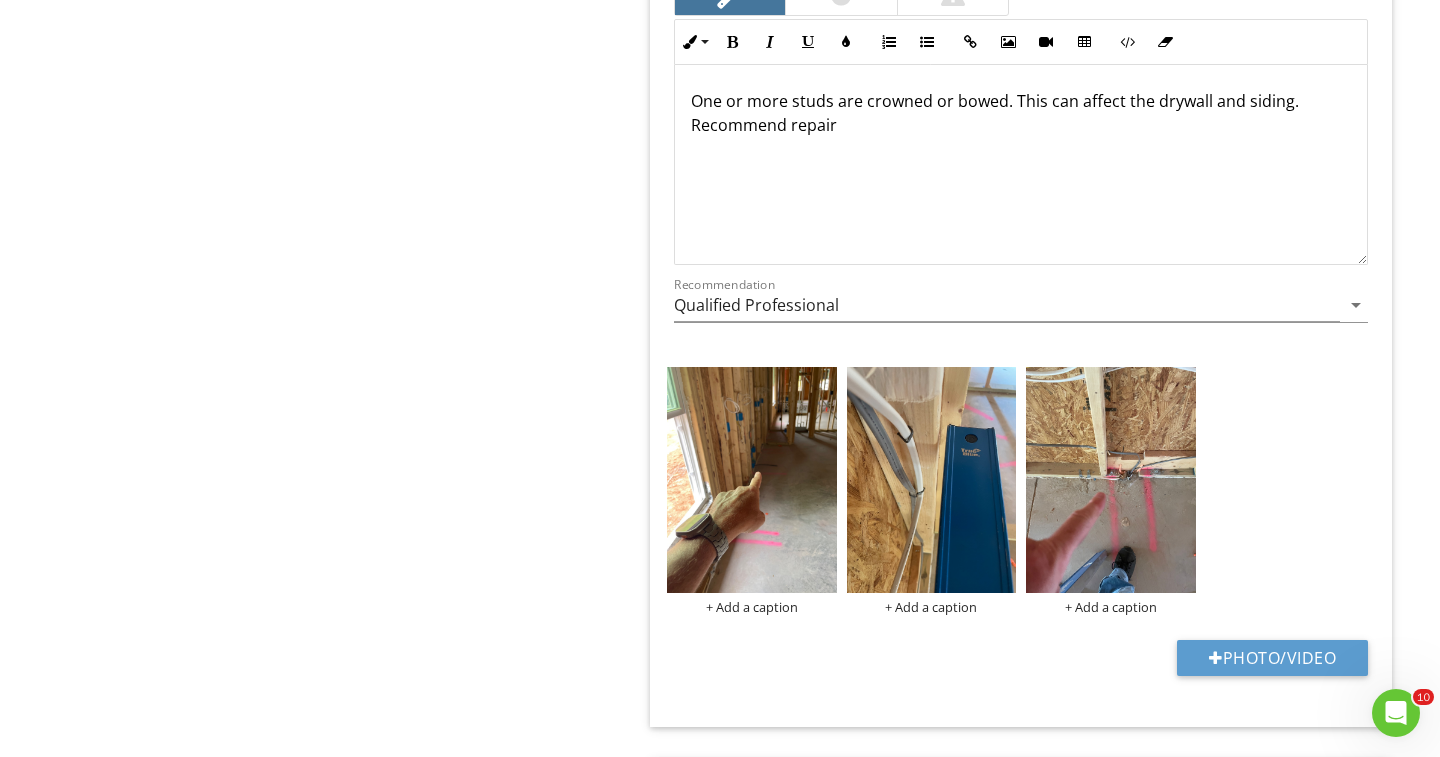 scroll, scrollTop: 2330, scrollLeft: 0, axis: vertical 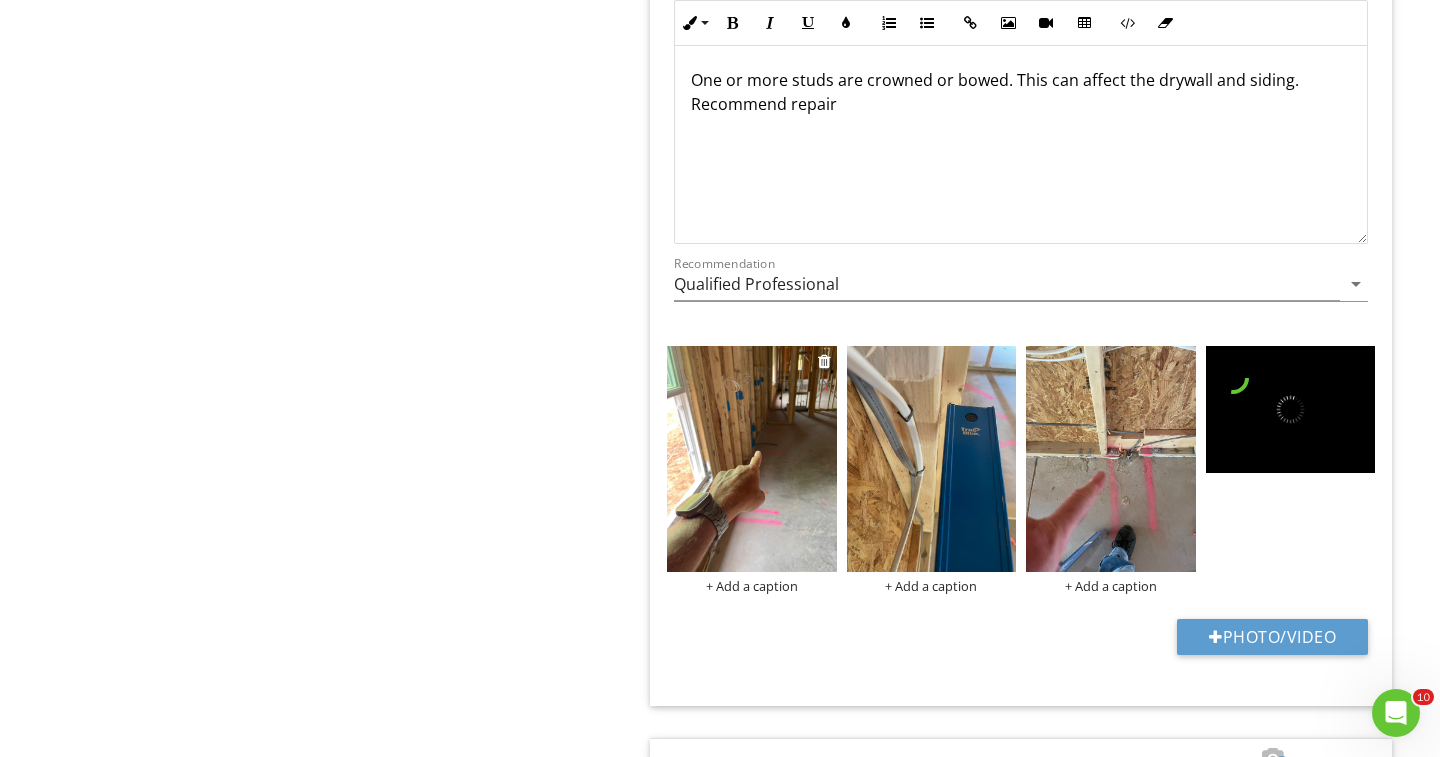 click at bounding box center (752, 459) 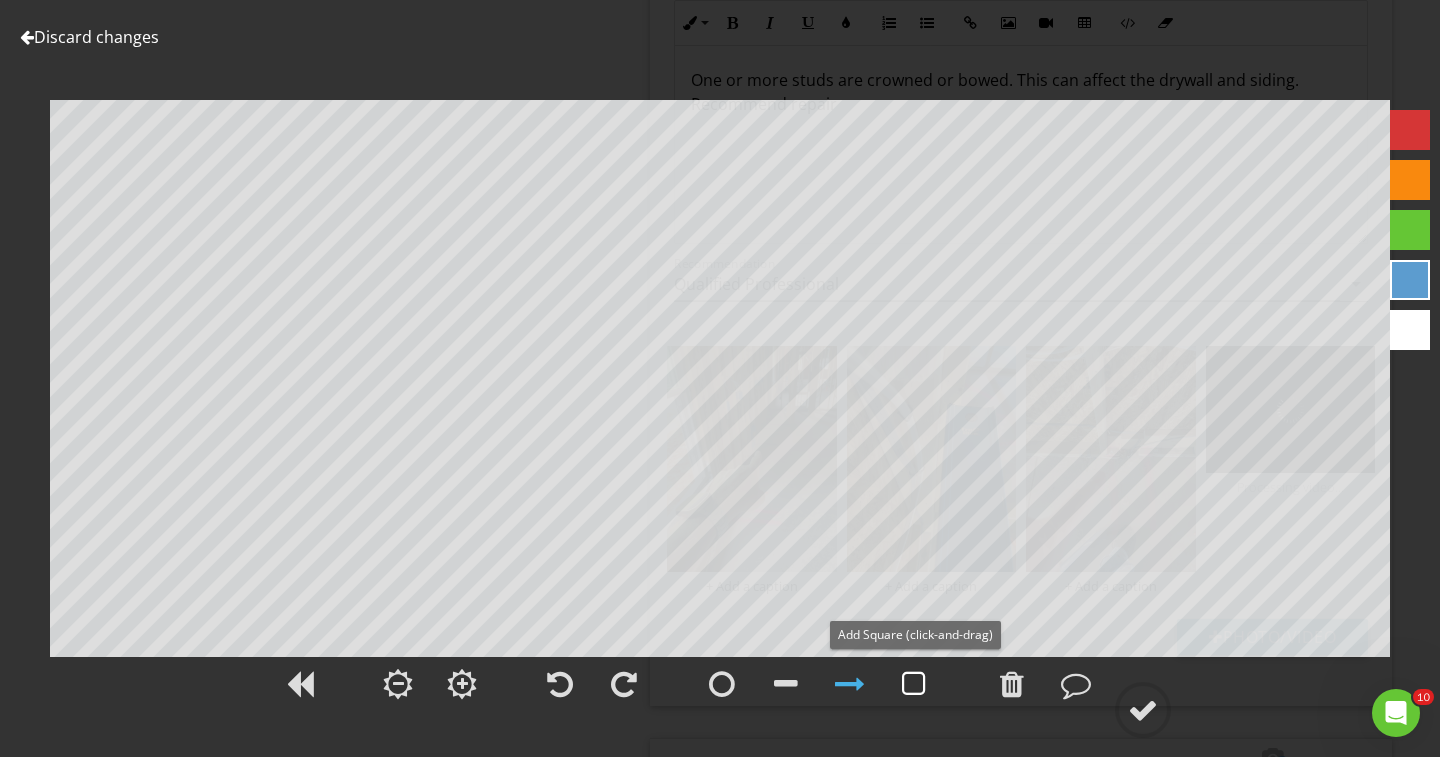 click at bounding box center [914, 684] 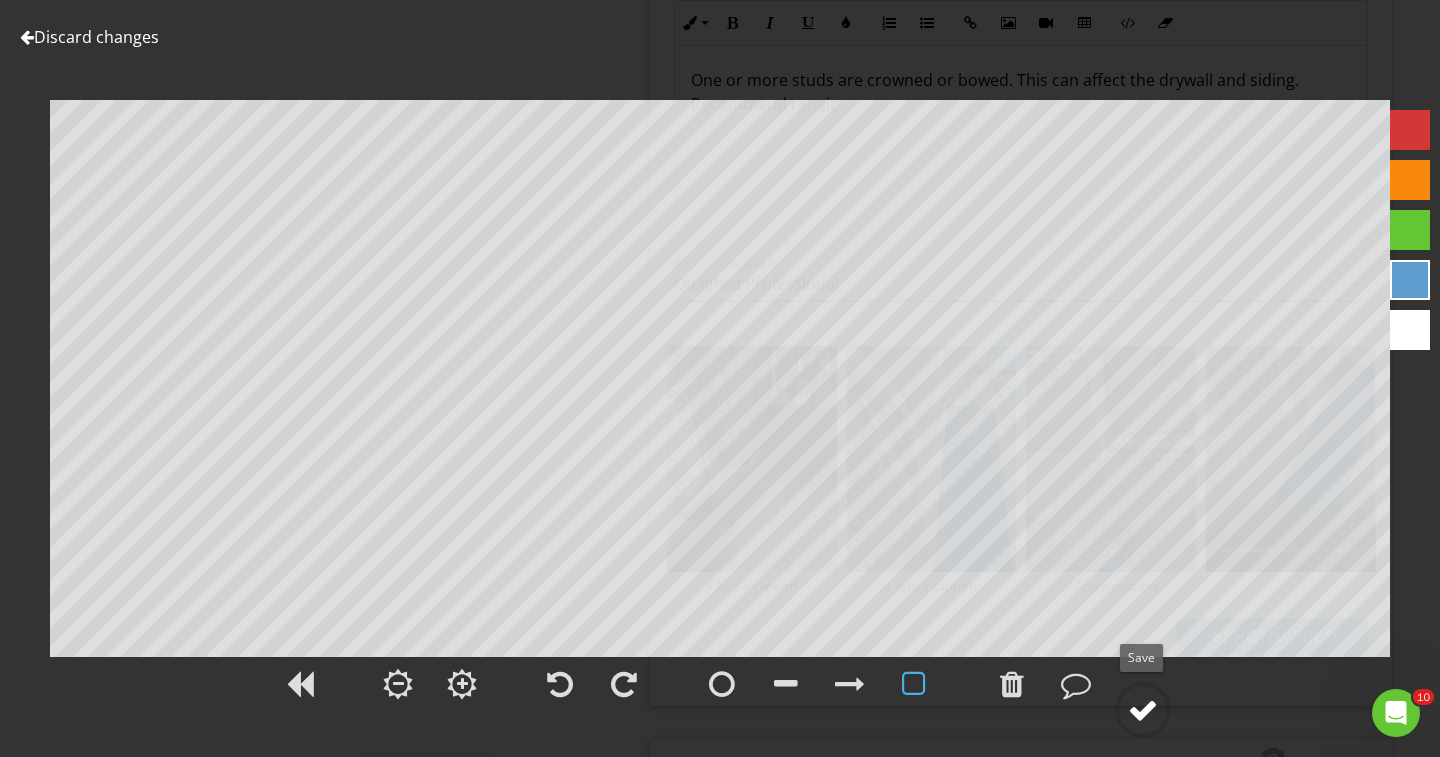 click at bounding box center [1143, 710] 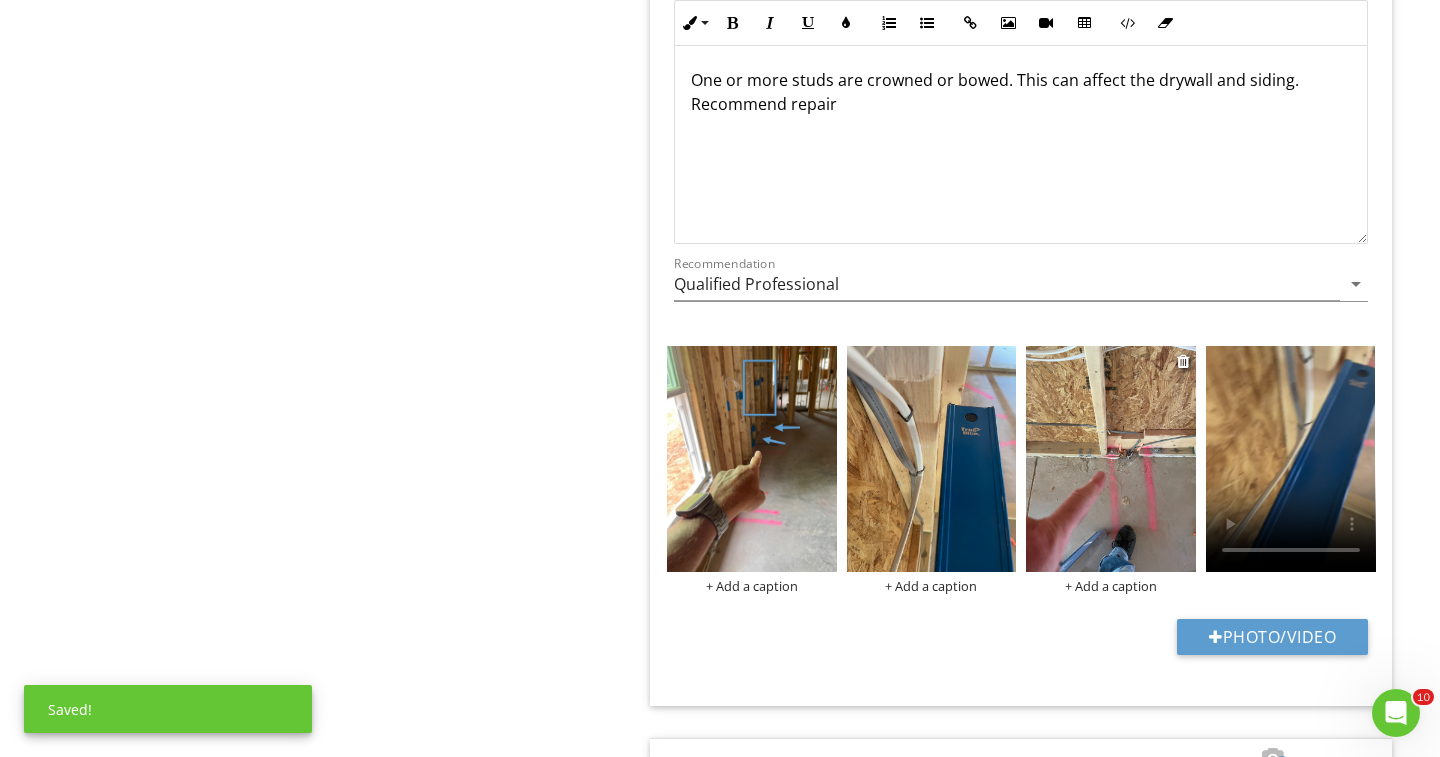 click at bounding box center [1111, 459] 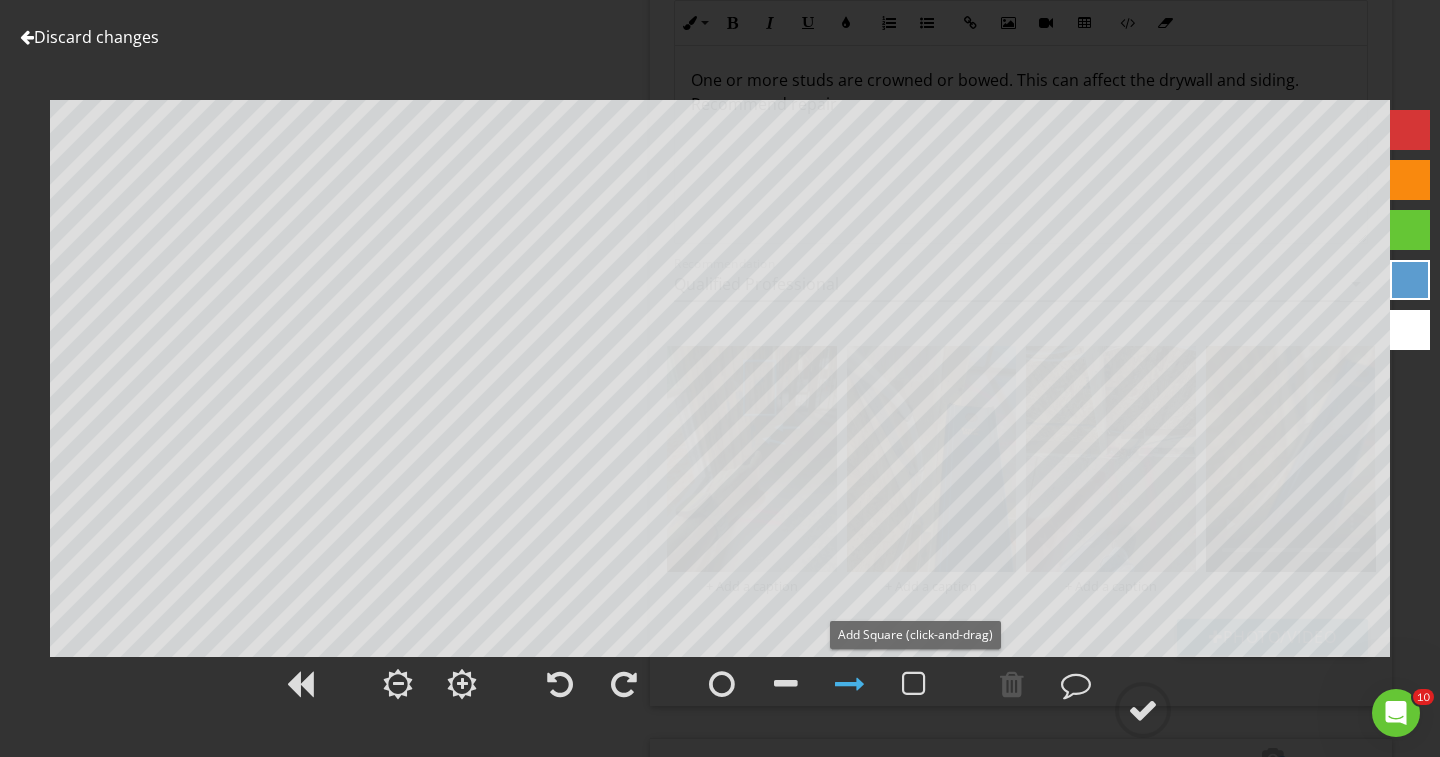 drag, startPoint x: 926, startPoint y: 684, endPoint x: 891, endPoint y: 631, distance: 63.51378 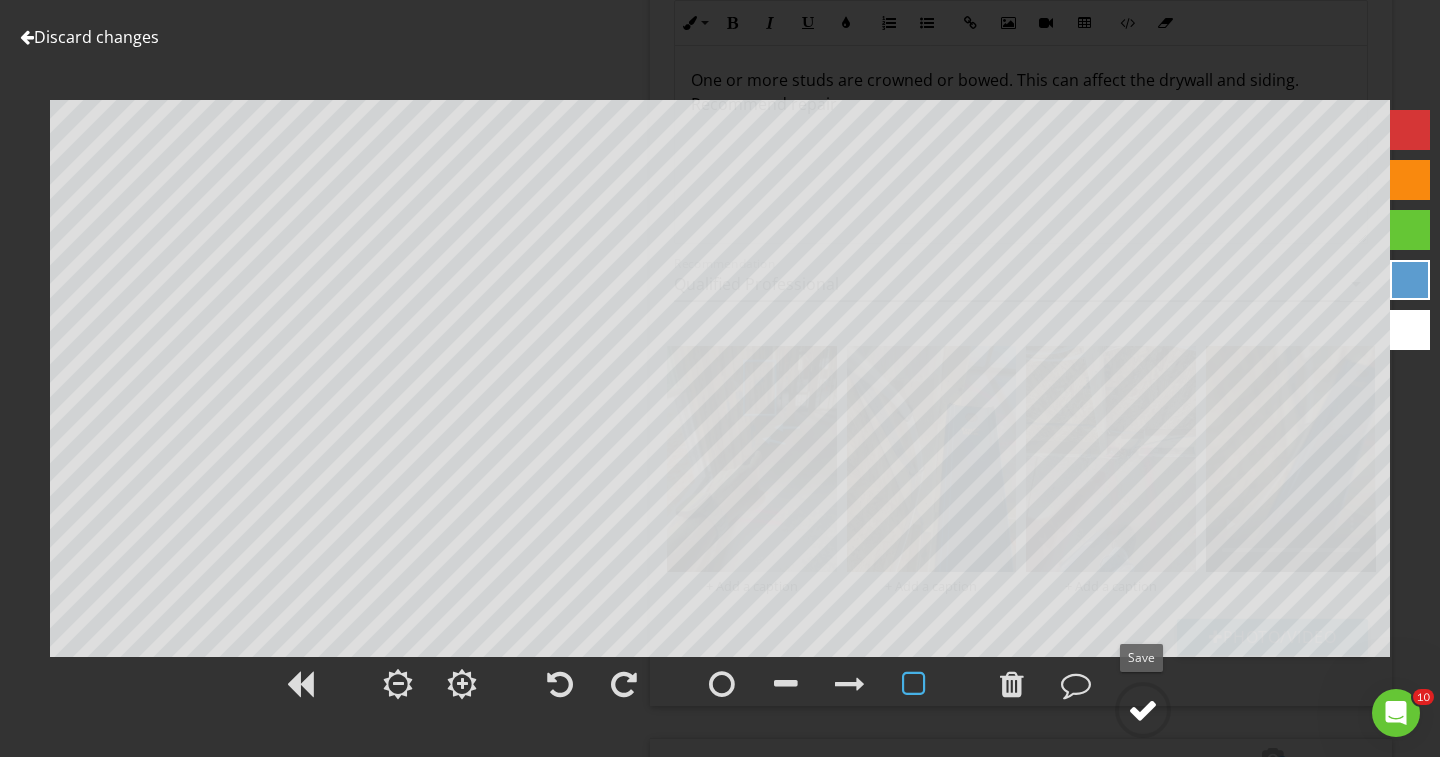 click at bounding box center [1143, 710] 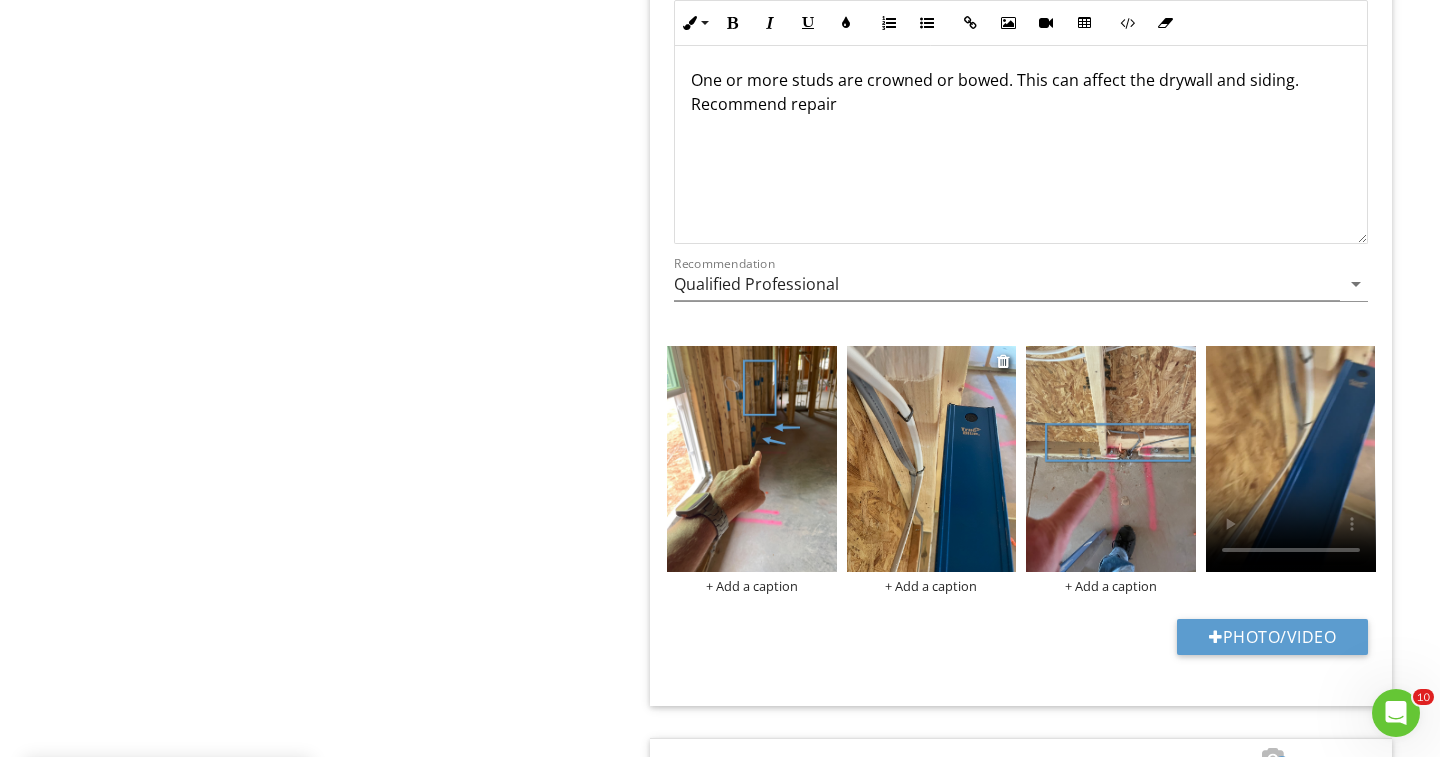 click at bounding box center [932, 459] 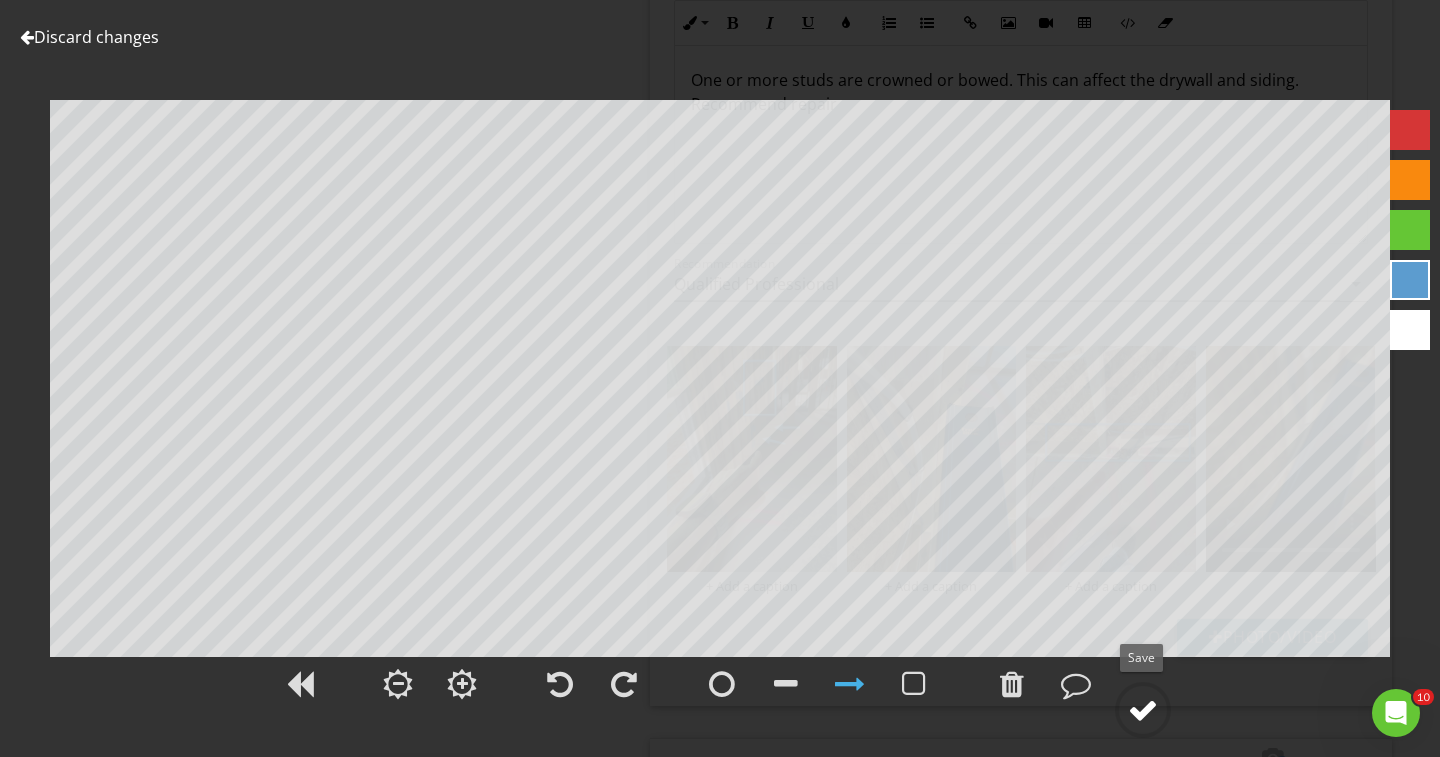 click at bounding box center [1143, 710] 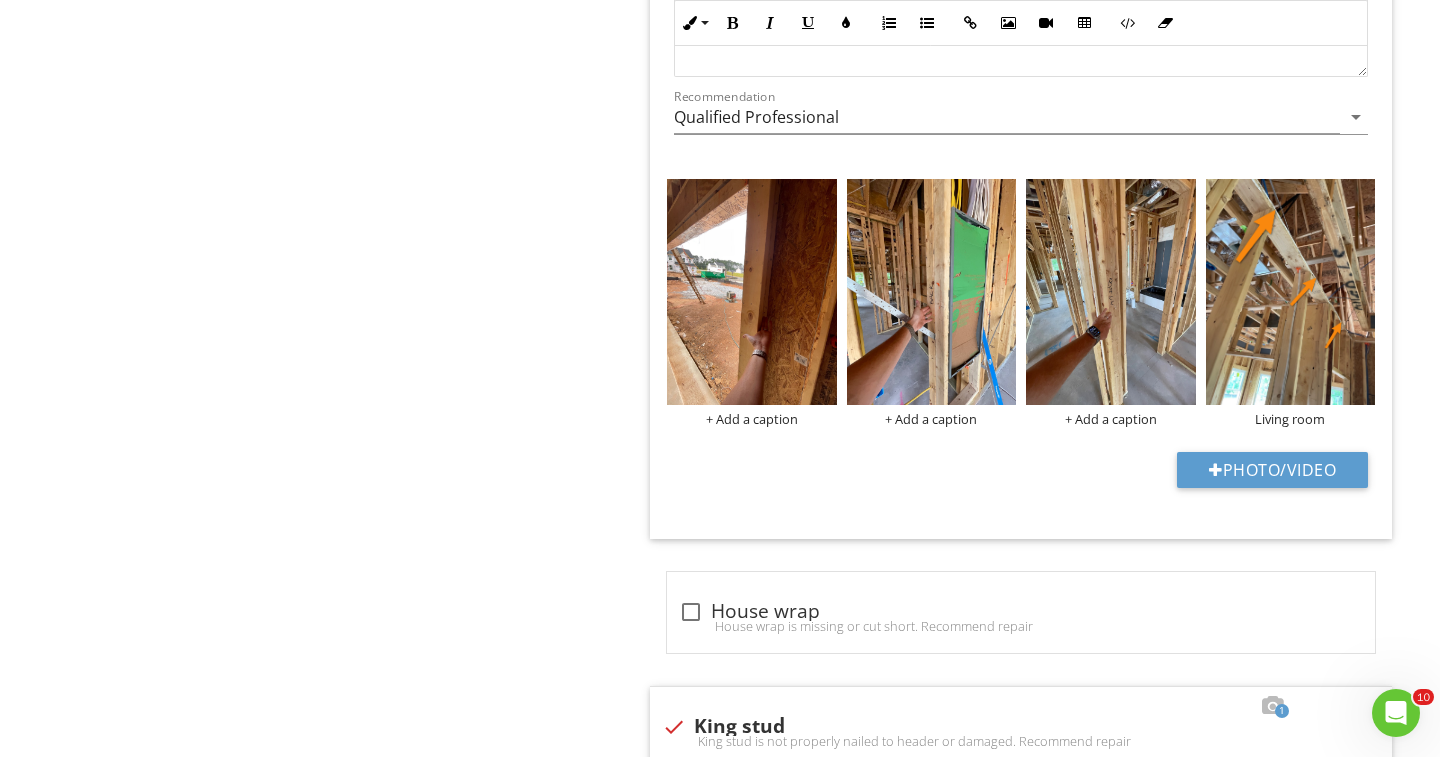 scroll, scrollTop: 3668, scrollLeft: 0, axis: vertical 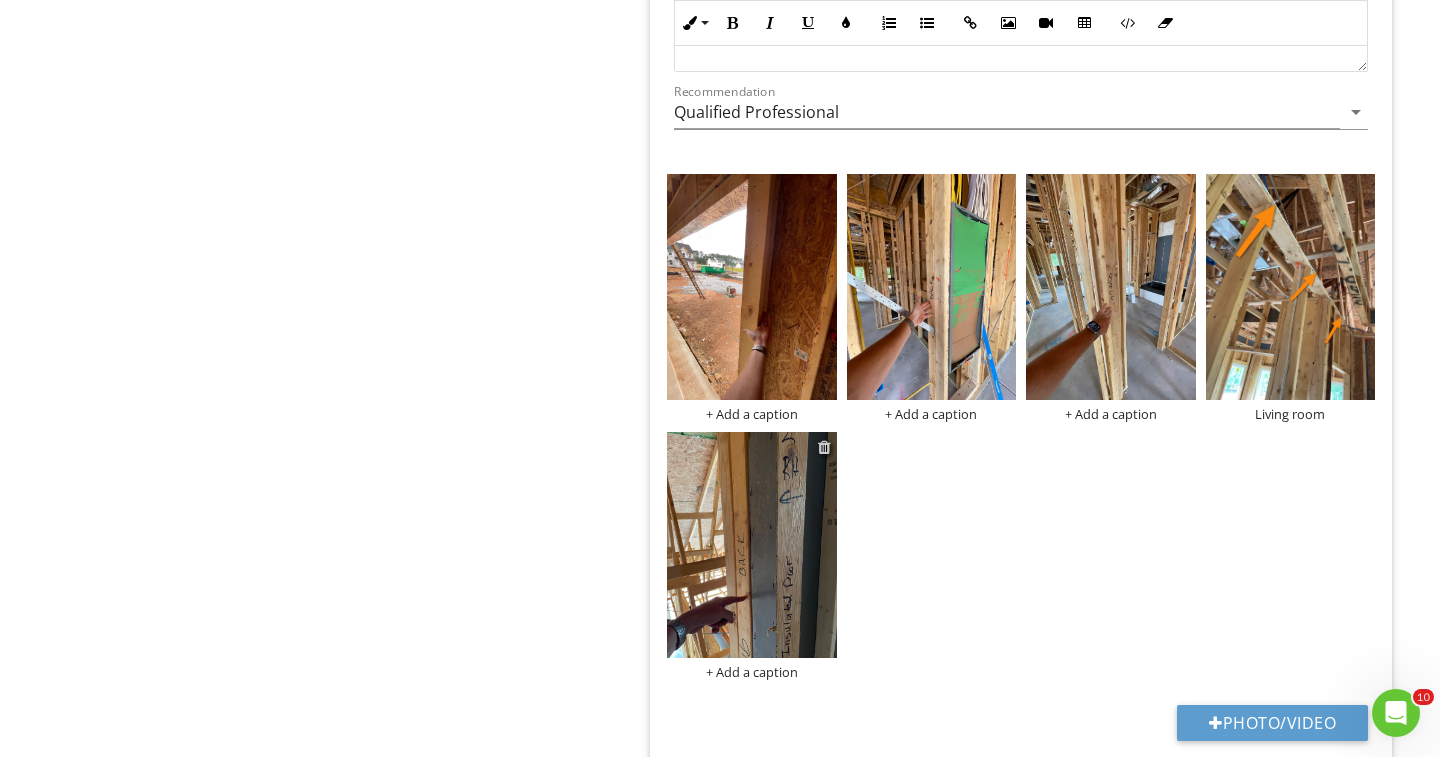 click at bounding box center (824, 447) 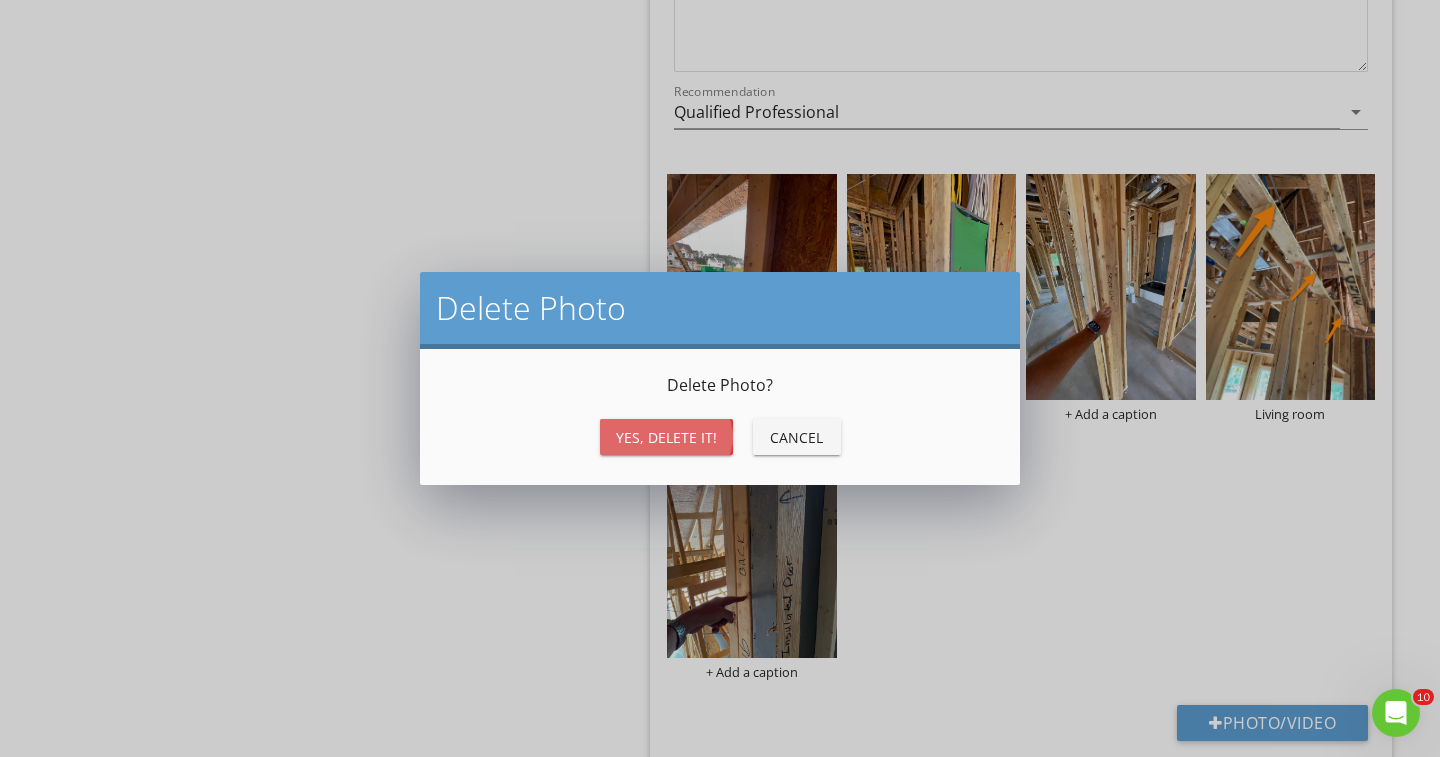 click on "Yes, Delete it!" at bounding box center (666, 437) 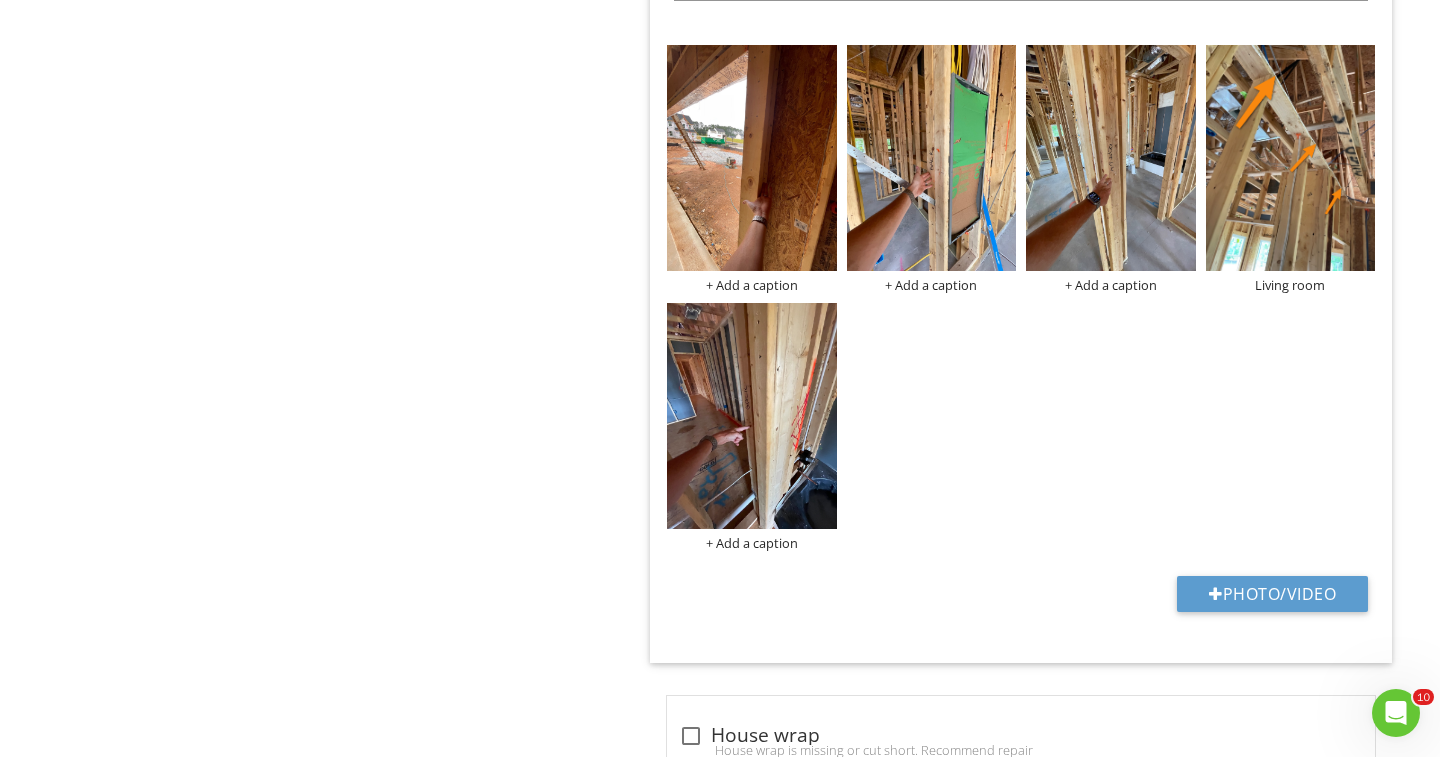 scroll, scrollTop: 4039, scrollLeft: 0, axis: vertical 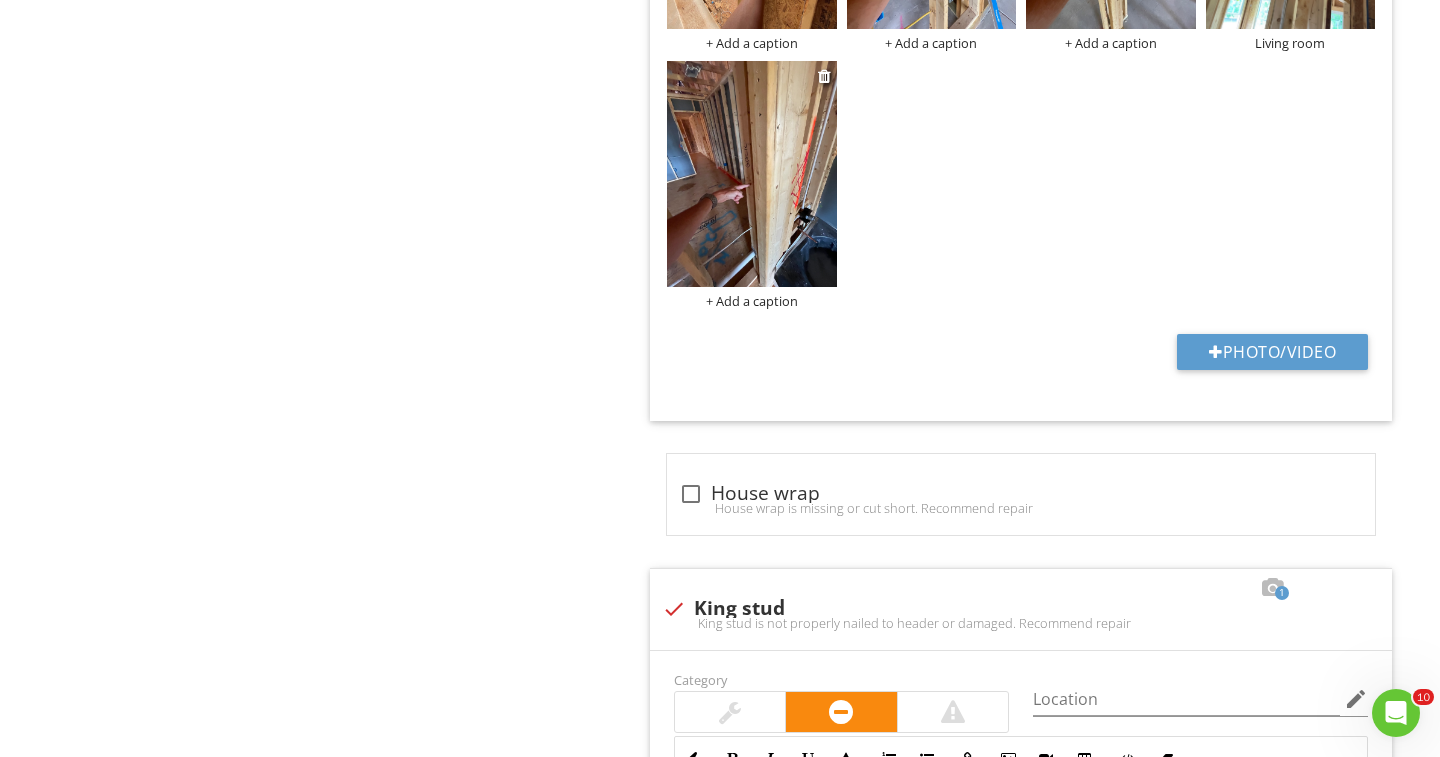 click on "+ Add a caption" at bounding box center (752, 301) 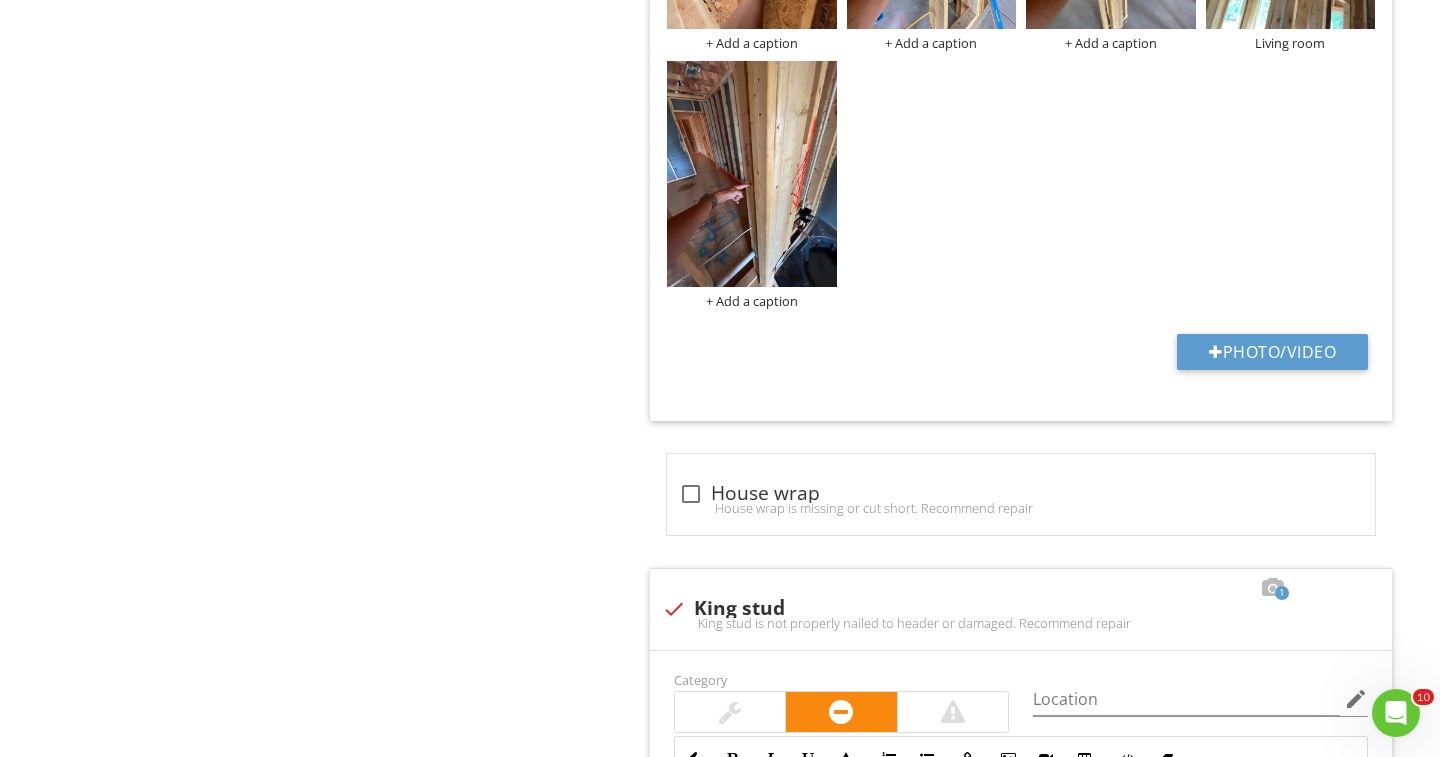 scroll, scrollTop: 0, scrollLeft: 0, axis: both 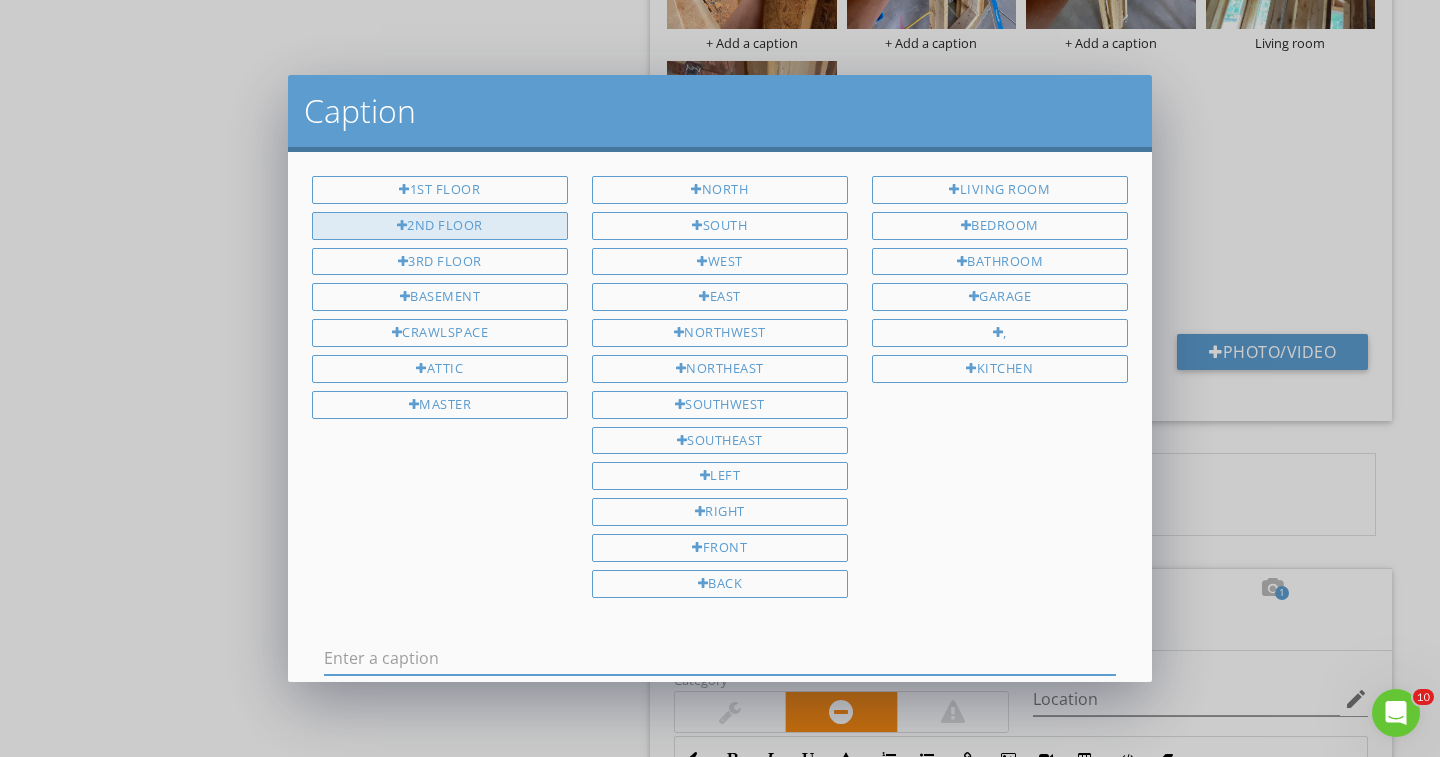 click on "2nd Floor" at bounding box center (440, 226) 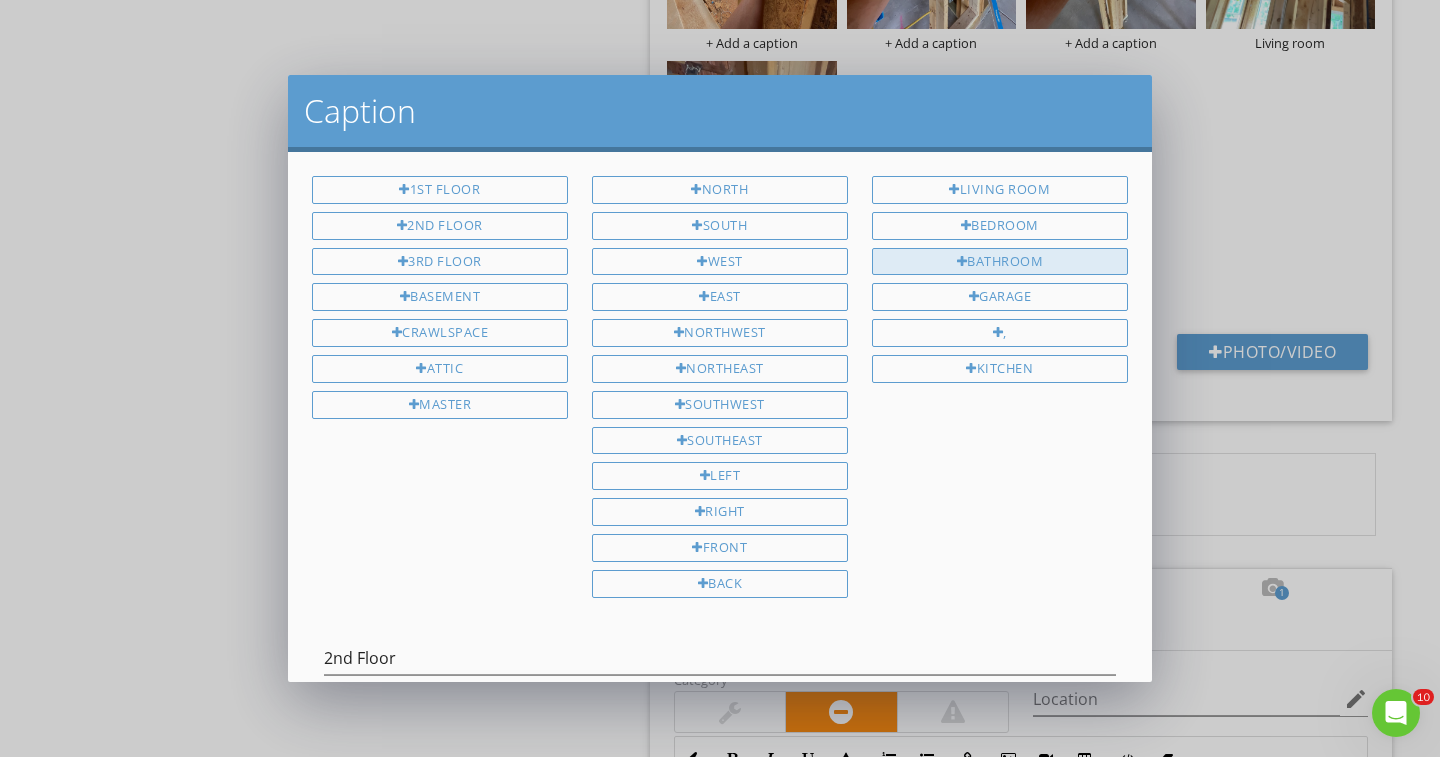 click on "Bathroom" at bounding box center [1000, 262] 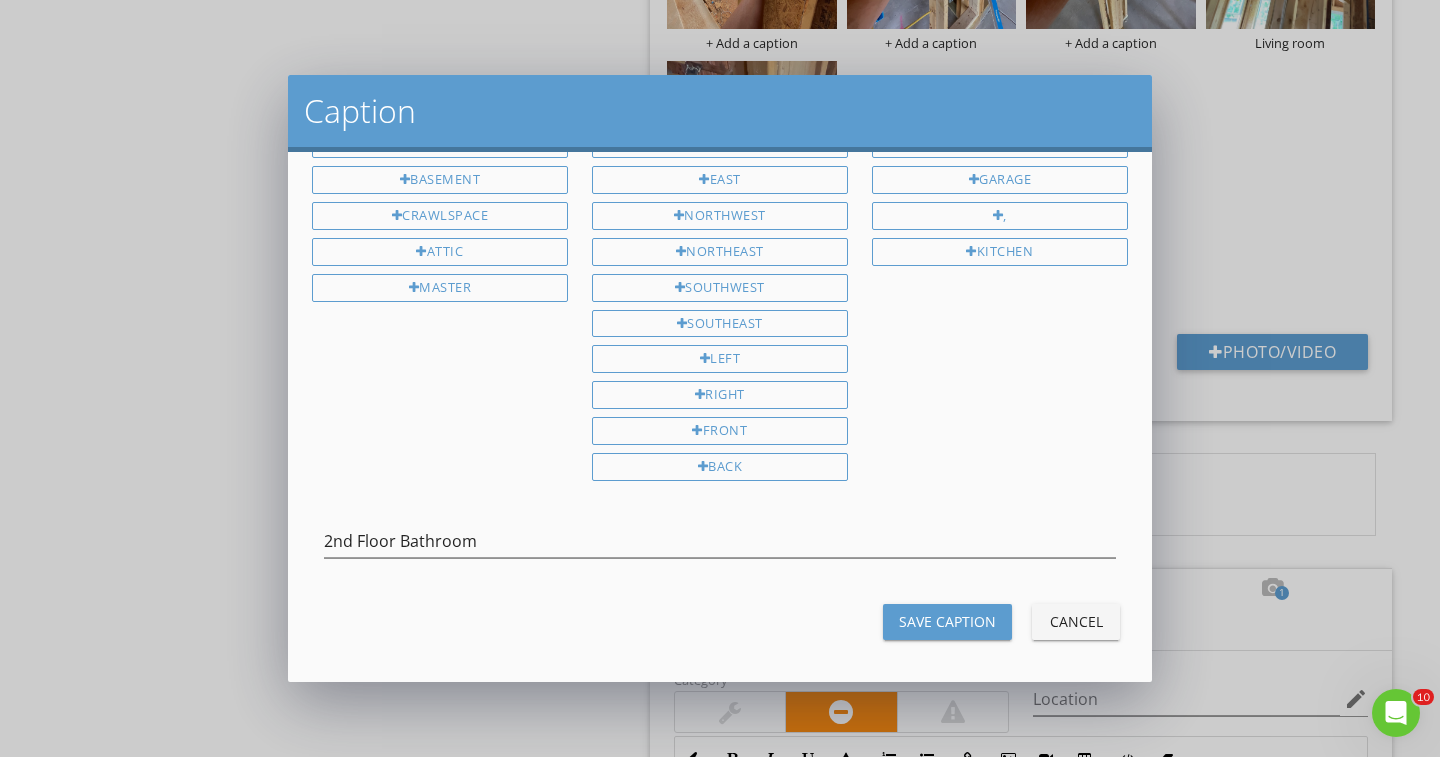click on "Save Caption     Cancel" at bounding box center [720, 622] 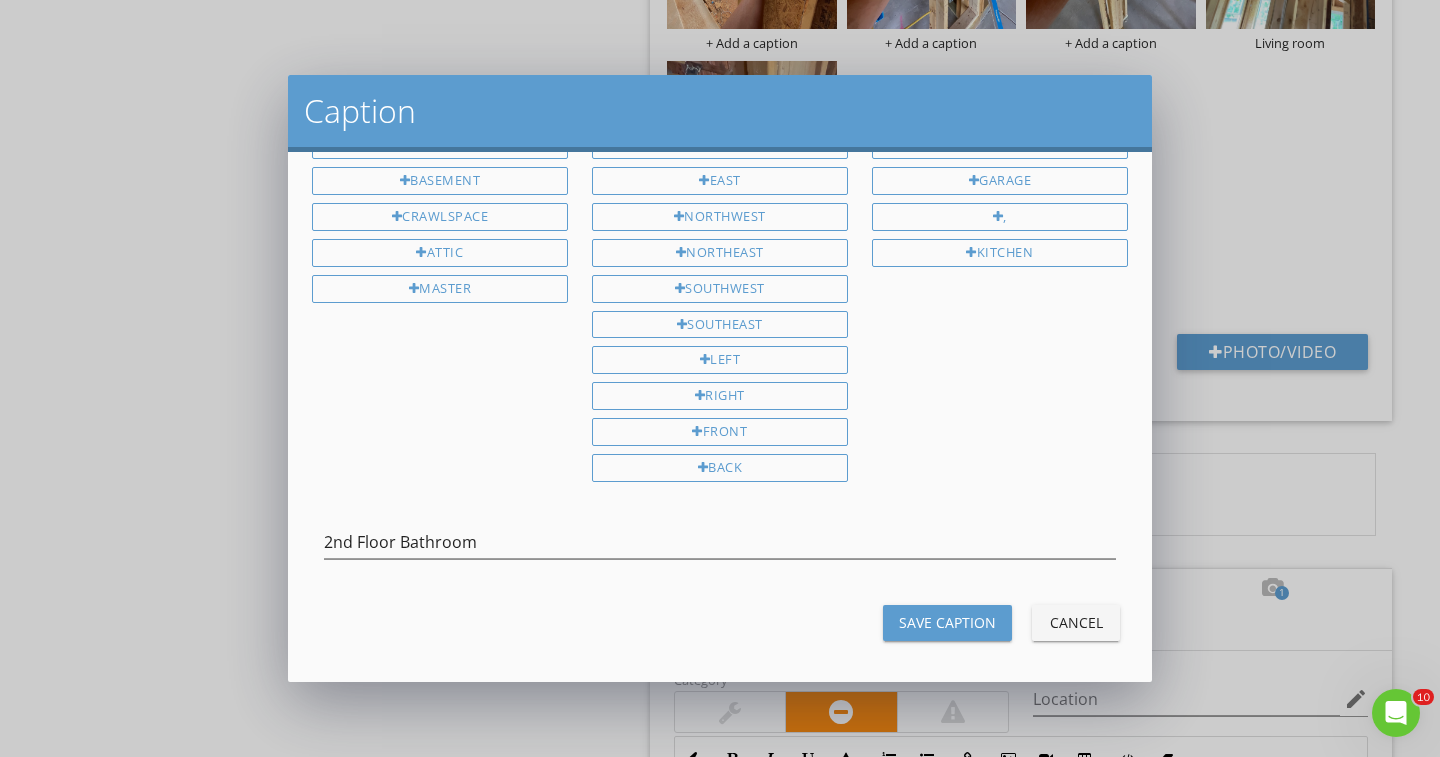 scroll, scrollTop: 115, scrollLeft: 0, axis: vertical 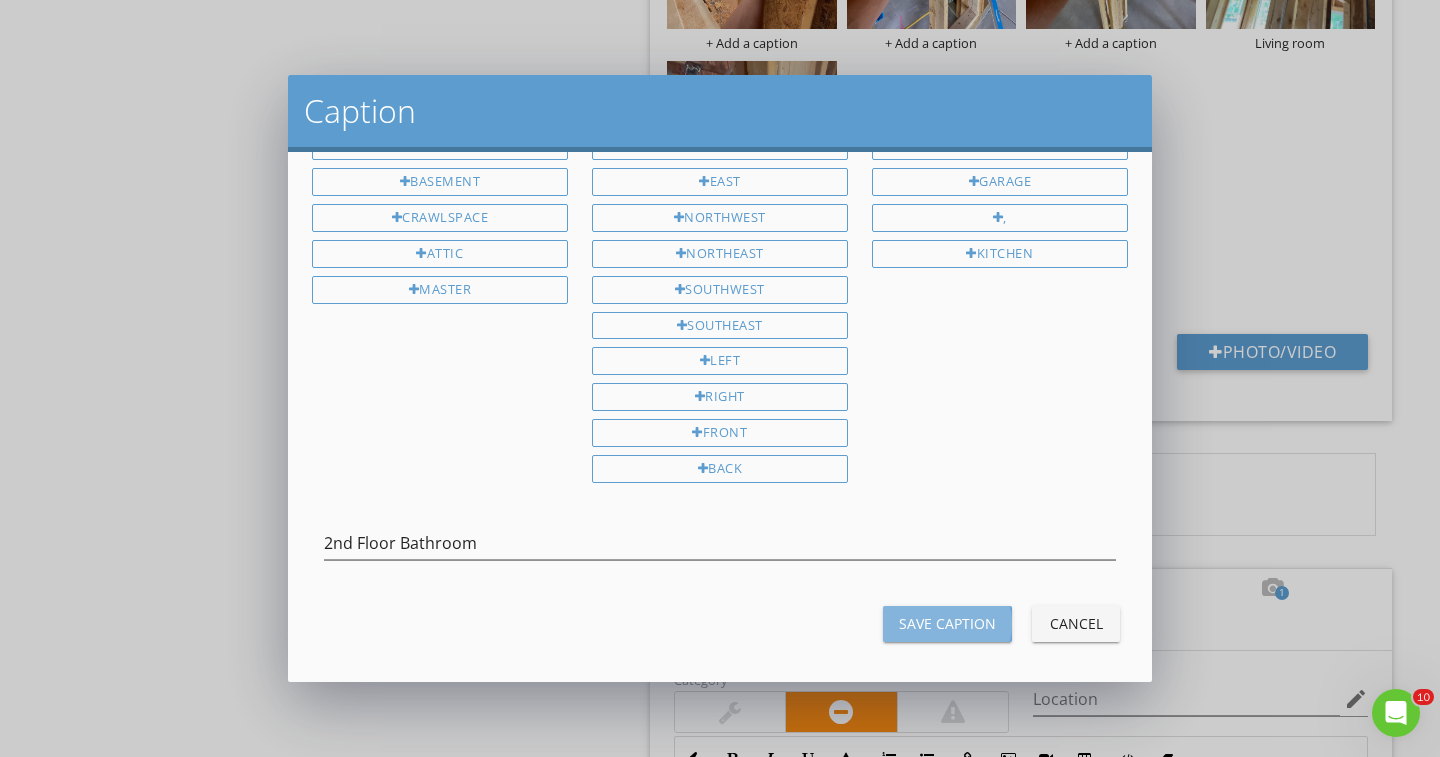 drag, startPoint x: 953, startPoint y: 615, endPoint x: 952, endPoint y: 603, distance: 12.0415945 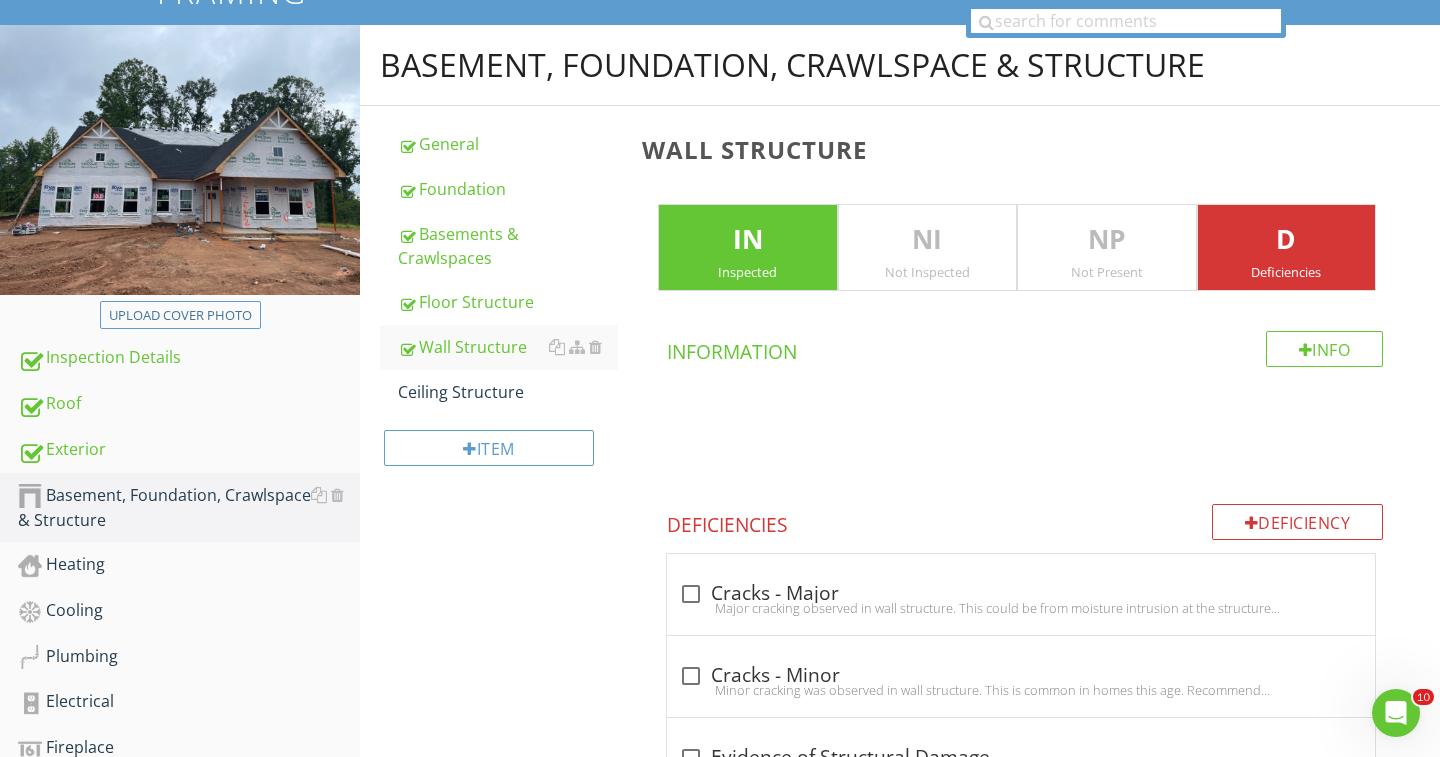 scroll, scrollTop: 286, scrollLeft: 0, axis: vertical 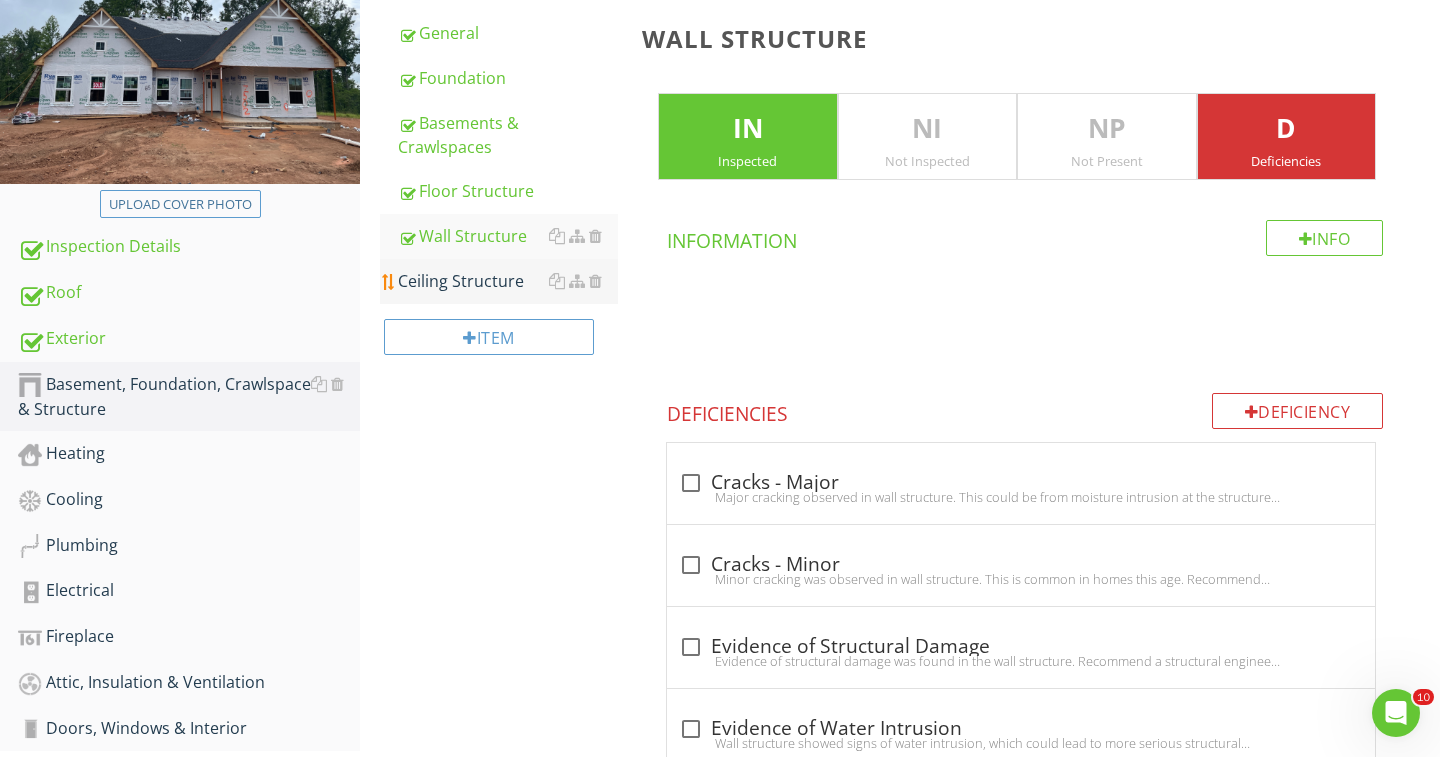 click on "Ceiling Structure" at bounding box center (508, 281) 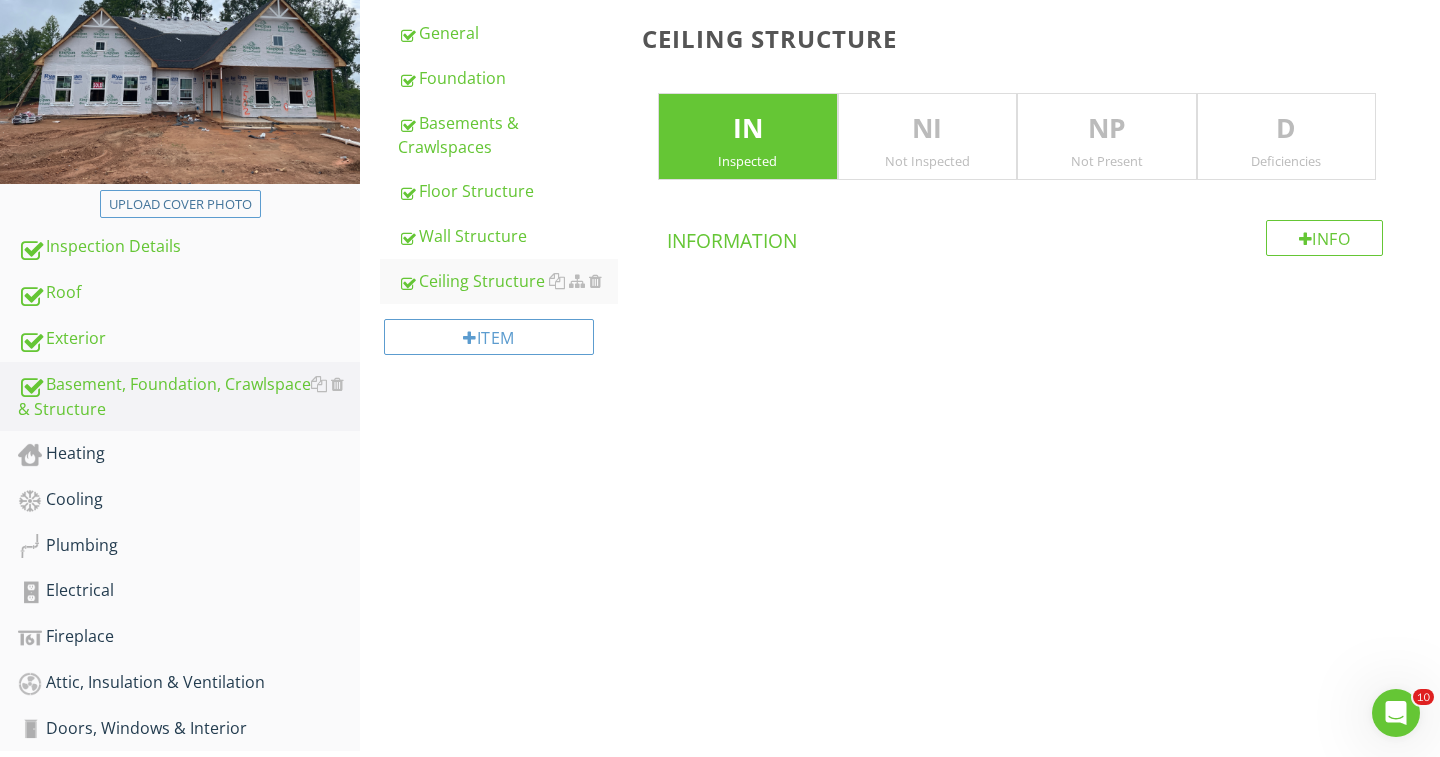 click on "Deficiencies" at bounding box center [1287, 161] 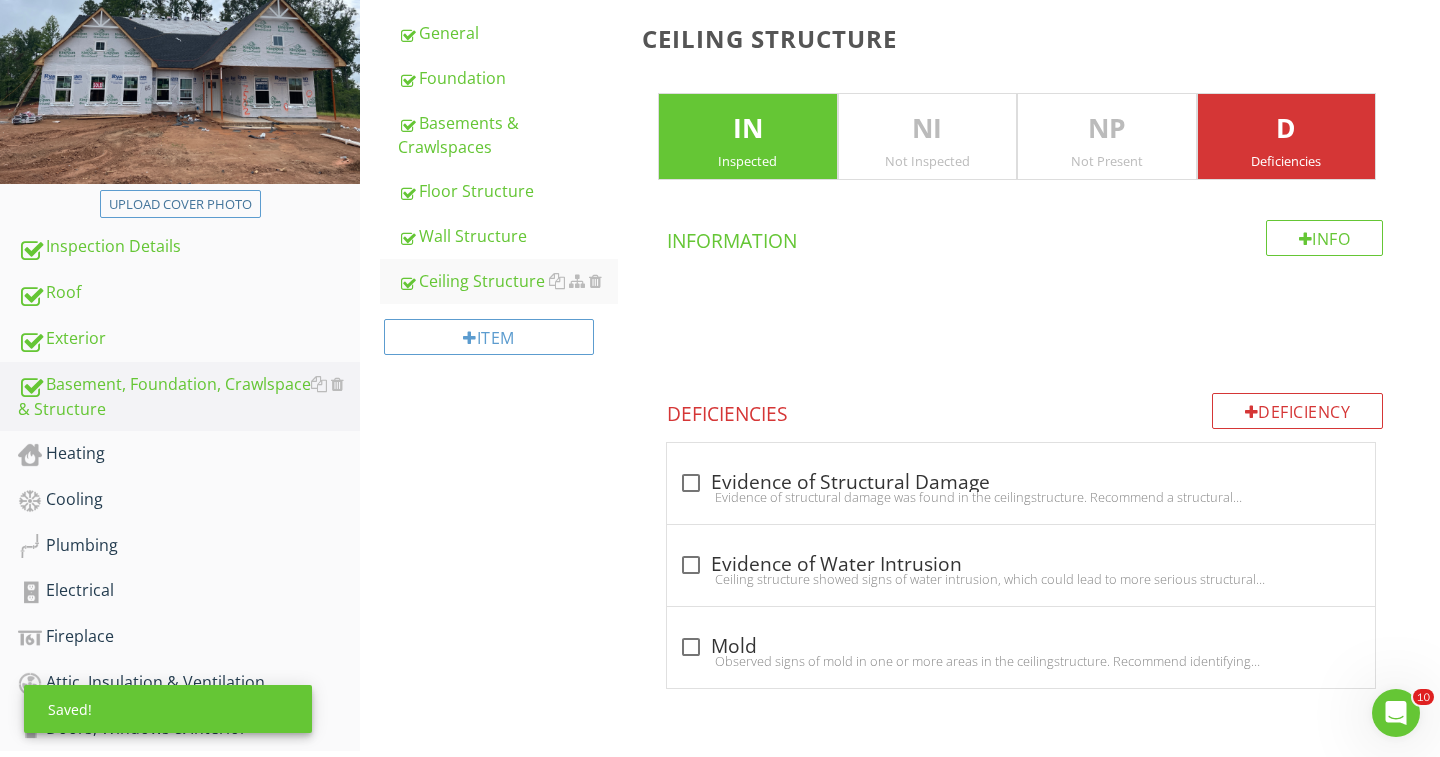 click on "Deficiencies" at bounding box center [1287, 161] 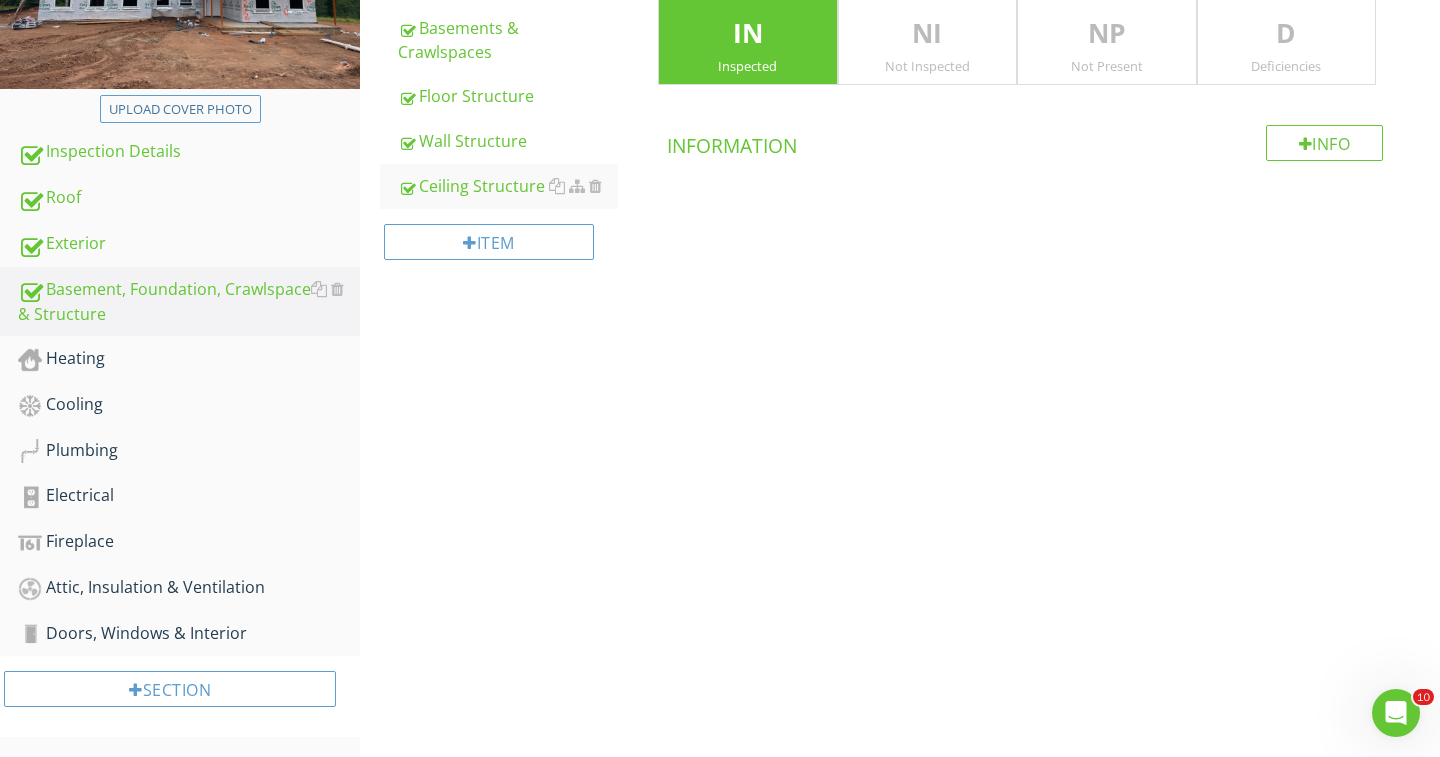 scroll, scrollTop: 381, scrollLeft: 0, axis: vertical 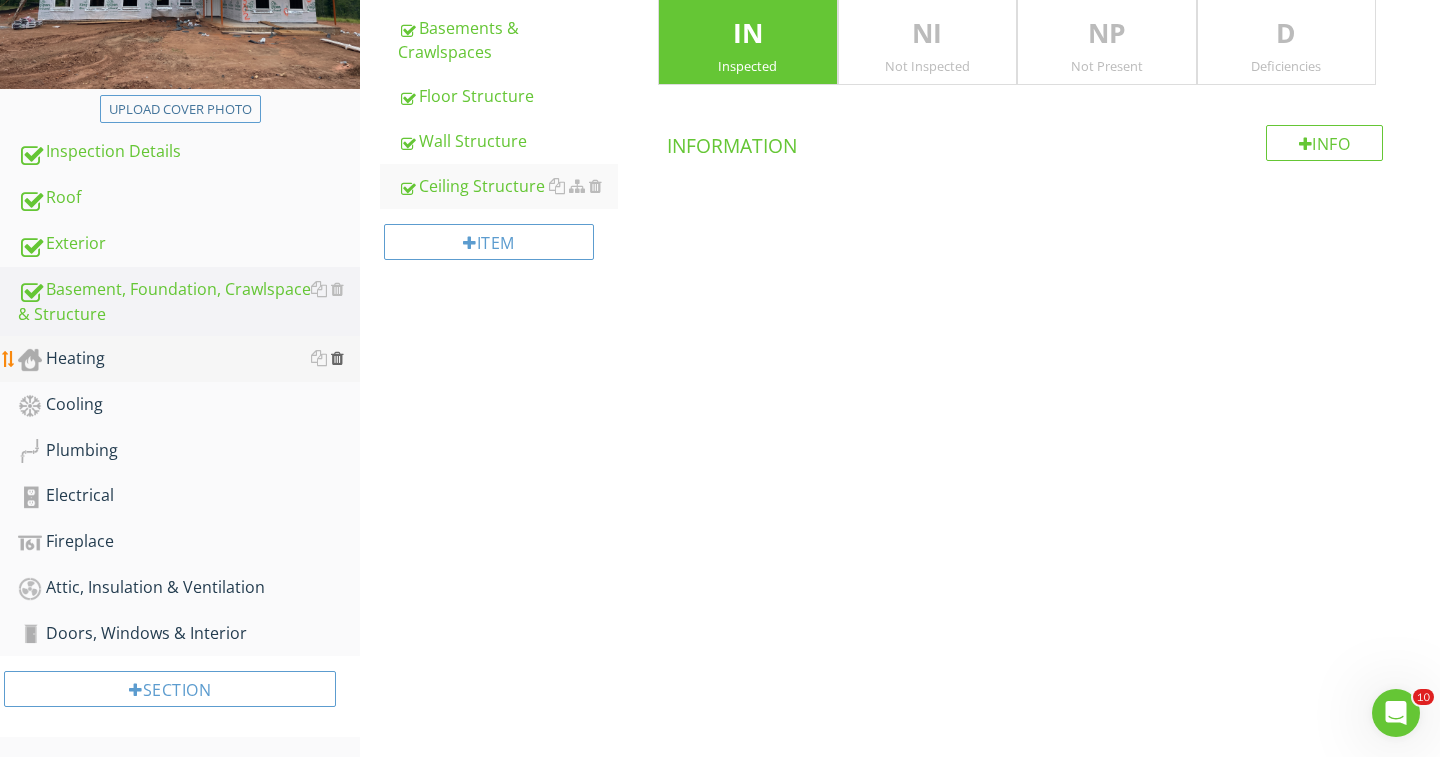 click at bounding box center (337, 358) 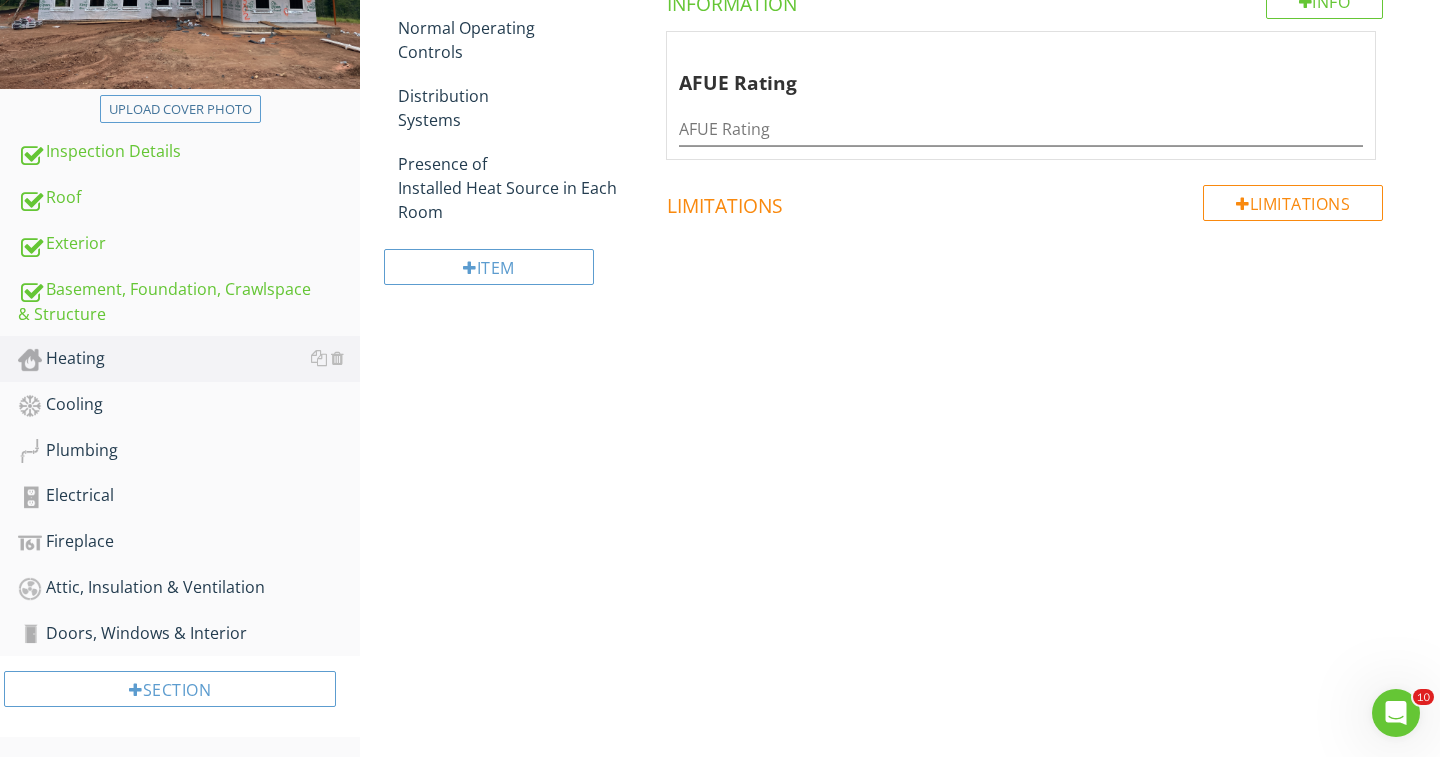 click at bounding box center [720, 378] 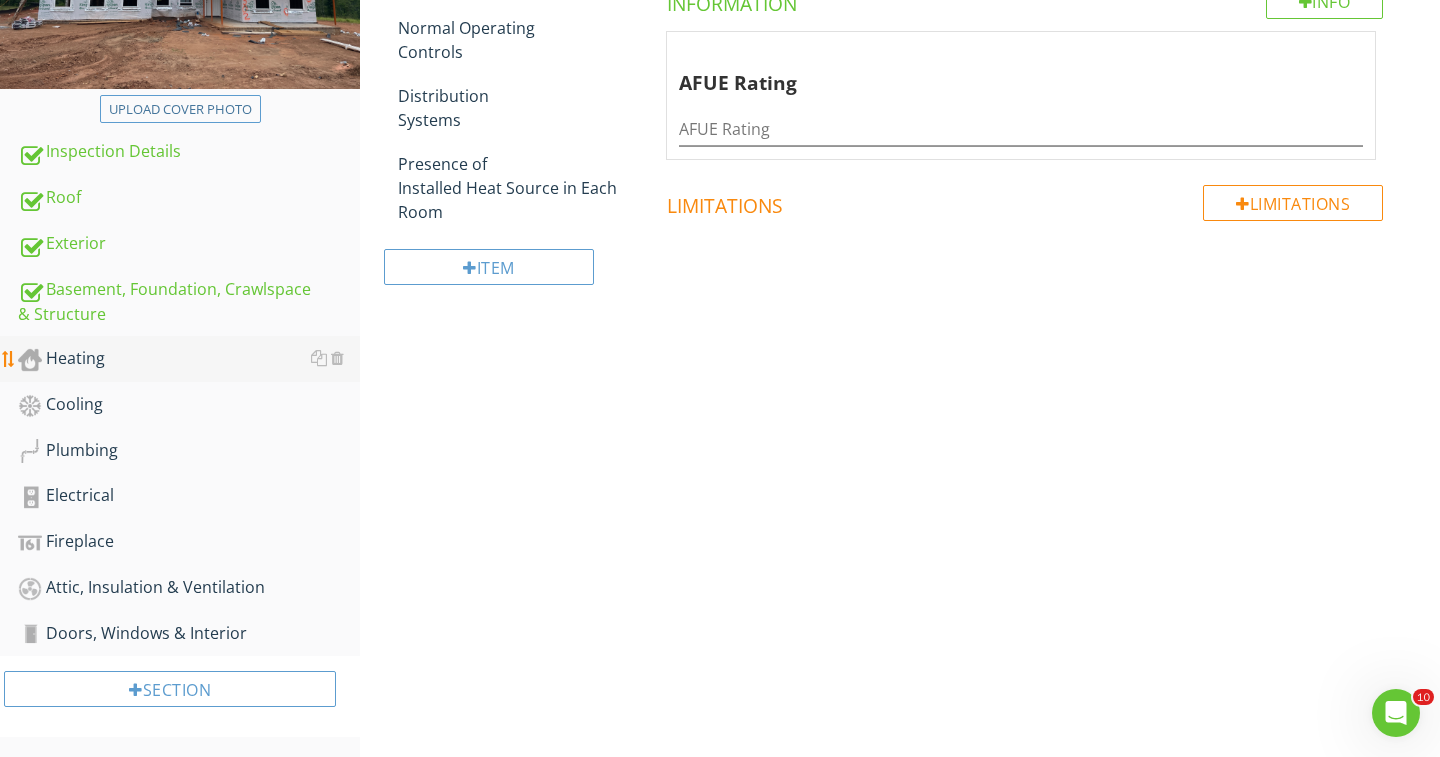 click on "Heating" at bounding box center (189, 359) 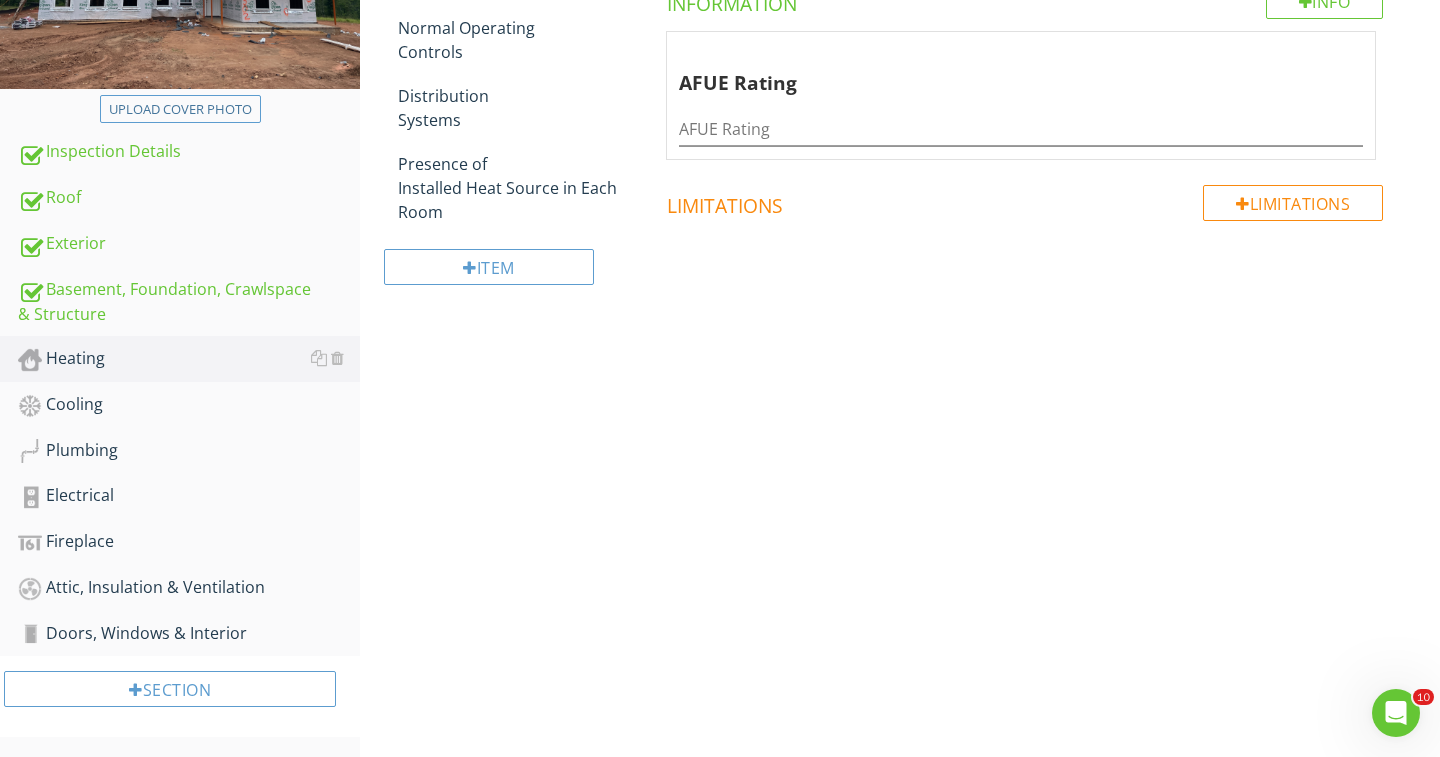 scroll, scrollTop: 381, scrollLeft: 0, axis: vertical 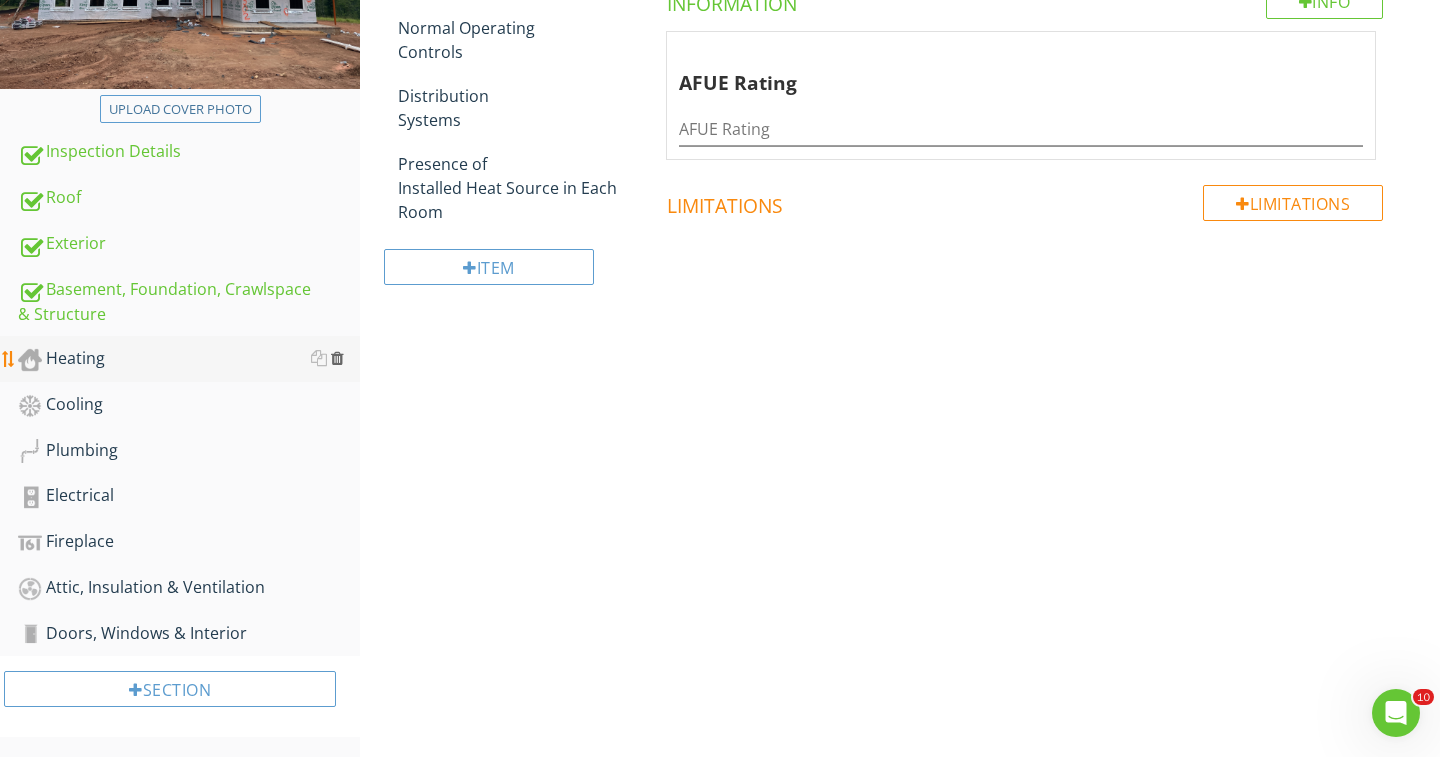 click at bounding box center (337, 358) 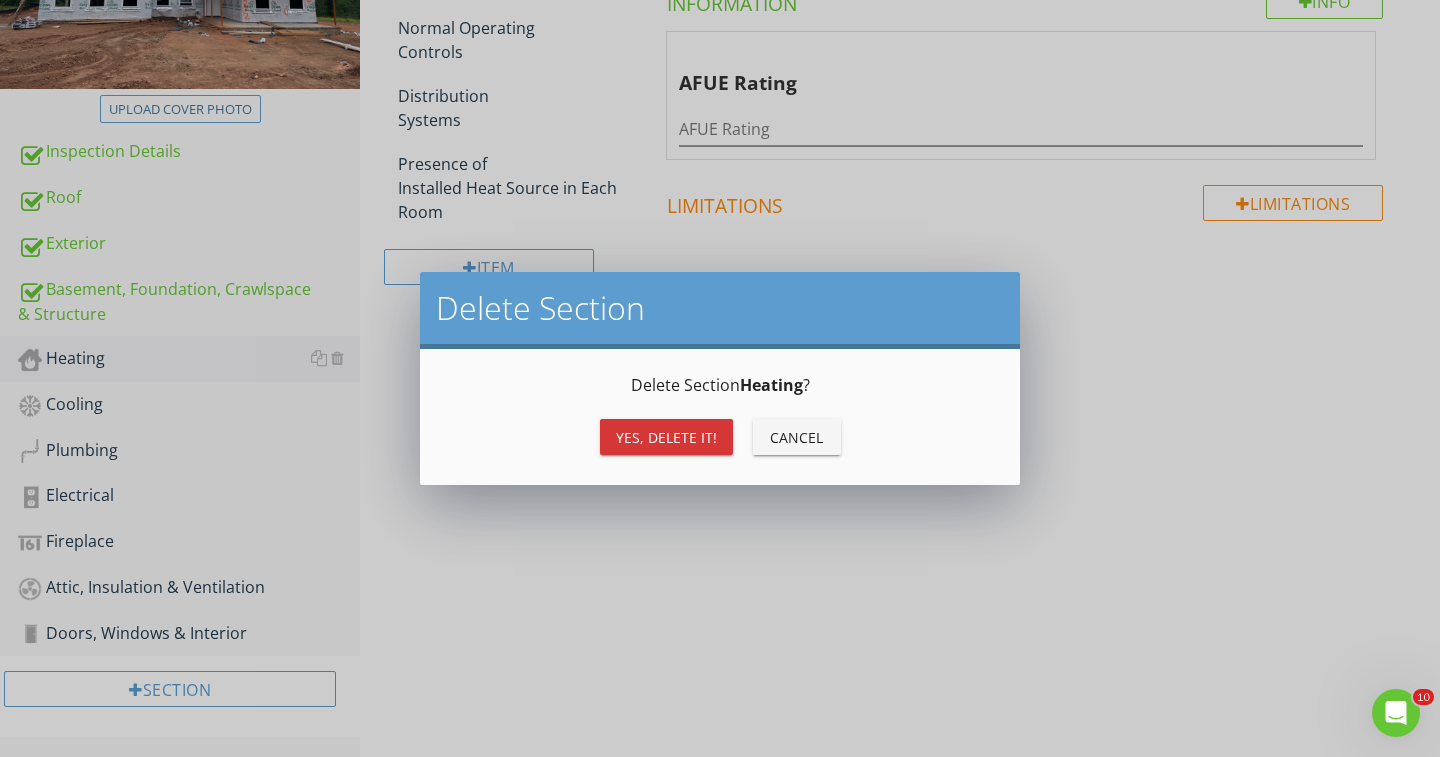 click on "Yes, Delete it!" at bounding box center (666, 437) 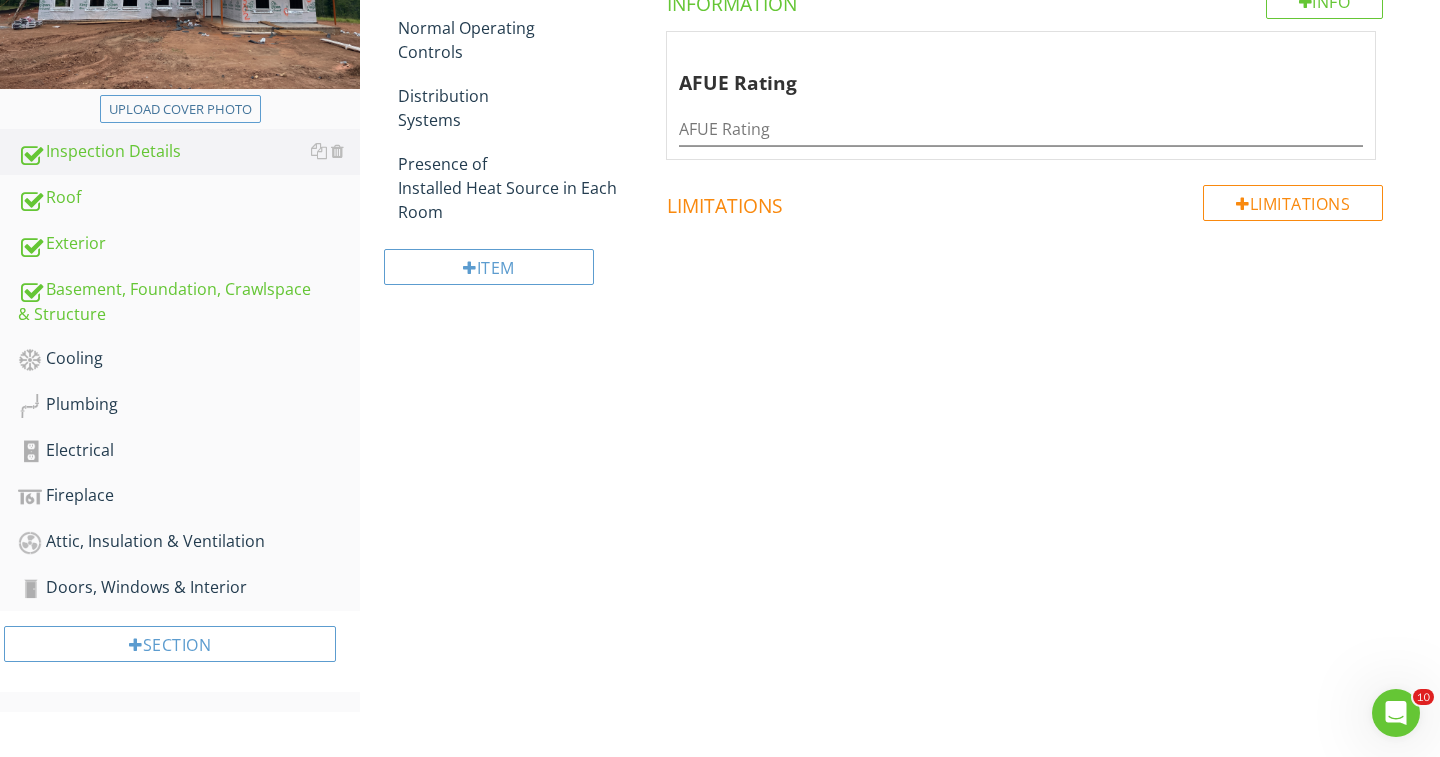 scroll, scrollTop: 335, scrollLeft: 0, axis: vertical 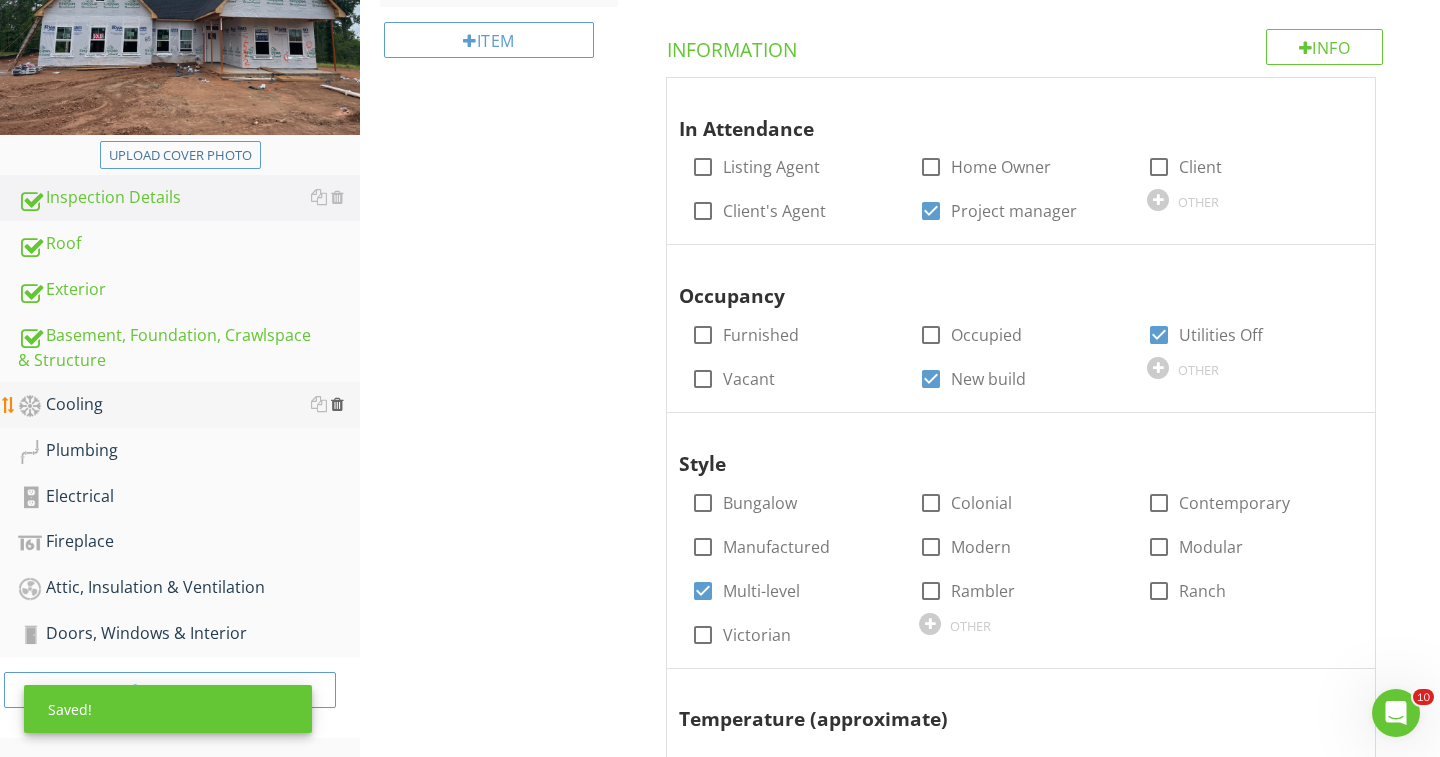click at bounding box center (337, 404) 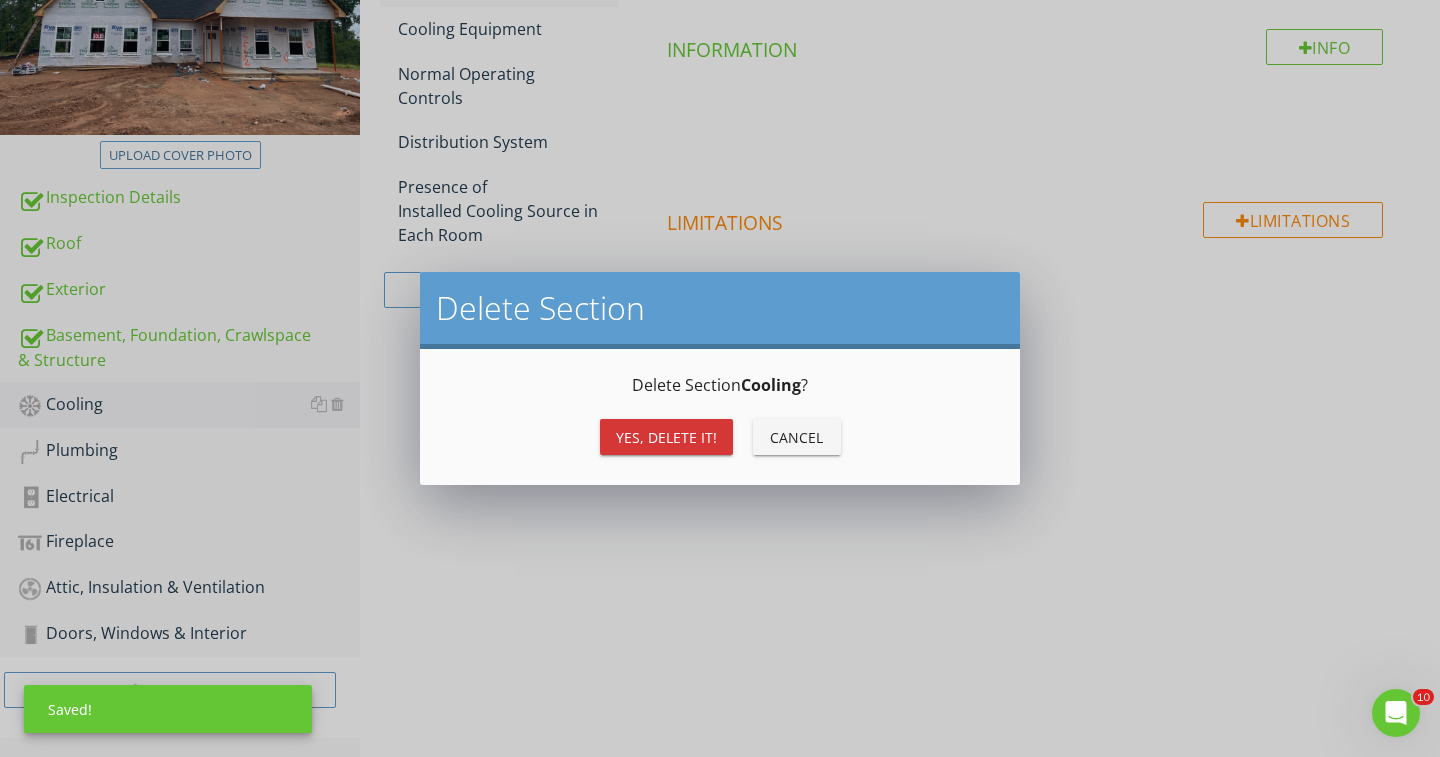 click on "Yes, Delete it!" at bounding box center [666, 437] 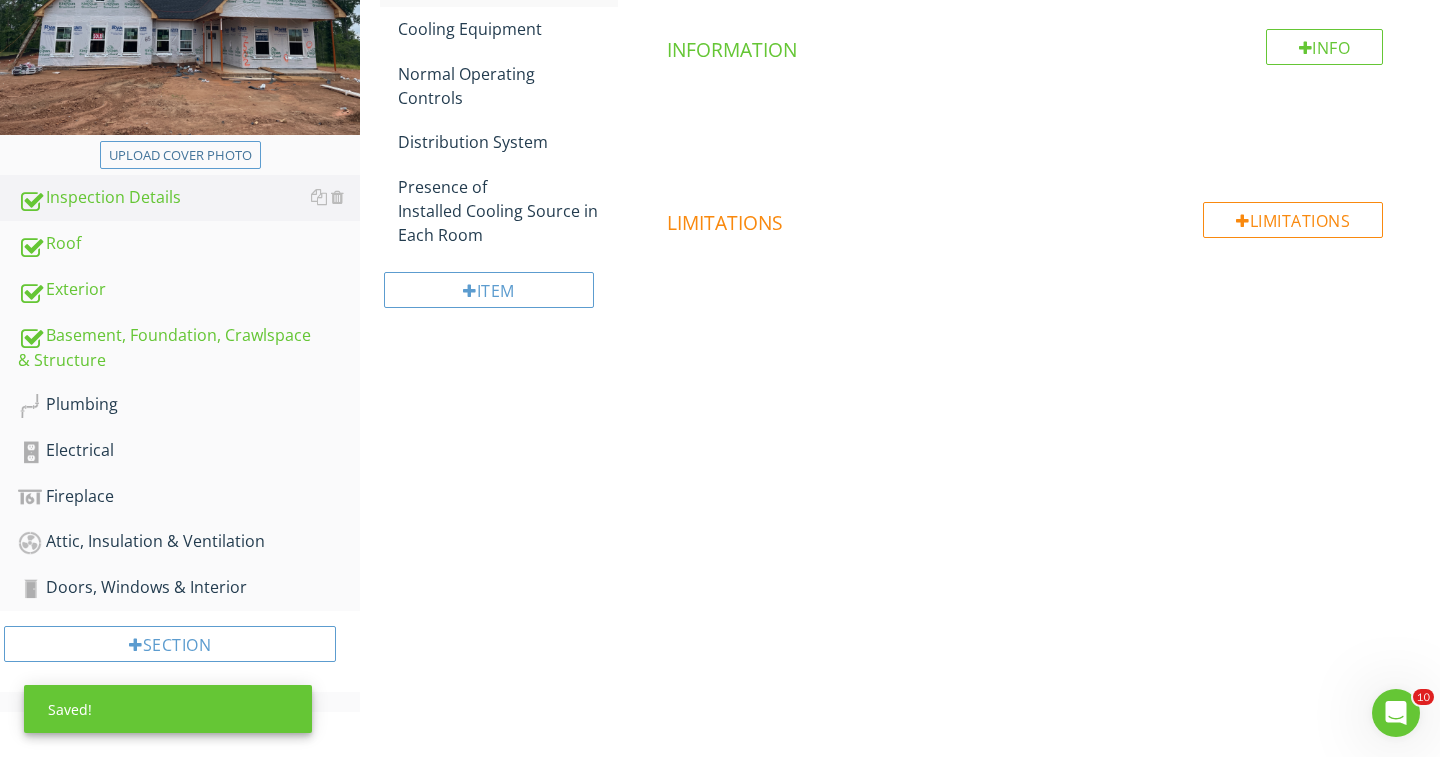 scroll, scrollTop: 289, scrollLeft: 0, axis: vertical 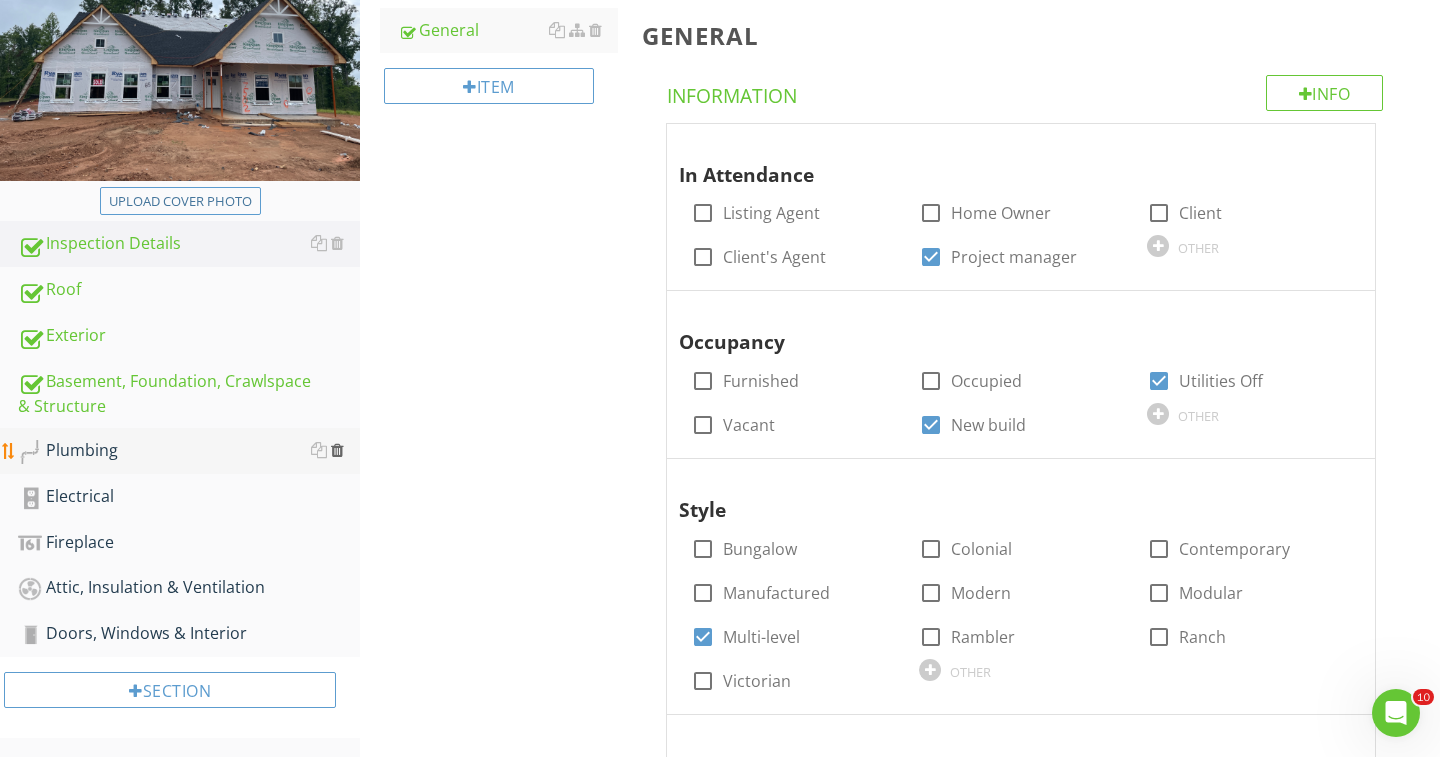 click at bounding box center (337, 450) 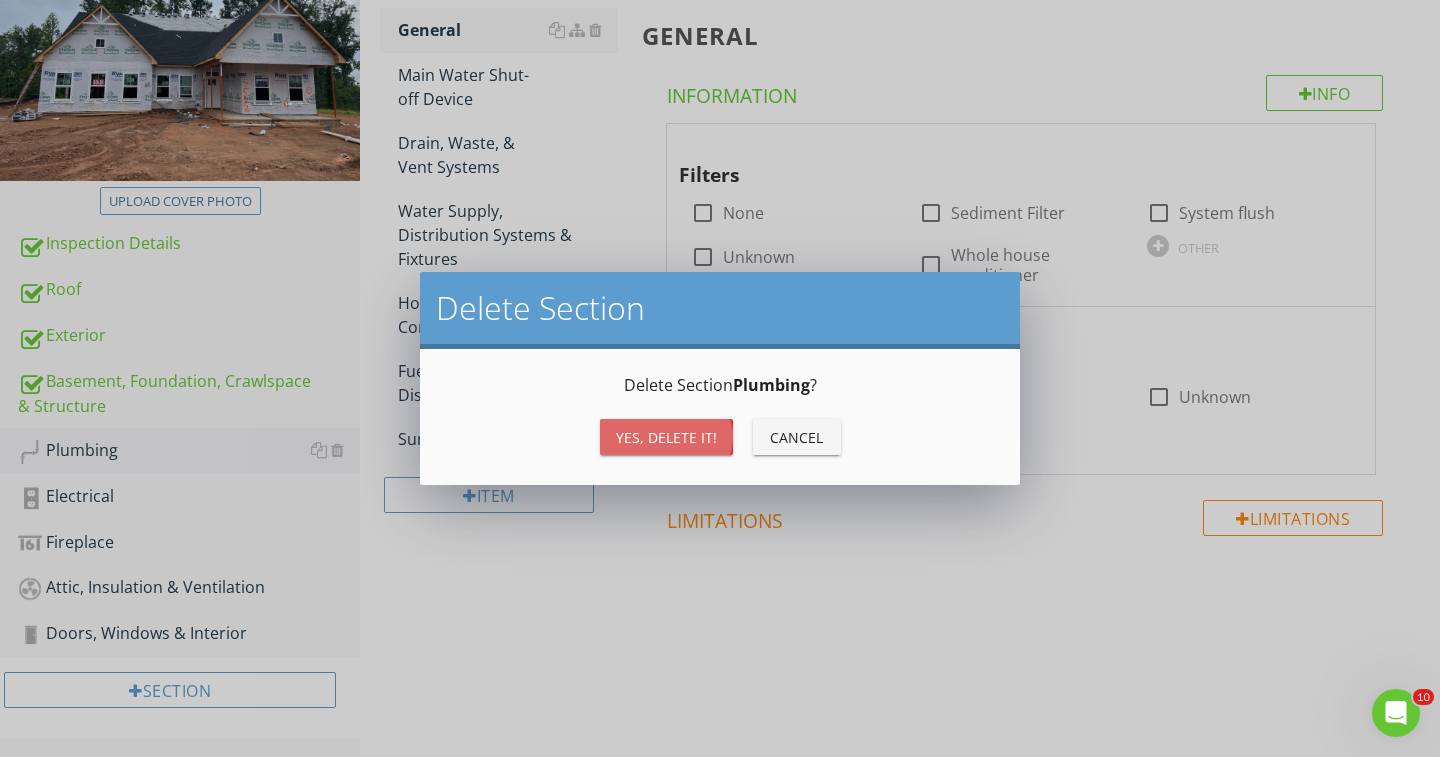 click on "Yes, Delete it!" at bounding box center [666, 437] 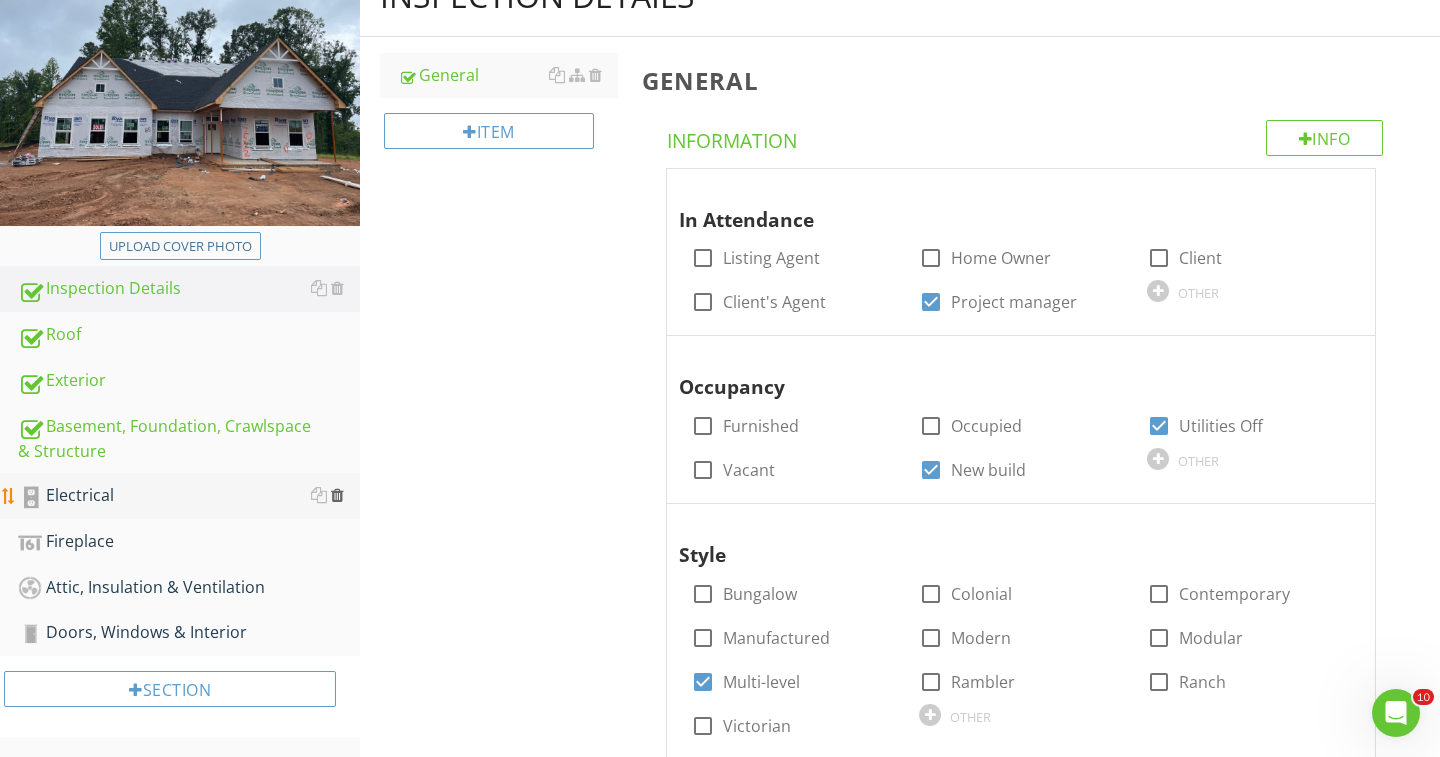 click at bounding box center (337, 495) 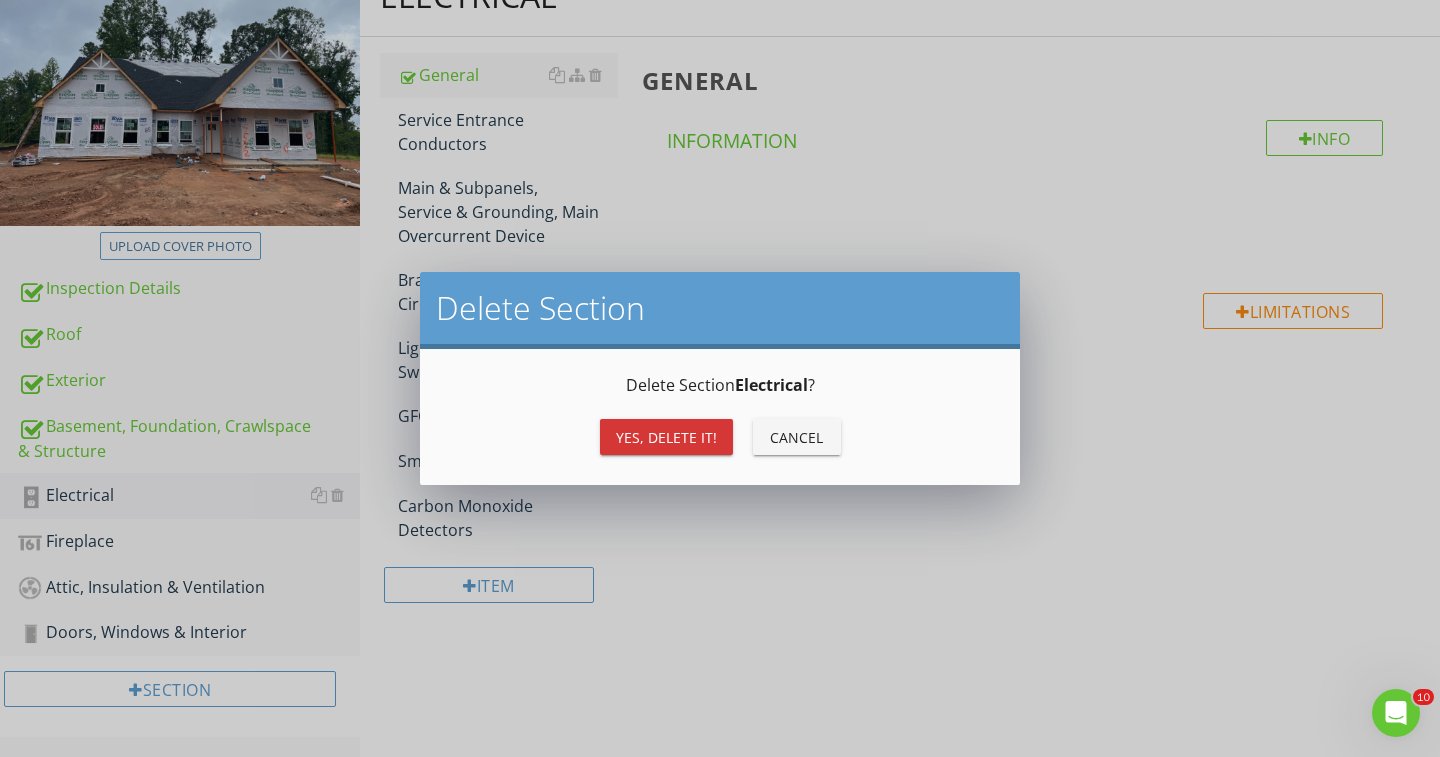 click on "Yes, Delete it!" at bounding box center [666, 437] 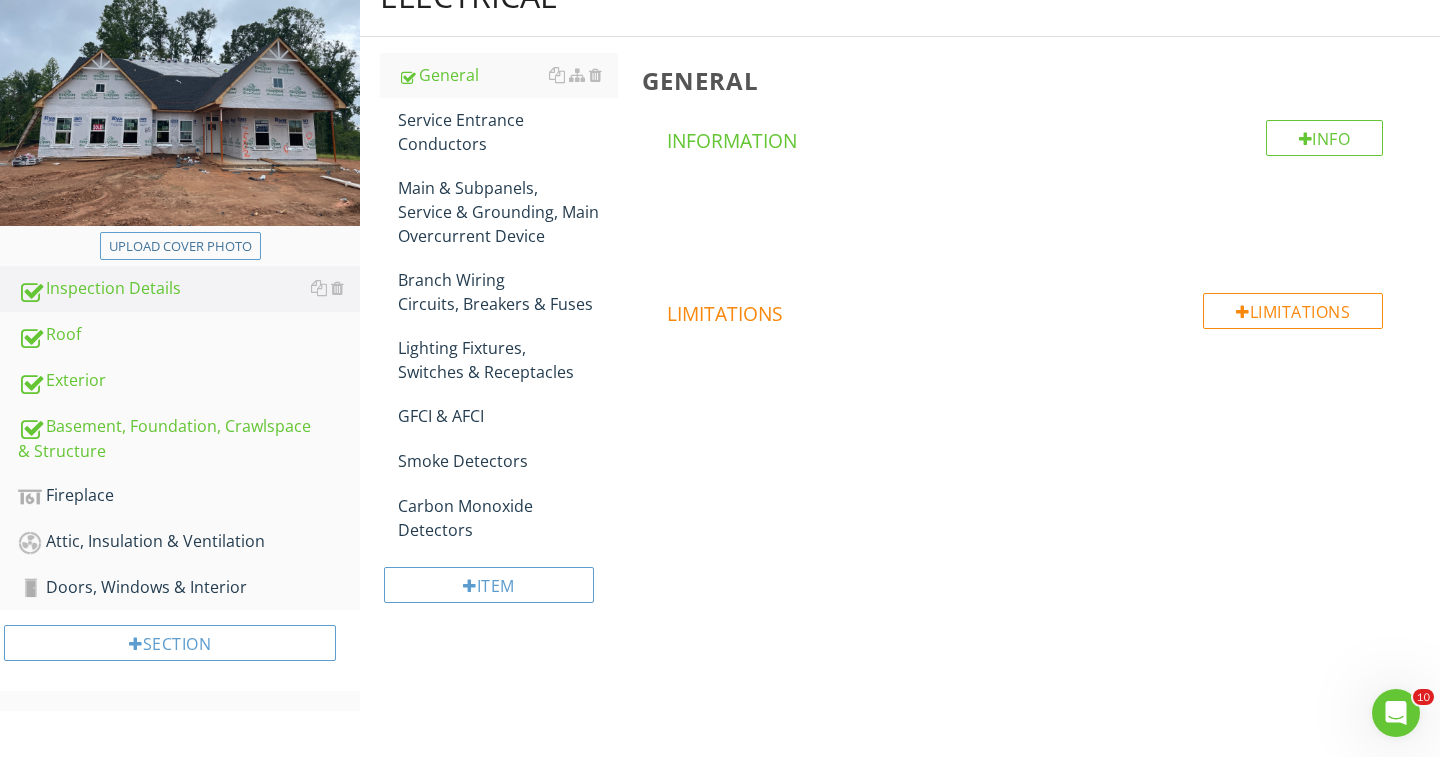 scroll, scrollTop: 198, scrollLeft: 0, axis: vertical 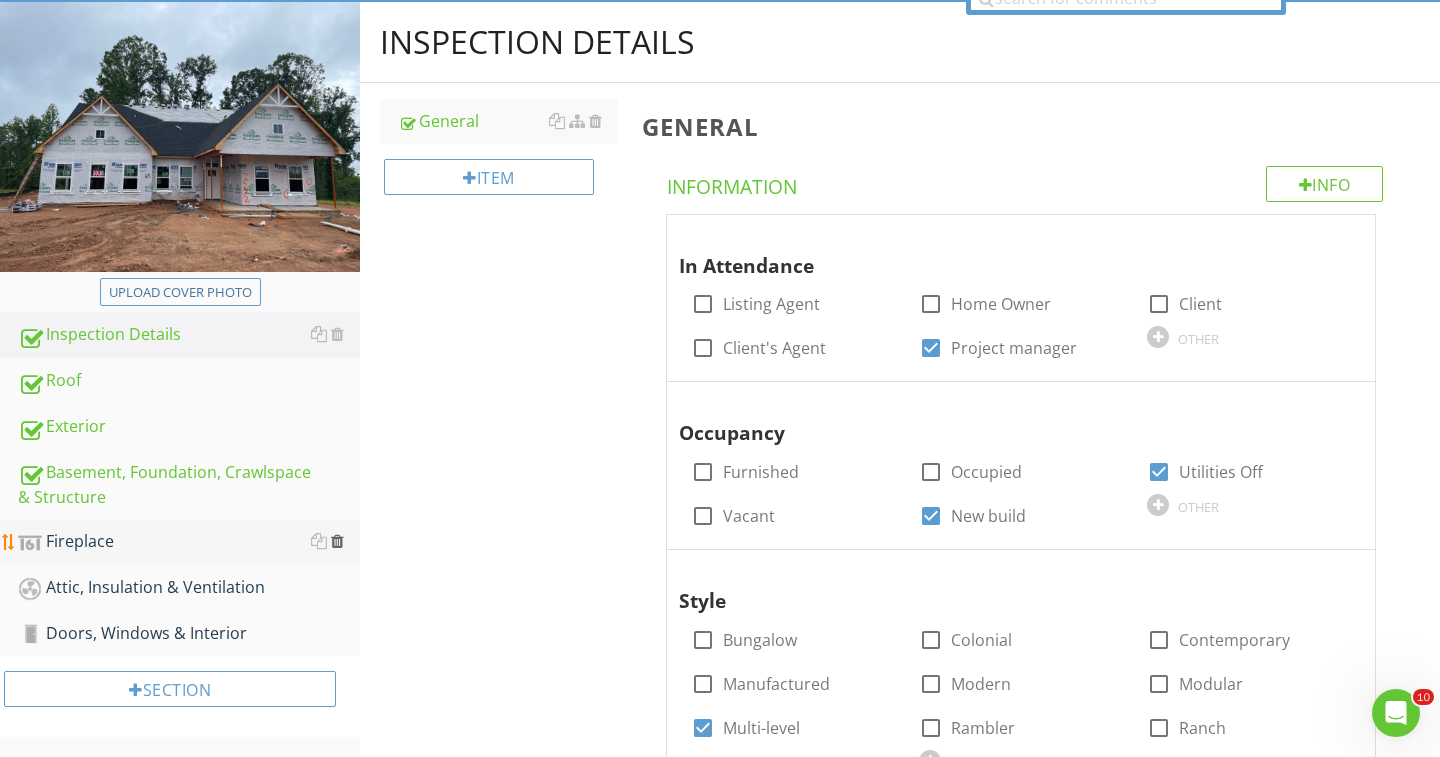 click at bounding box center (337, 541) 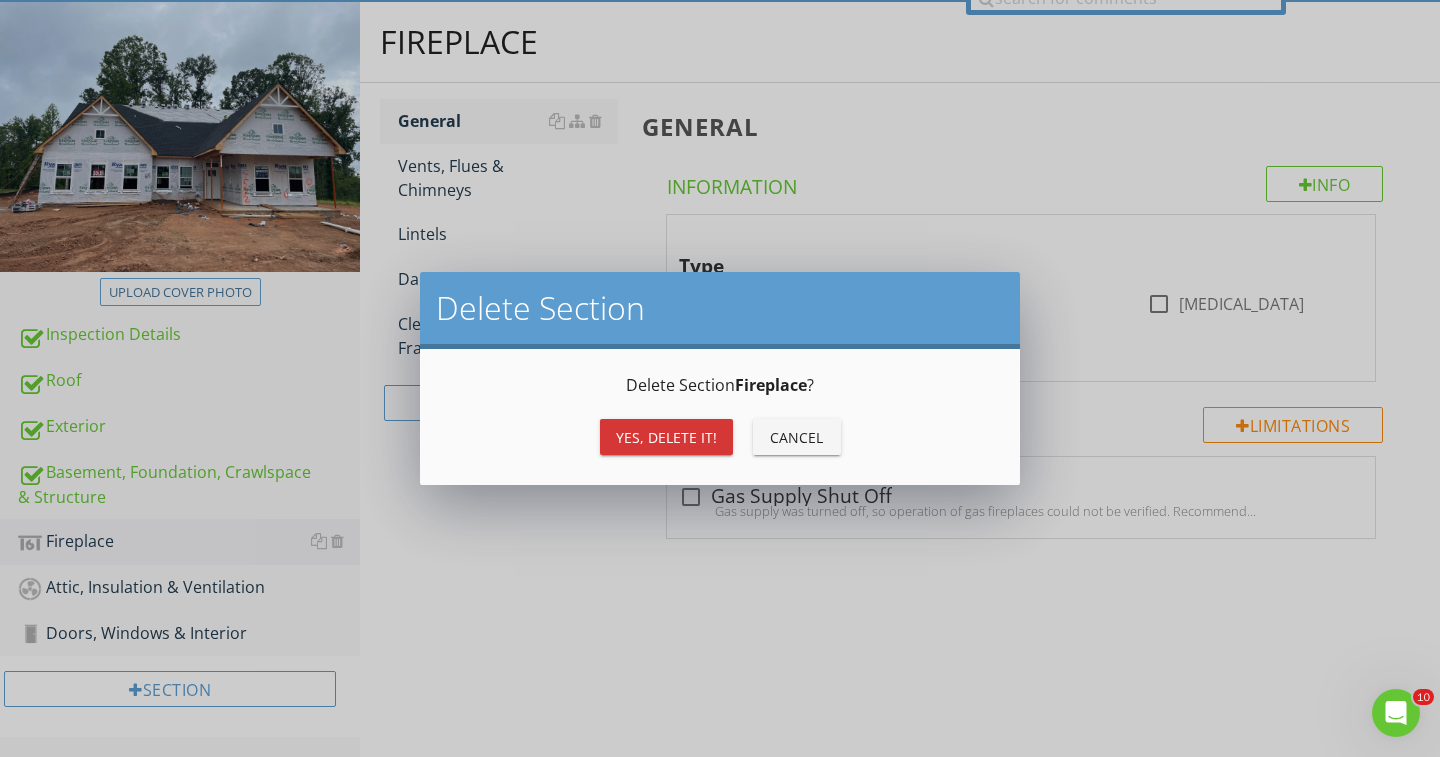 click on "Yes, Delete it!" at bounding box center [666, 437] 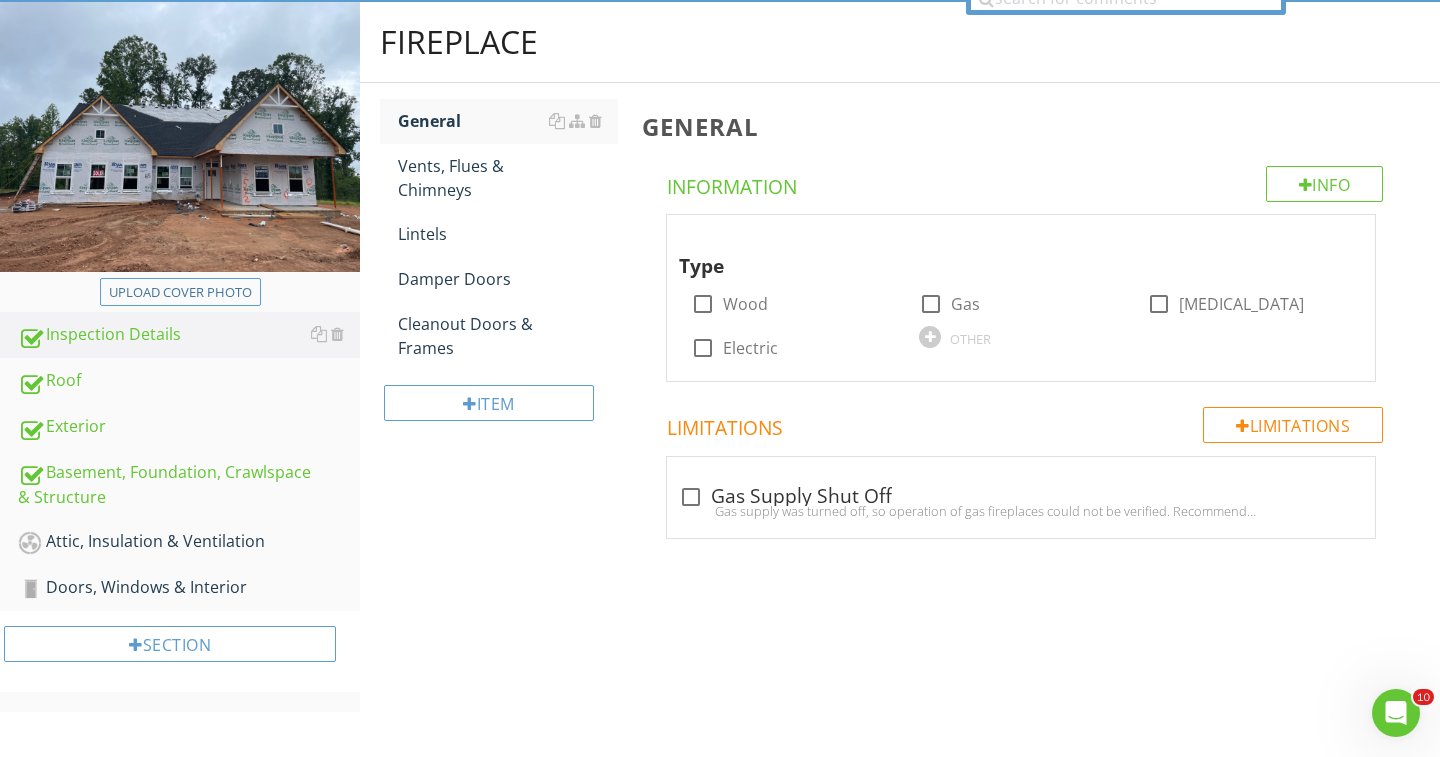 scroll, scrollTop: 152, scrollLeft: 0, axis: vertical 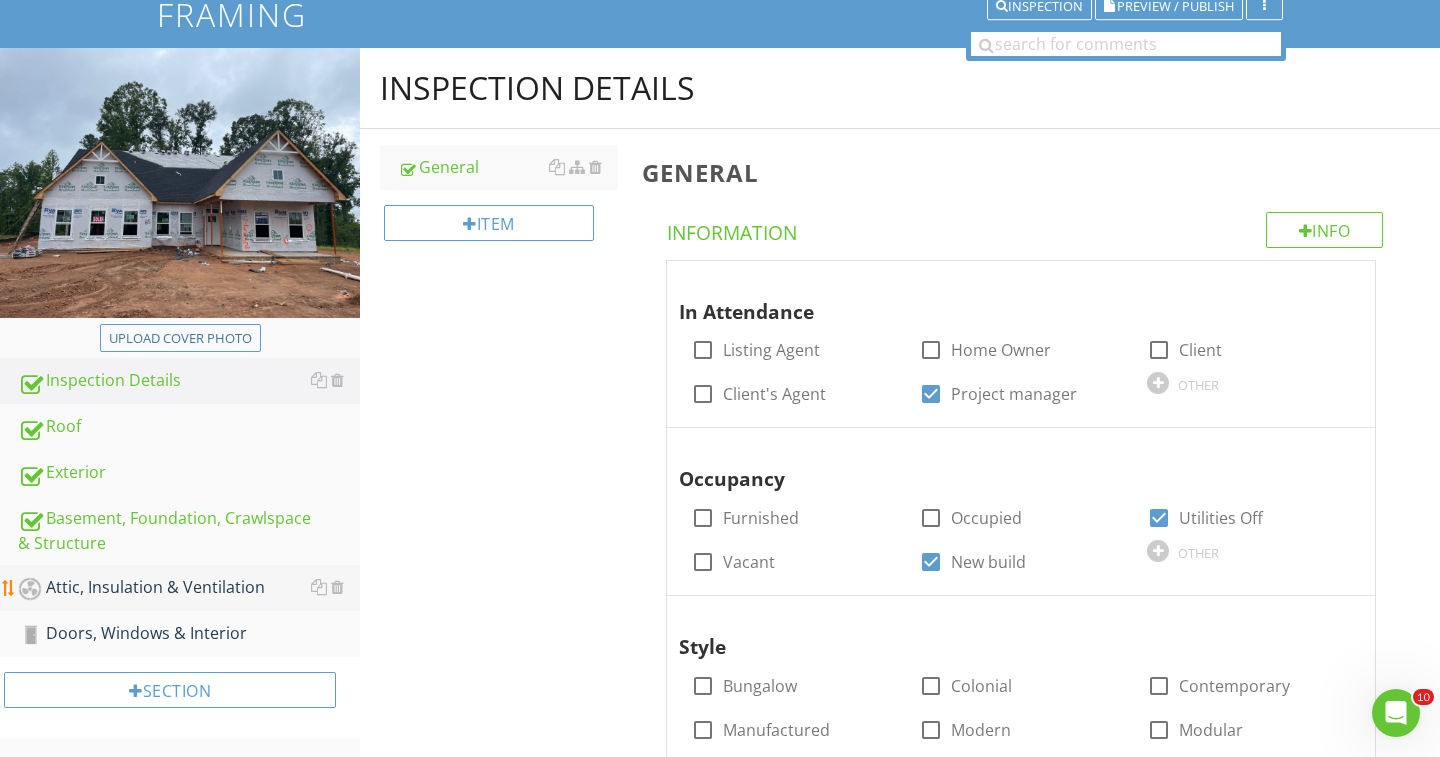 click on "Attic, Insulation & Ventilation" at bounding box center [189, 588] 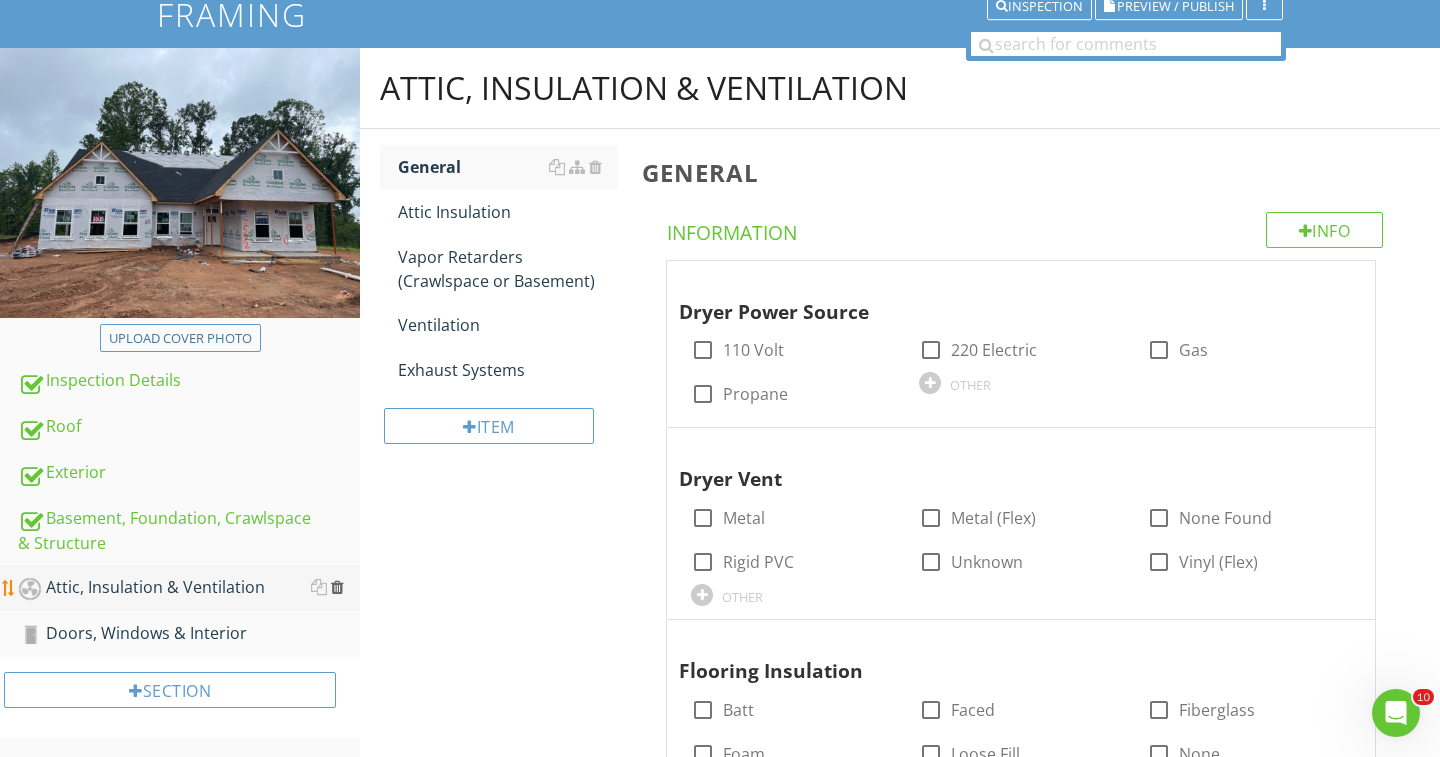 click at bounding box center [337, 587] 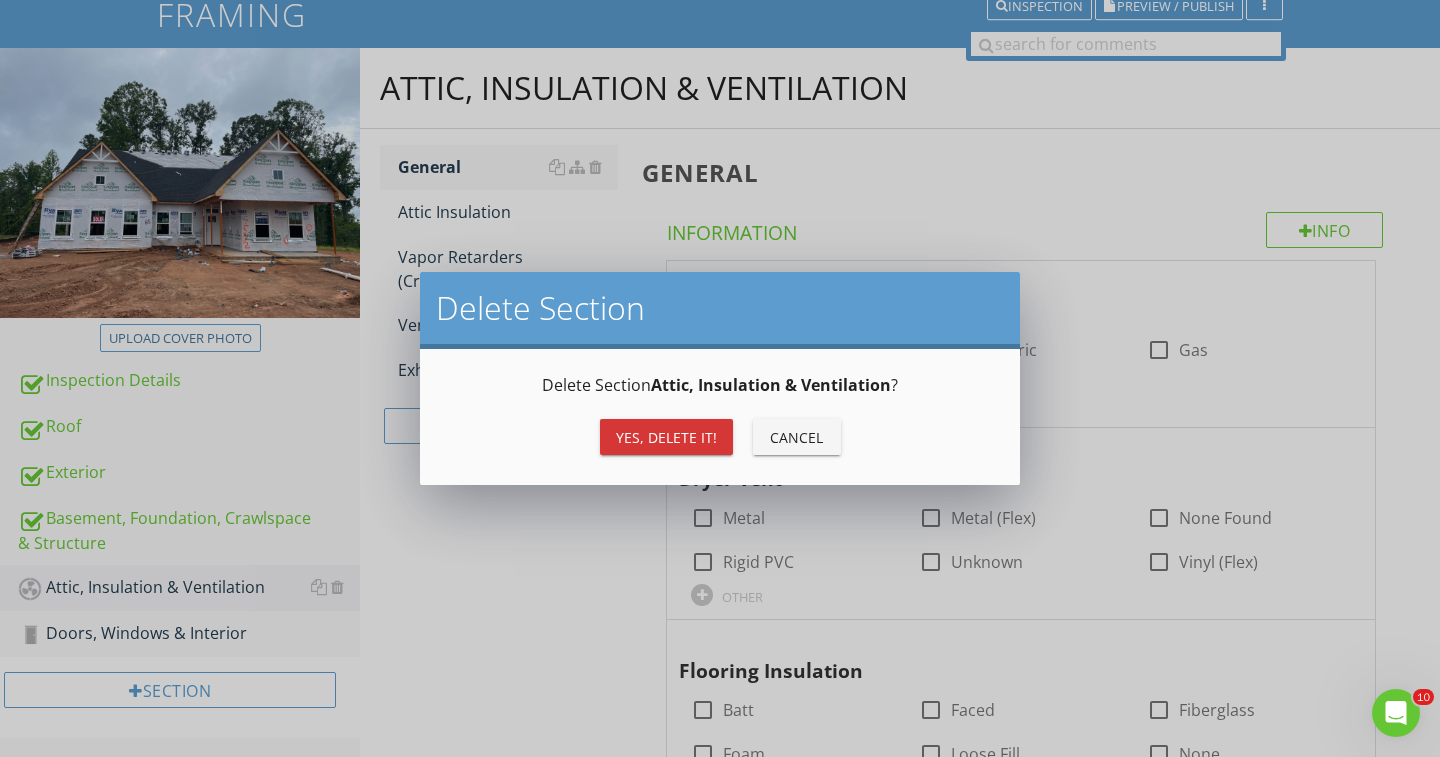 click on "Yes, Delete it!" at bounding box center (666, 437) 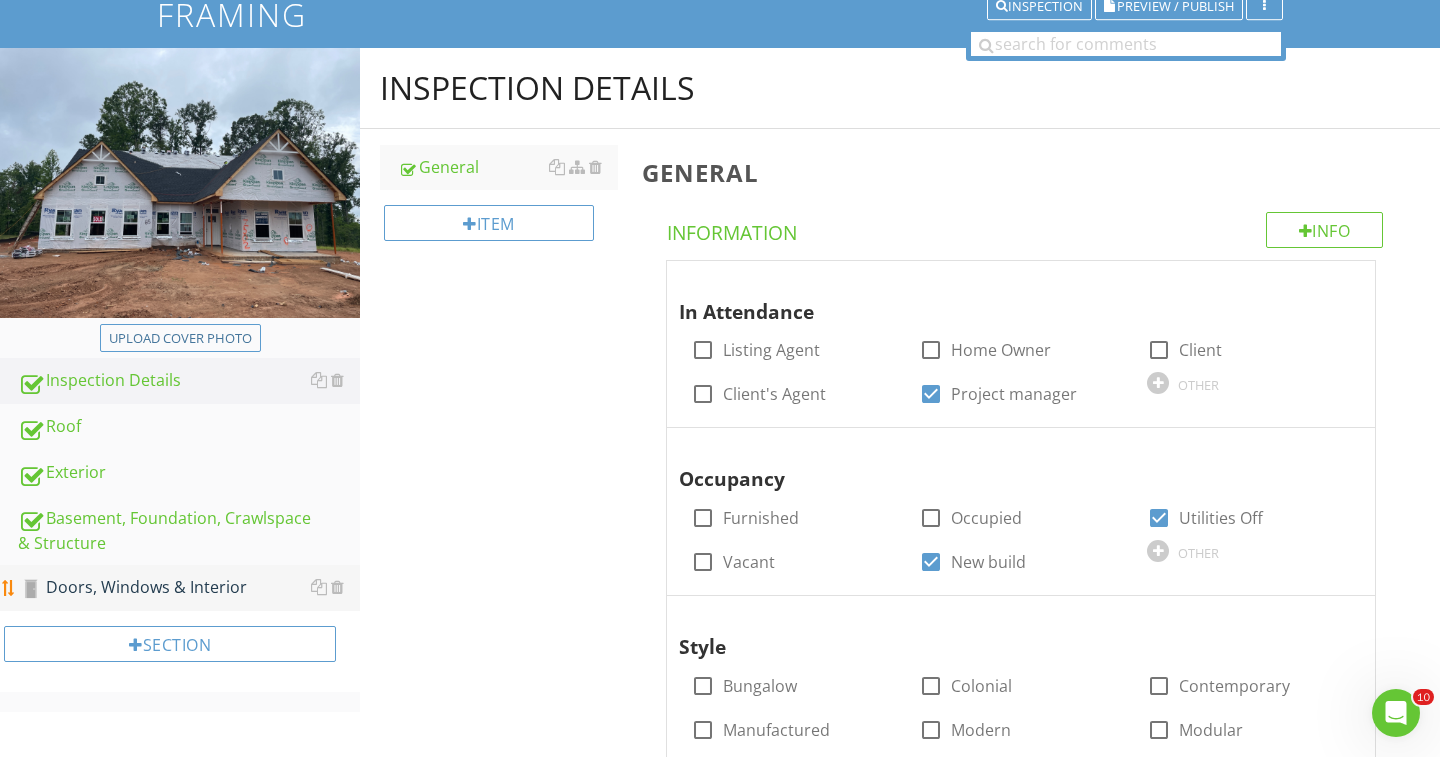 click on "Doors, Windows & Interior" at bounding box center (189, 588) 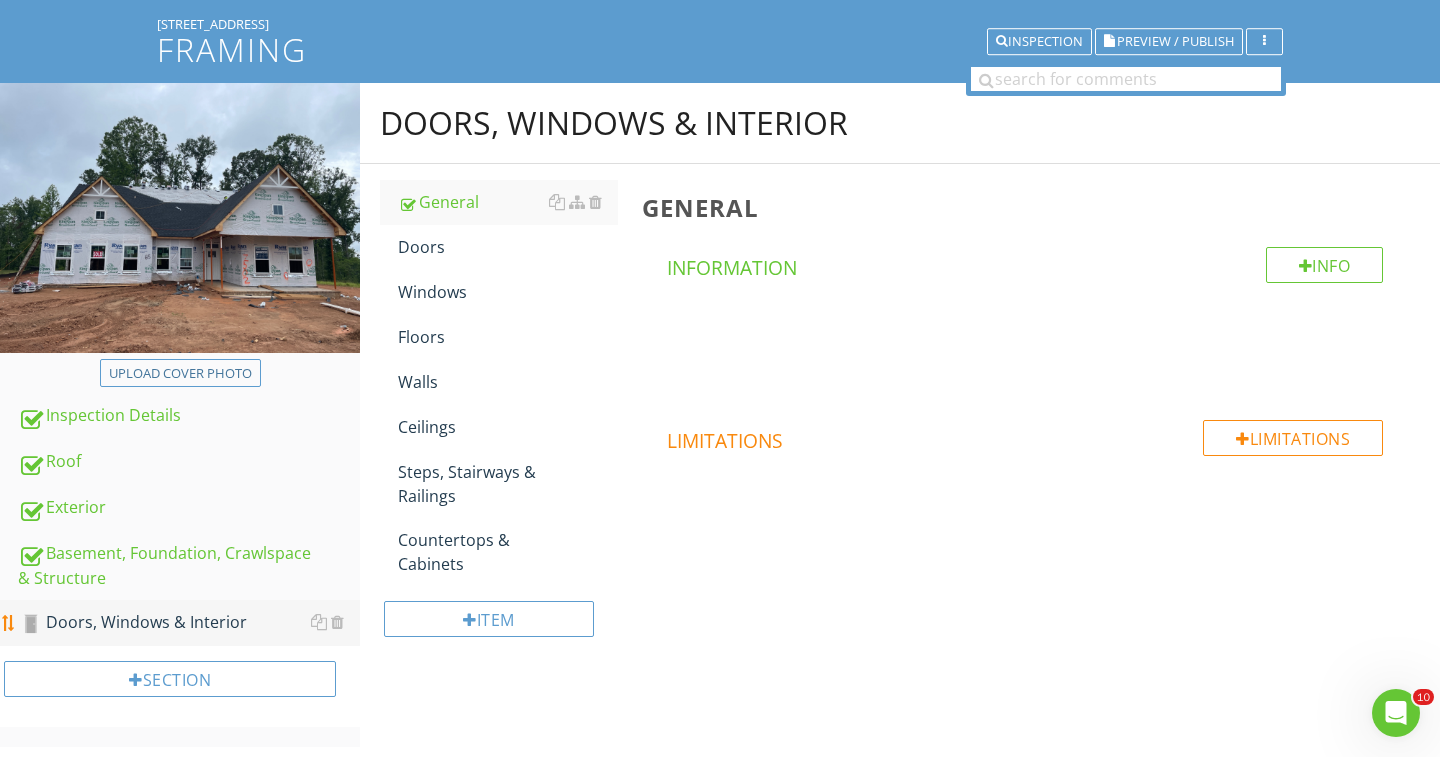 scroll, scrollTop: 117, scrollLeft: 0, axis: vertical 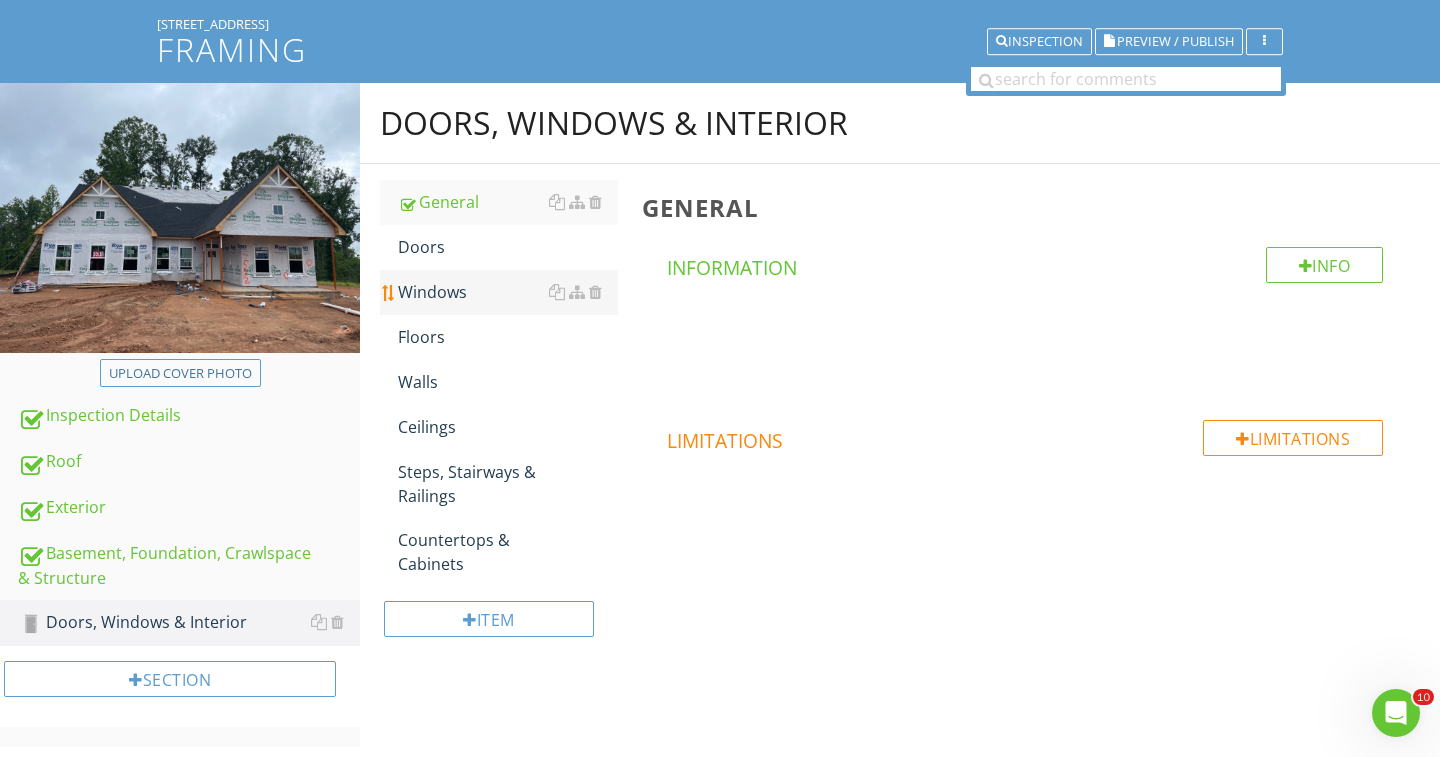 click on "Windows" at bounding box center [508, 292] 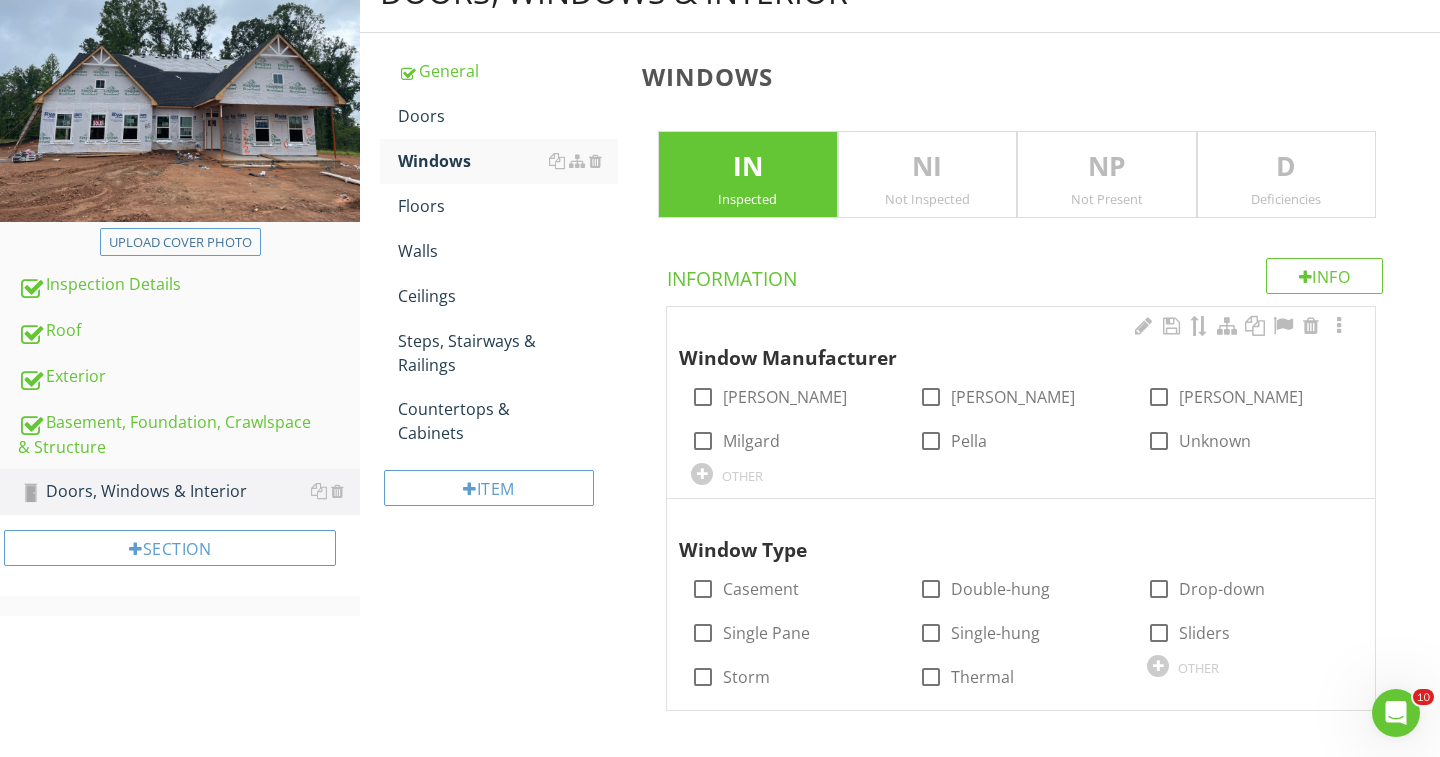 scroll, scrollTop: 247, scrollLeft: 0, axis: vertical 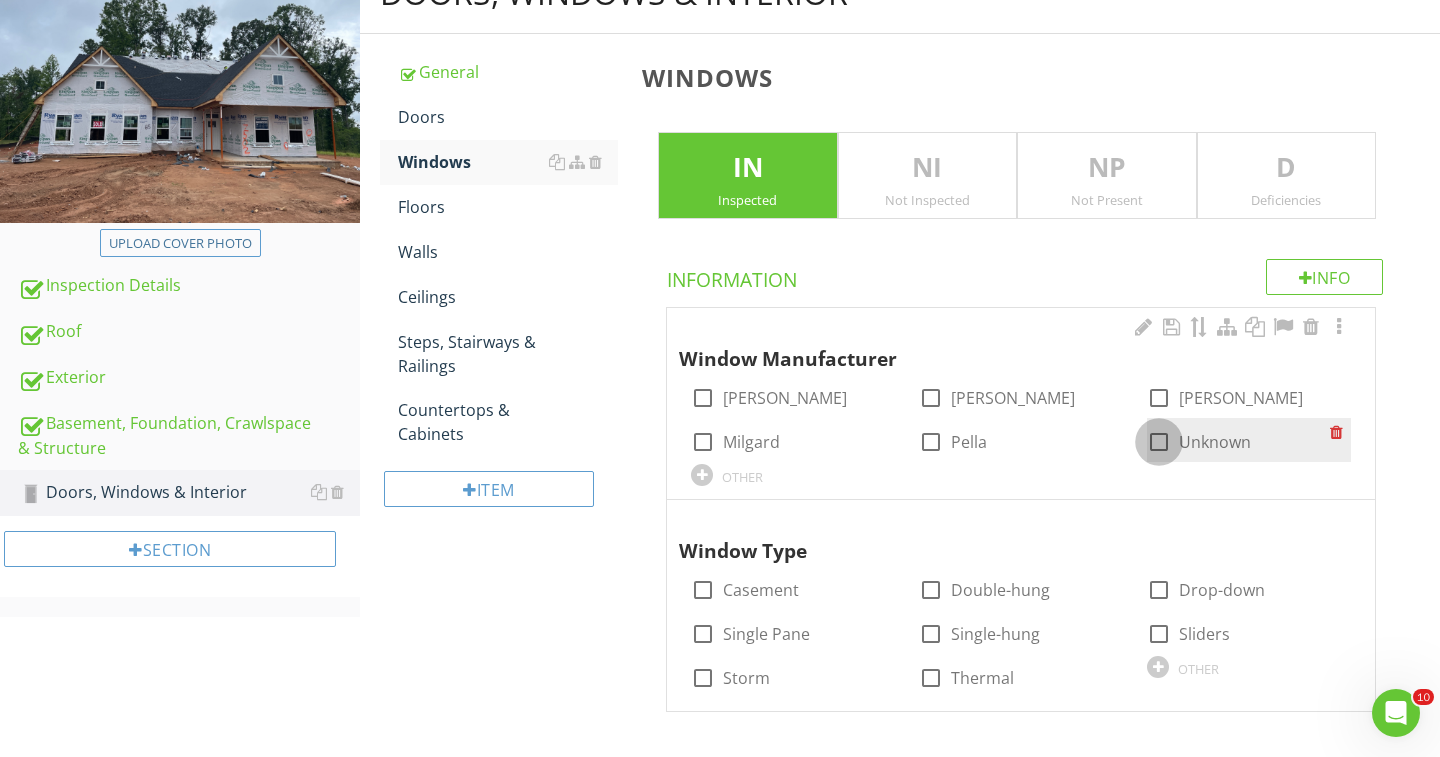 click at bounding box center (1159, 442) 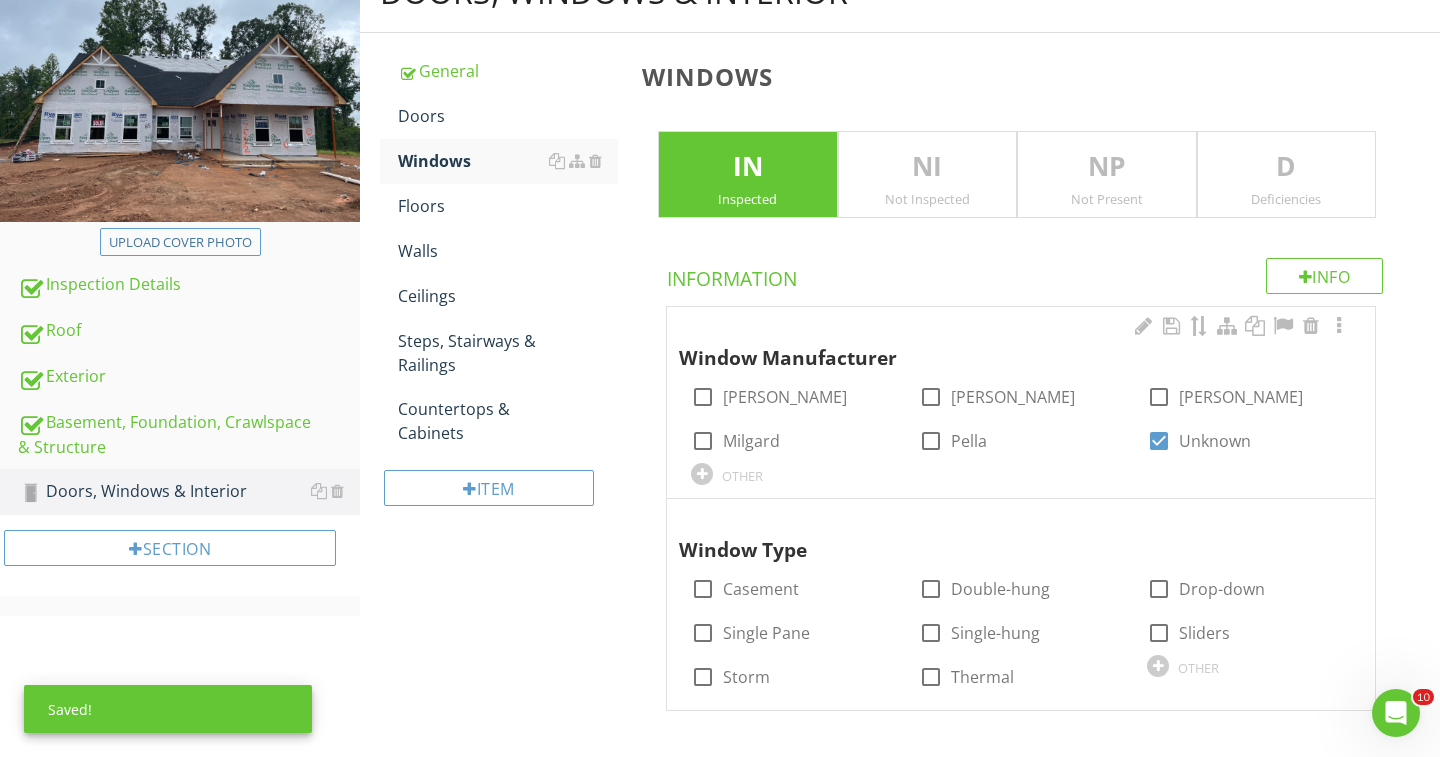 scroll, scrollTop: 247, scrollLeft: 0, axis: vertical 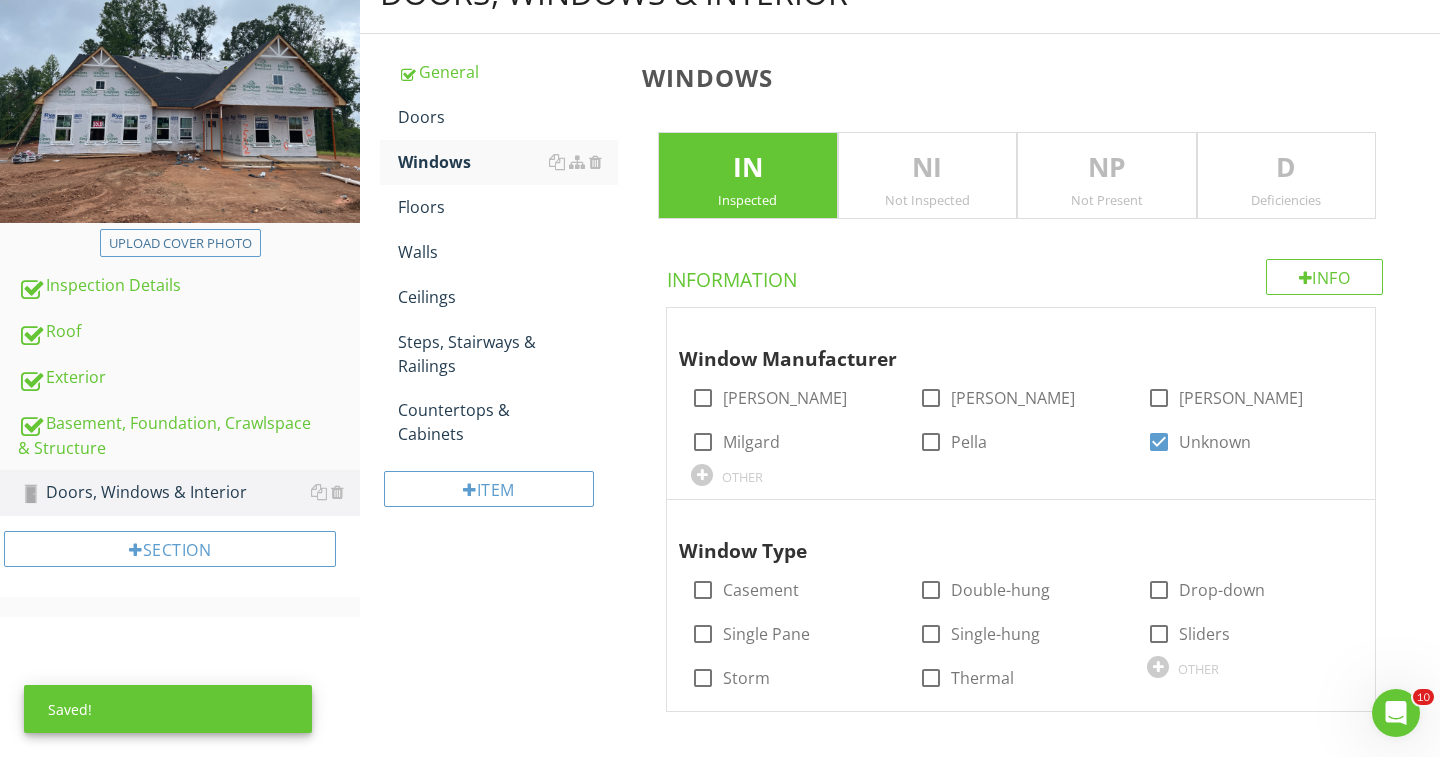 click on "D" at bounding box center (1287, 168) 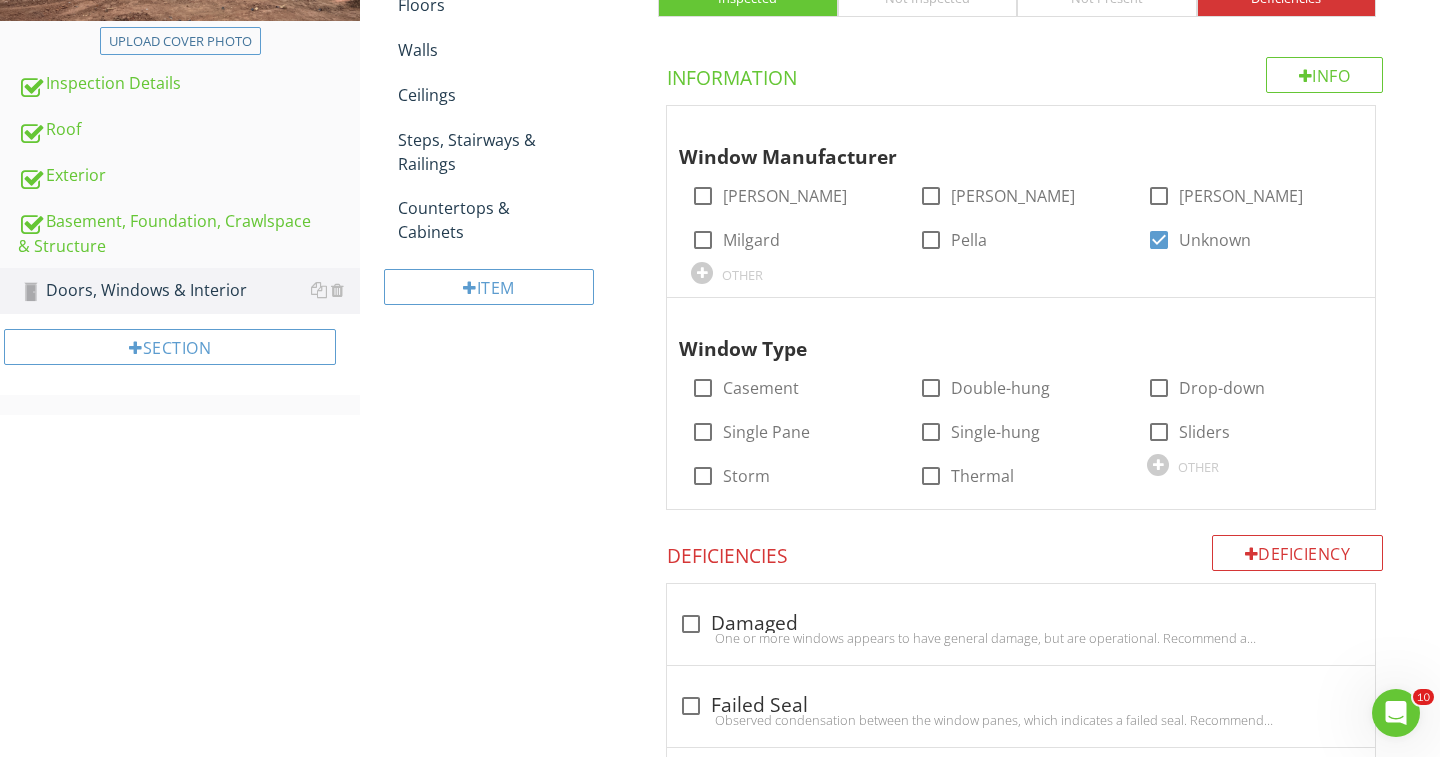 scroll, scrollTop: 453, scrollLeft: 0, axis: vertical 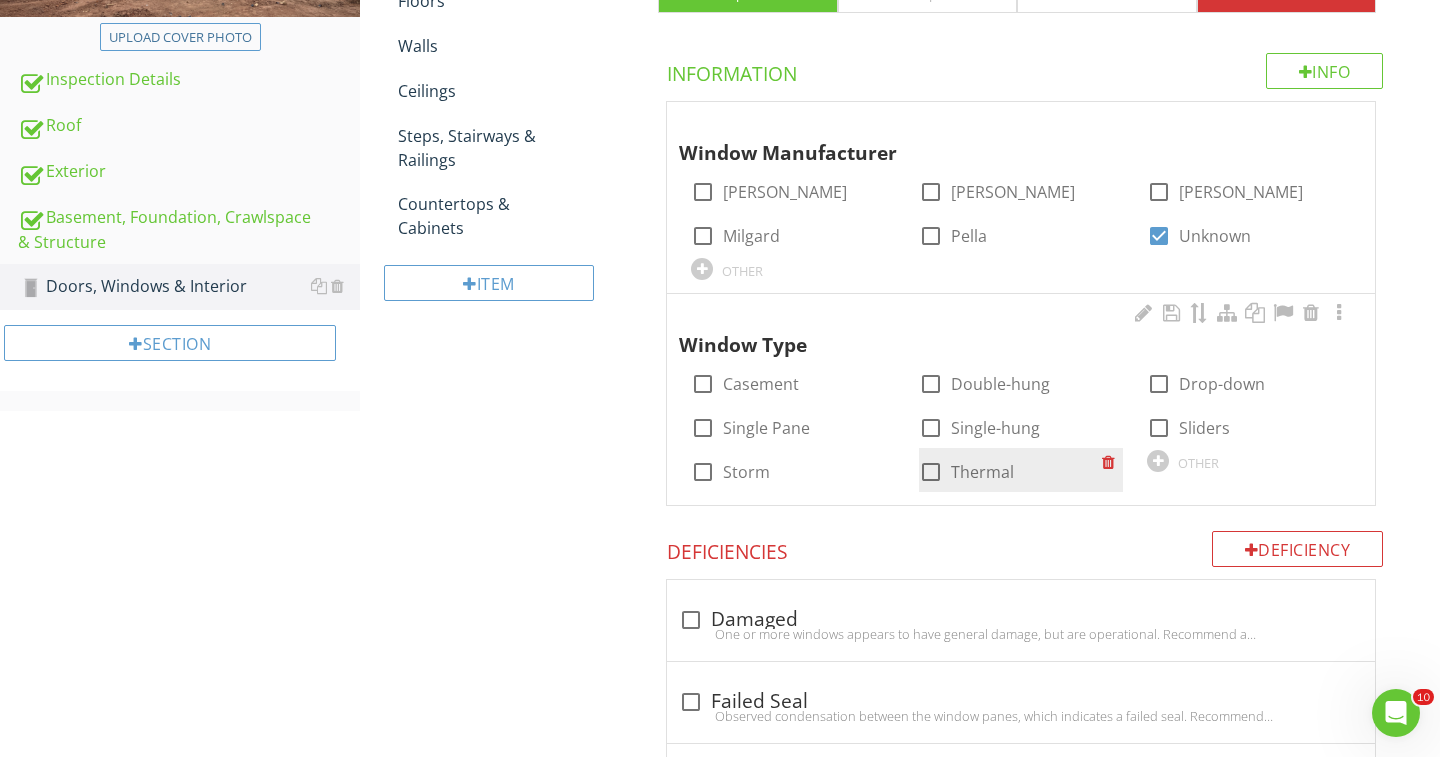 click at bounding box center [931, 472] 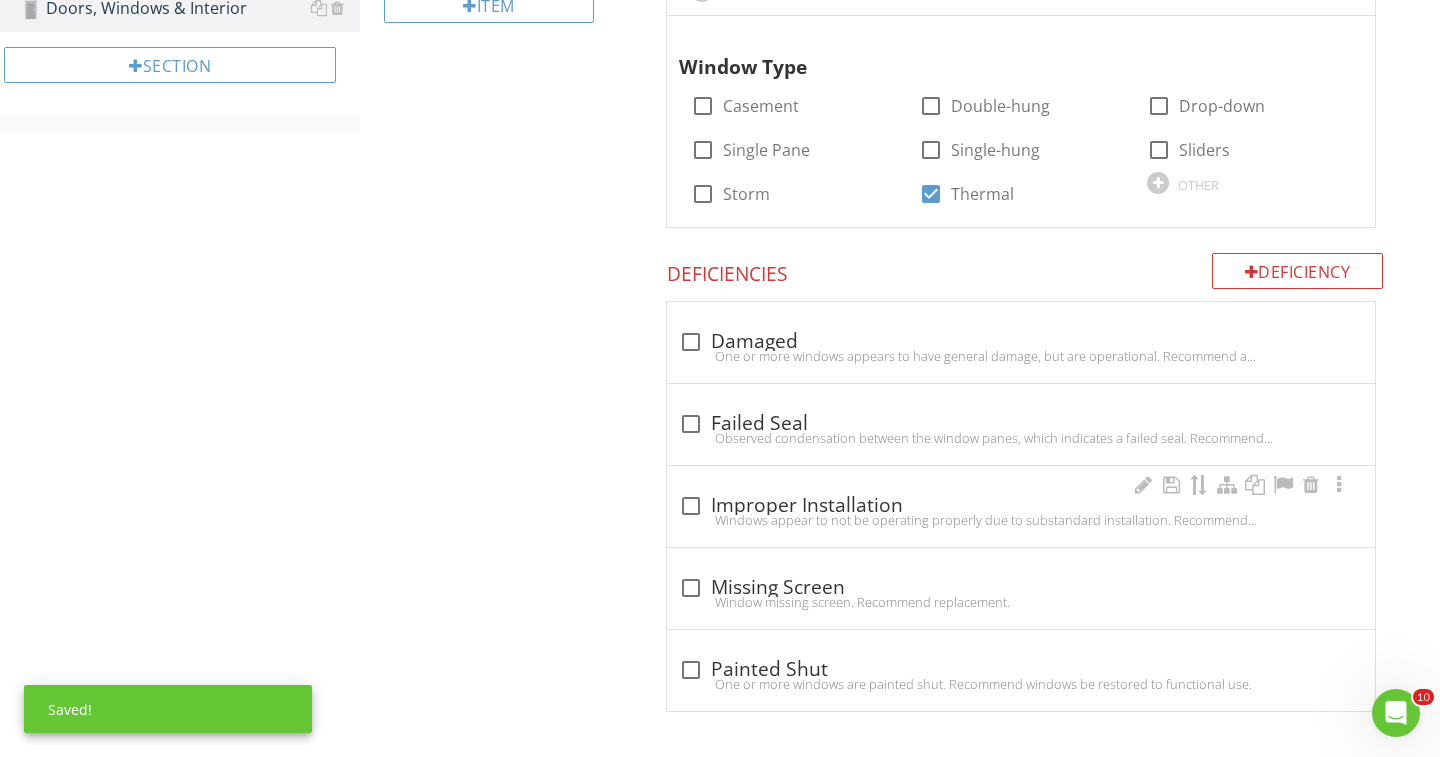 scroll, scrollTop: 730, scrollLeft: 0, axis: vertical 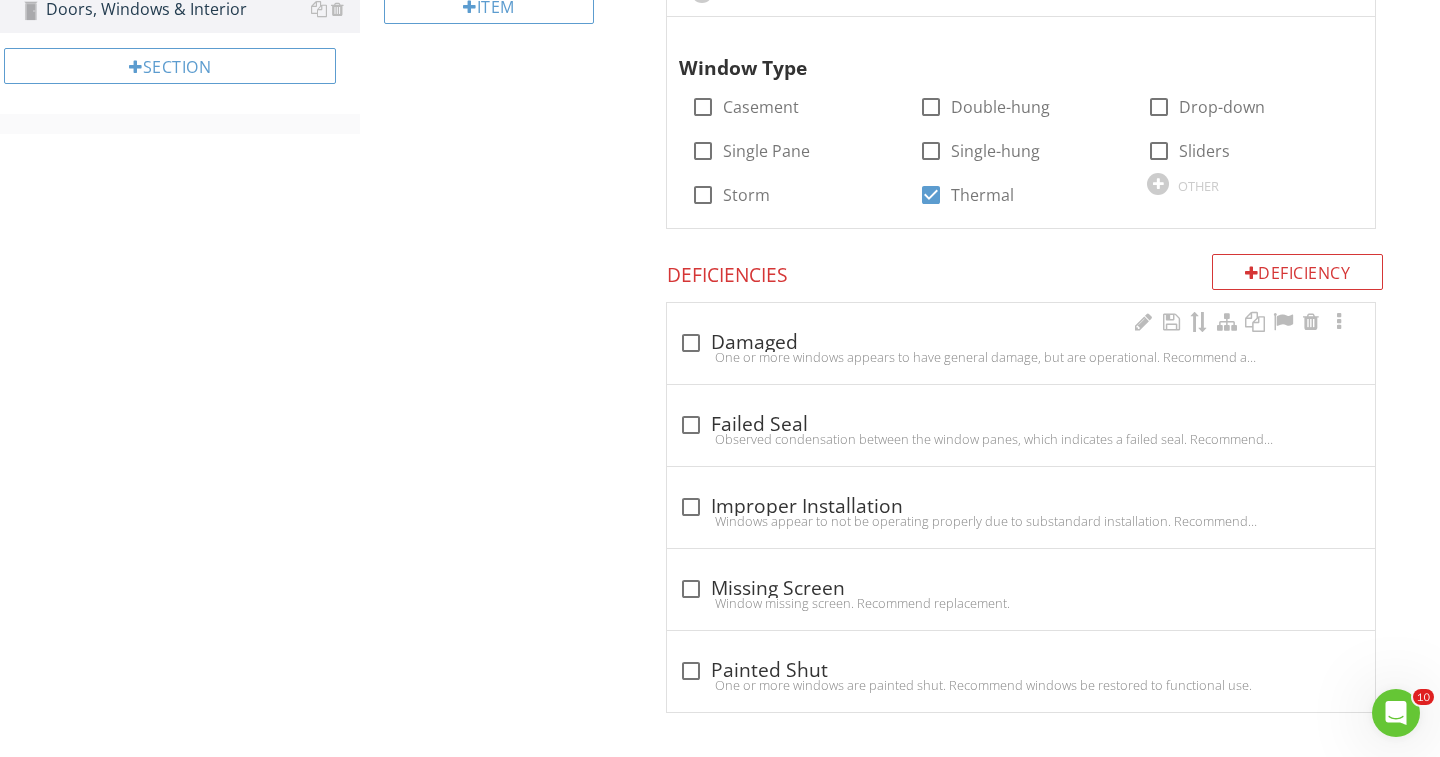 click at bounding box center [691, 343] 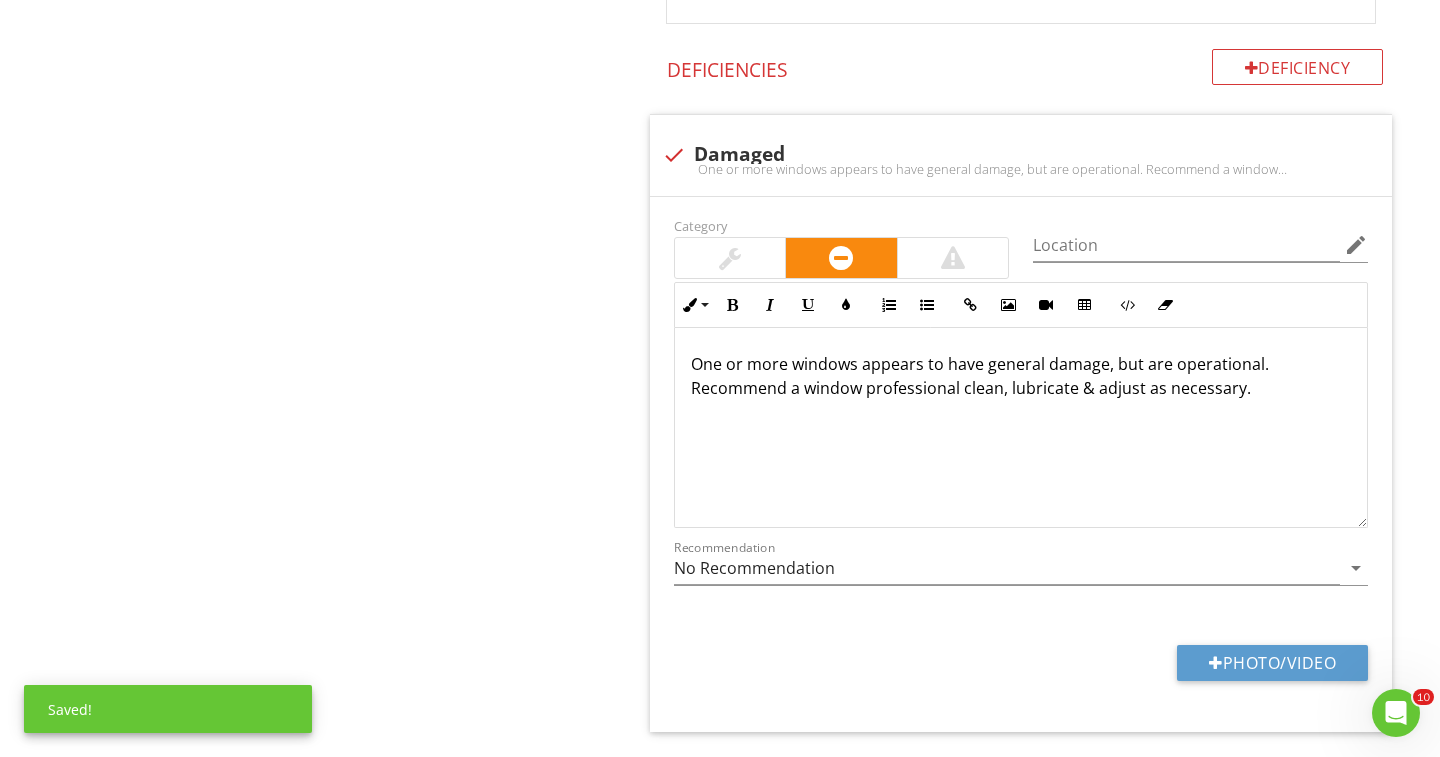 scroll, scrollTop: 1008, scrollLeft: 0, axis: vertical 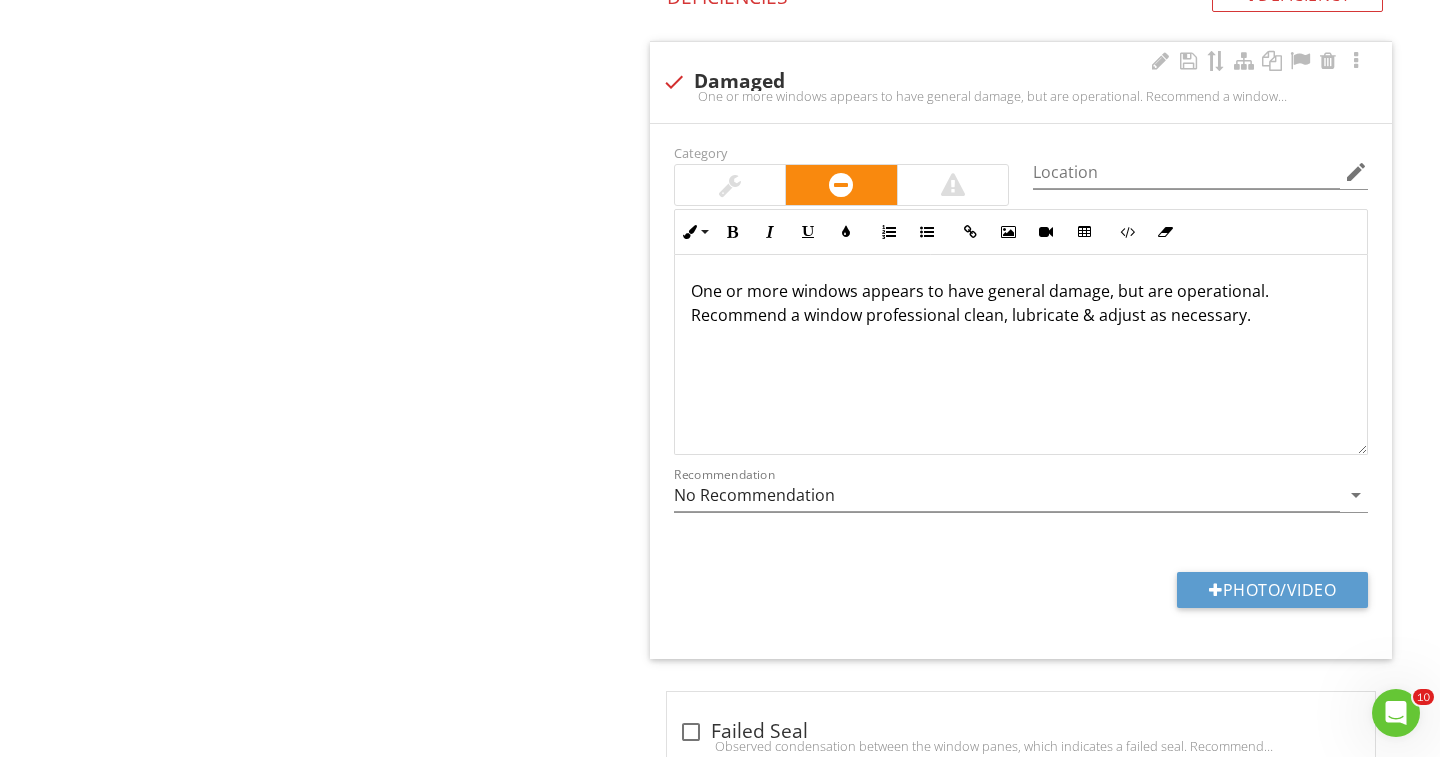 click on "One or more windows appears to have general damage, but are operational. Recommend a window professional clean, lubricate & adjust as necessary." at bounding box center [1021, 303] 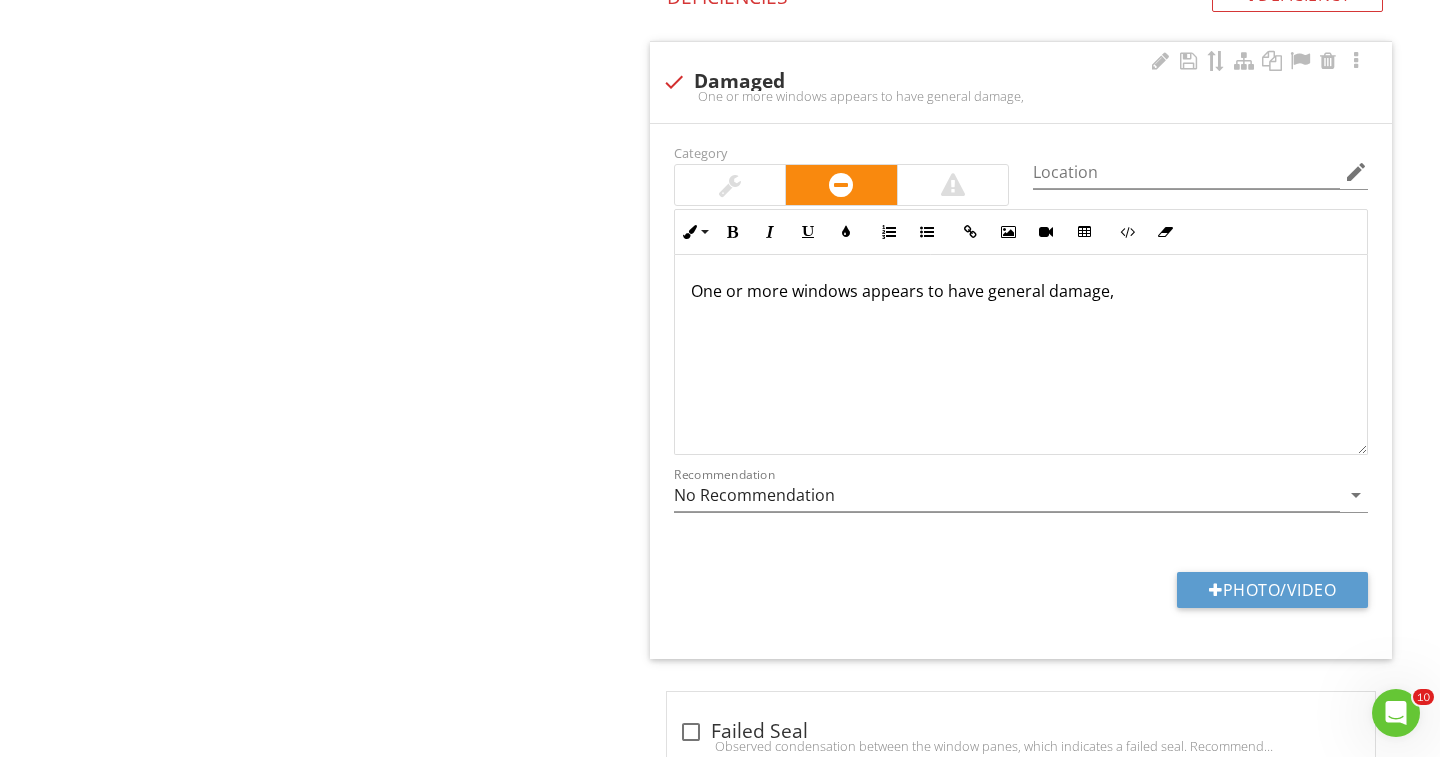 type 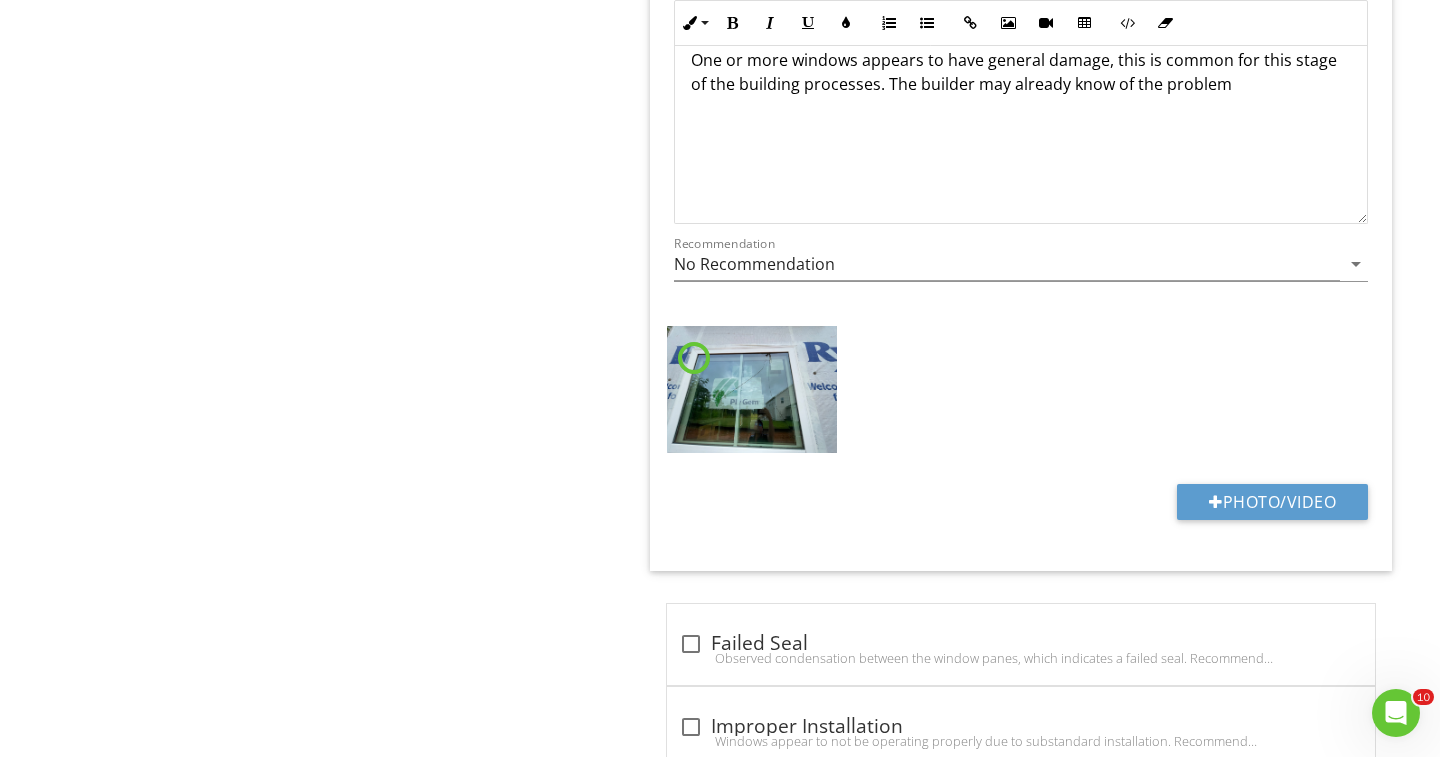 scroll, scrollTop: 1255, scrollLeft: 0, axis: vertical 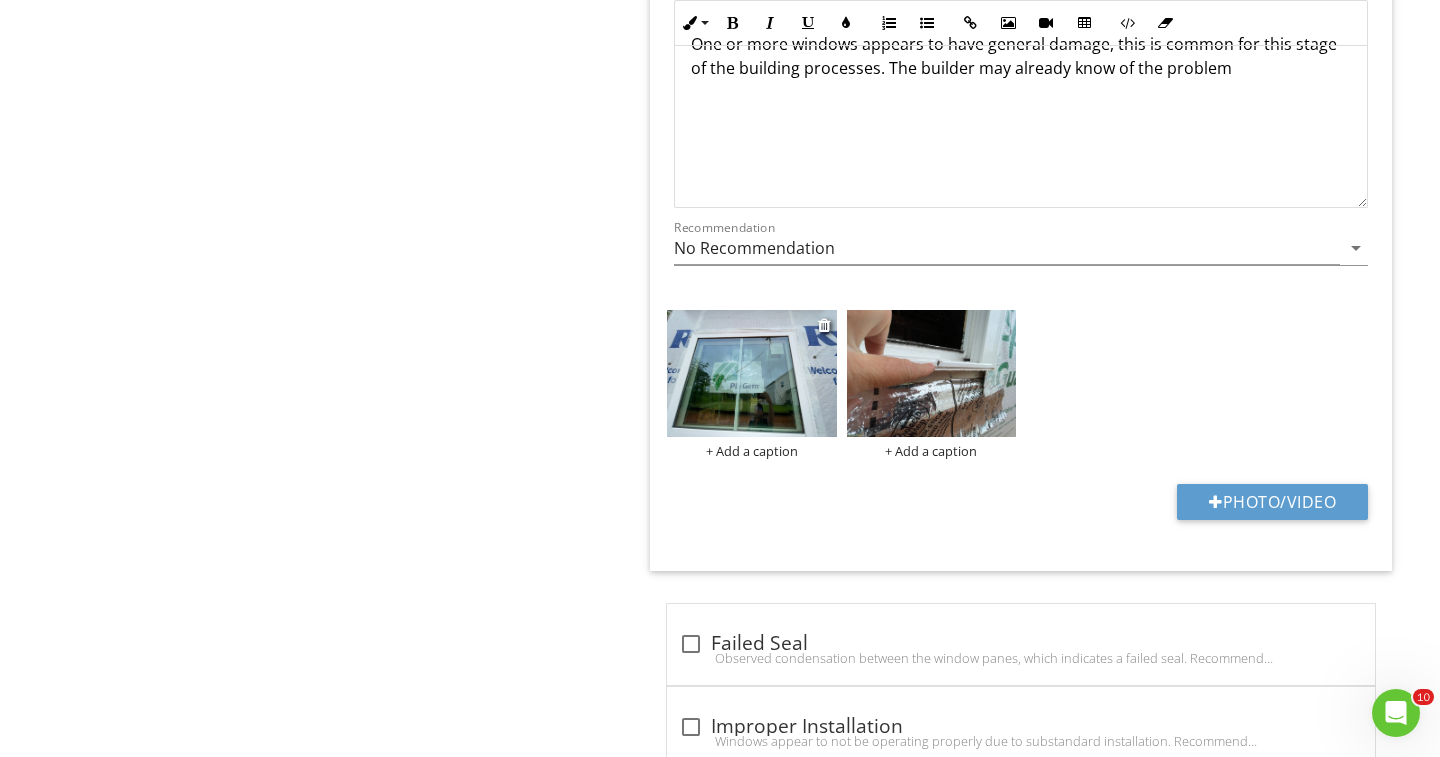 click at bounding box center (752, 373) 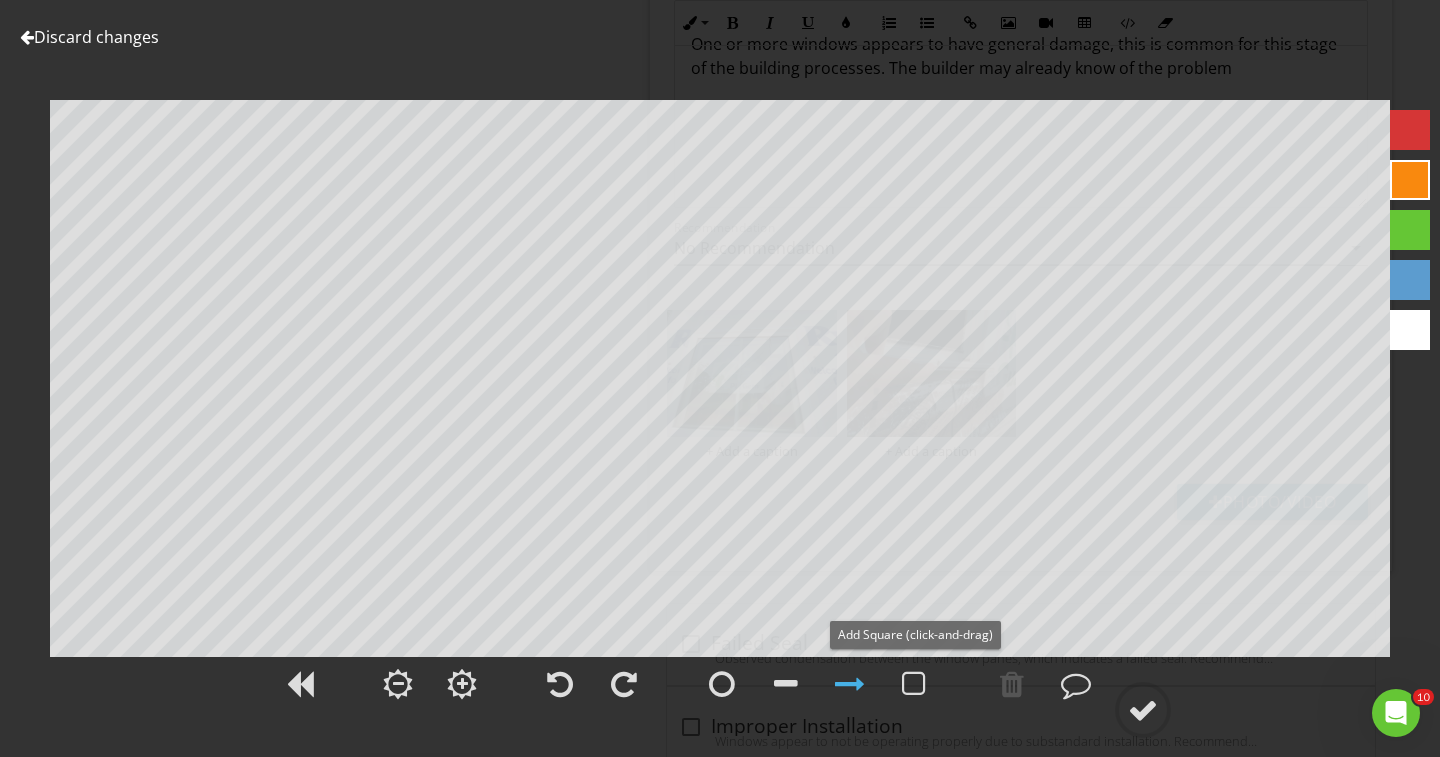 drag, startPoint x: 920, startPoint y: 694, endPoint x: 880, endPoint y: 628, distance: 77.175125 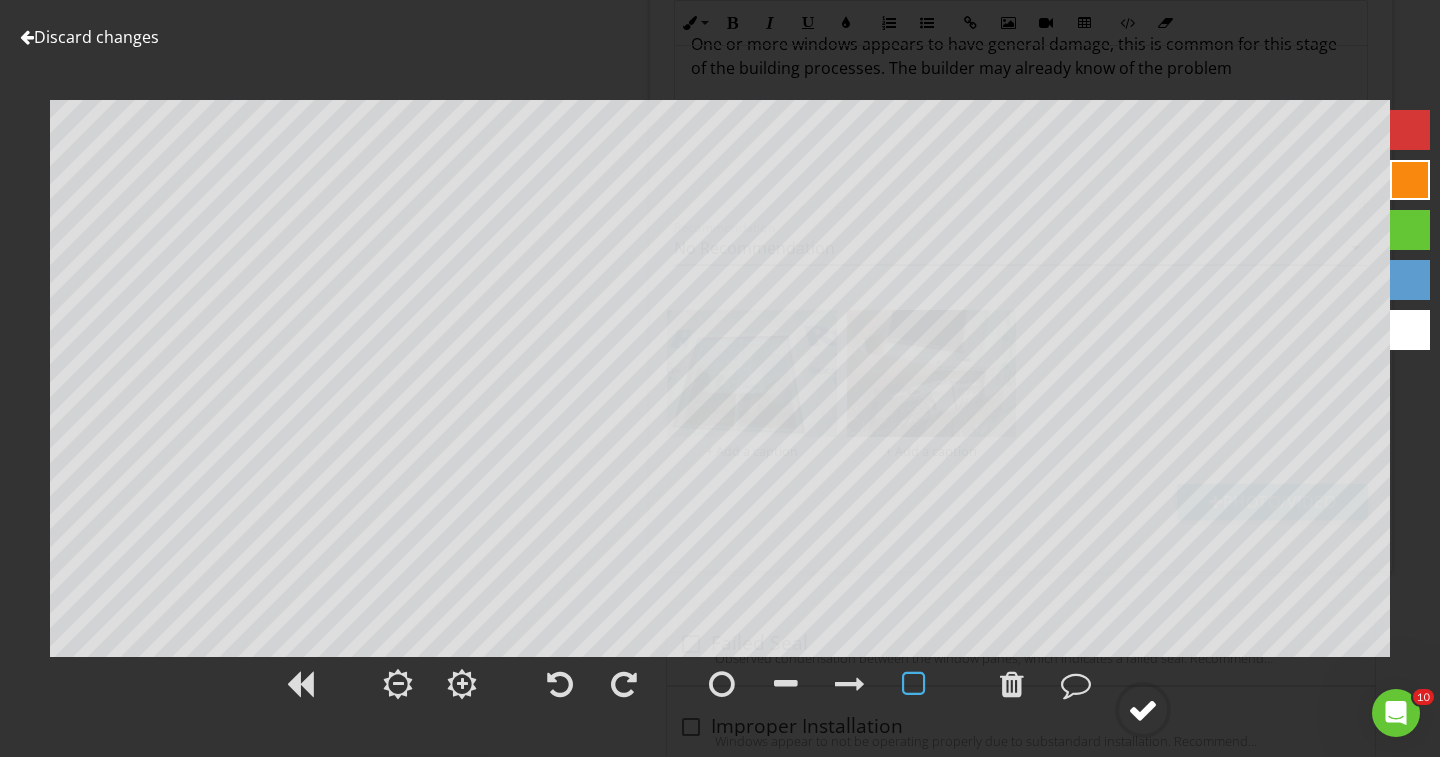 click at bounding box center [1143, 710] 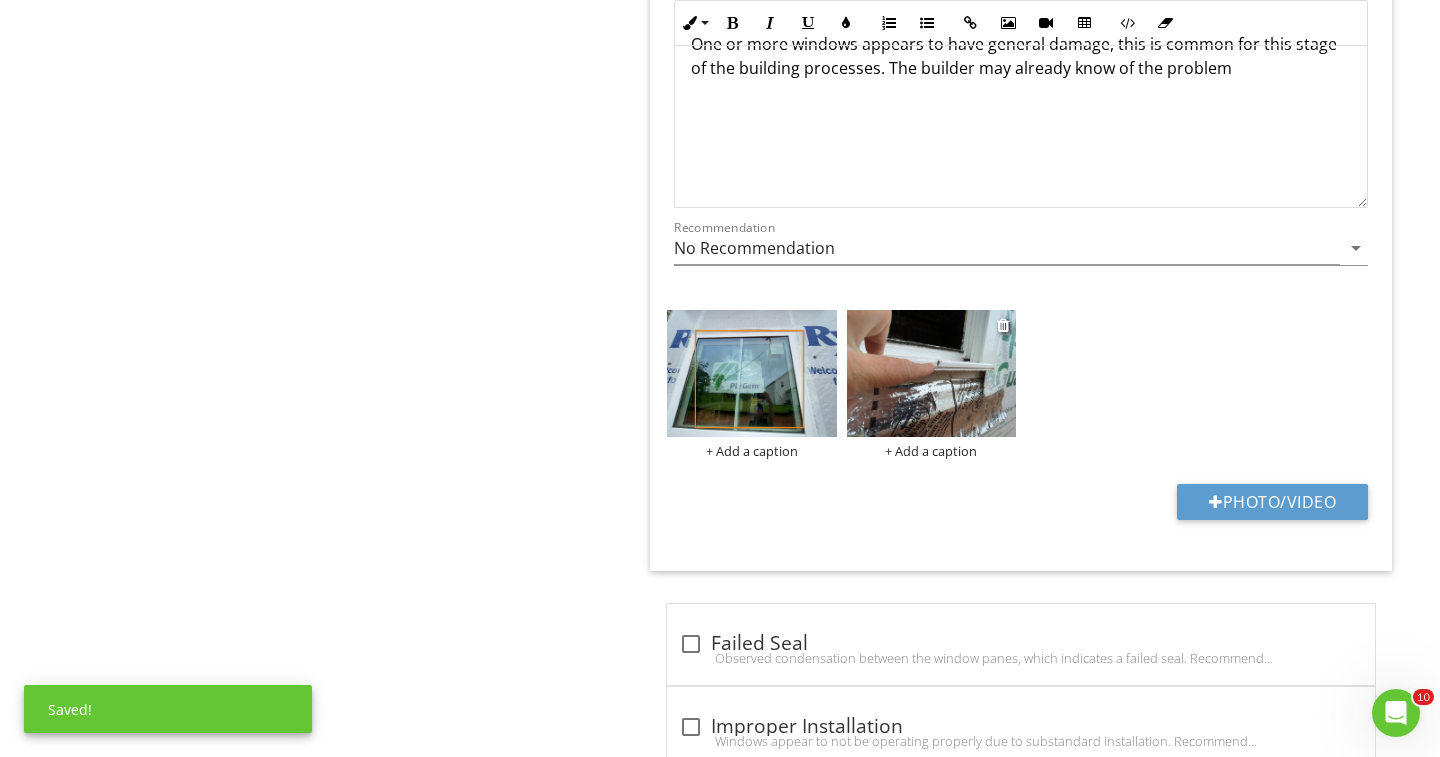 click at bounding box center [932, 373] 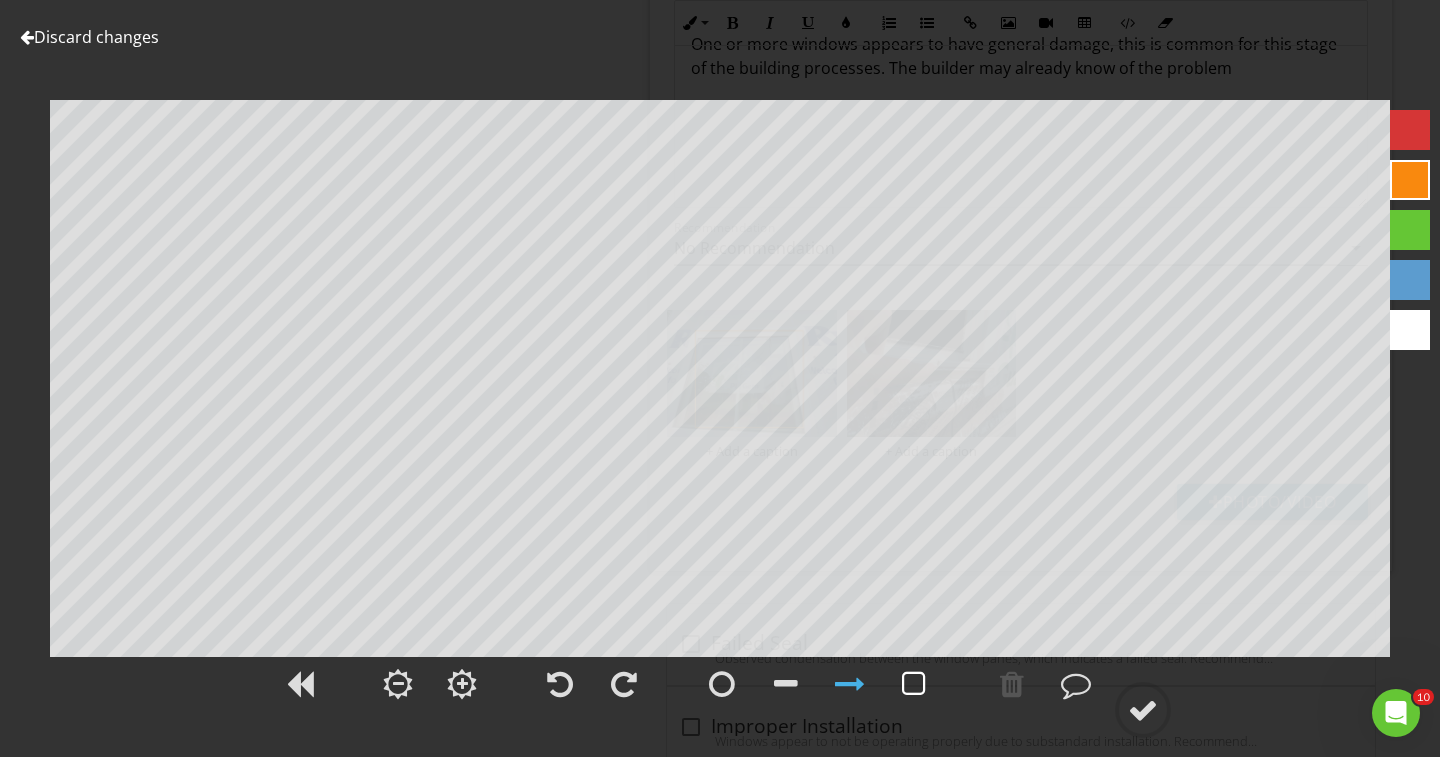 drag, startPoint x: 914, startPoint y: 681, endPoint x: 901, endPoint y: 663, distance: 22.203604 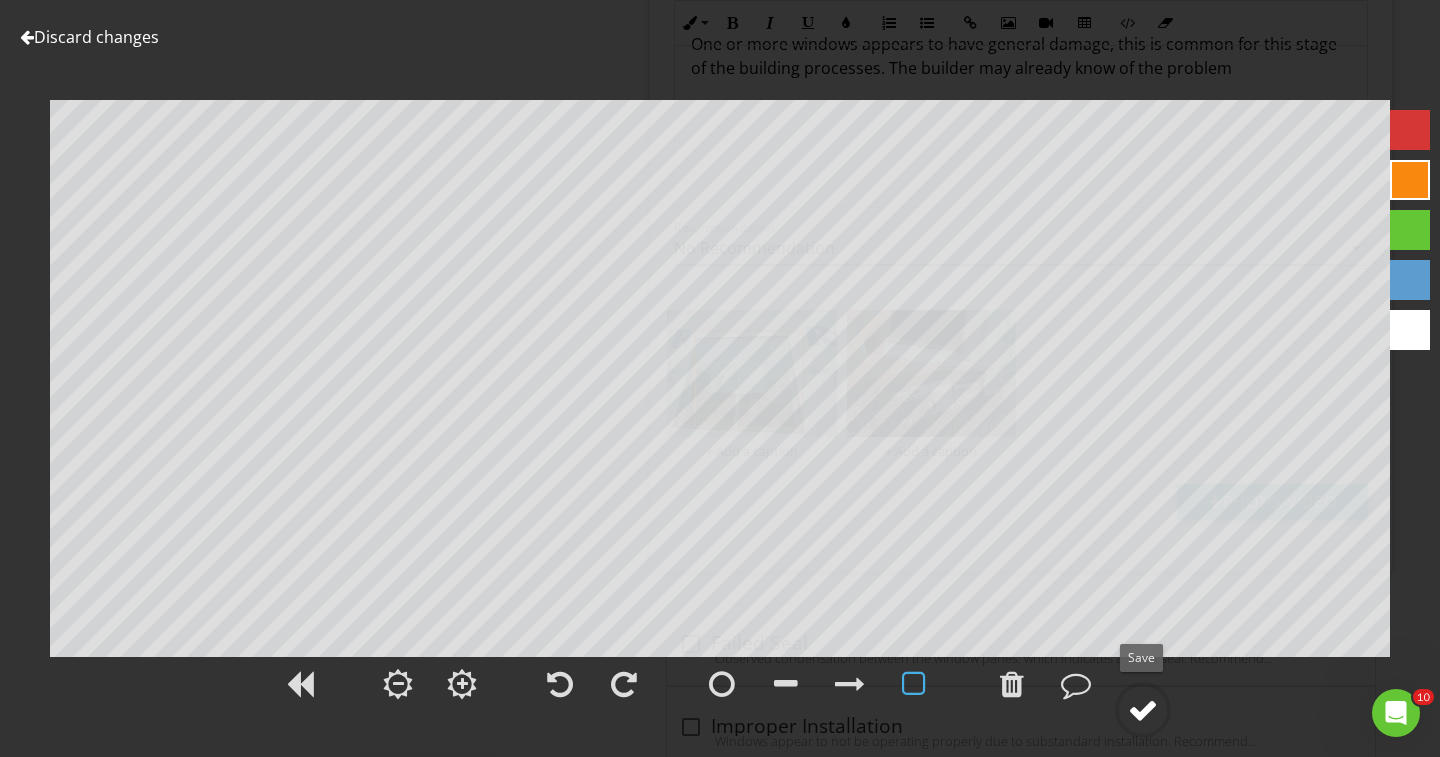 click at bounding box center [1143, 710] 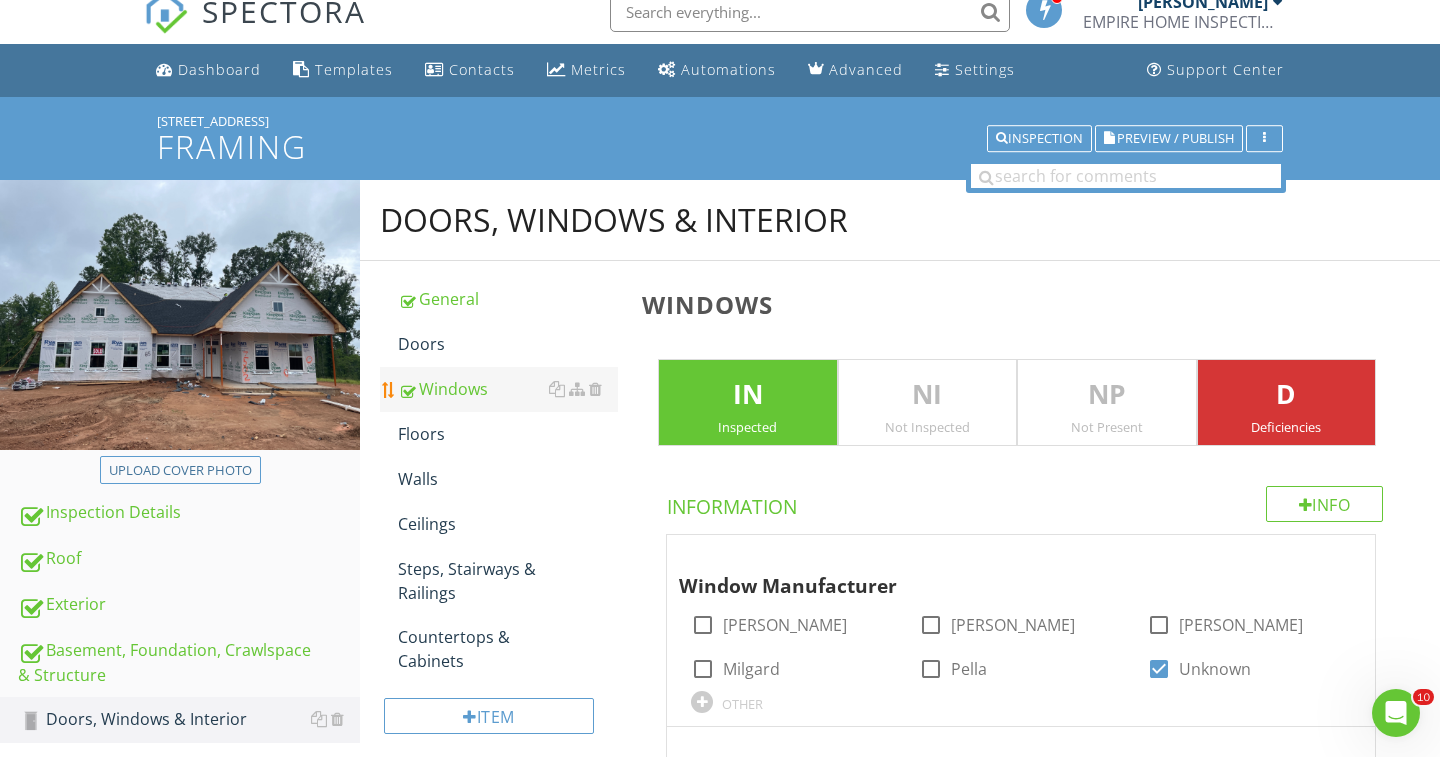 scroll, scrollTop: 10, scrollLeft: 0, axis: vertical 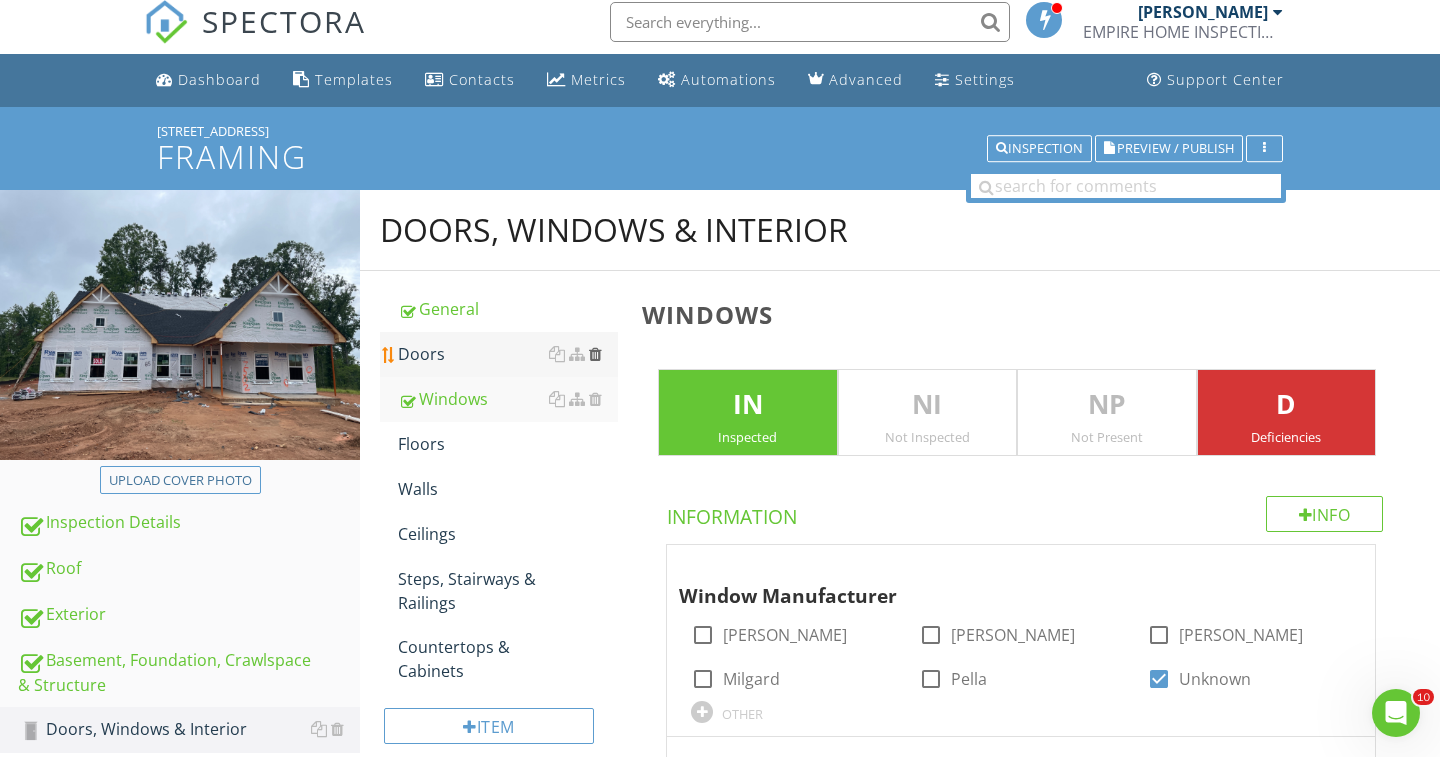 click at bounding box center [595, 354] 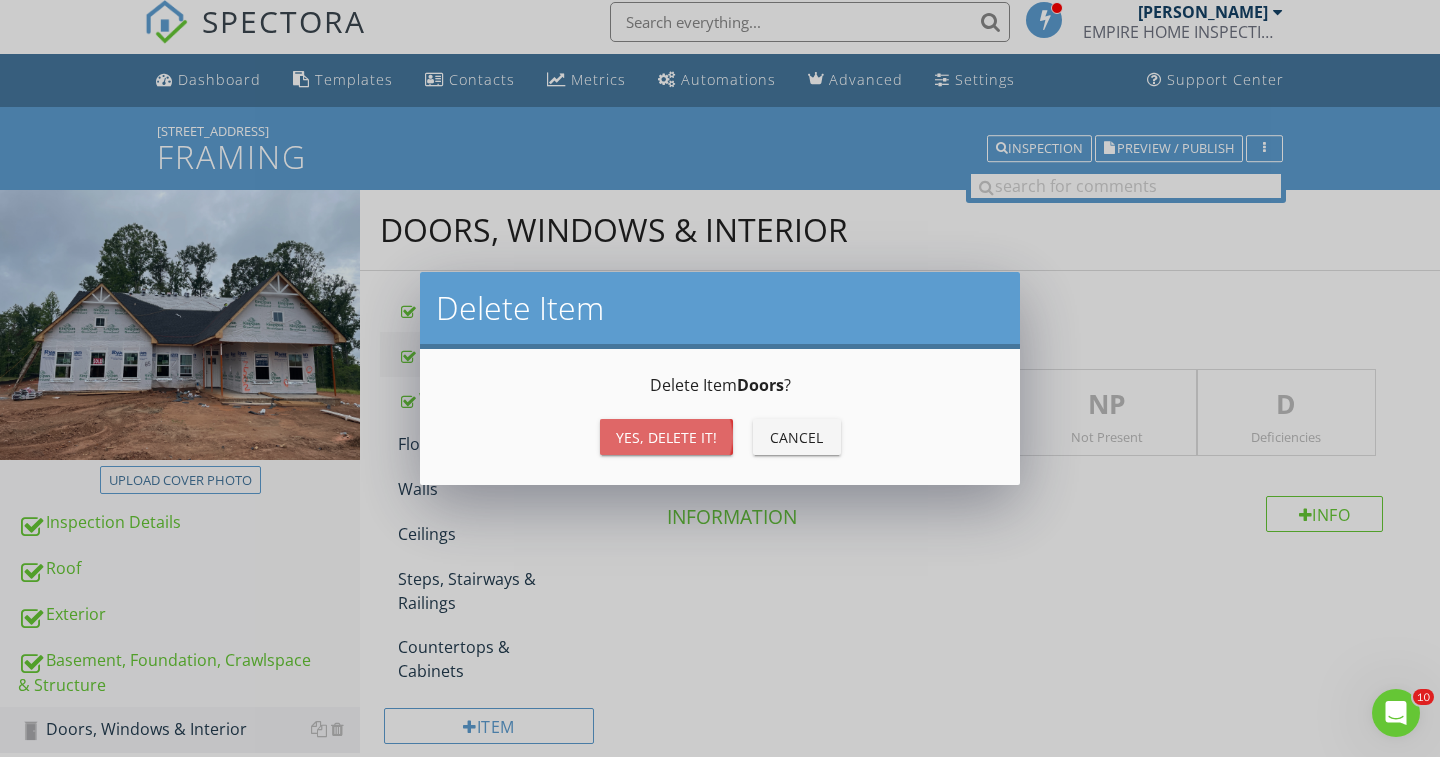 click on "Yes, Delete it!" at bounding box center (666, 437) 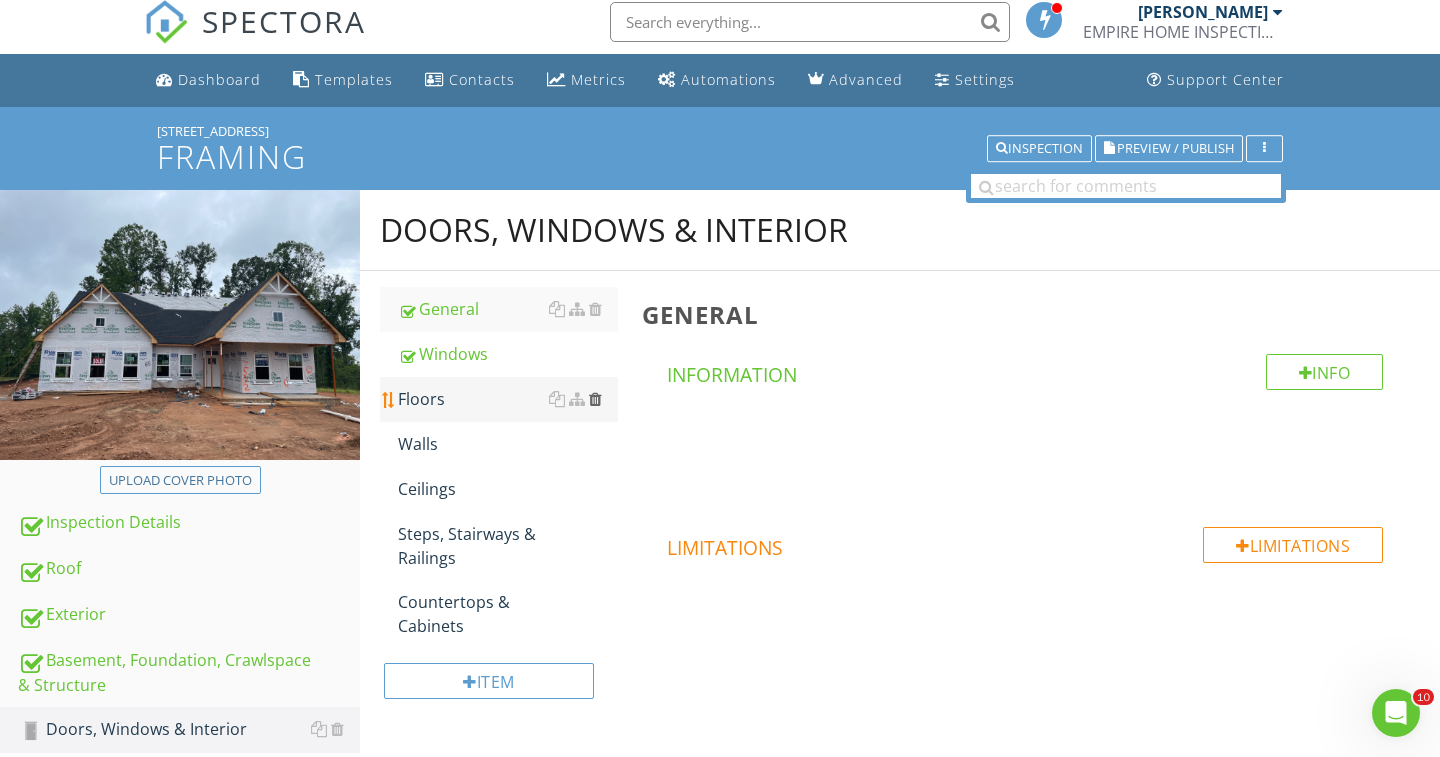 click at bounding box center [595, 399] 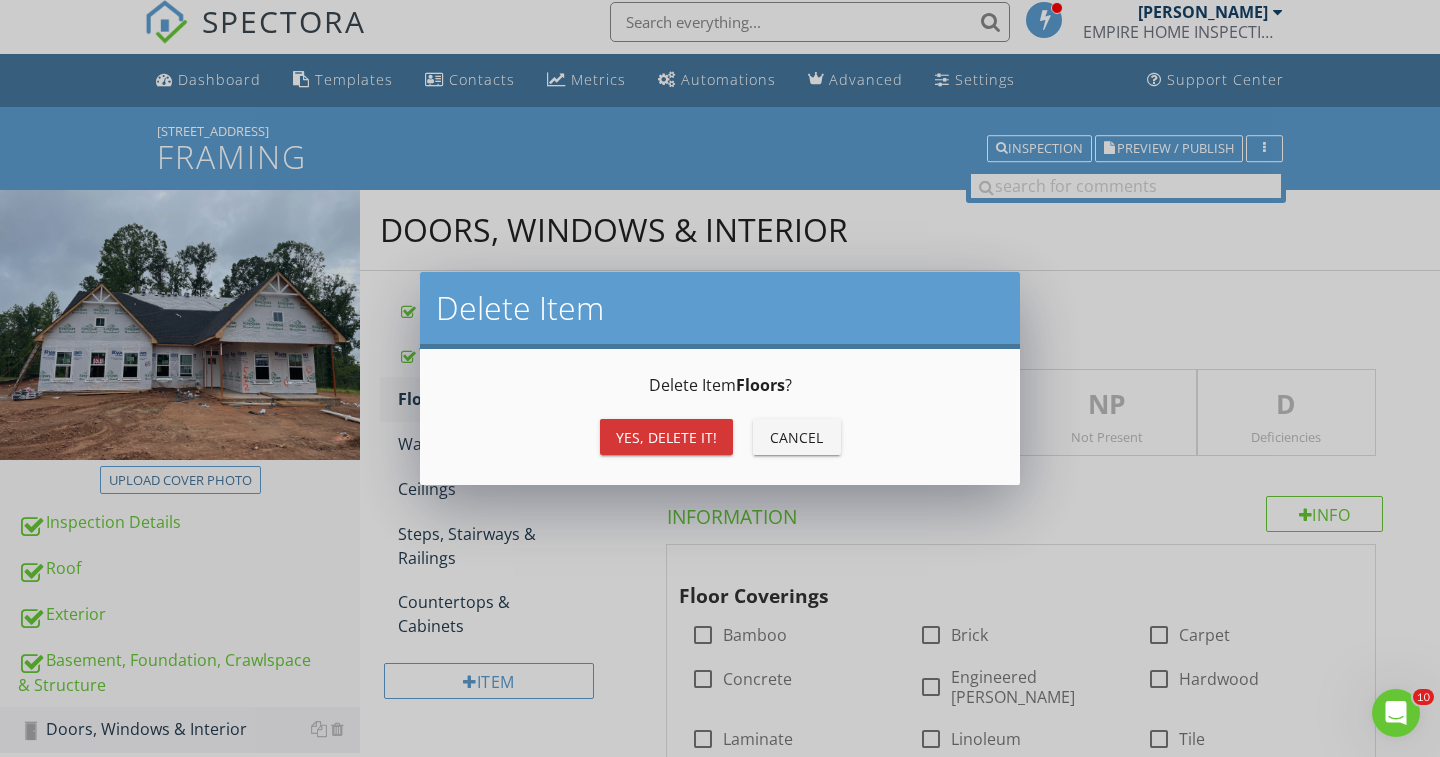 click on "Yes, Delete it!" at bounding box center [666, 437] 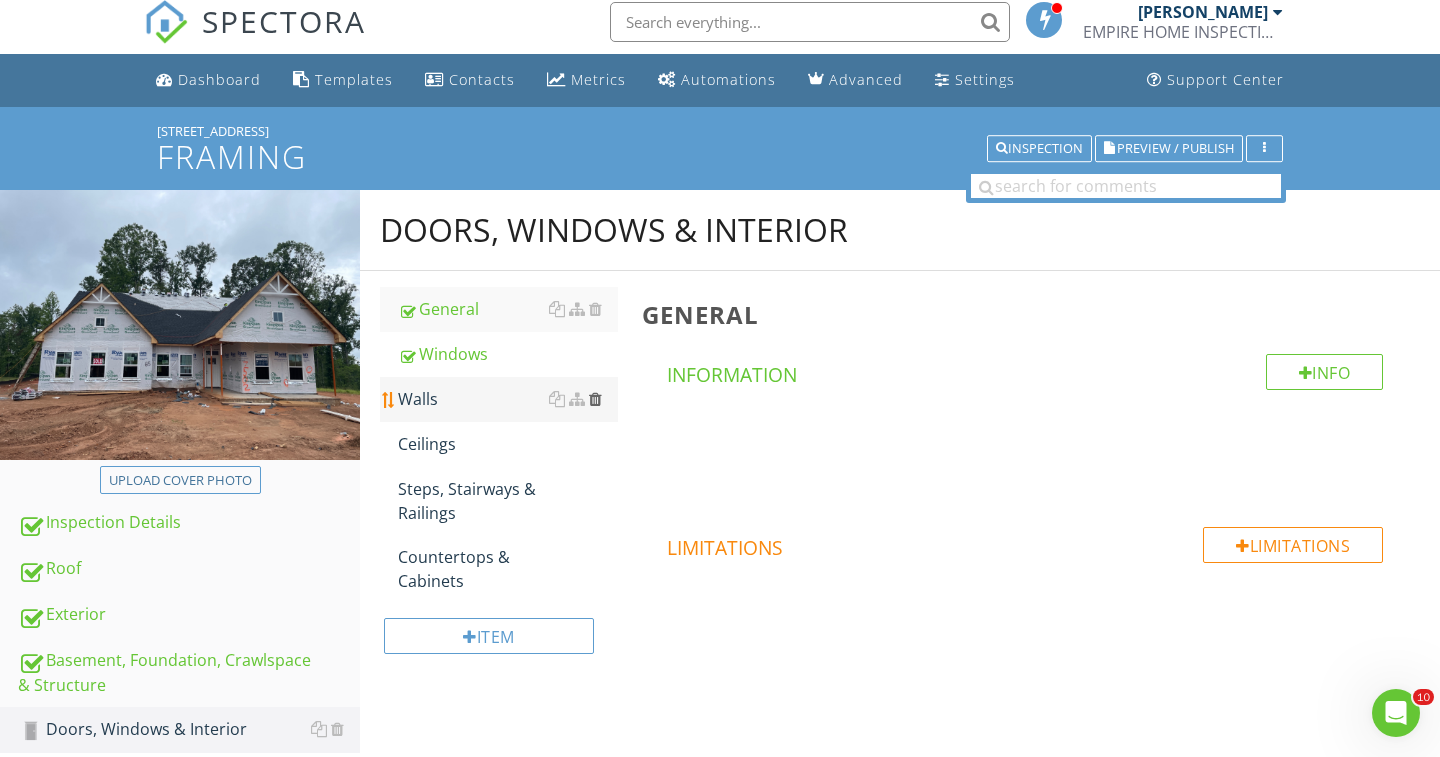 click at bounding box center (595, 399) 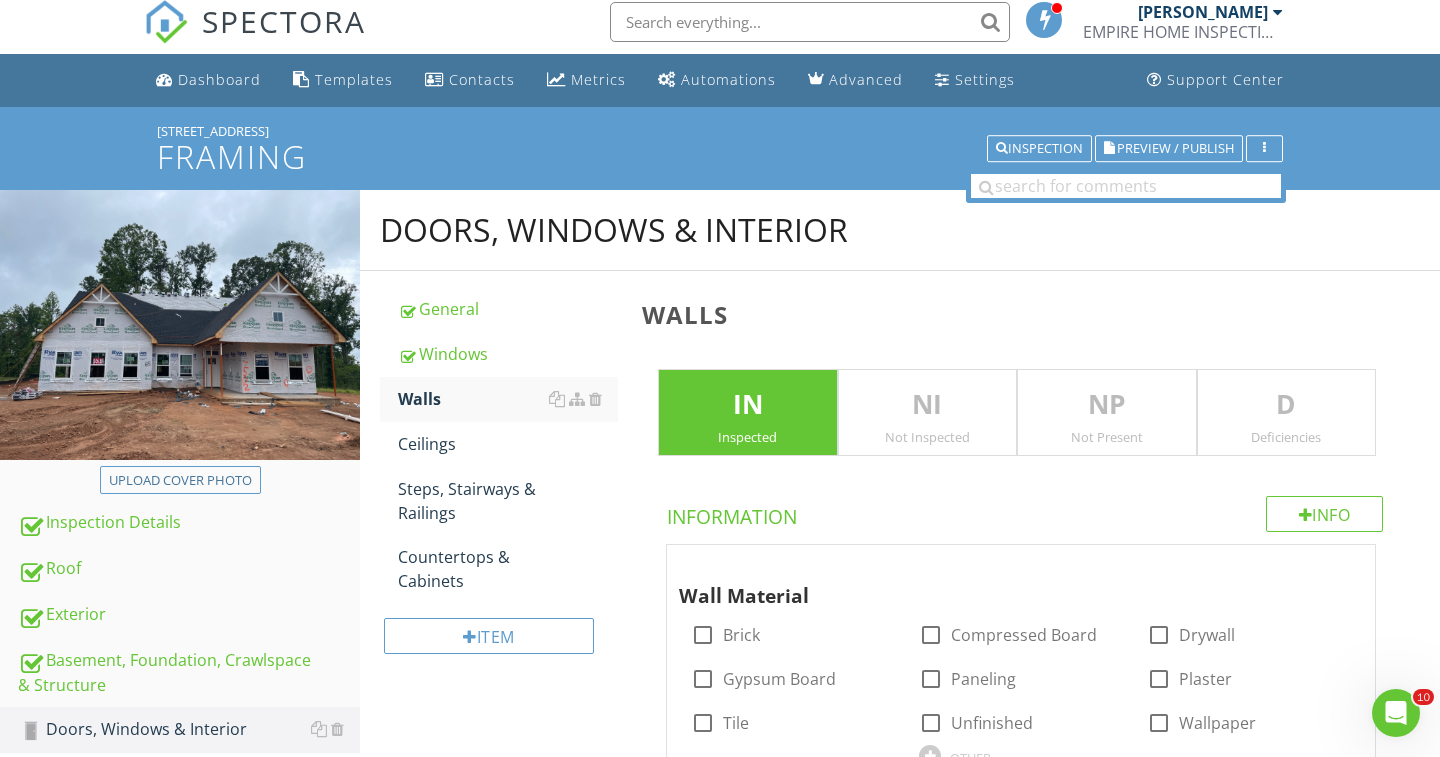 click at bounding box center (720, 378) 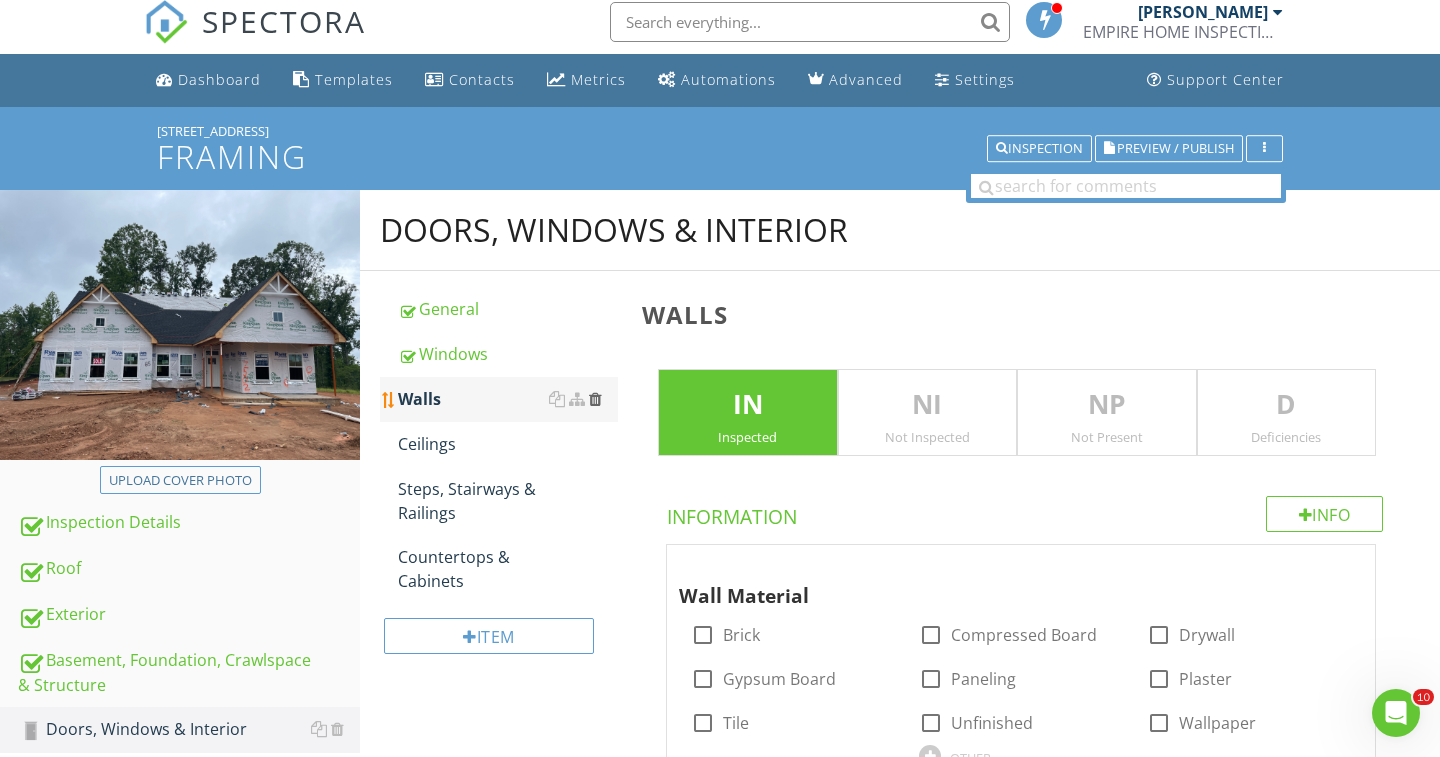 click at bounding box center [595, 399] 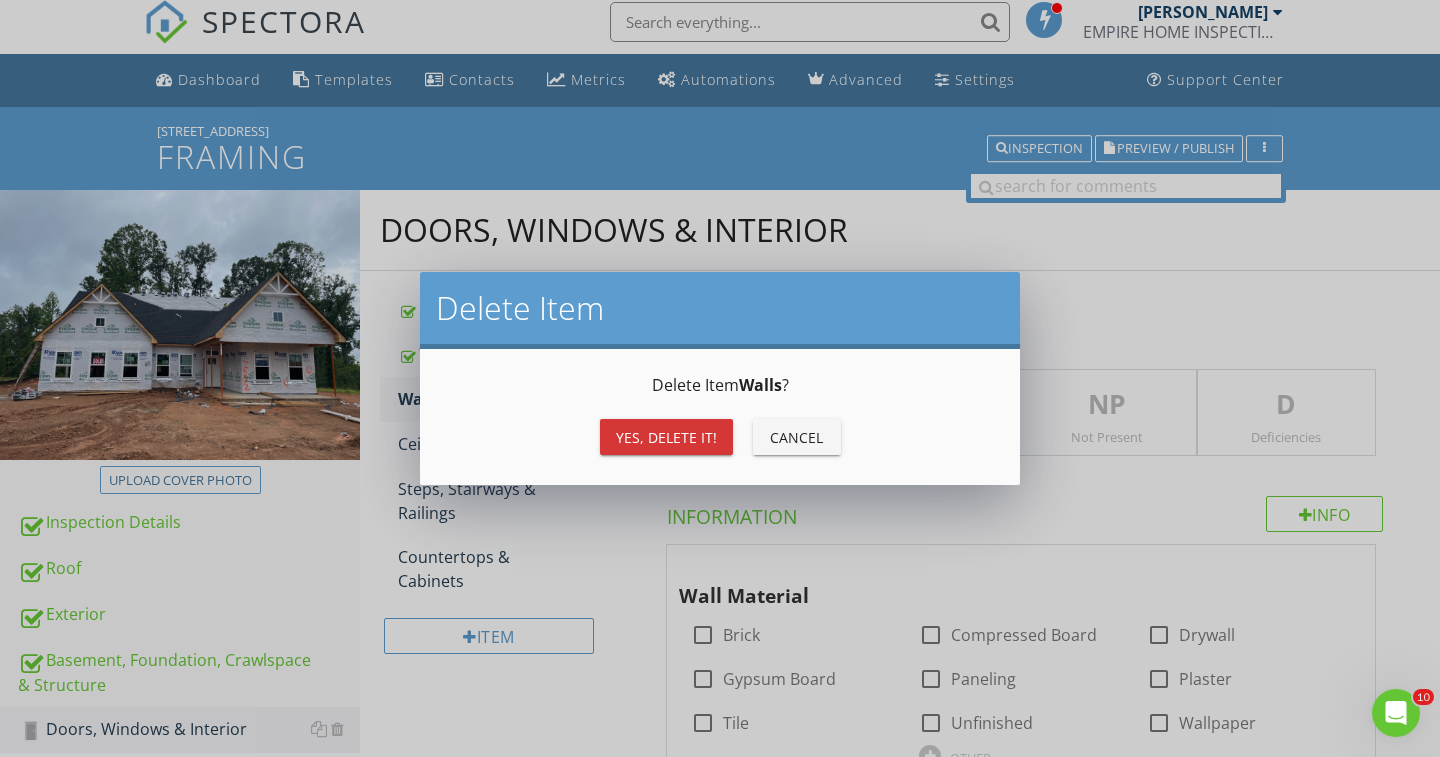 click on "Yes, Delete it!" at bounding box center [666, 437] 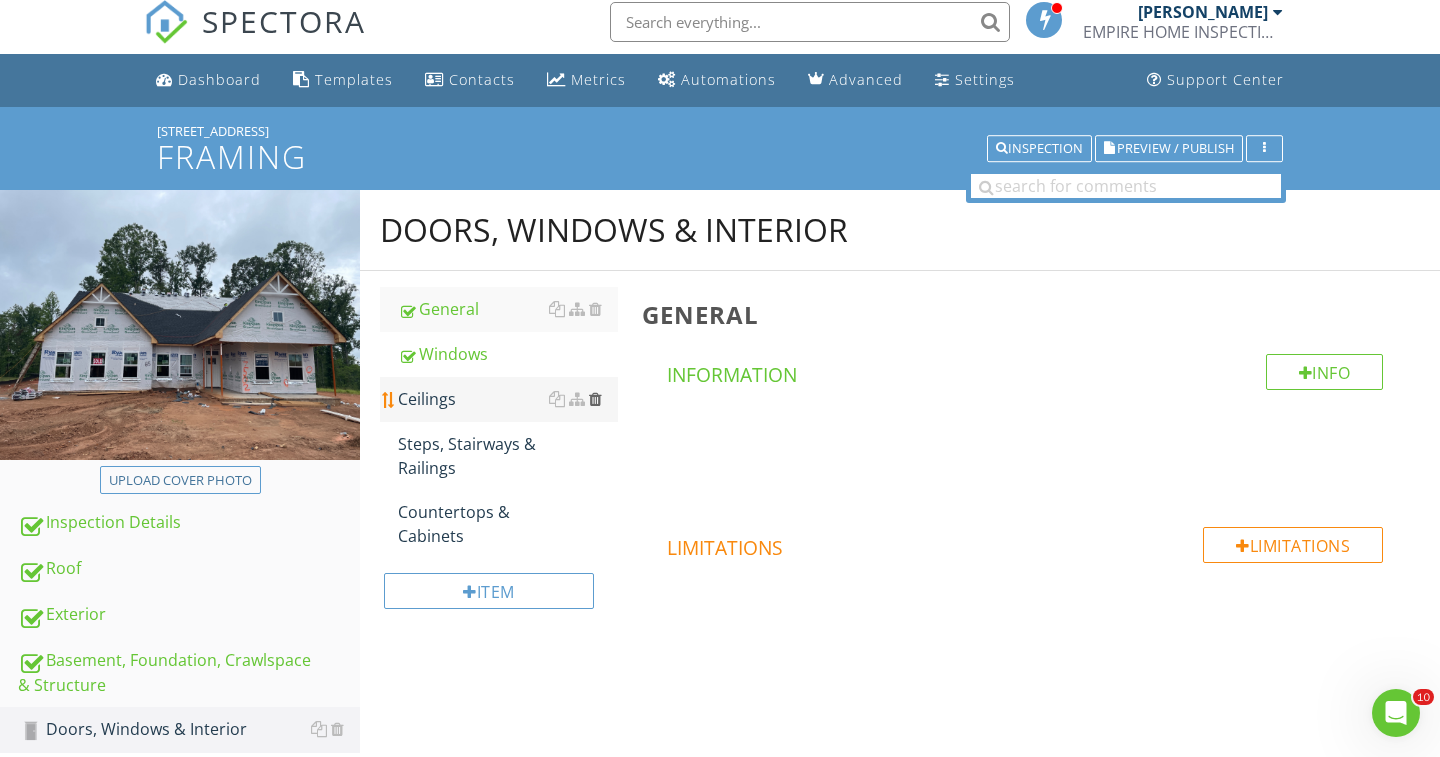 click at bounding box center (595, 399) 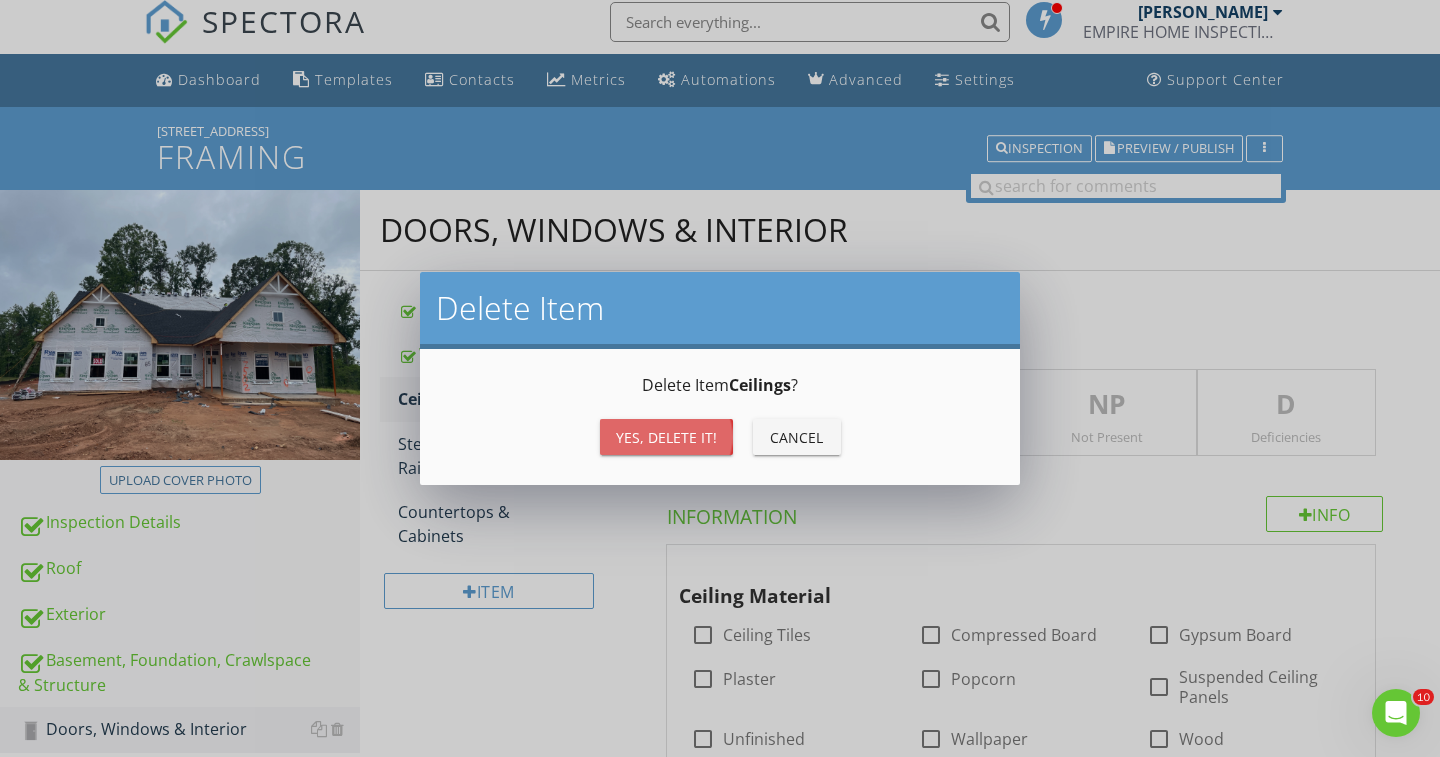 click on "Yes, Delete it!" at bounding box center [666, 437] 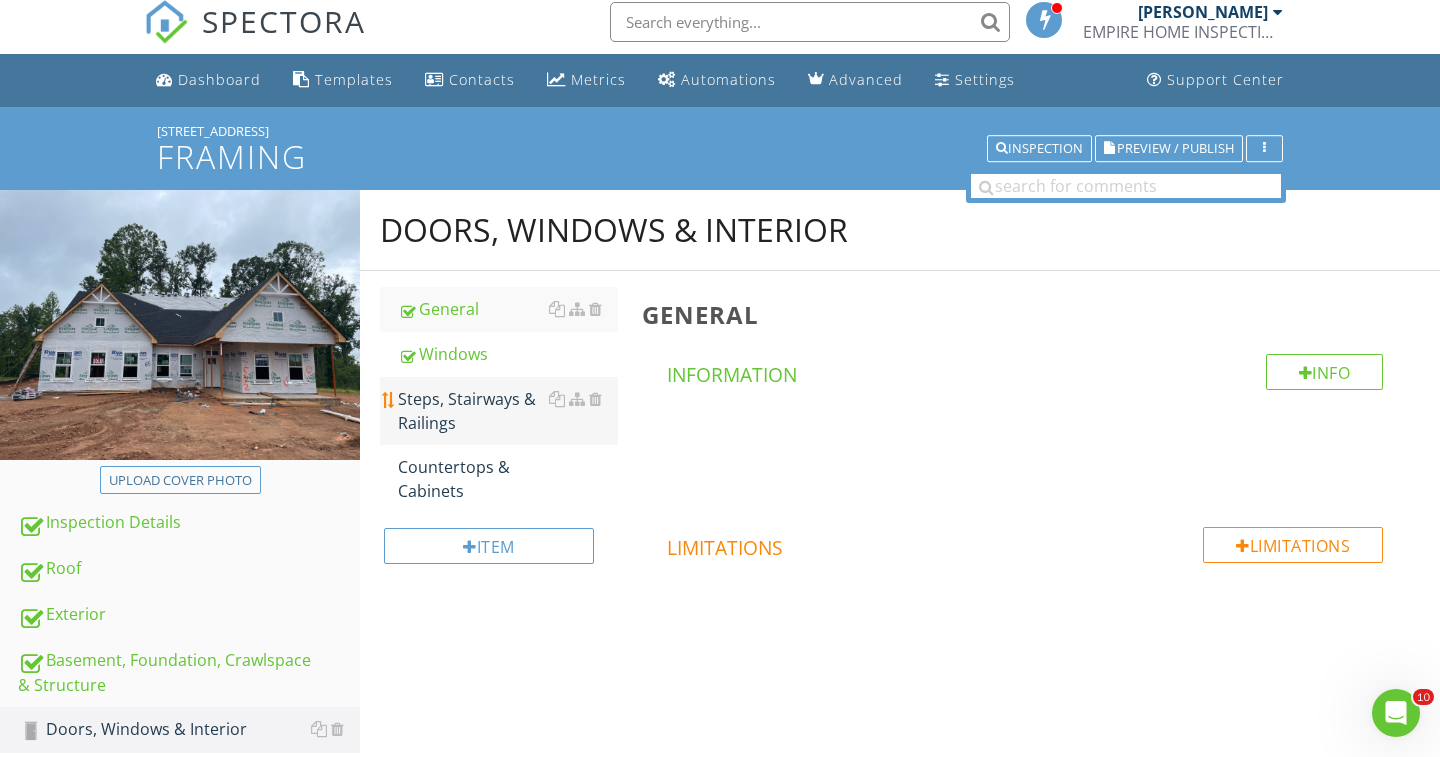 click on "Steps, Stairways & Railings" at bounding box center (508, 411) 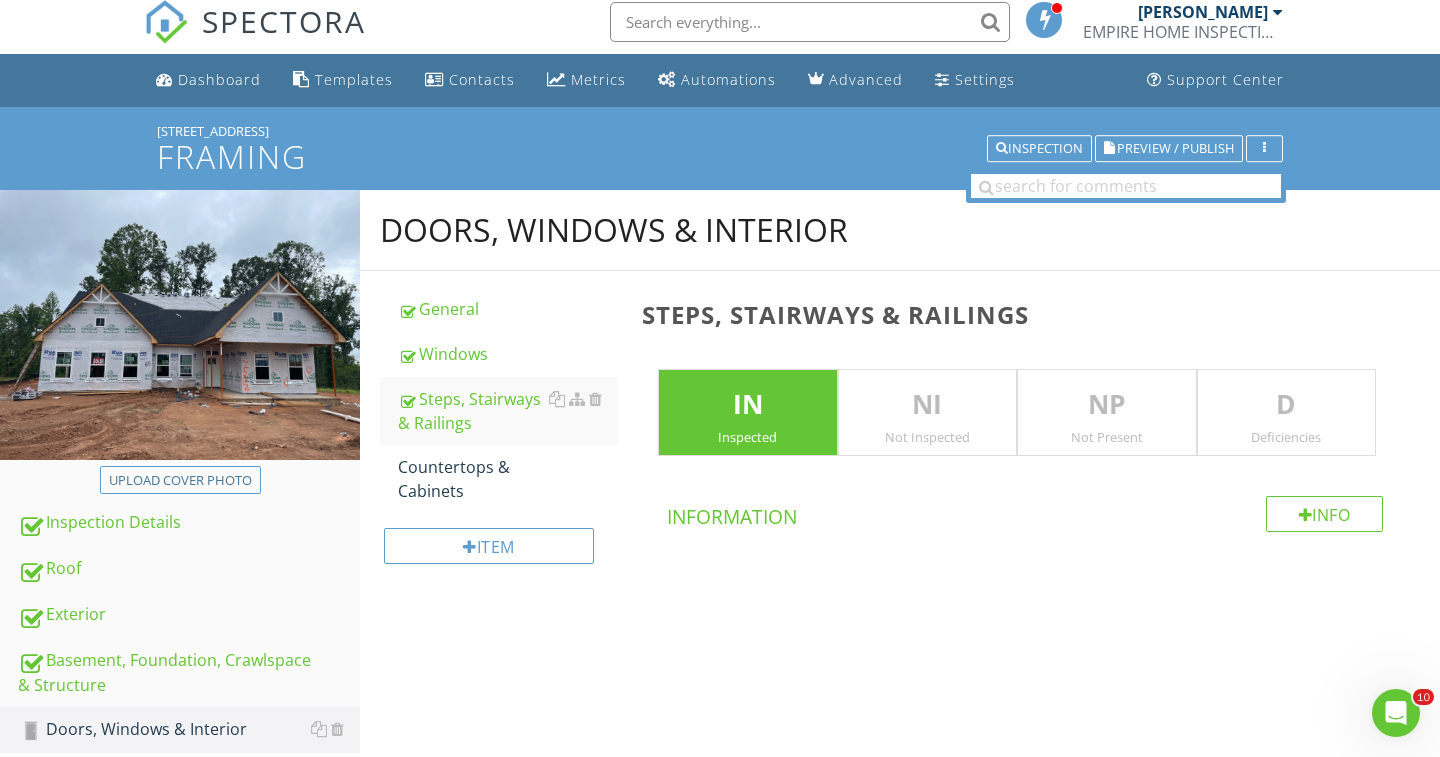 click on "D" at bounding box center (1287, 405) 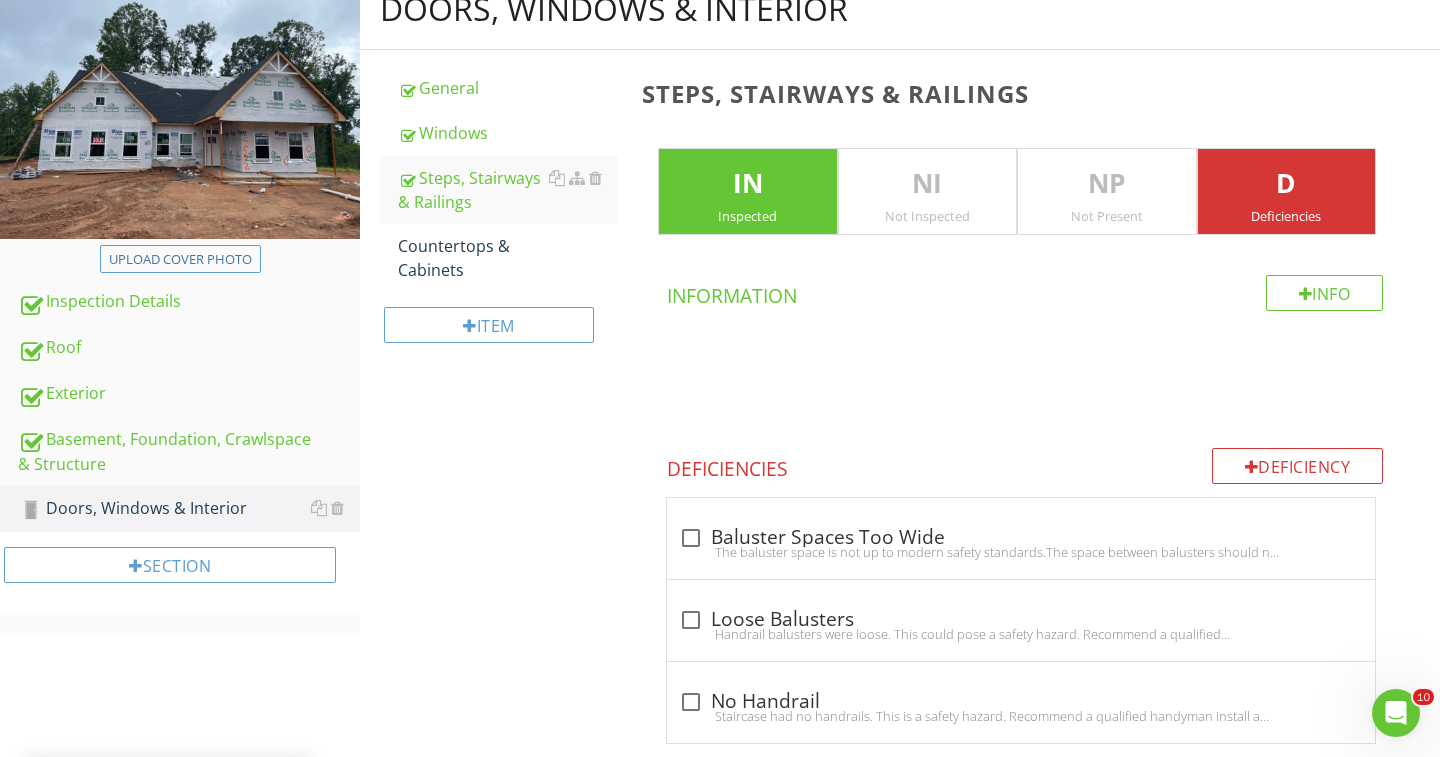 scroll, scrollTop: 62, scrollLeft: 0, axis: vertical 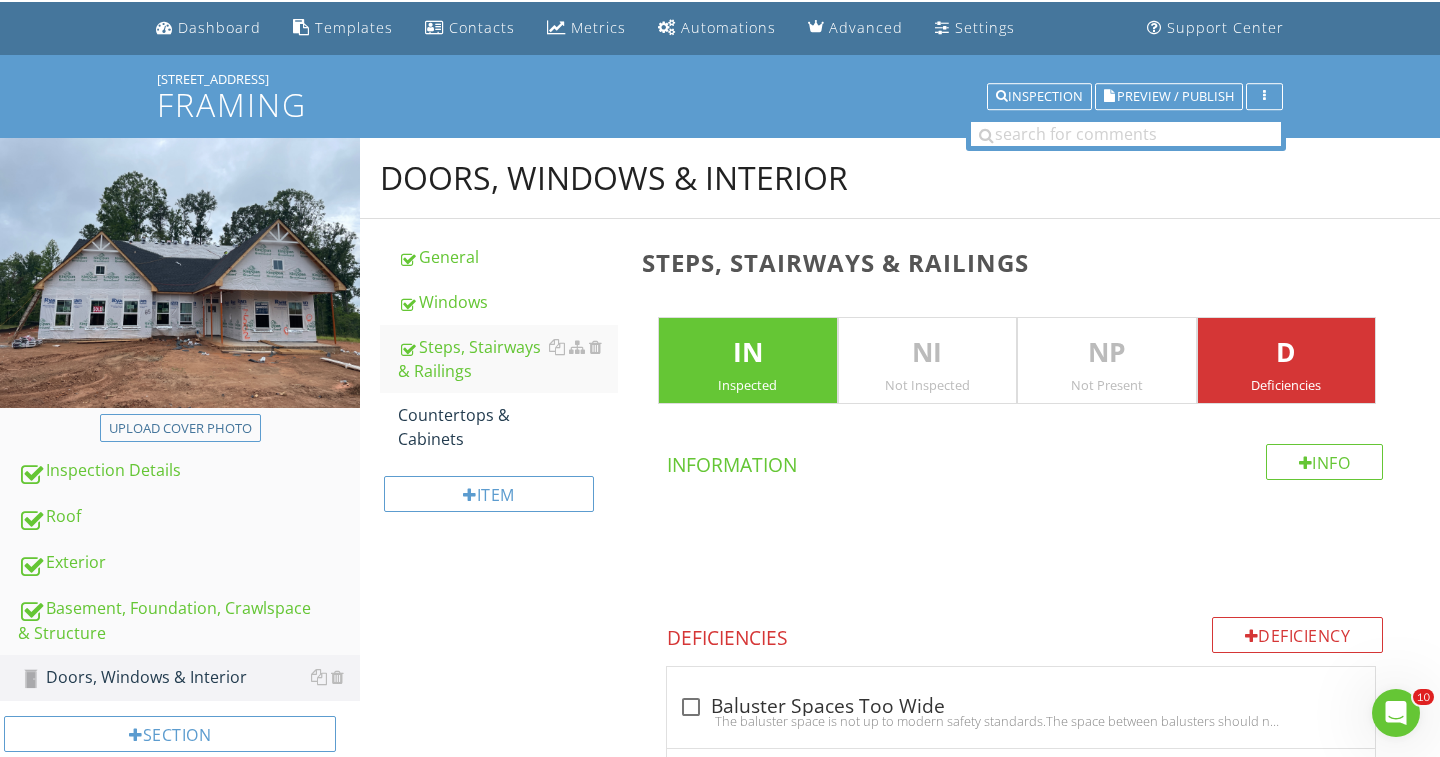 drag, startPoint x: 1271, startPoint y: 375, endPoint x: 895, endPoint y: 384, distance: 376.1077 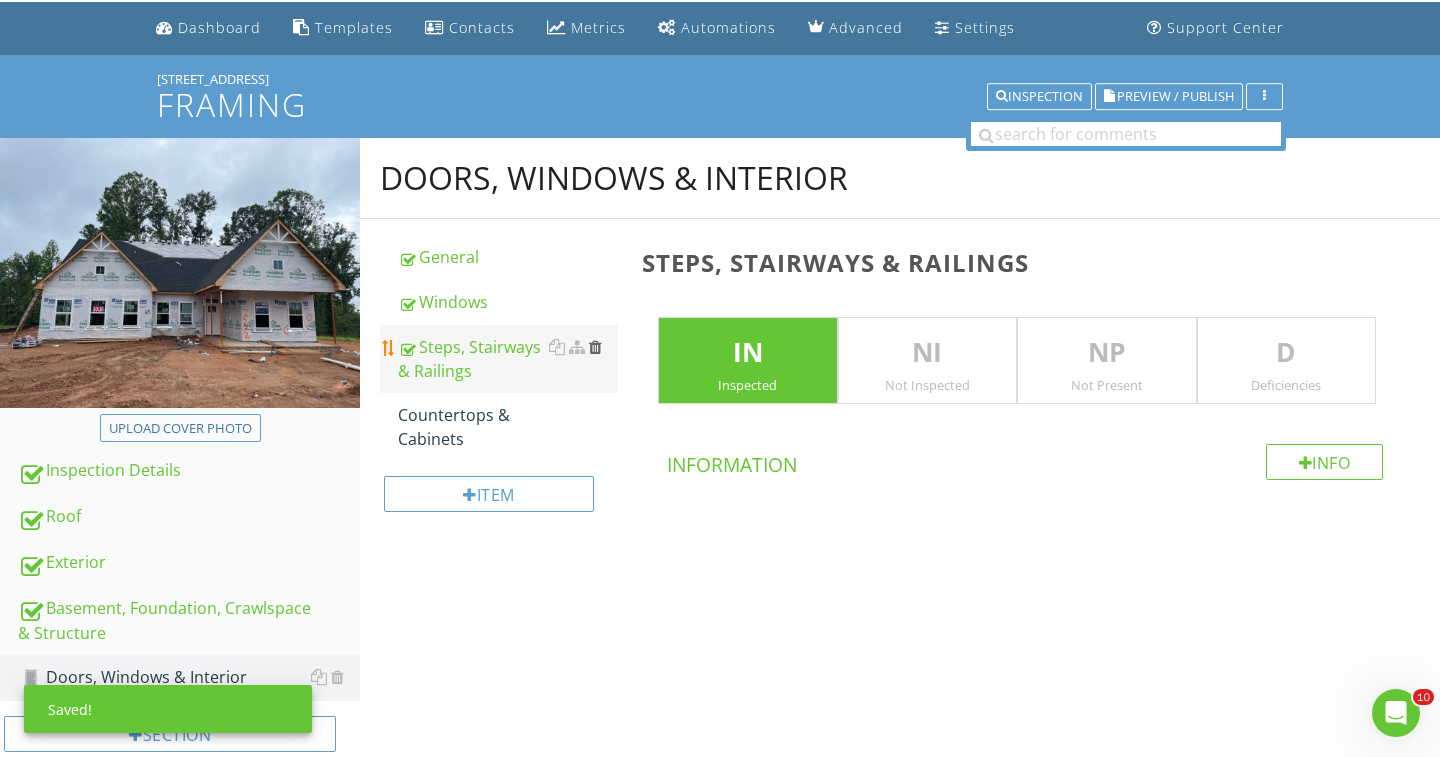 click at bounding box center [595, 347] 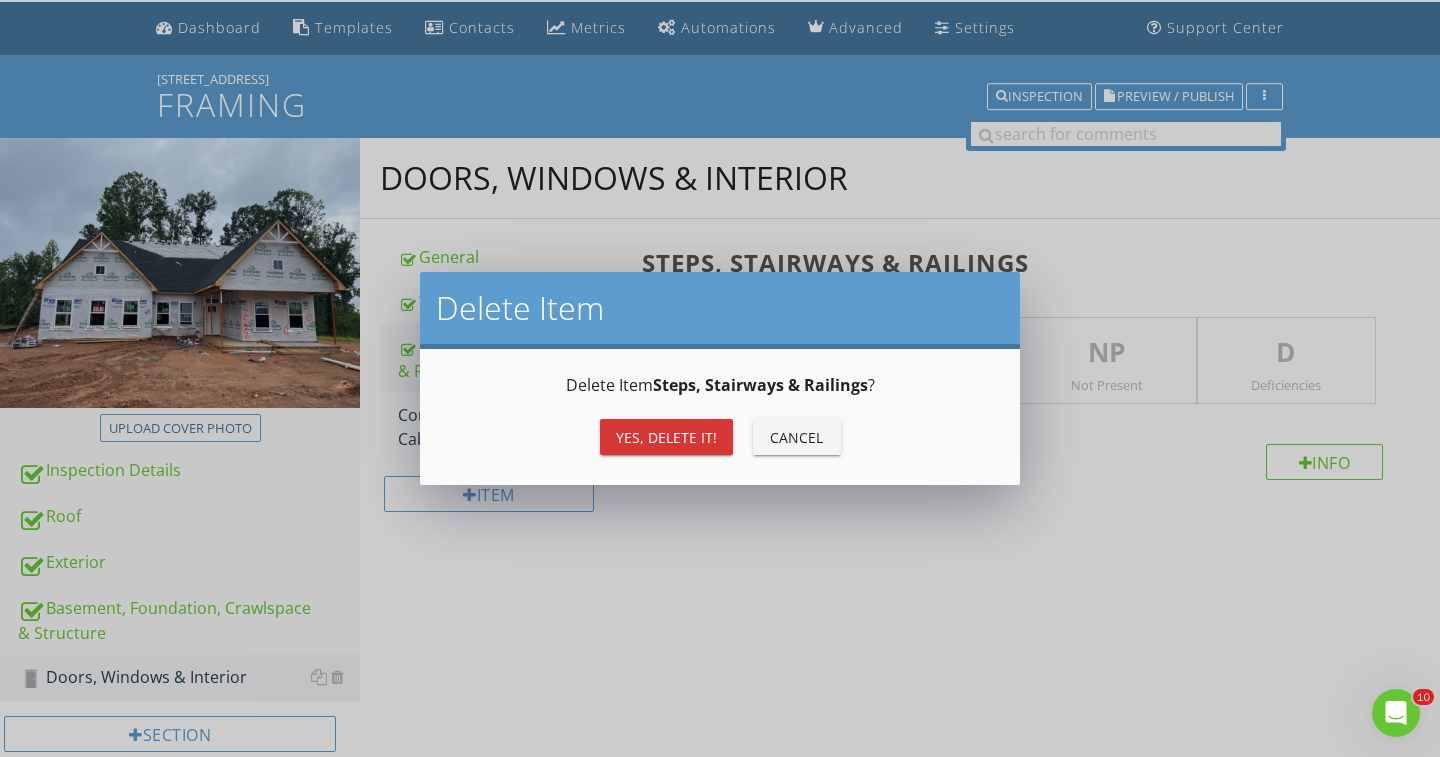 click on "Yes, Delete it!" at bounding box center (666, 437) 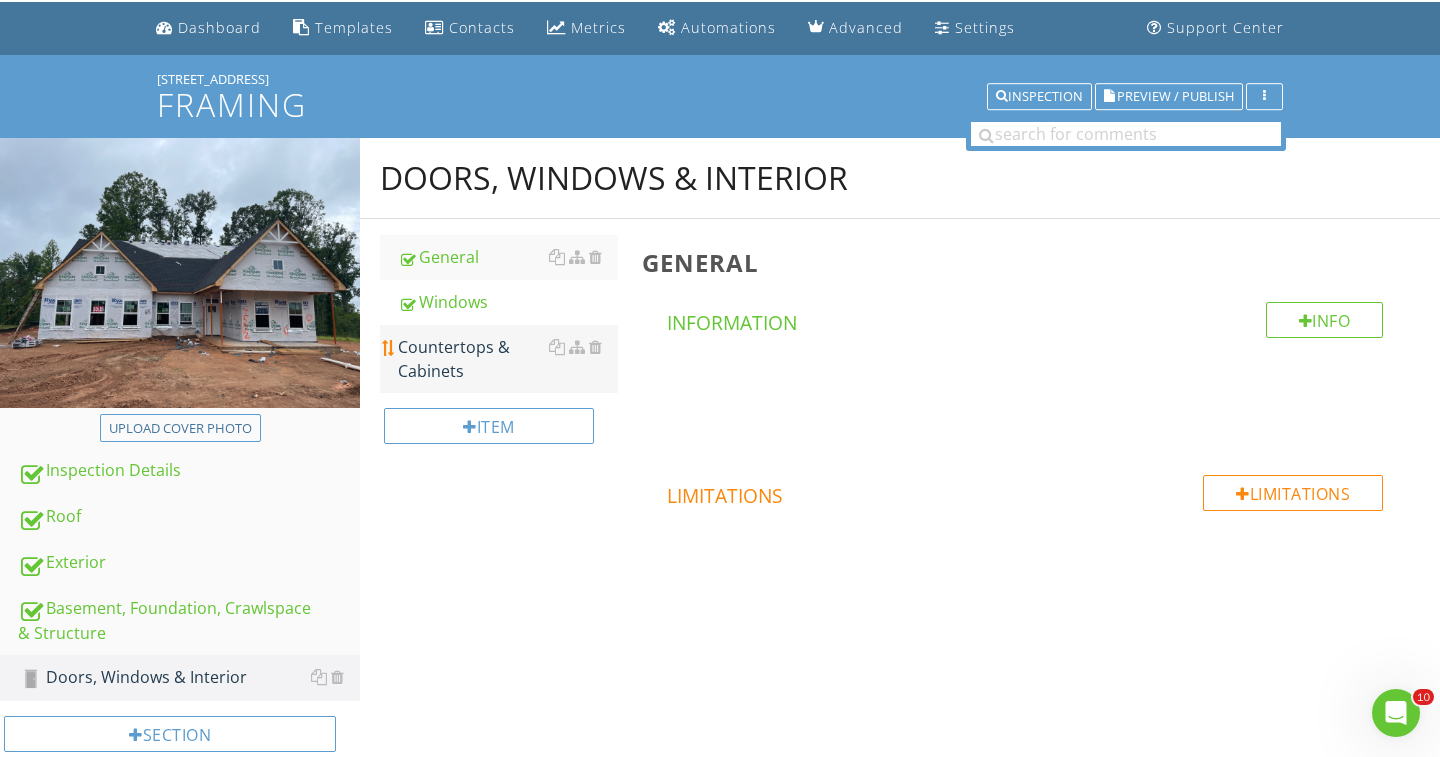click on "Countertops & Cabinets" at bounding box center (508, 359) 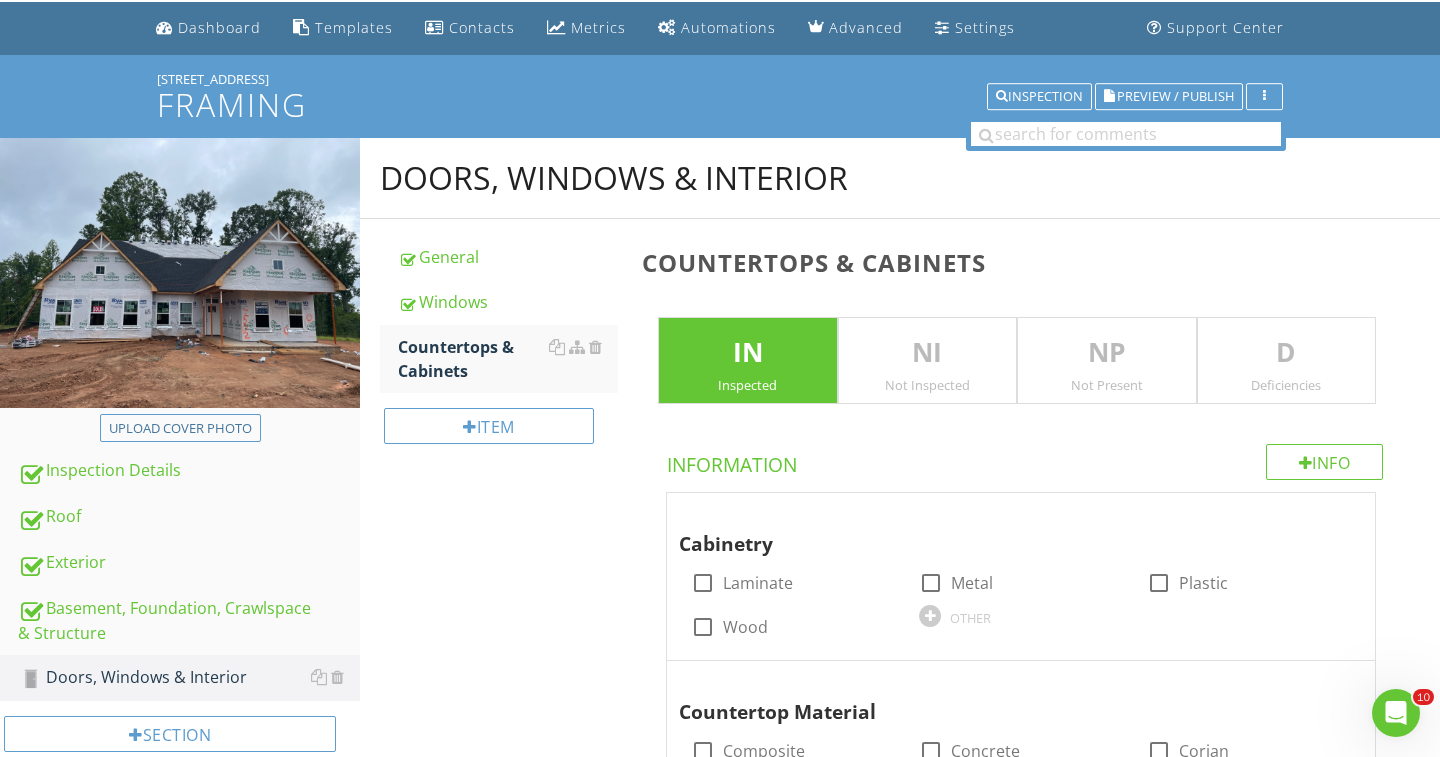 click on "NP" at bounding box center (1107, 353) 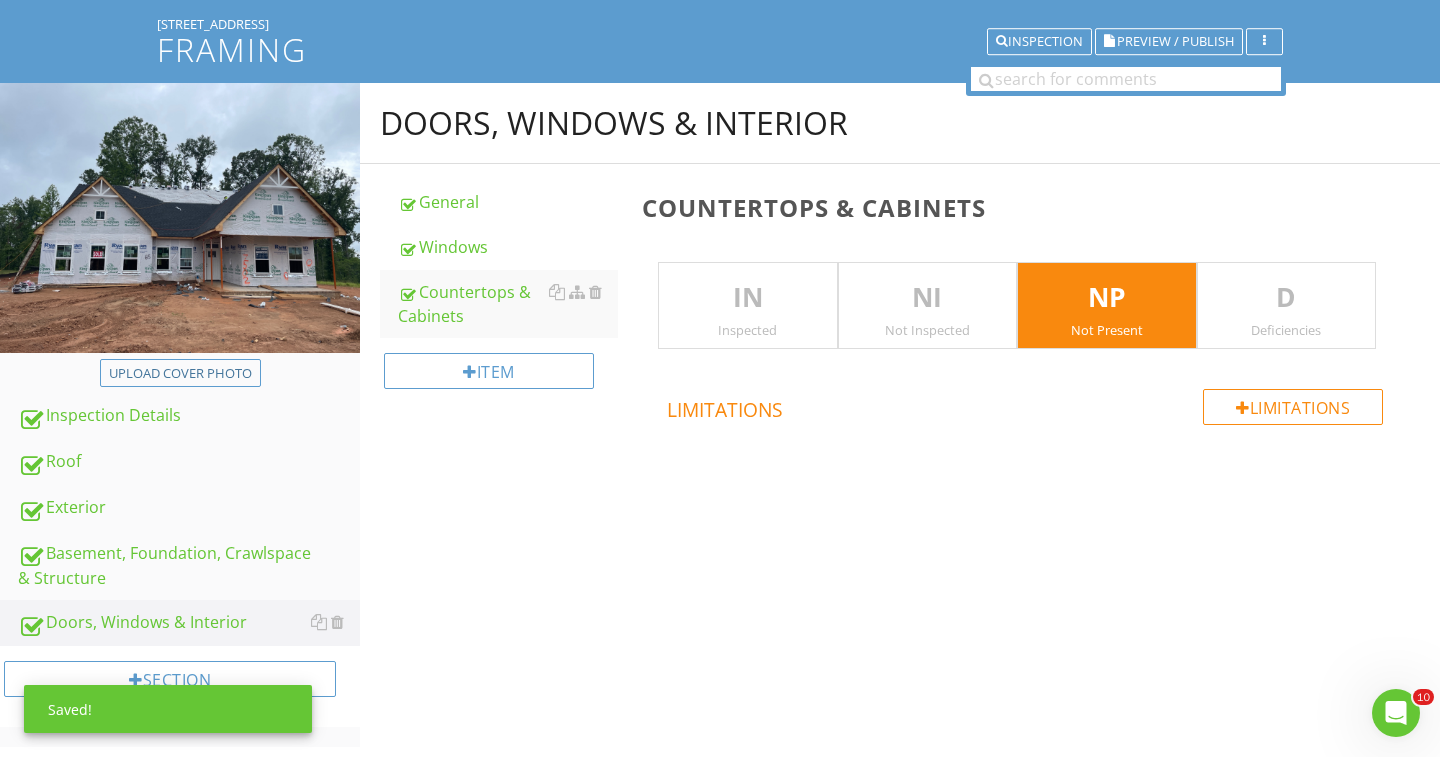 scroll, scrollTop: 117, scrollLeft: 0, axis: vertical 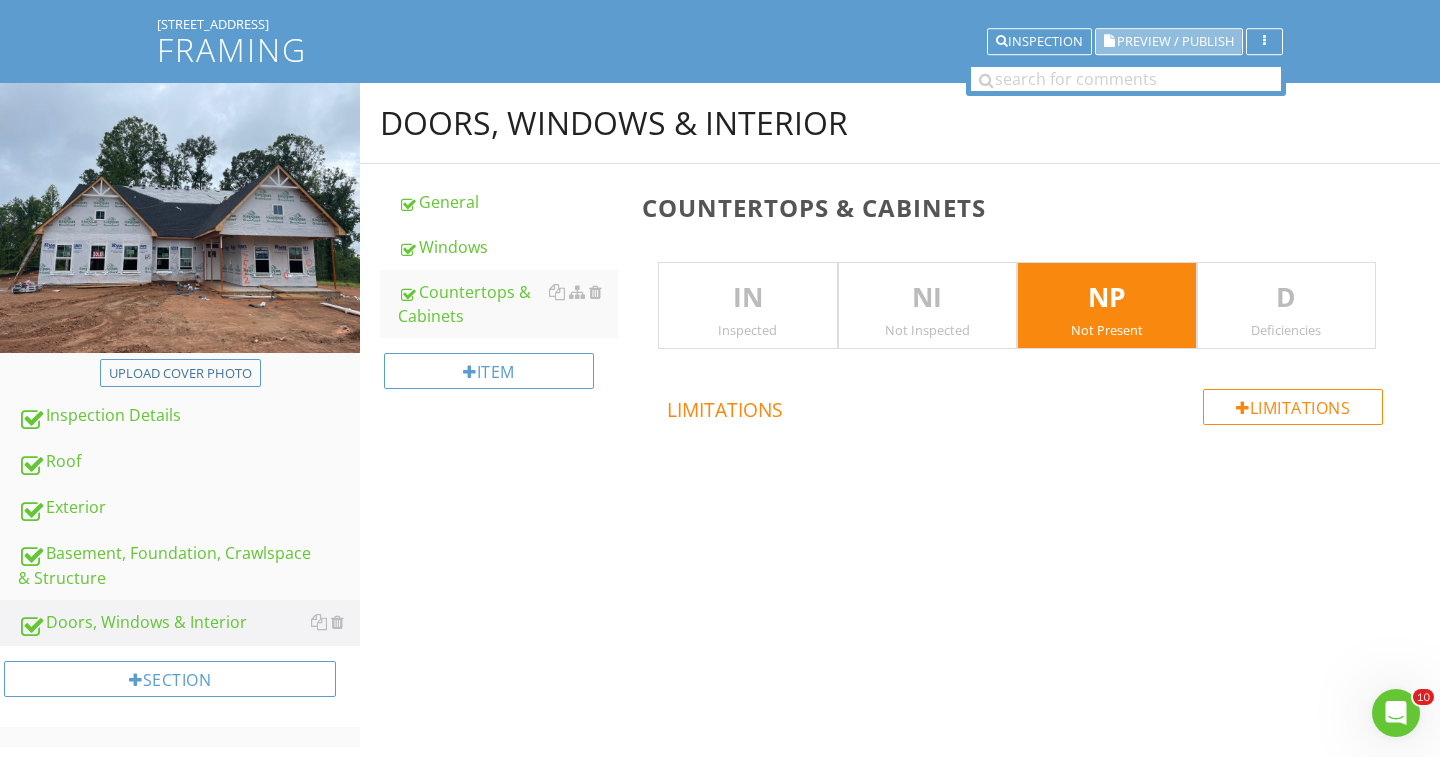 click on "Preview / Publish" at bounding box center [1175, 41] 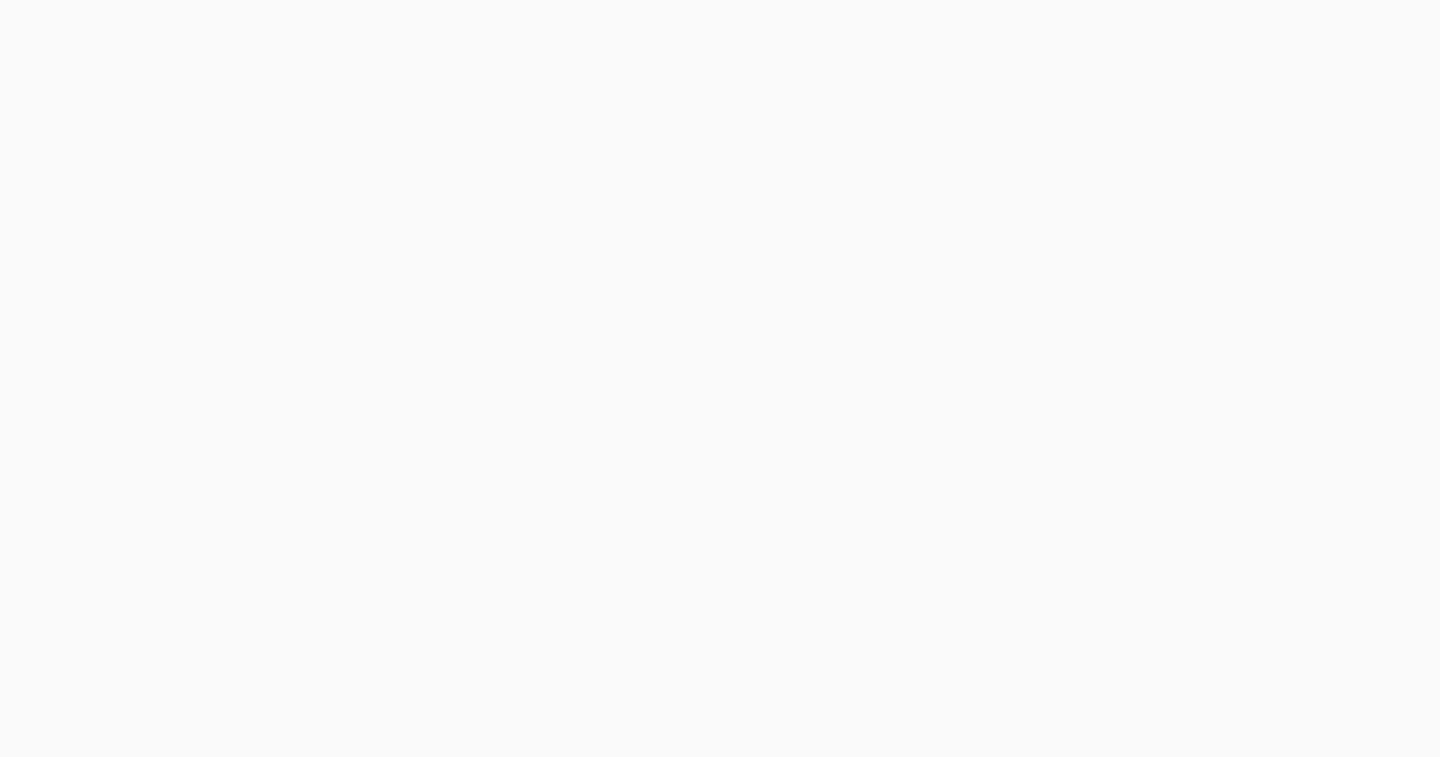 scroll, scrollTop: 0, scrollLeft: 0, axis: both 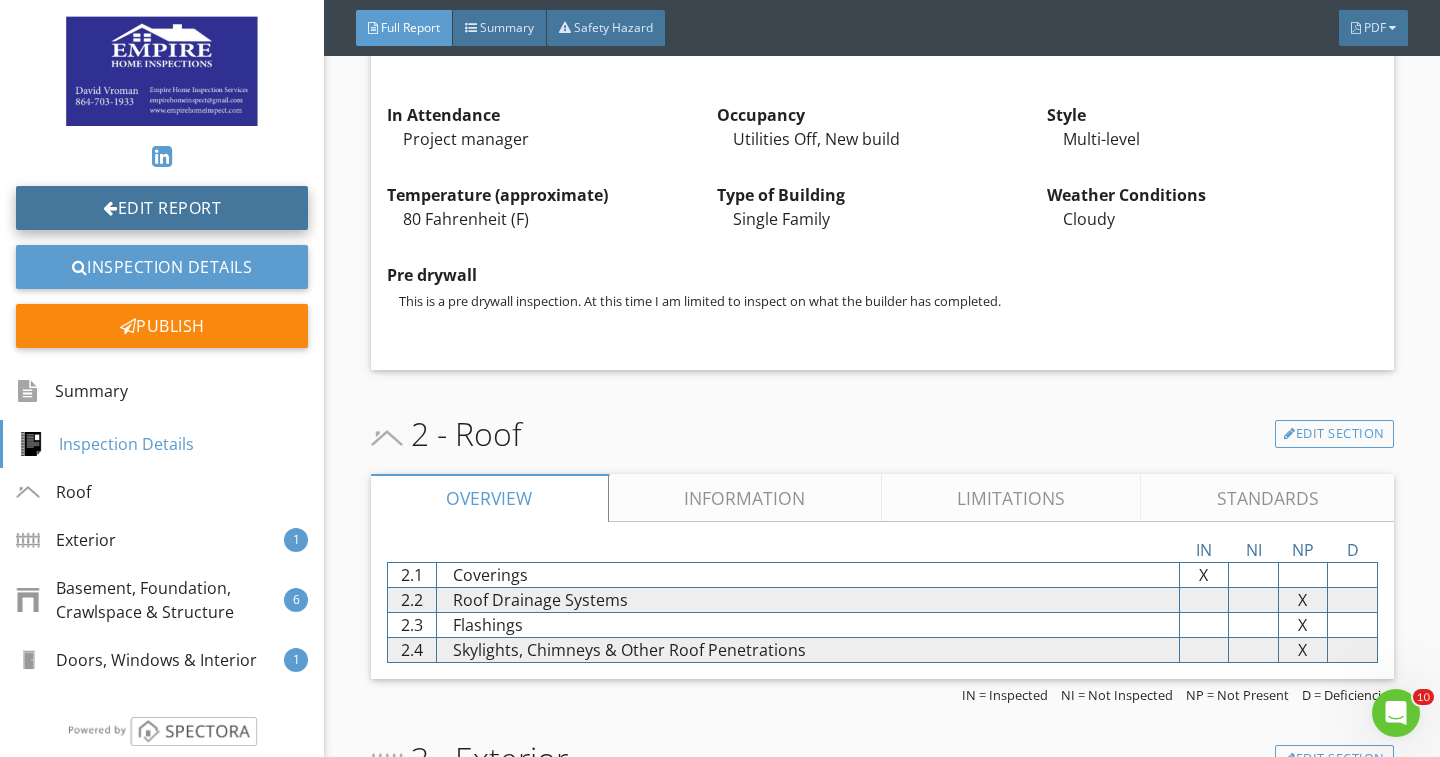click on "Edit Report" at bounding box center (162, 208) 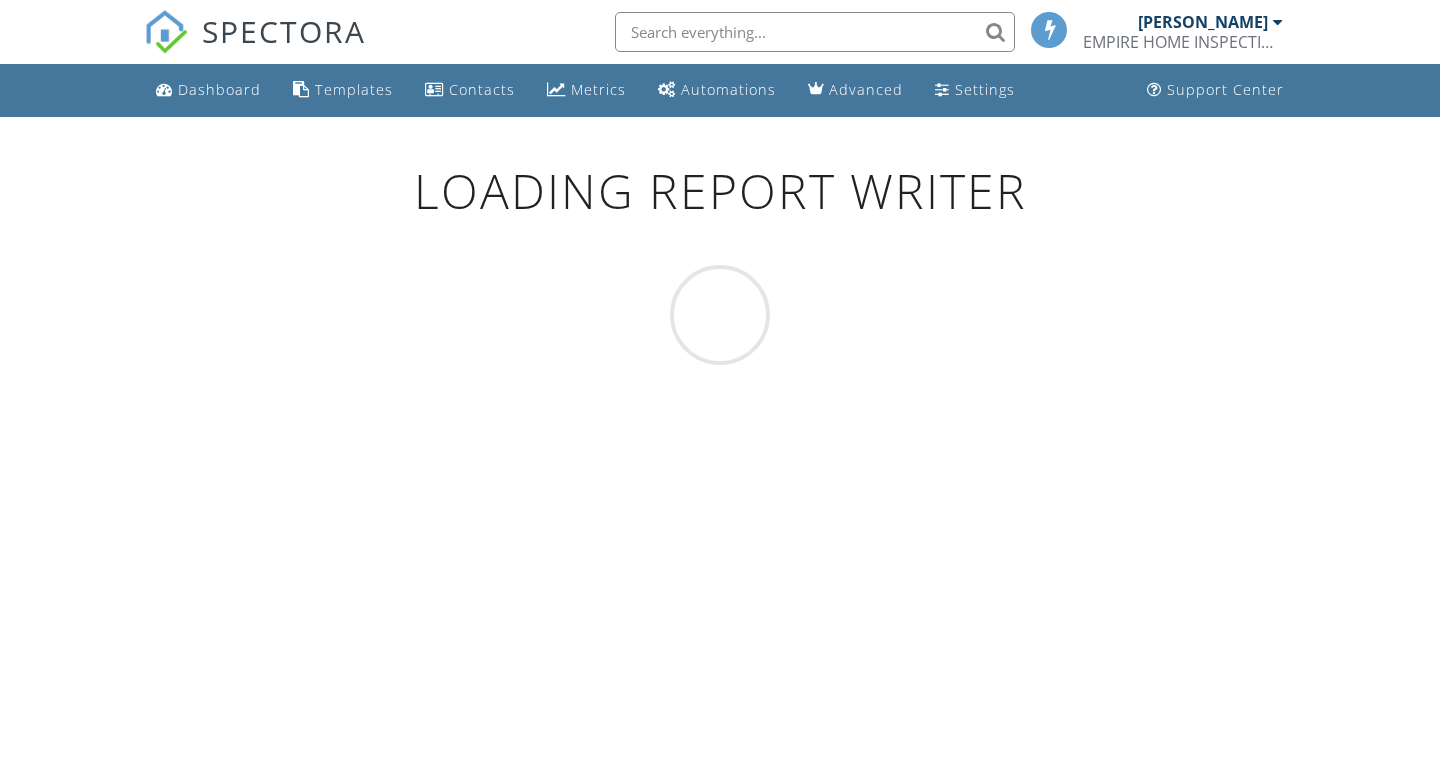 scroll, scrollTop: 0, scrollLeft: 0, axis: both 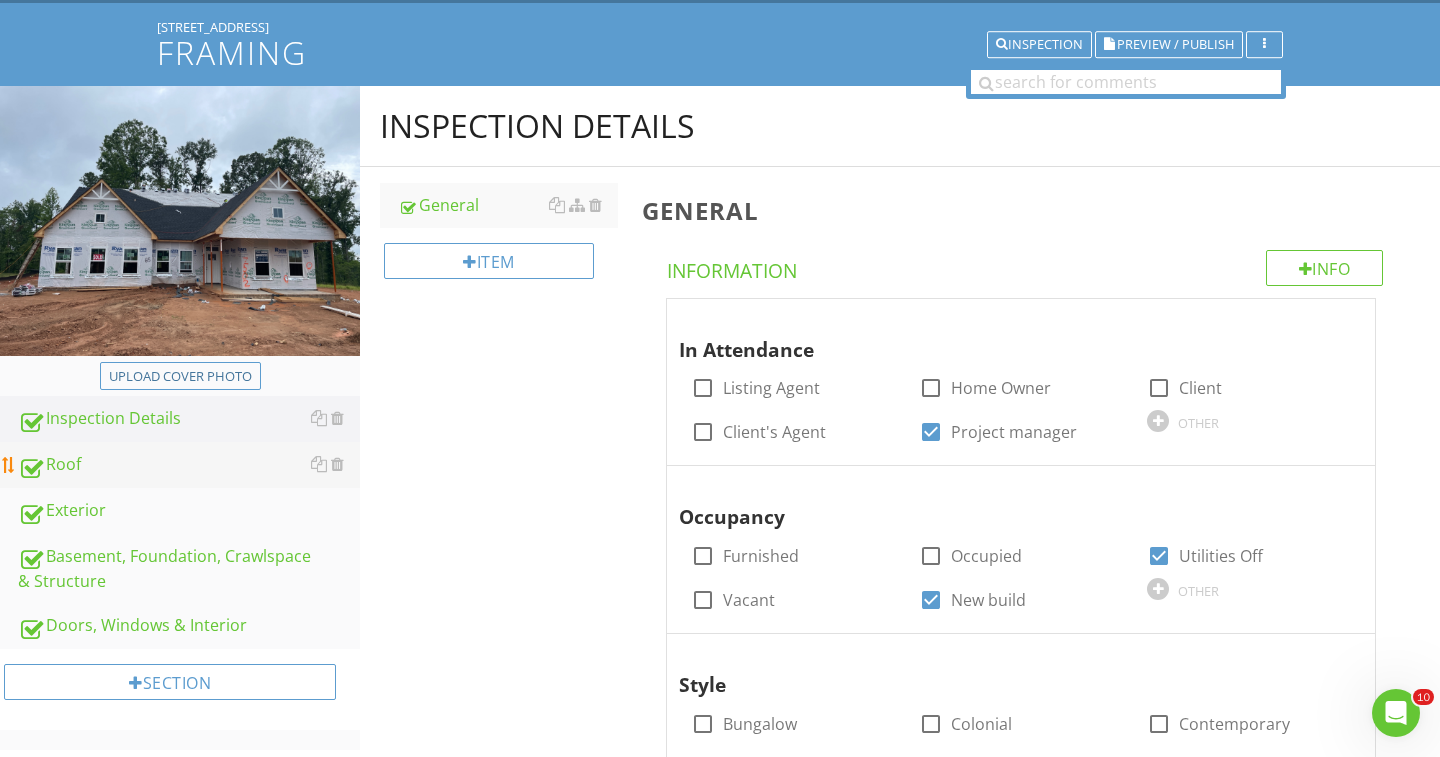 click on "Roof" at bounding box center (189, 465) 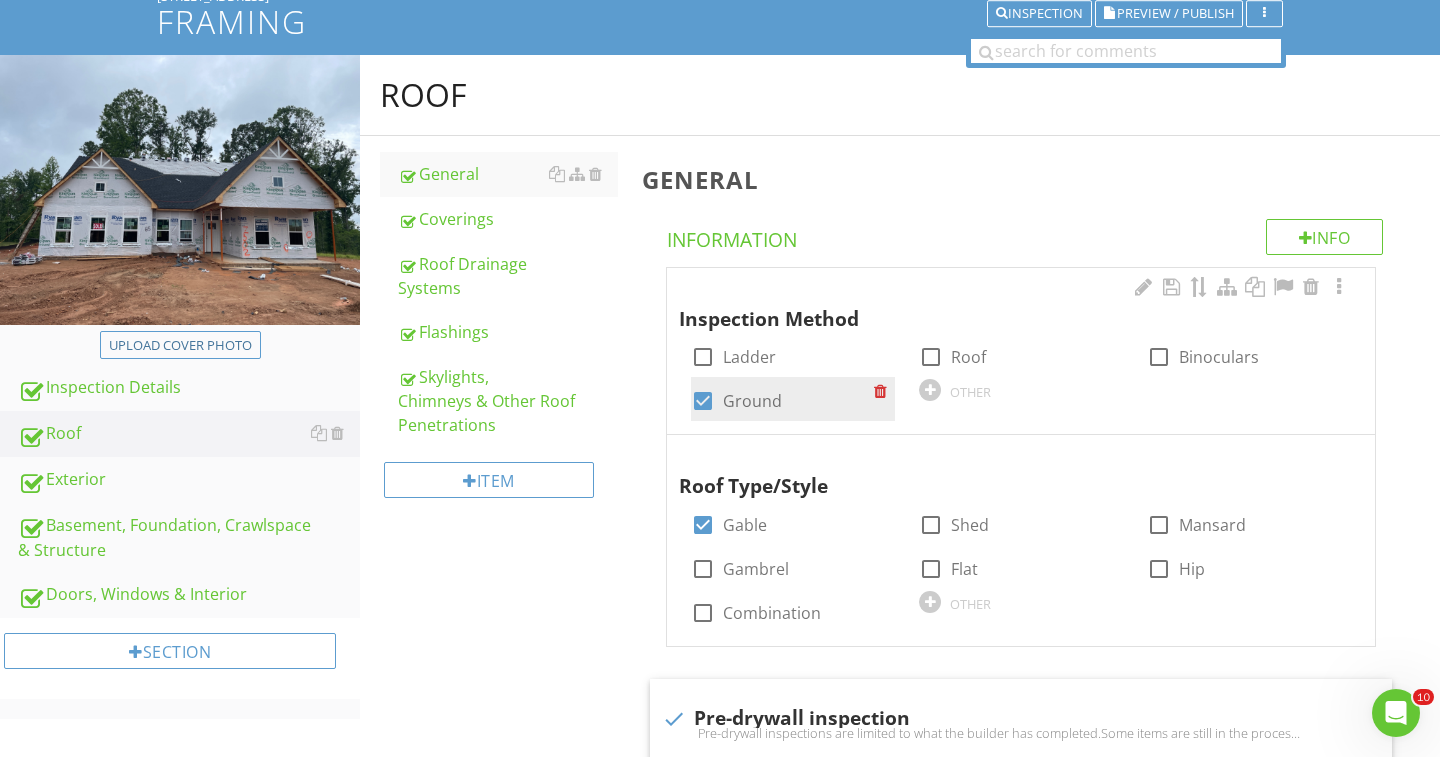 scroll, scrollTop: 159, scrollLeft: 0, axis: vertical 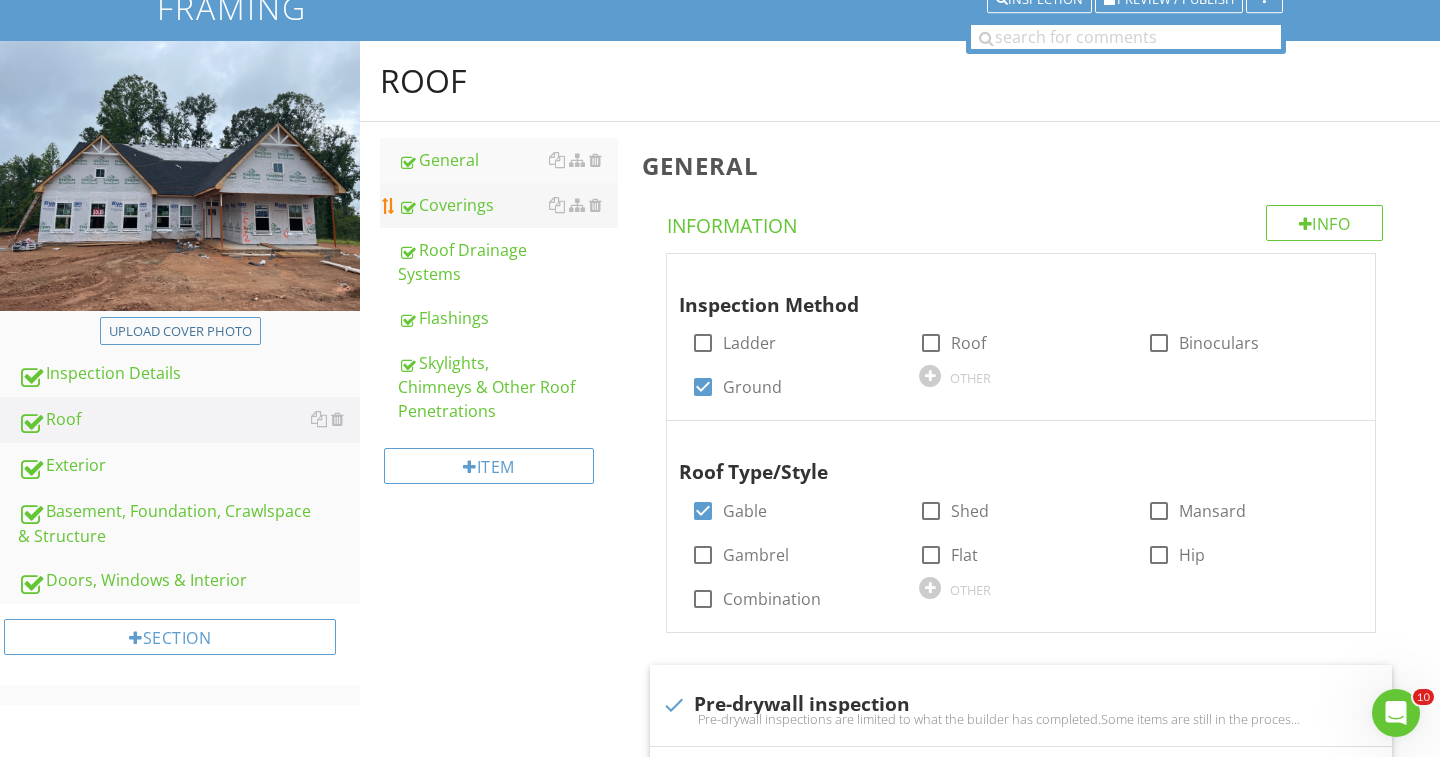click on "Coverings" at bounding box center (508, 205) 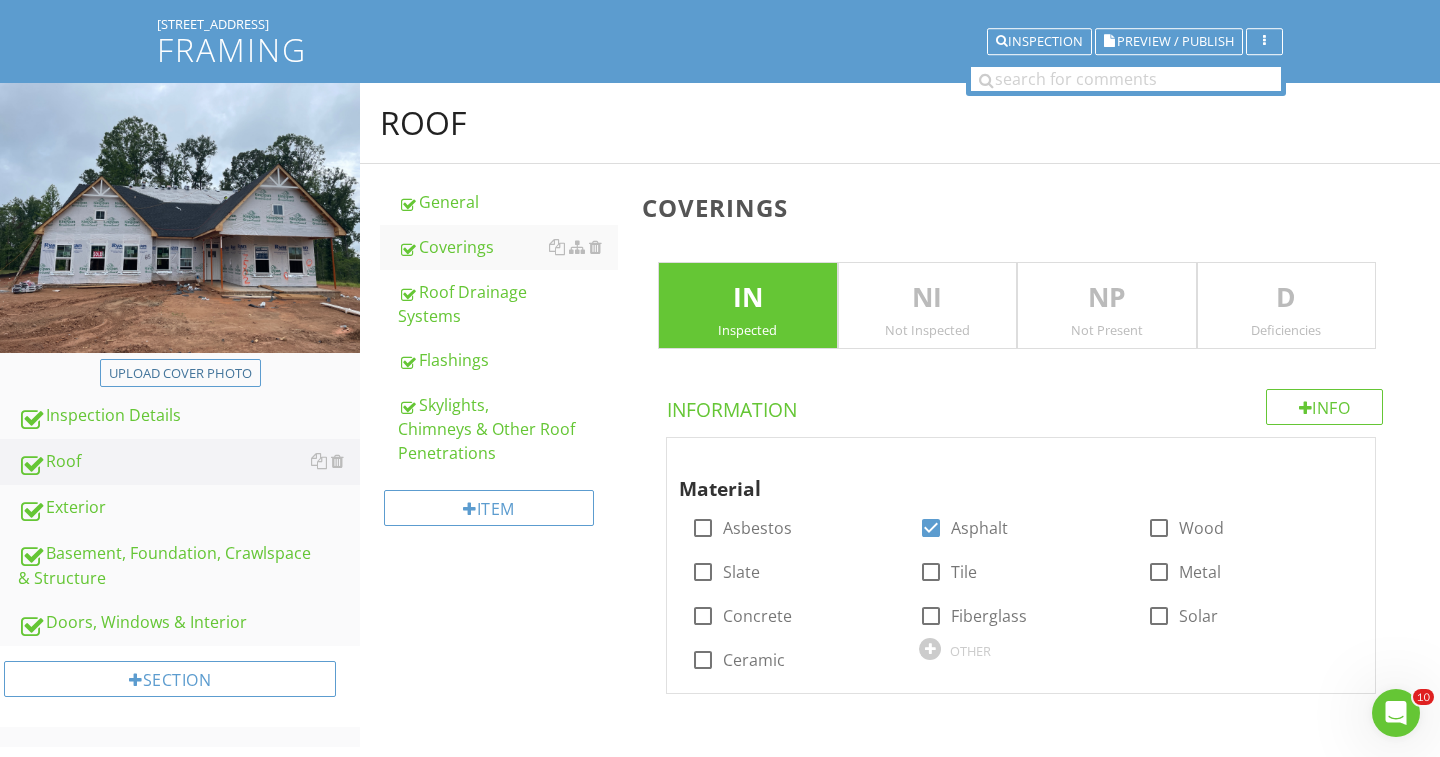 scroll, scrollTop: 117, scrollLeft: 0, axis: vertical 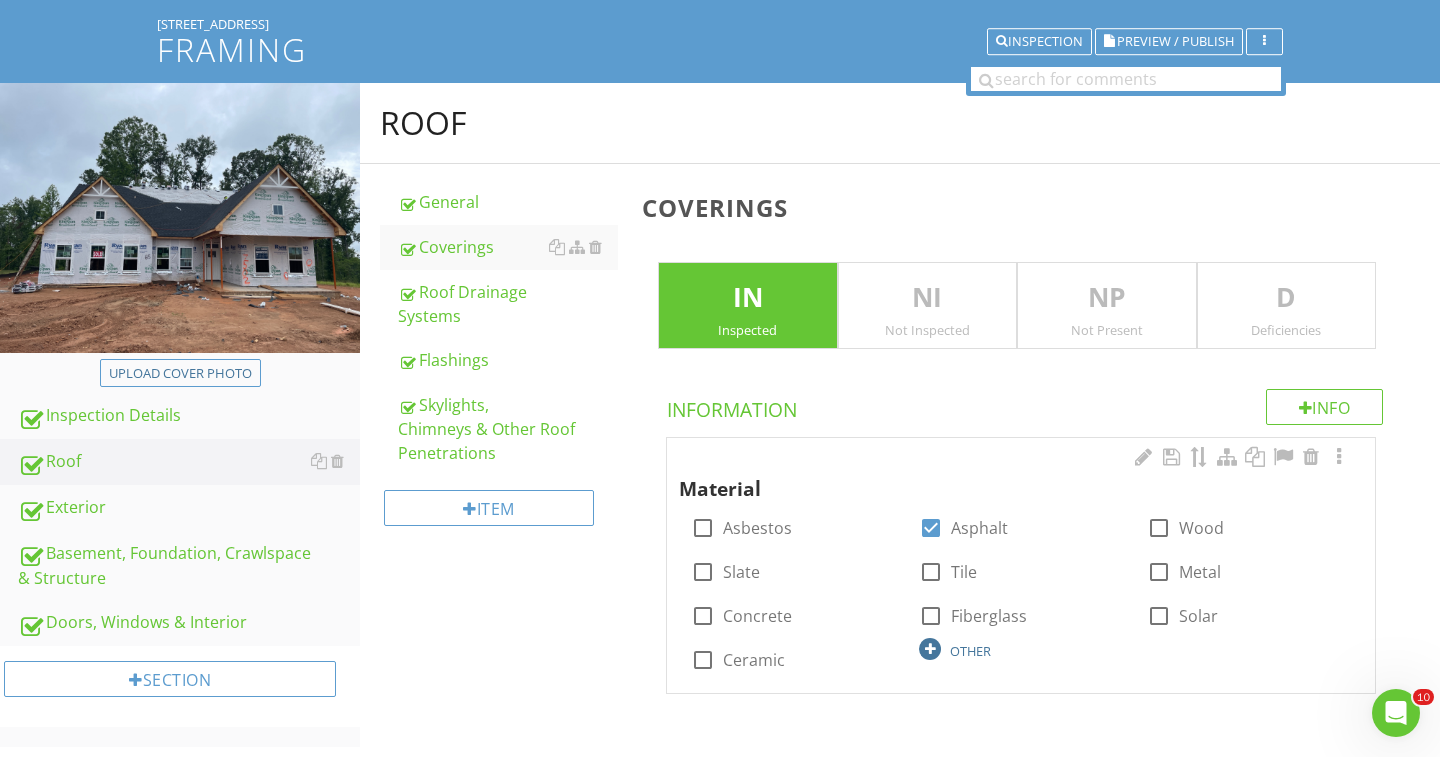 click at bounding box center (930, 649) 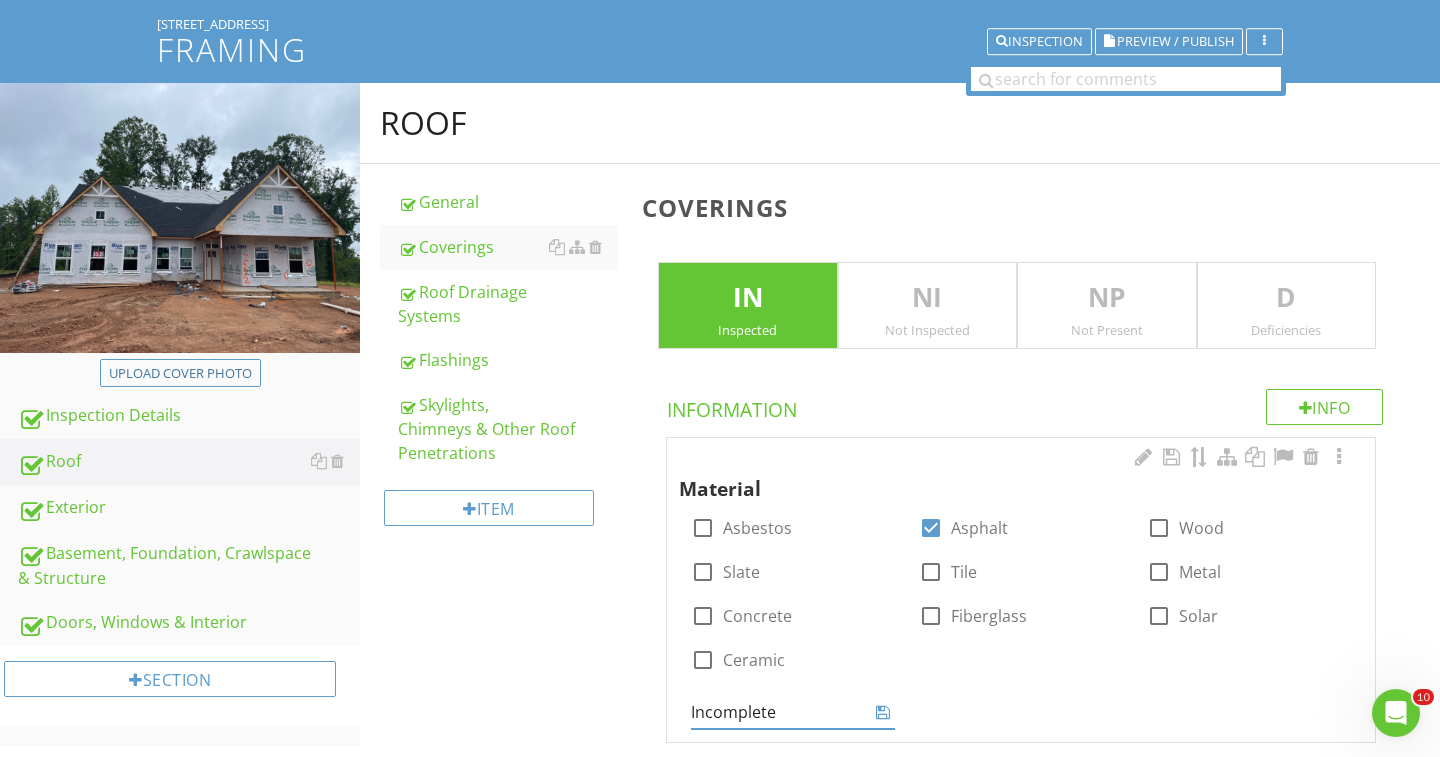 type on "Incomplete" 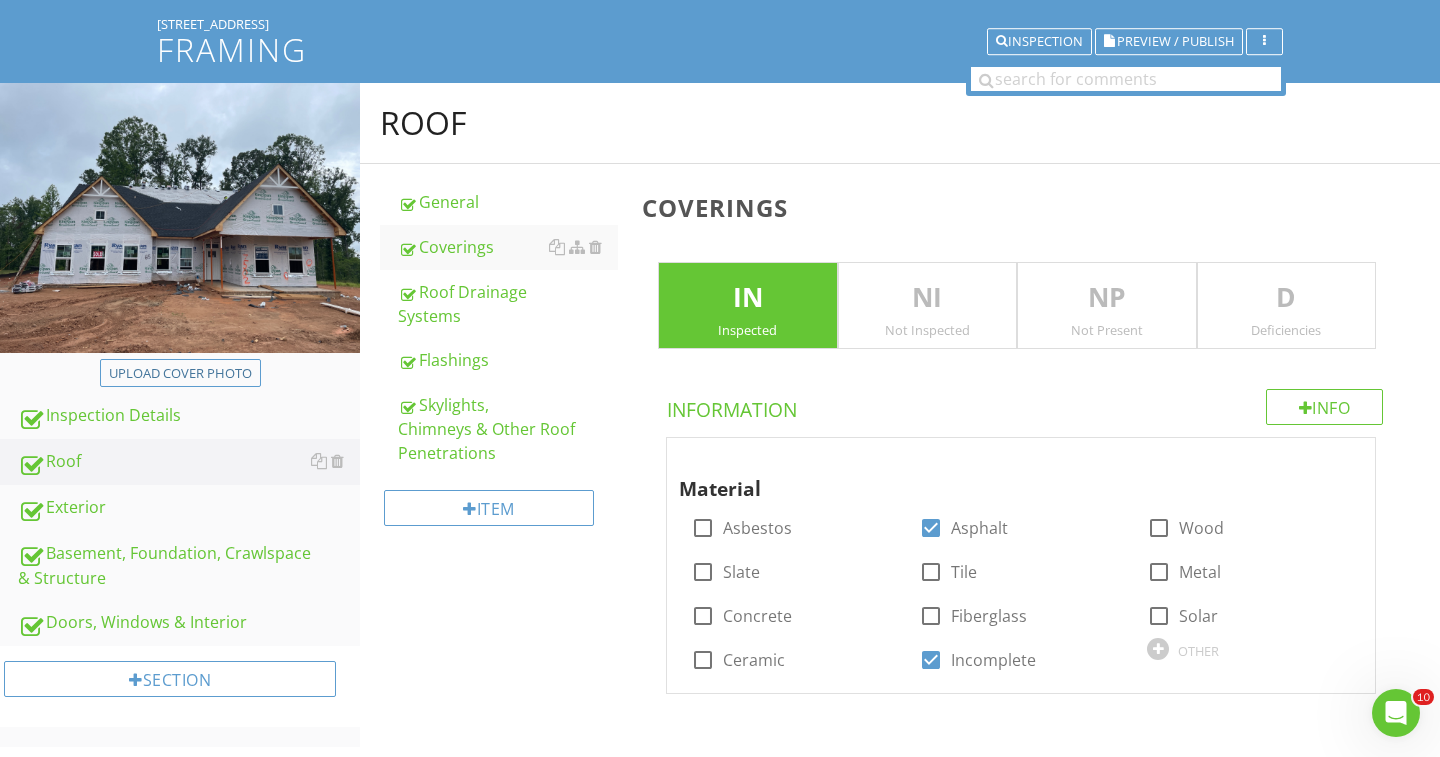 scroll, scrollTop: 117, scrollLeft: 0, axis: vertical 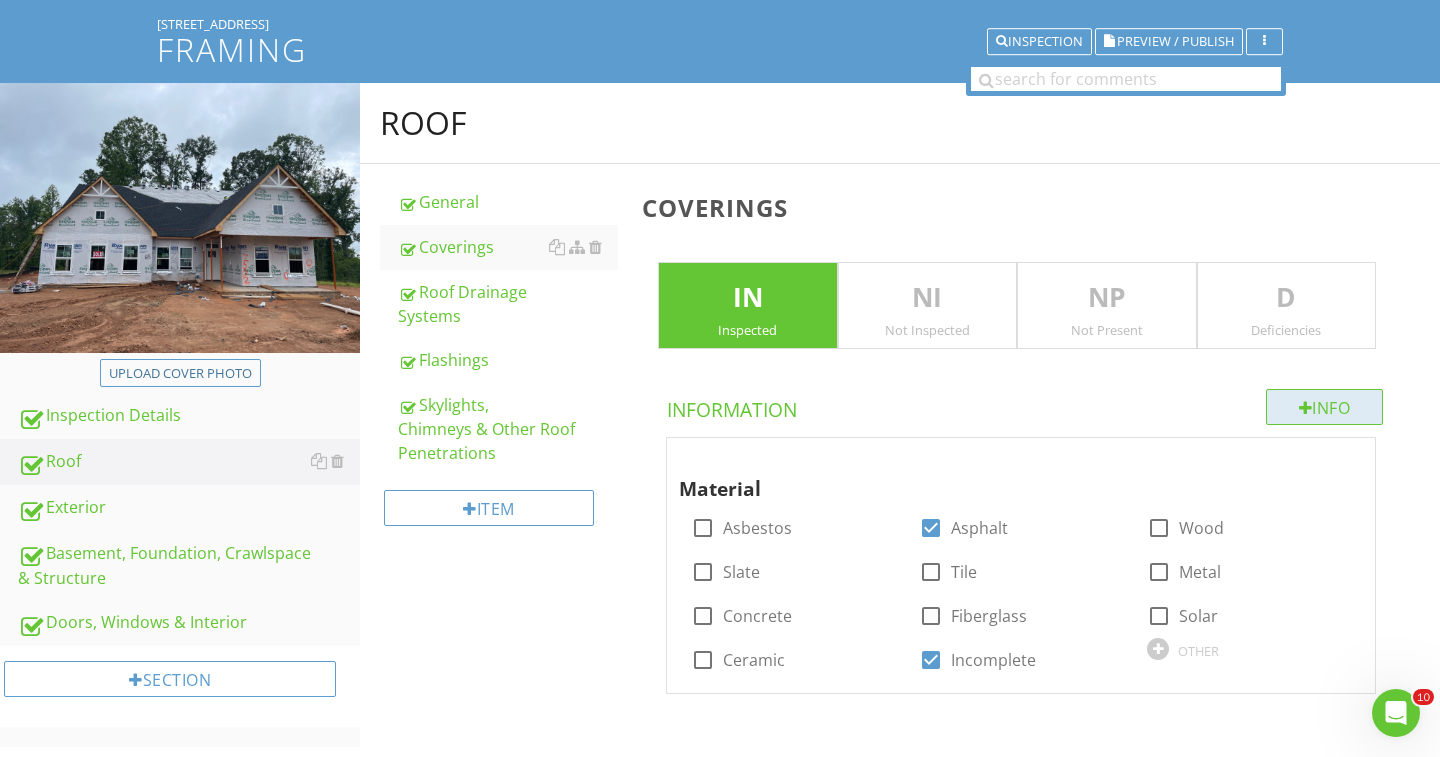 click at bounding box center [1306, 408] 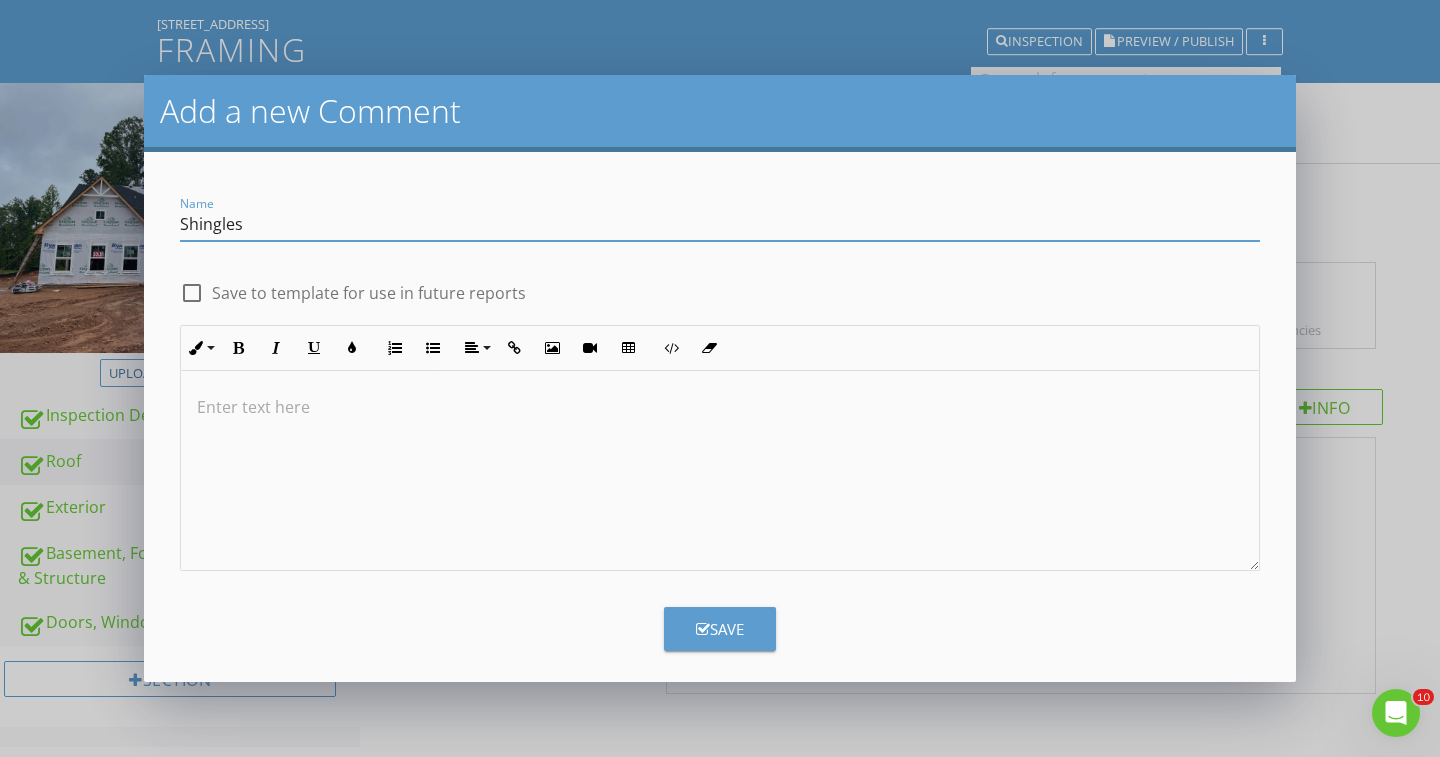 type on "Shingles" 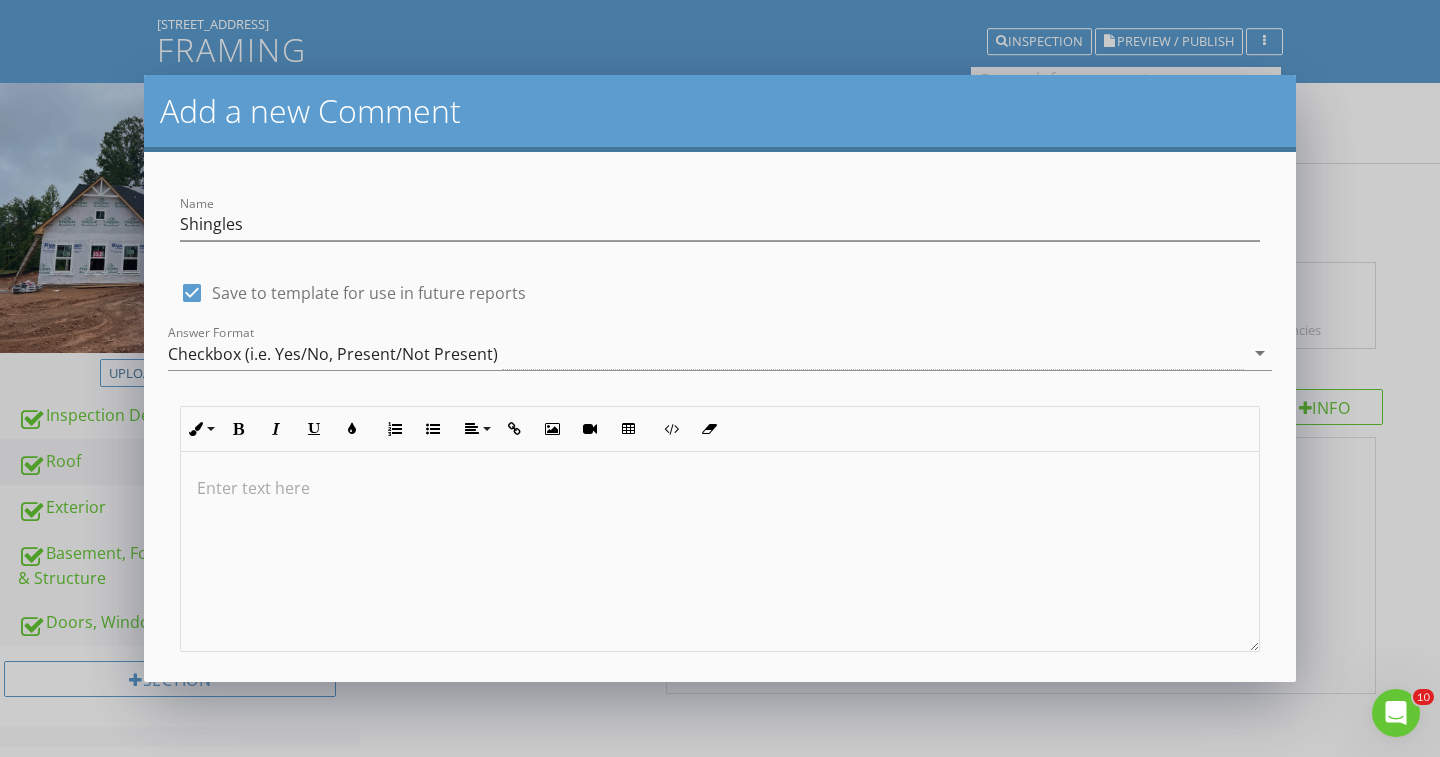 click at bounding box center [720, 552] 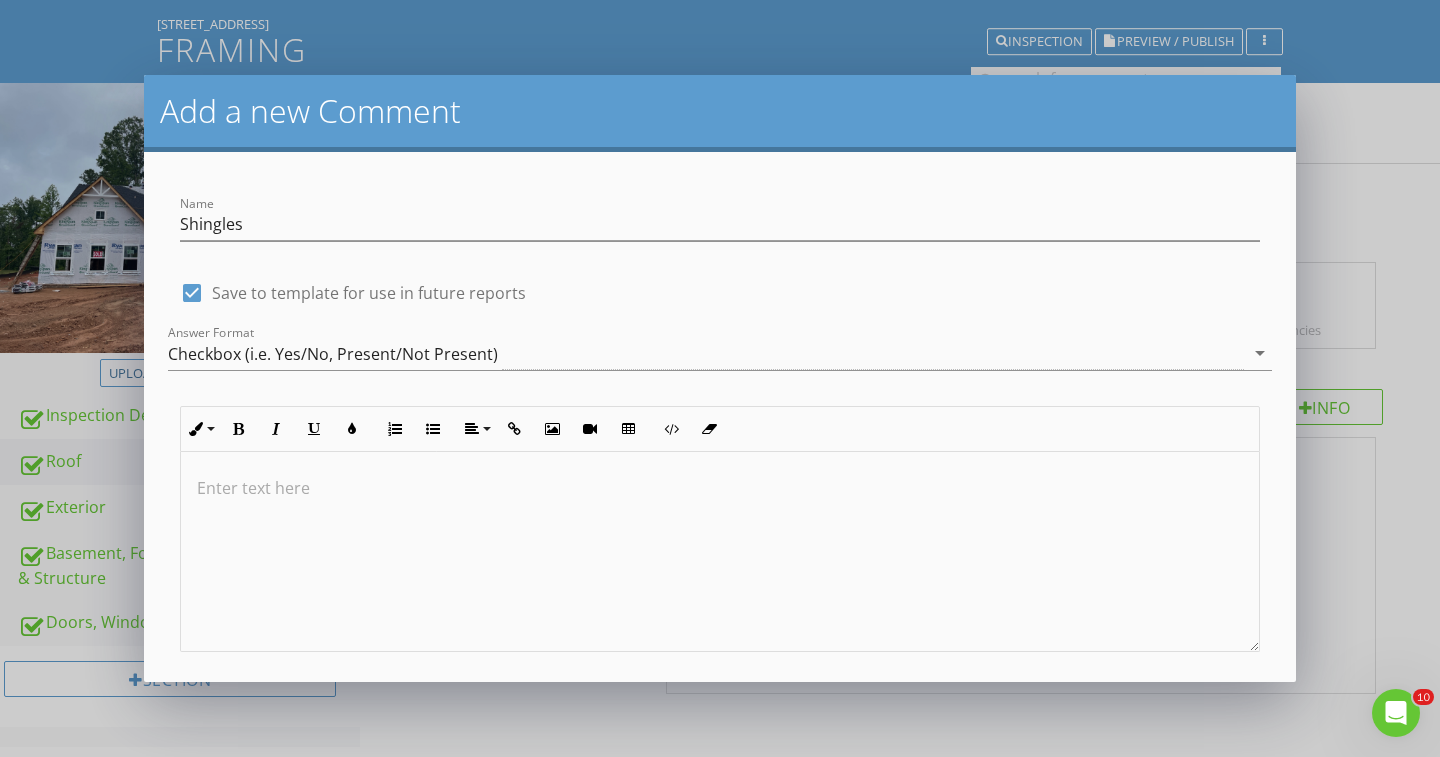type 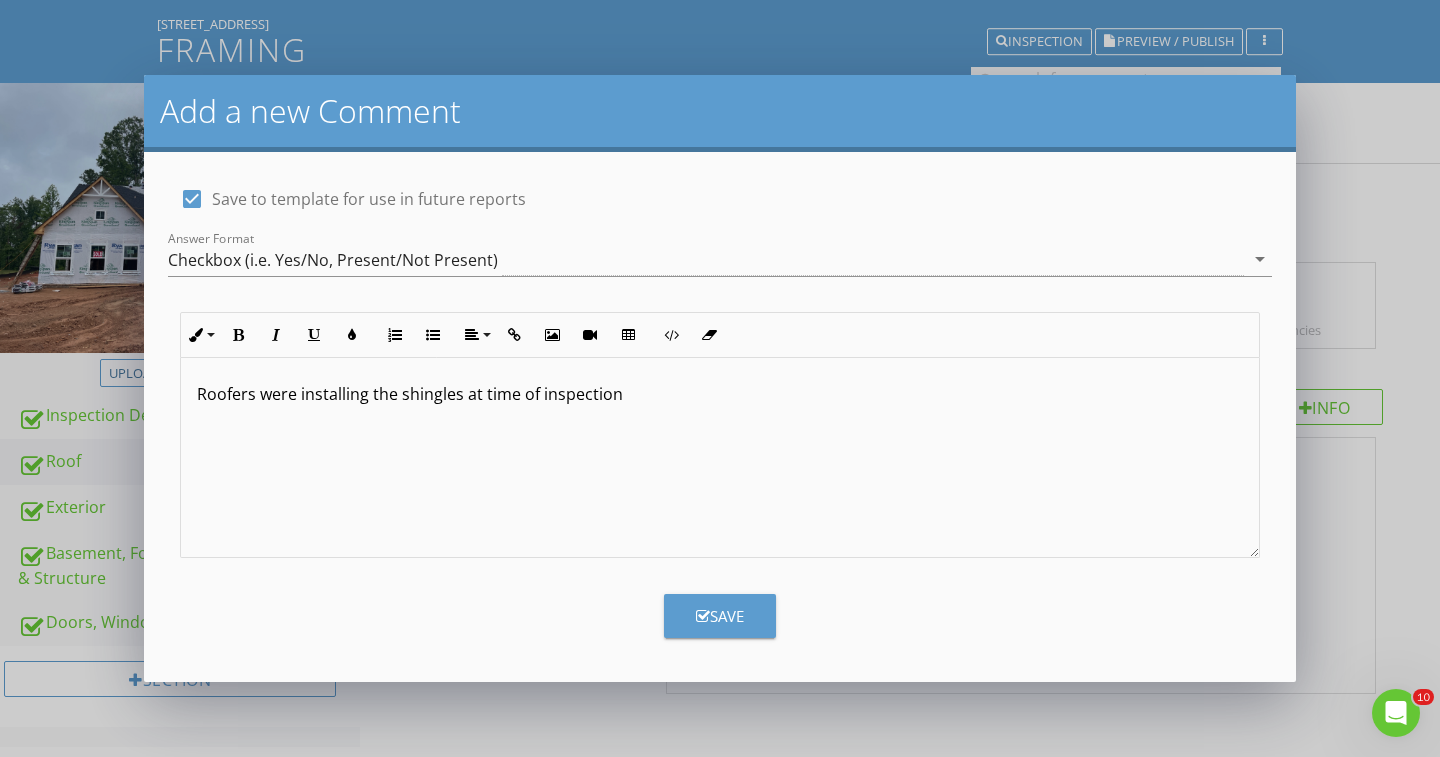 scroll, scrollTop: 94, scrollLeft: 0, axis: vertical 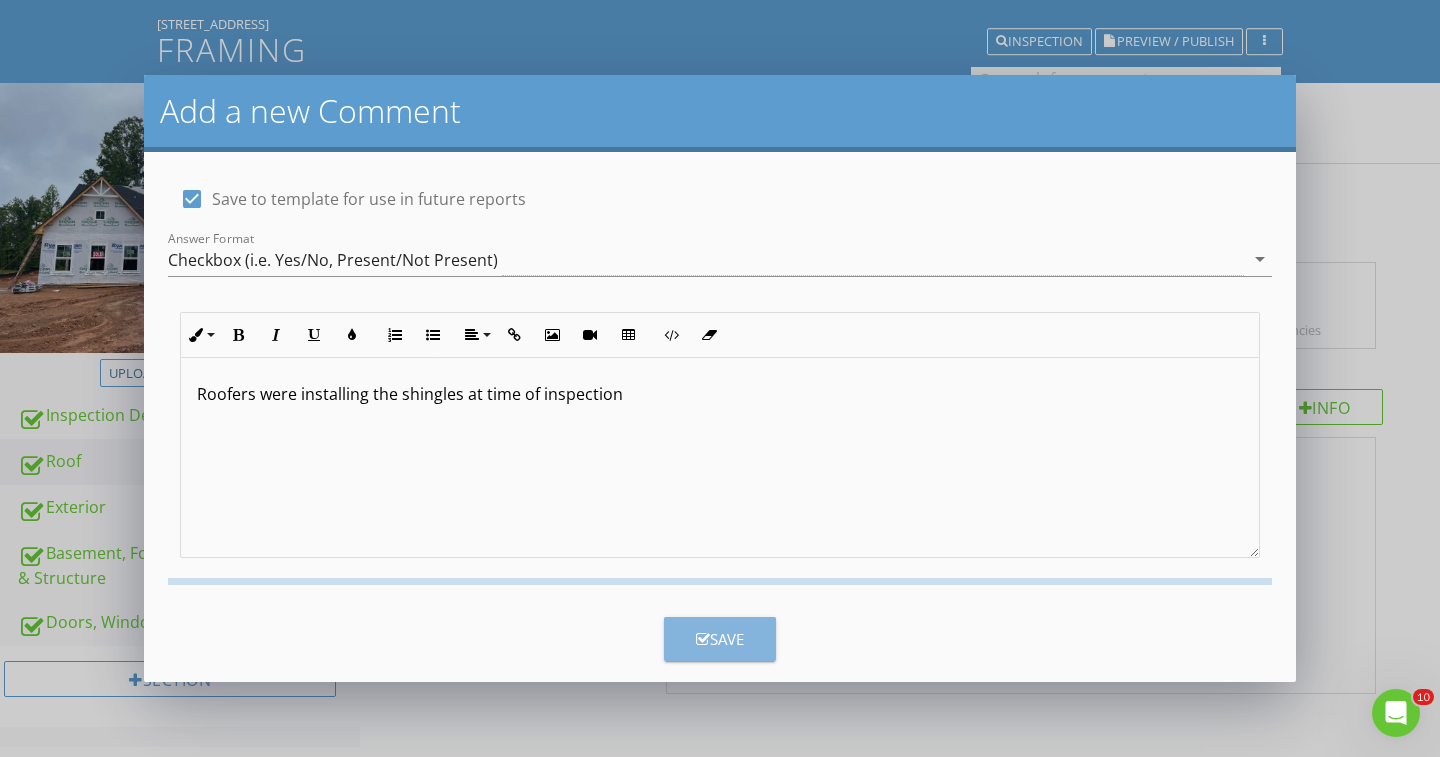 checkbox on "false" 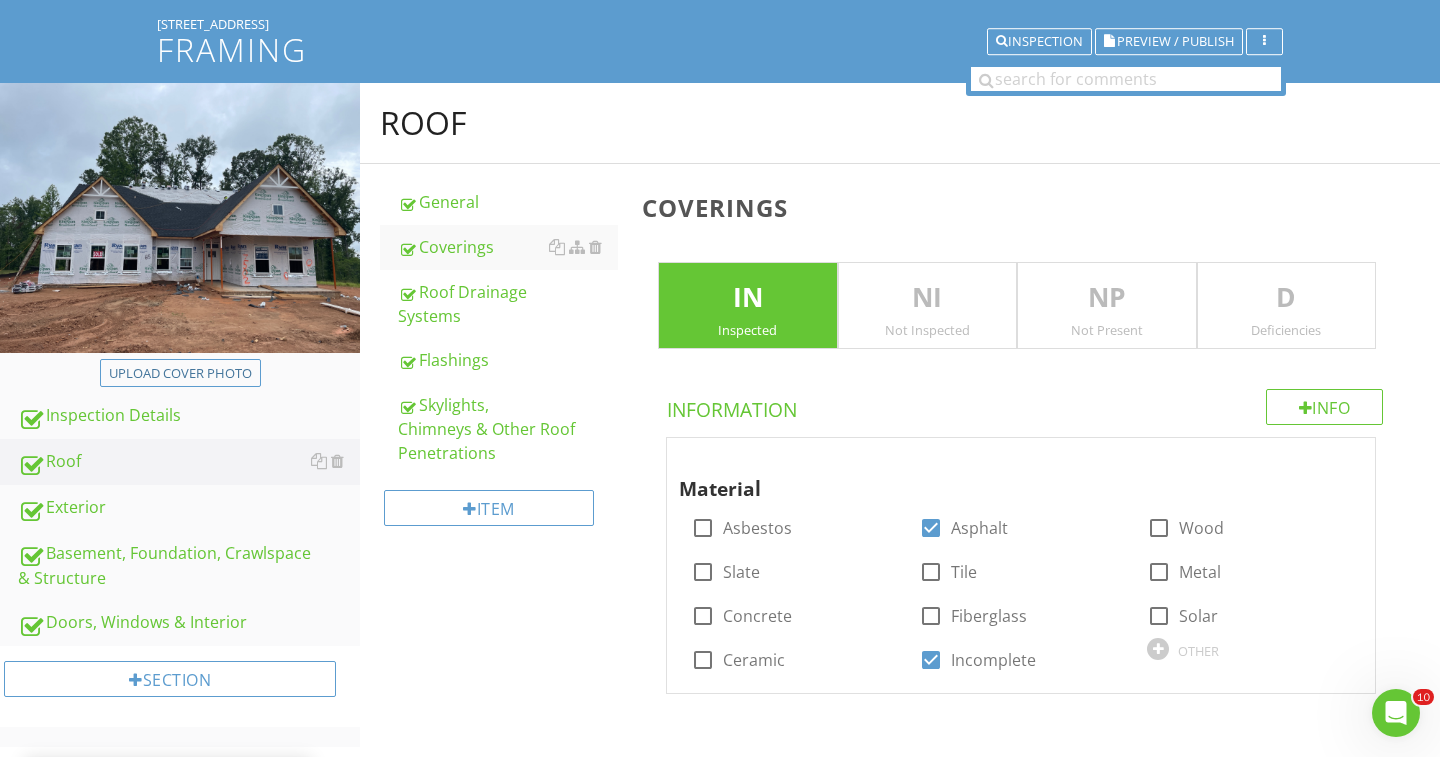 scroll, scrollTop: 0, scrollLeft: 0, axis: both 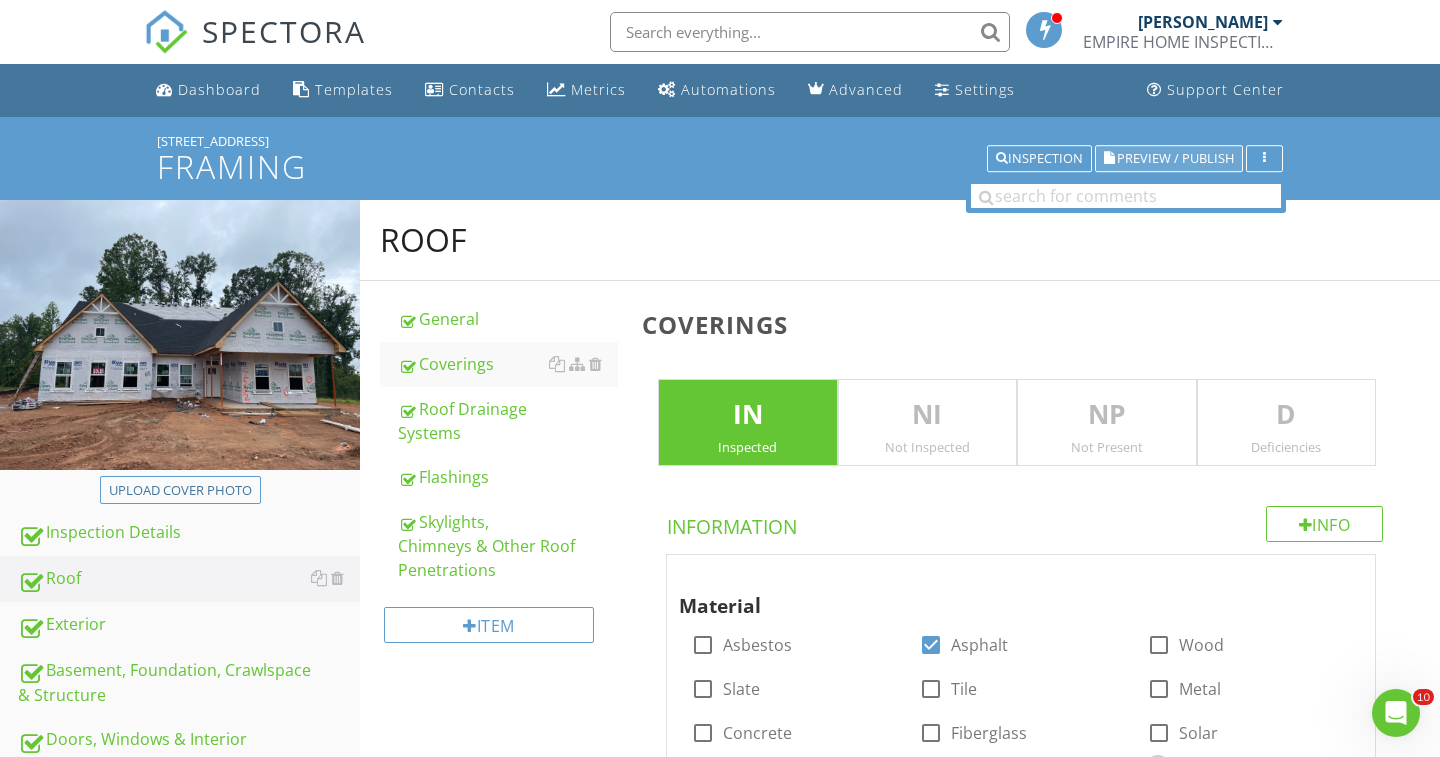 click on "Preview / Publish" at bounding box center (1175, 158) 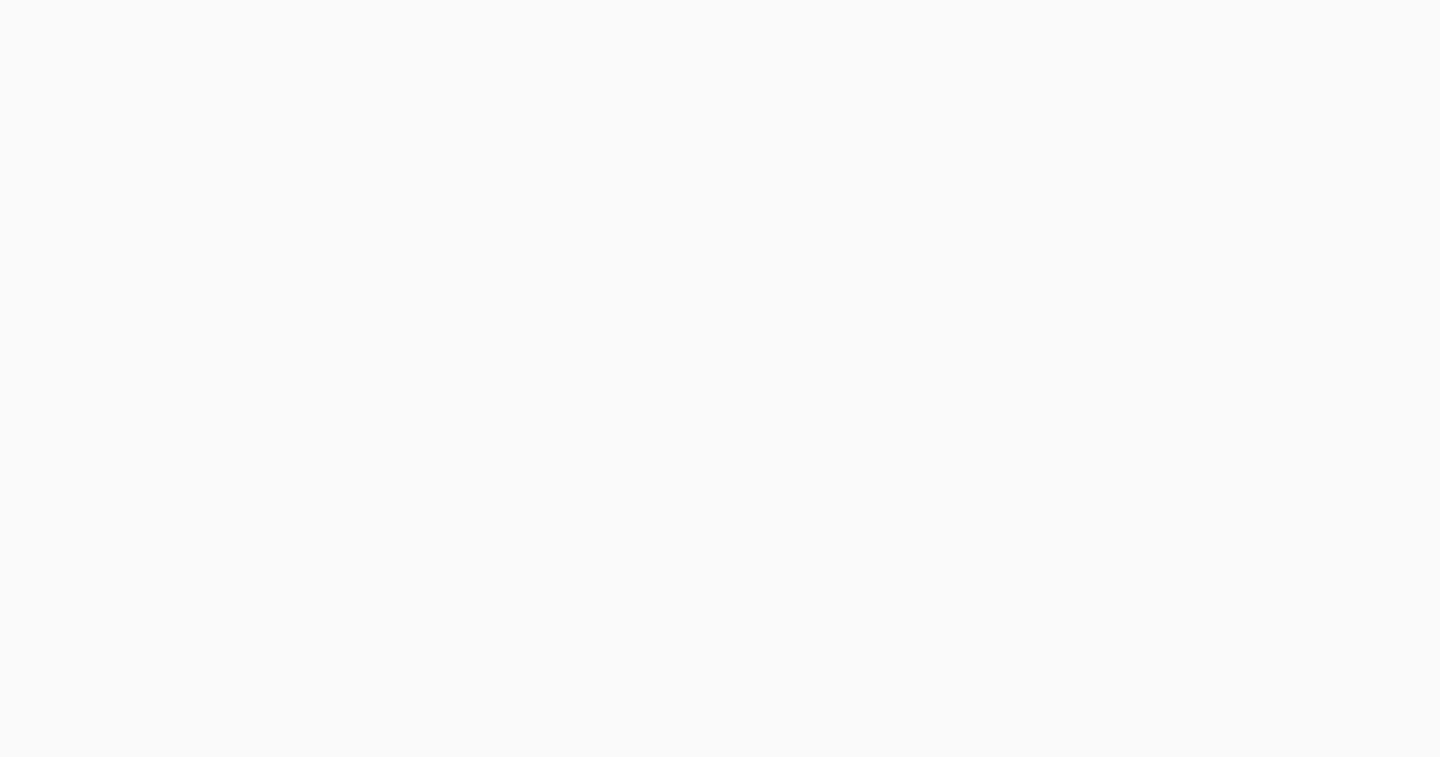 scroll, scrollTop: 0, scrollLeft: 0, axis: both 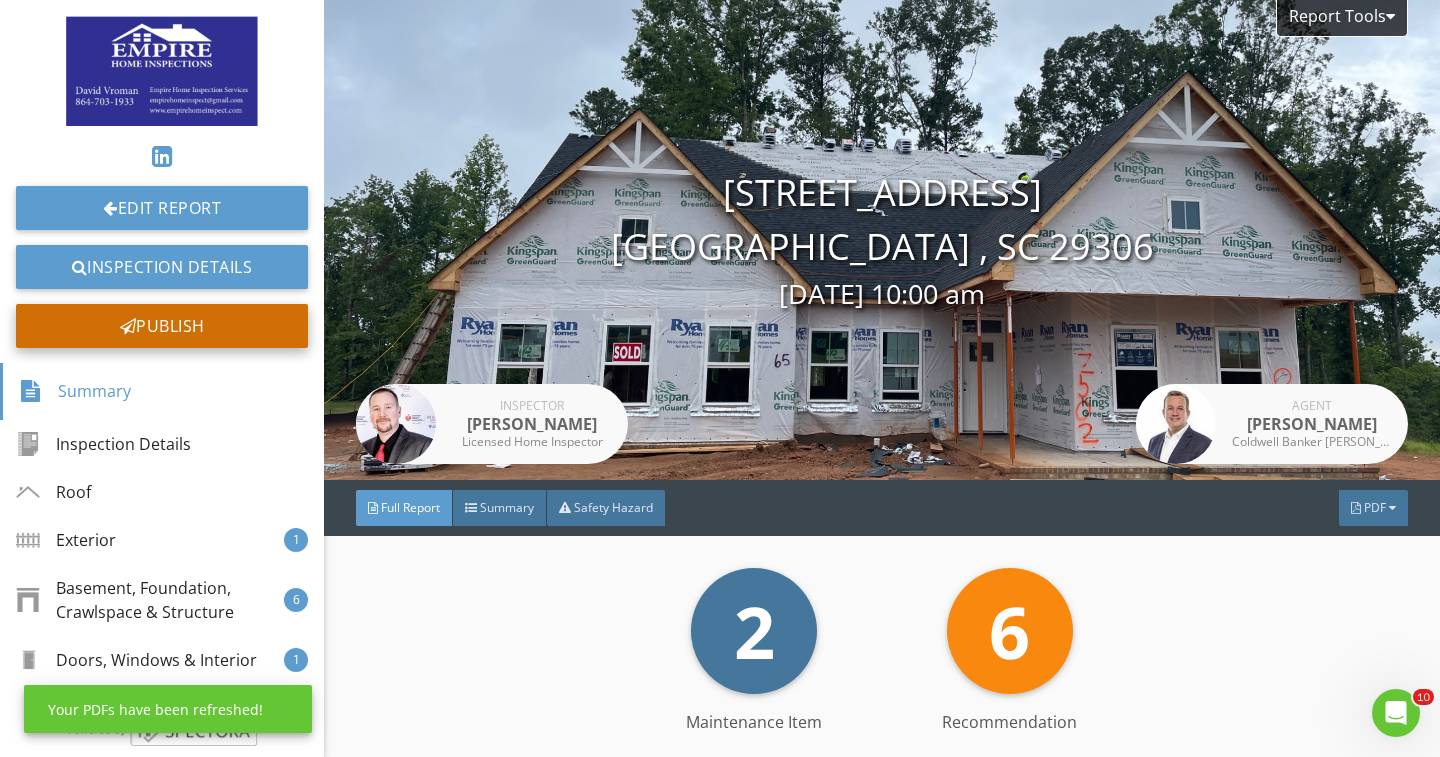 click on "Publish" at bounding box center (162, 326) 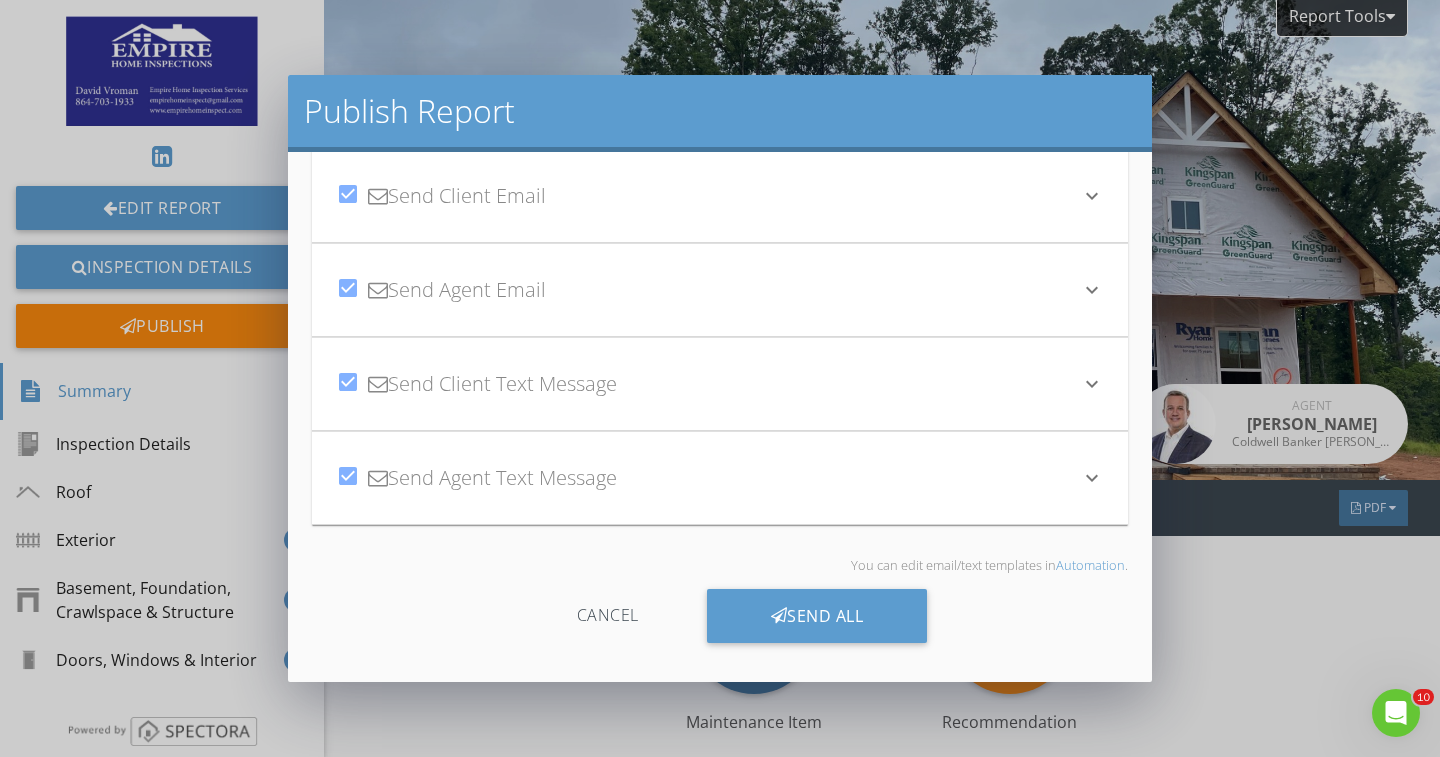 scroll, scrollTop: 58, scrollLeft: 0, axis: vertical 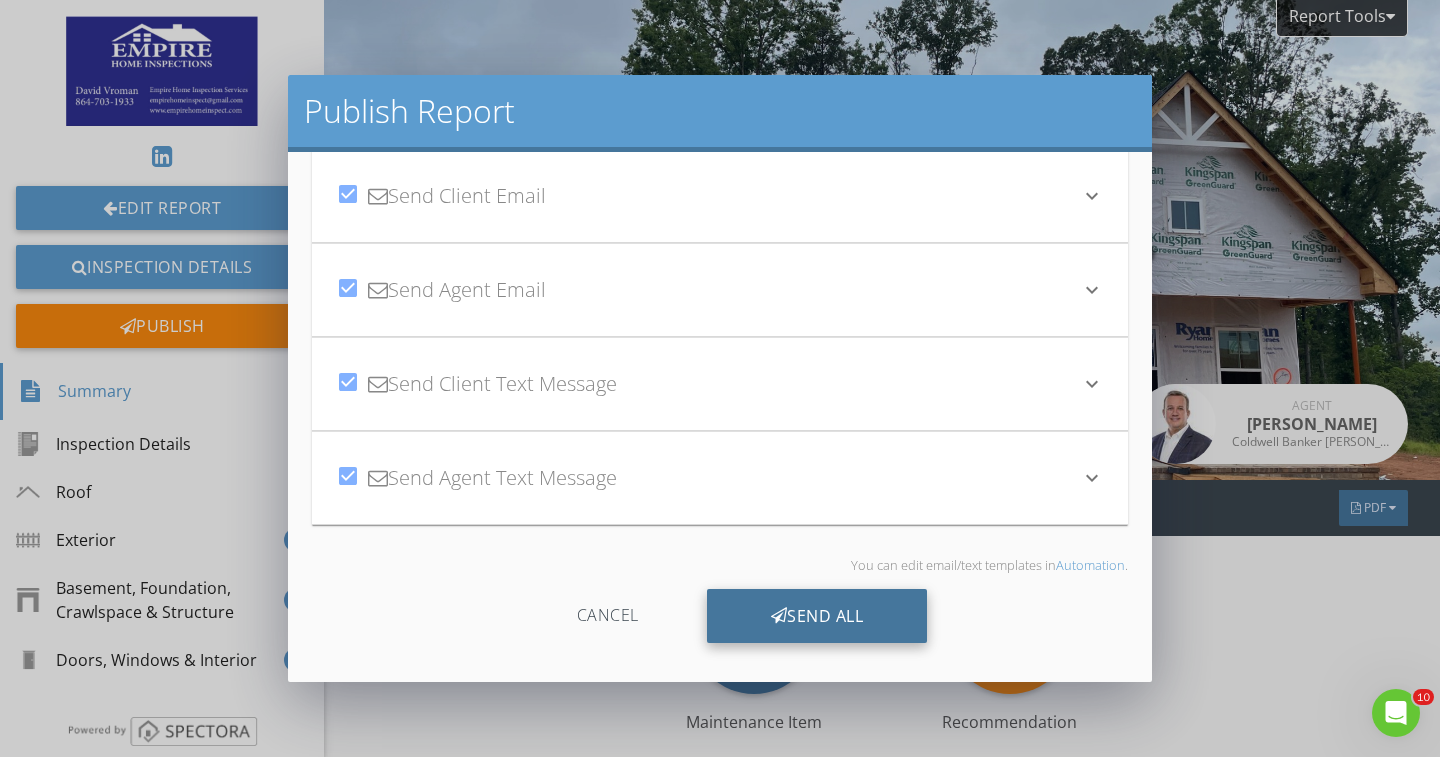 click on "Send All" at bounding box center (817, 616) 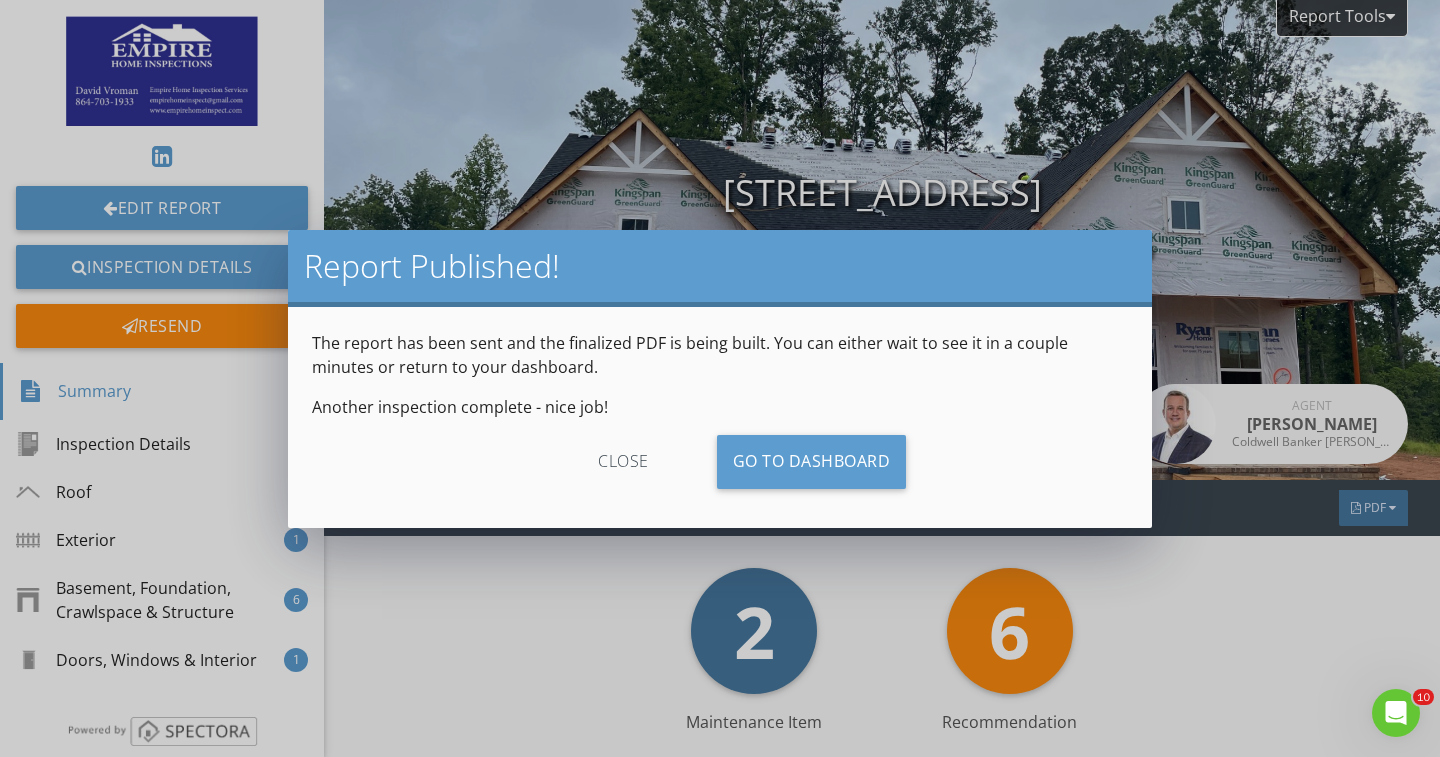 click on "close" at bounding box center (623, 462) 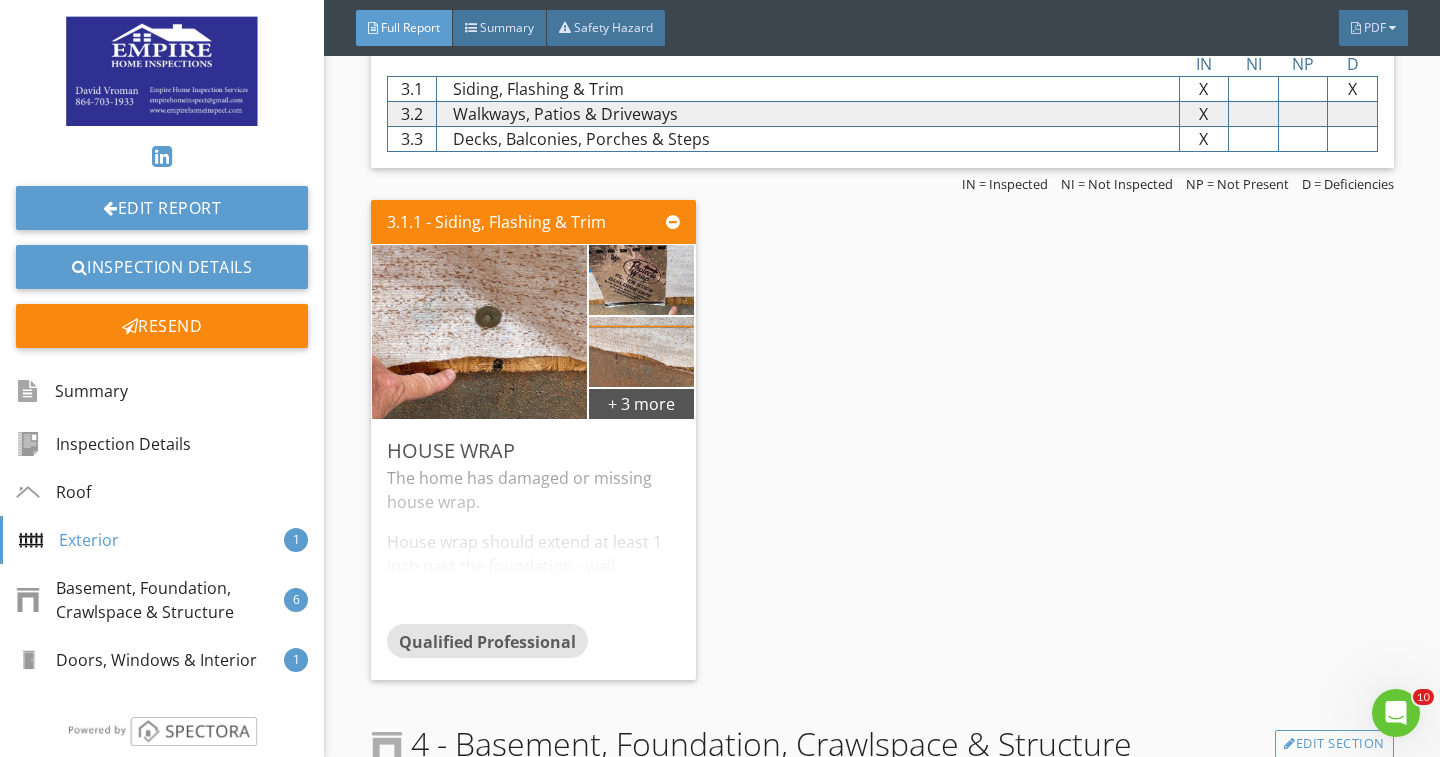 scroll, scrollTop: 1493, scrollLeft: 0, axis: vertical 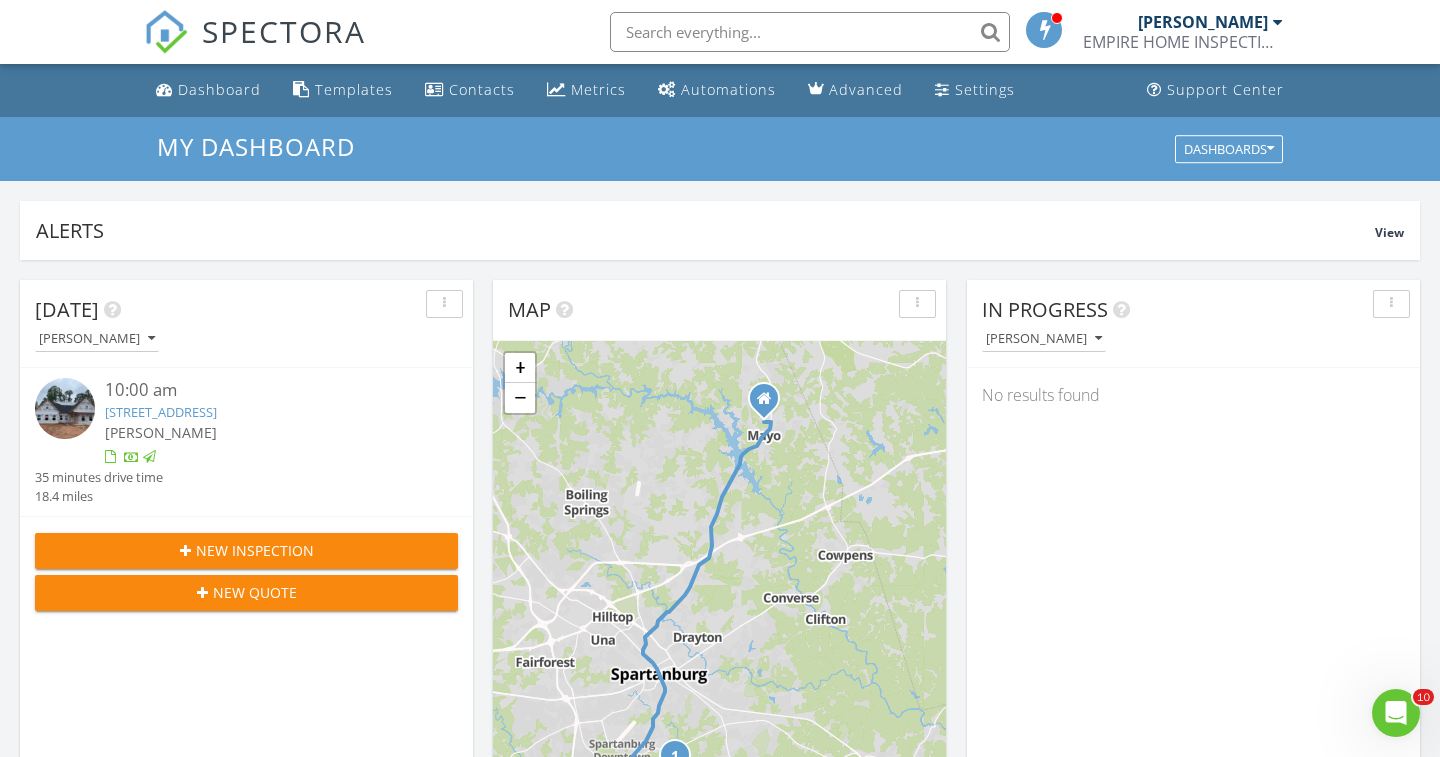 click on "[STREET_ADDRESS]" at bounding box center [161, 412] 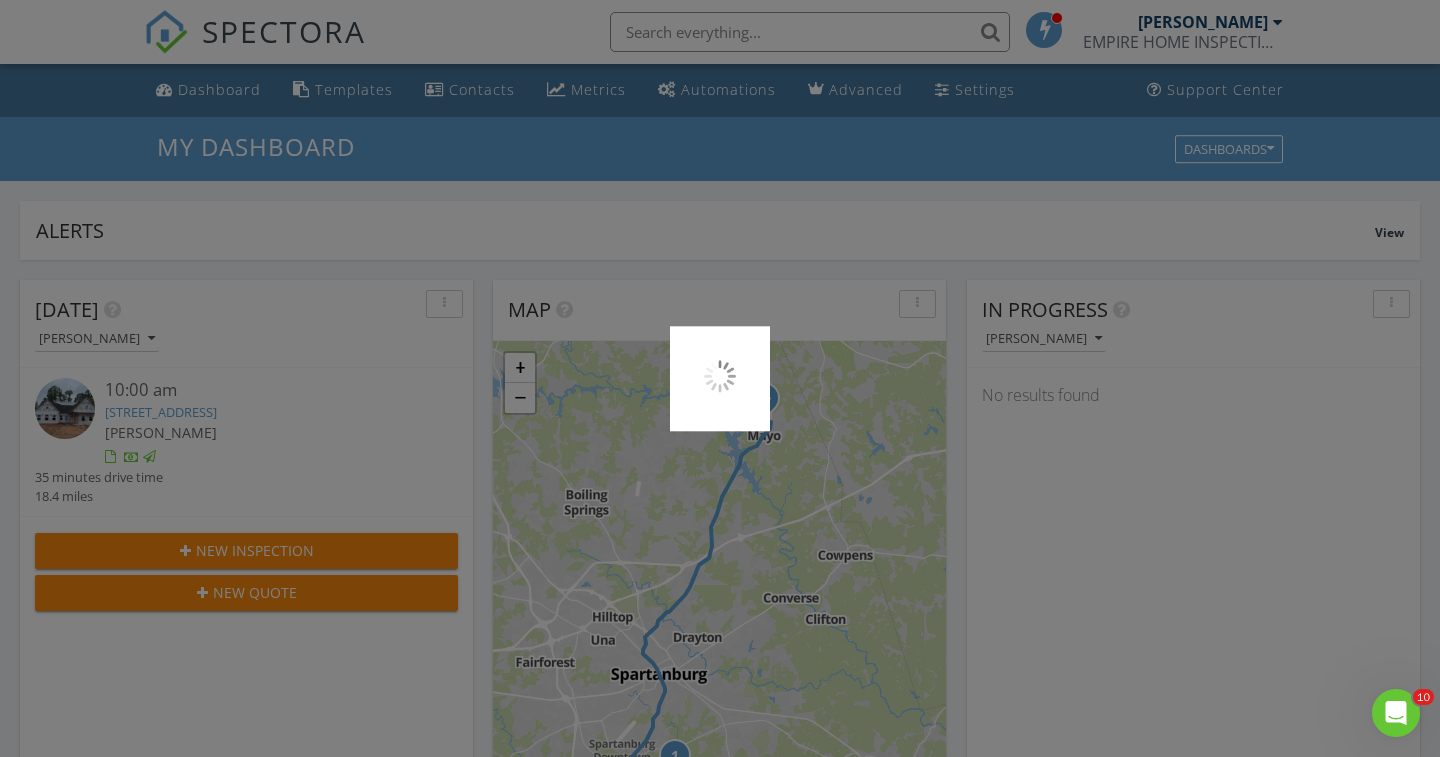 click at bounding box center (720, 378) 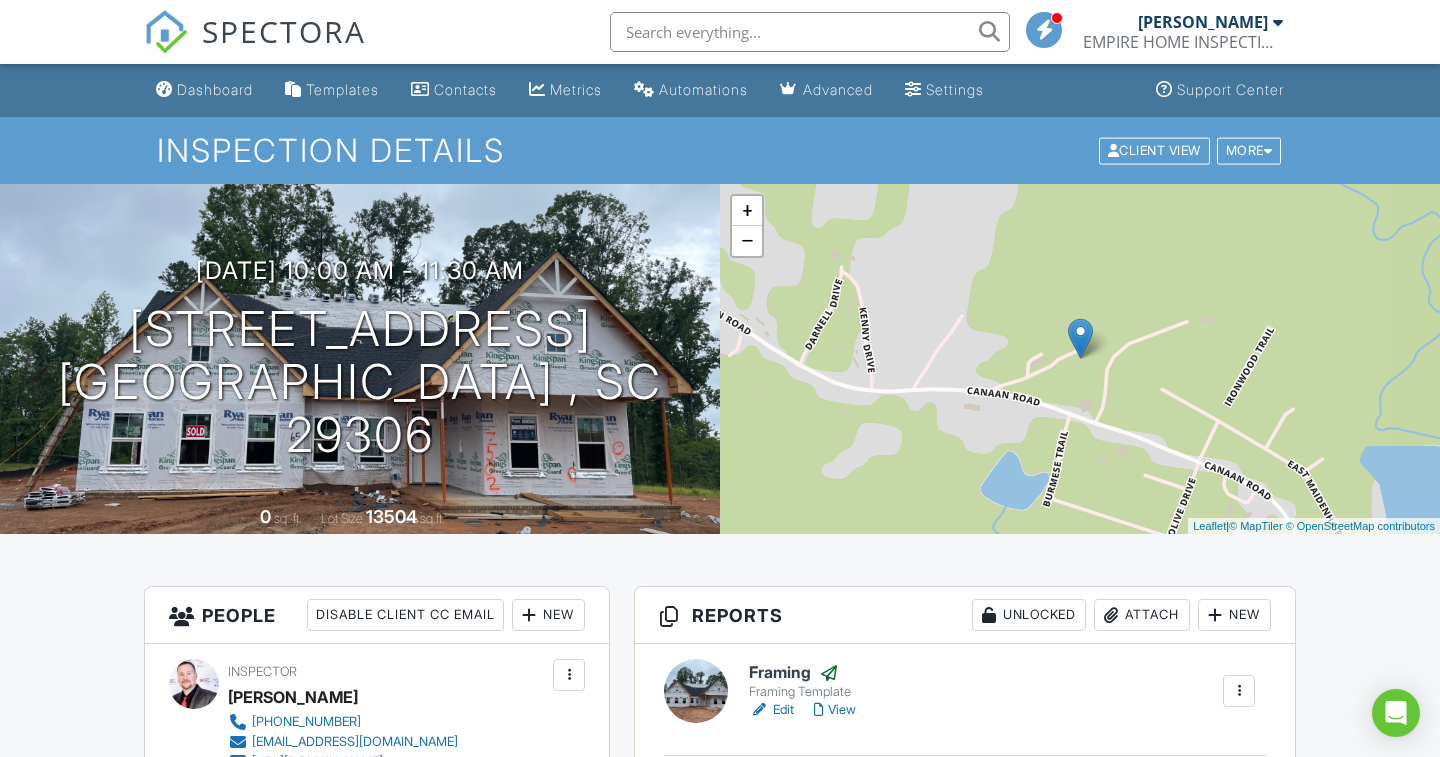 scroll, scrollTop: 0, scrollLeft: 0, axis: both 